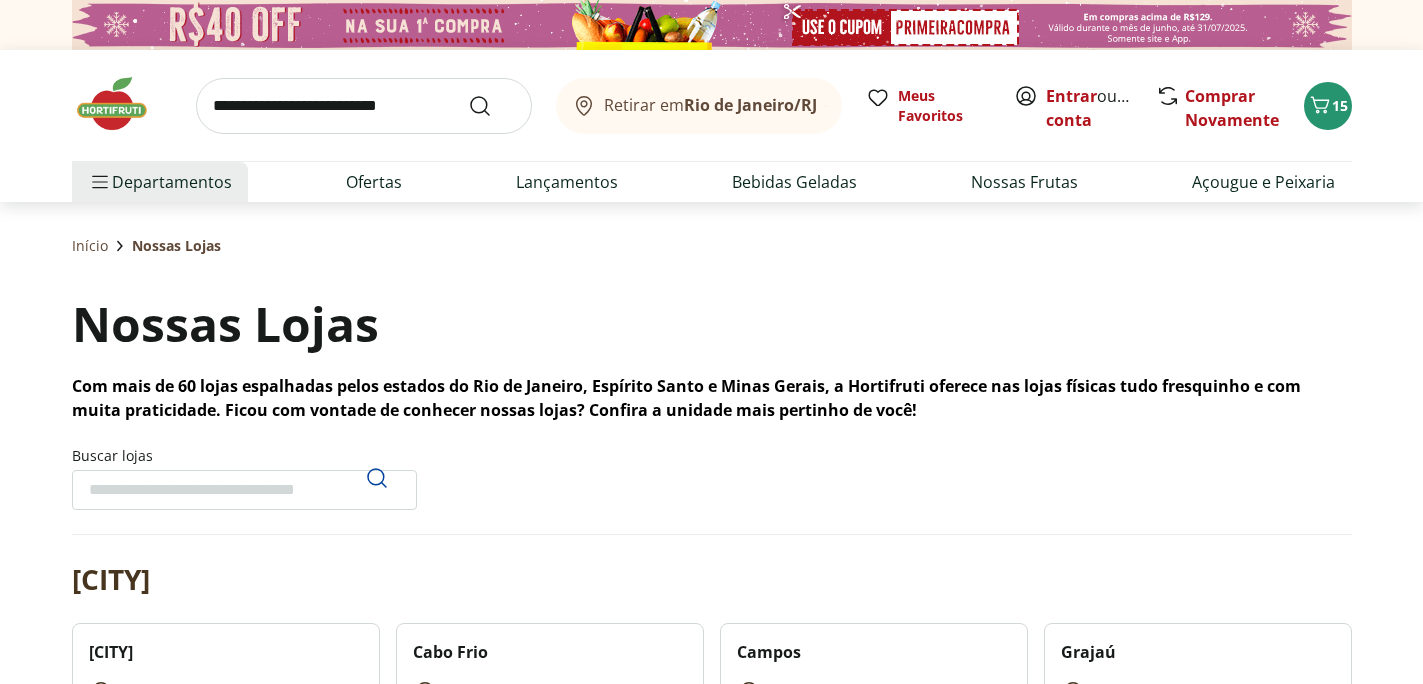 scroll, scrollTop: 0, scrollLeft: 0, axis: both 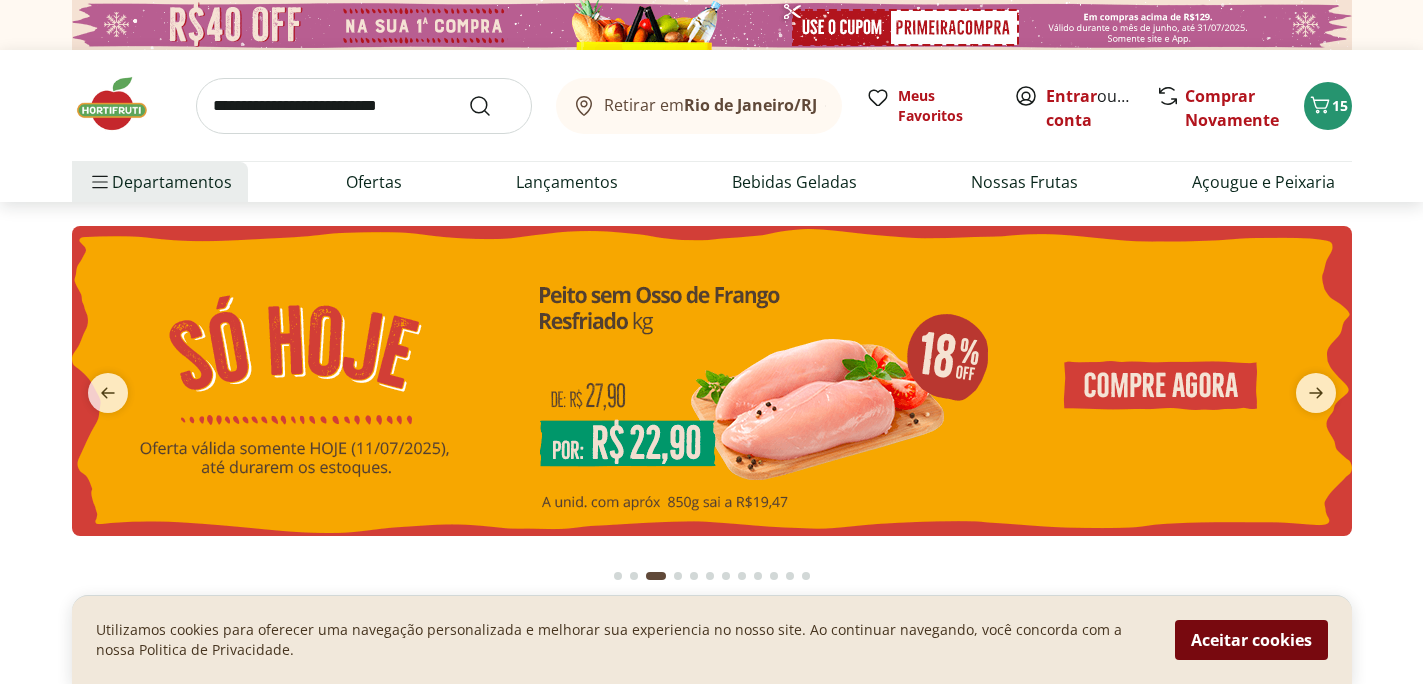 click on "Aceitar cookies" at bounding box center [1251, 640] 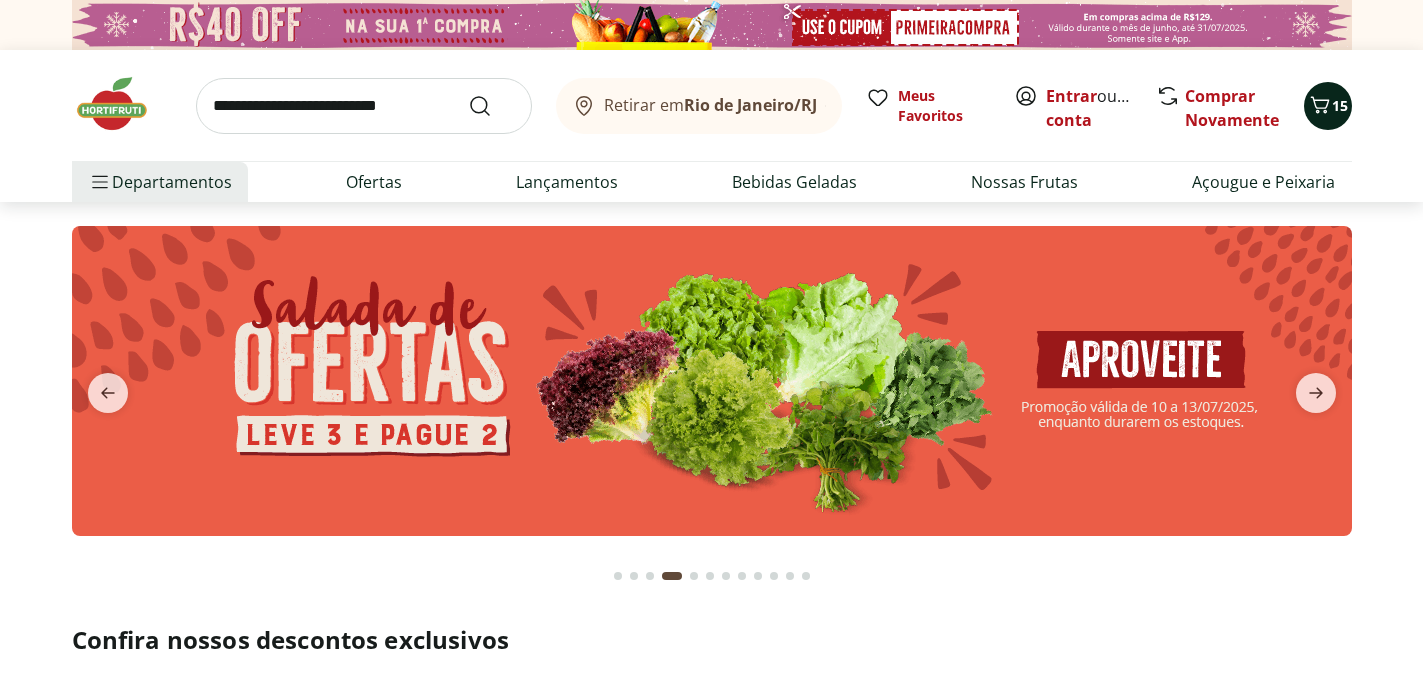click 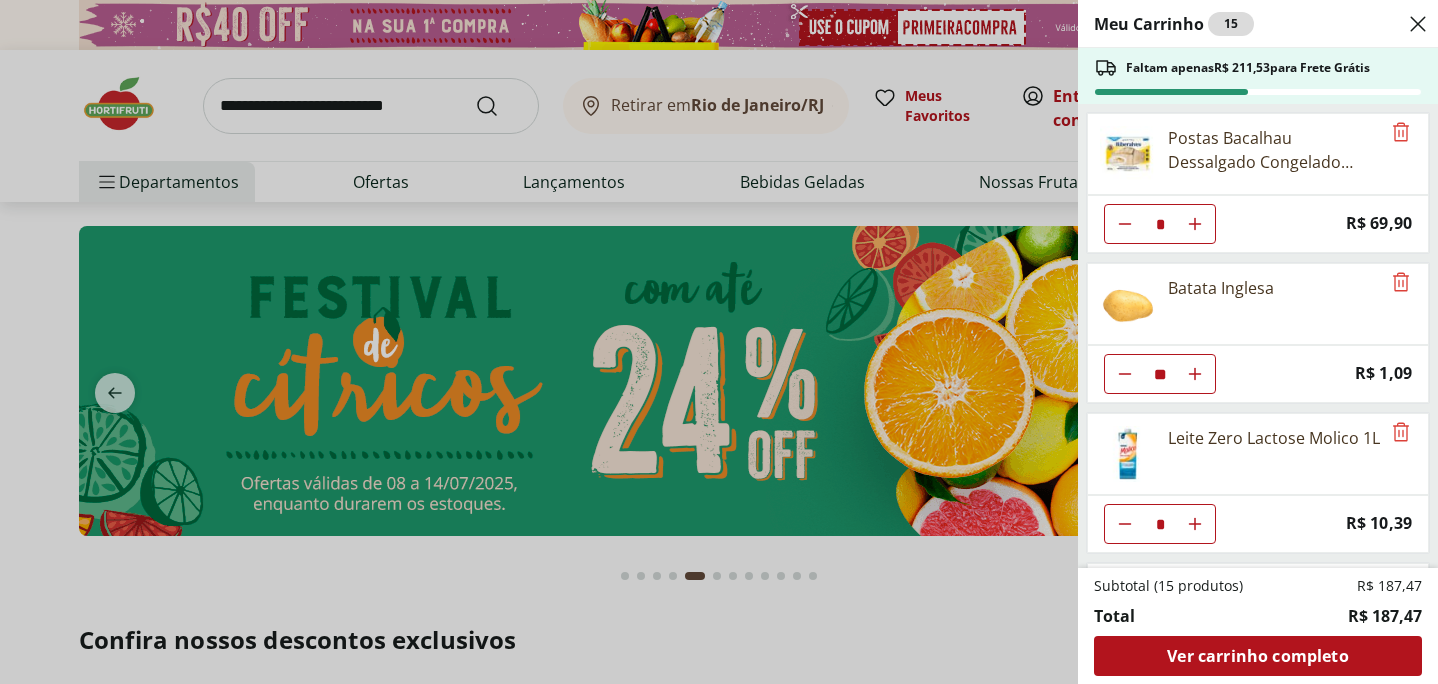 click 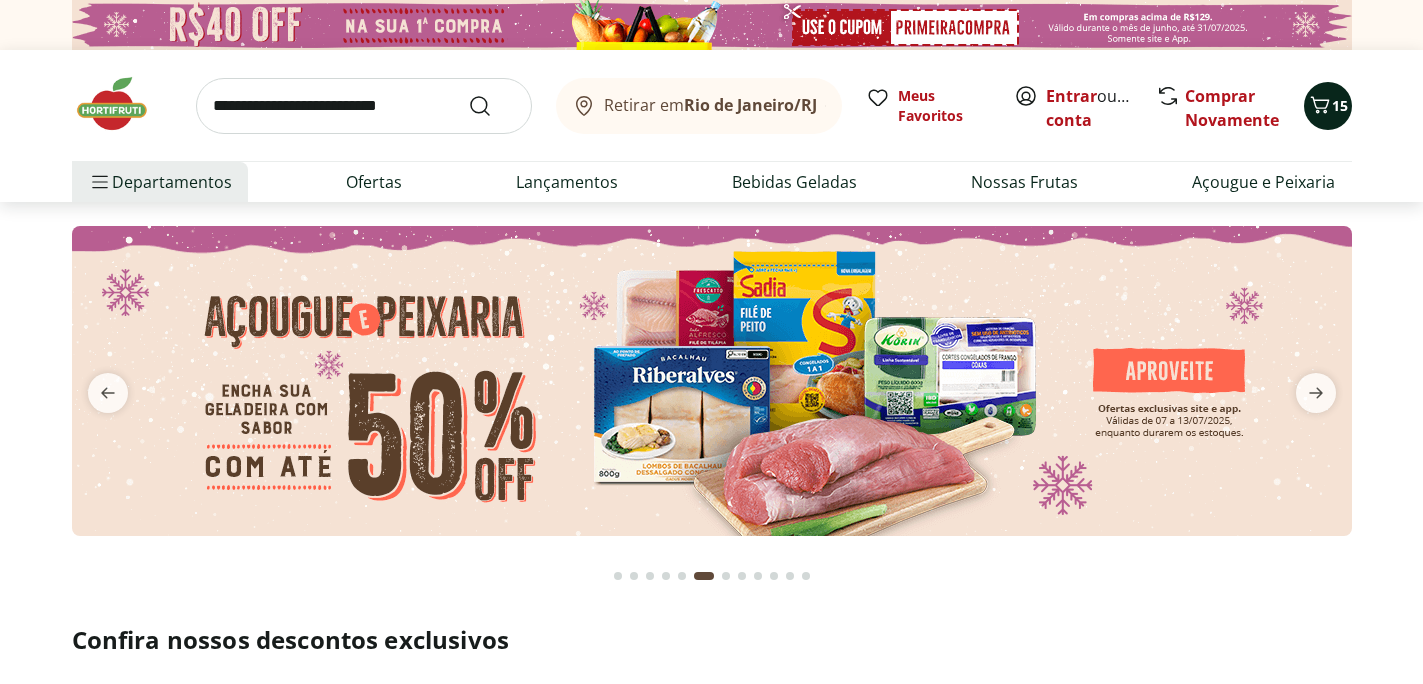 click on "15" at bounding box center (1340, 105) 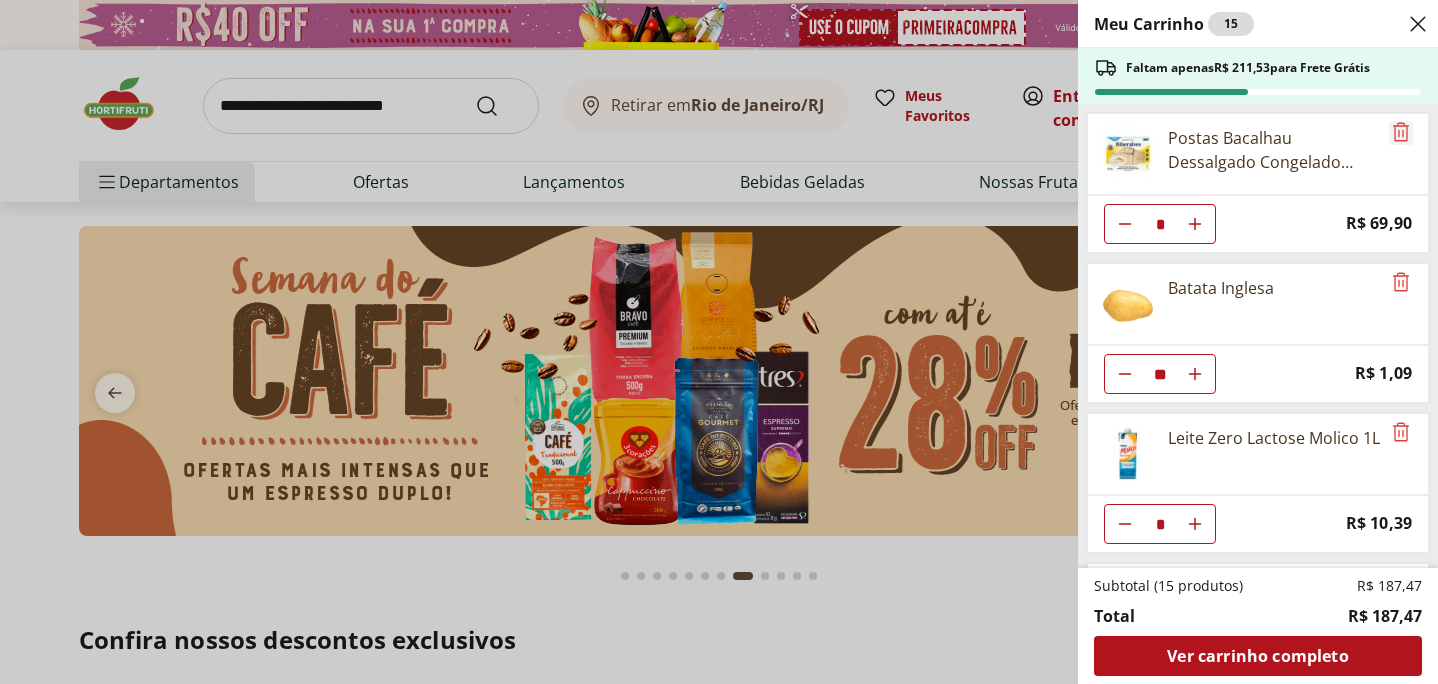 click 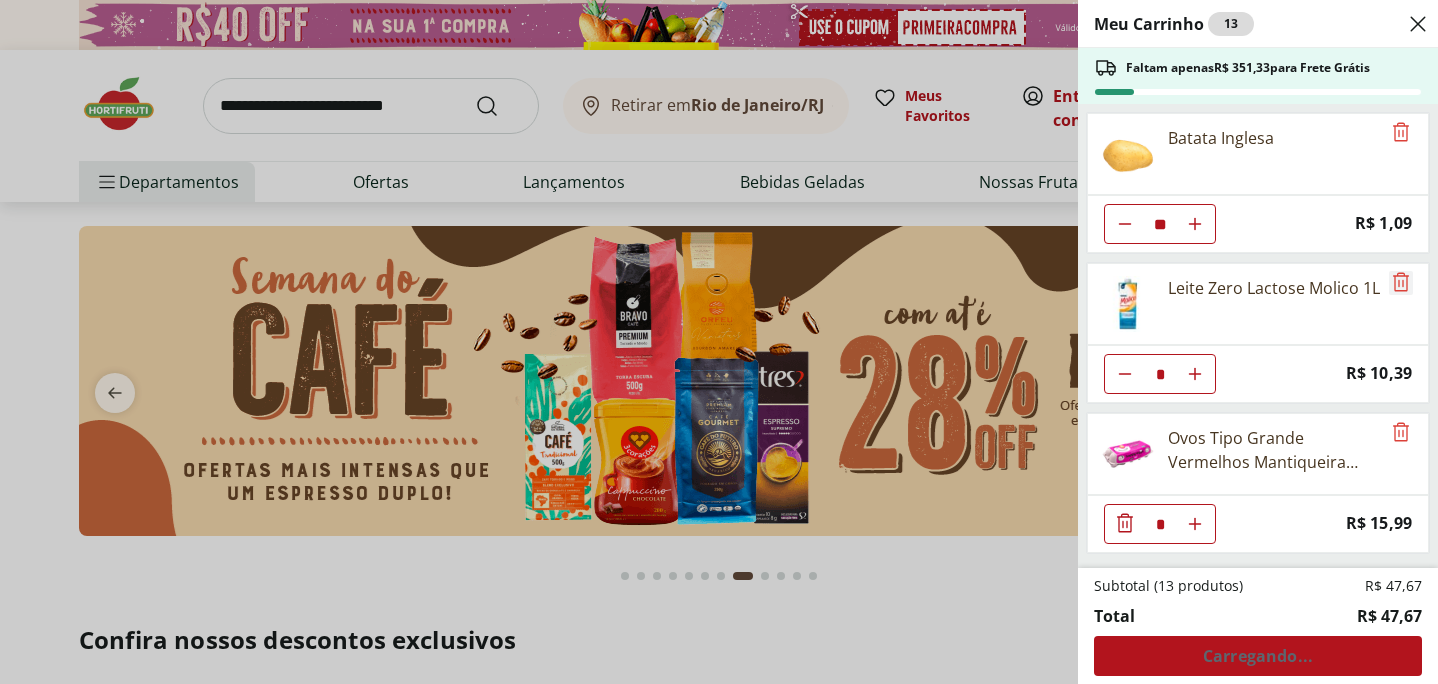 click 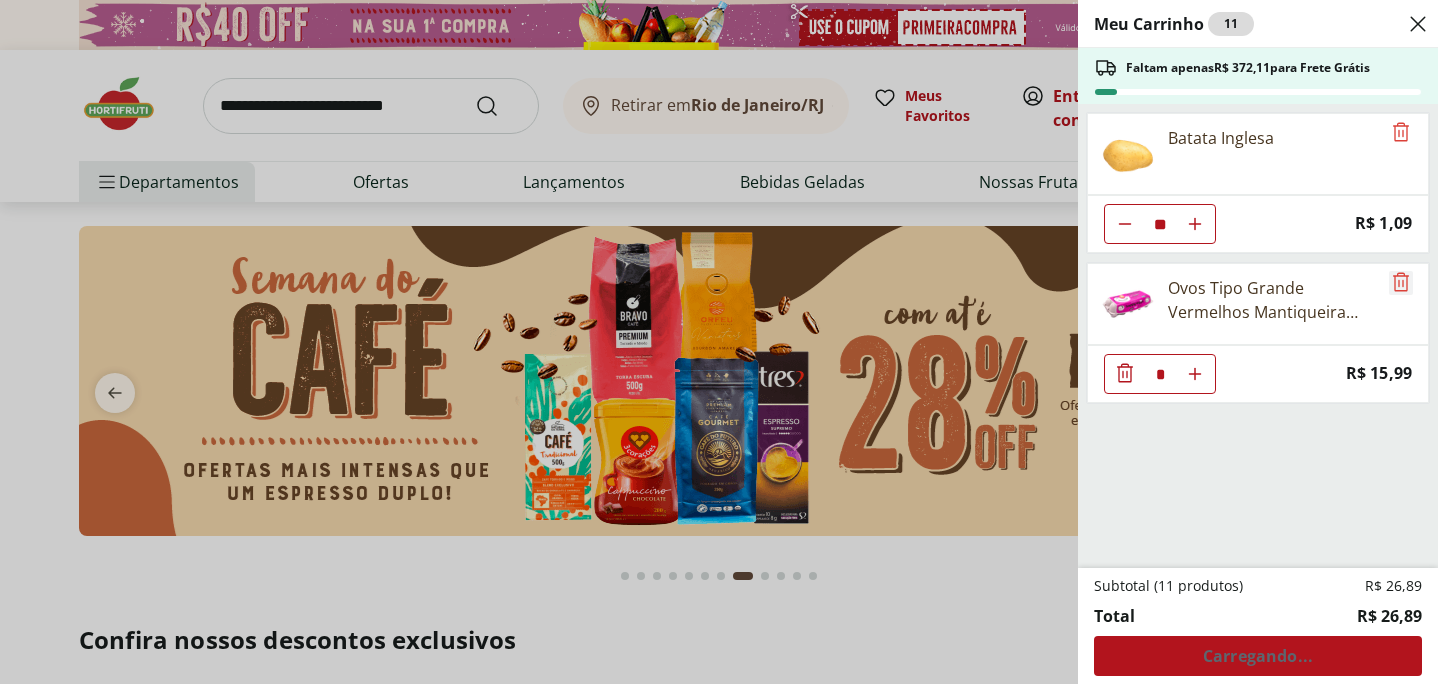 click 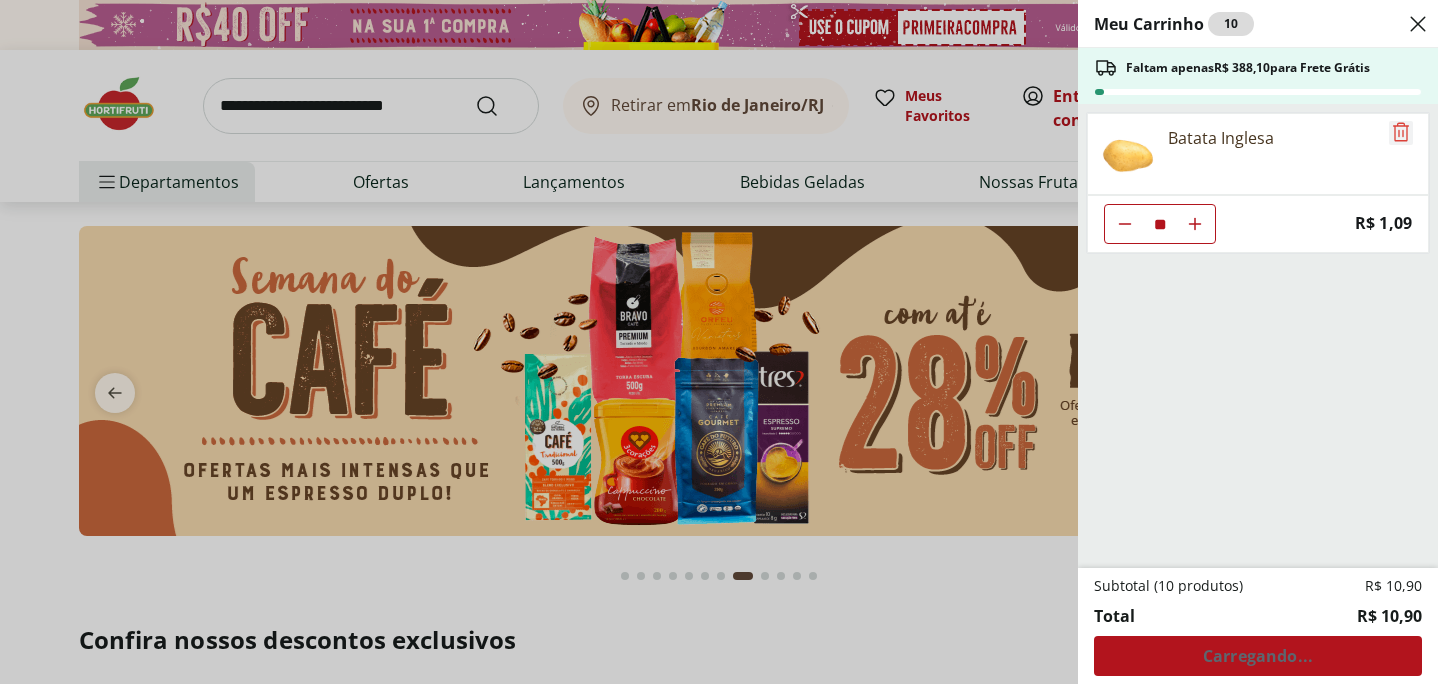 click 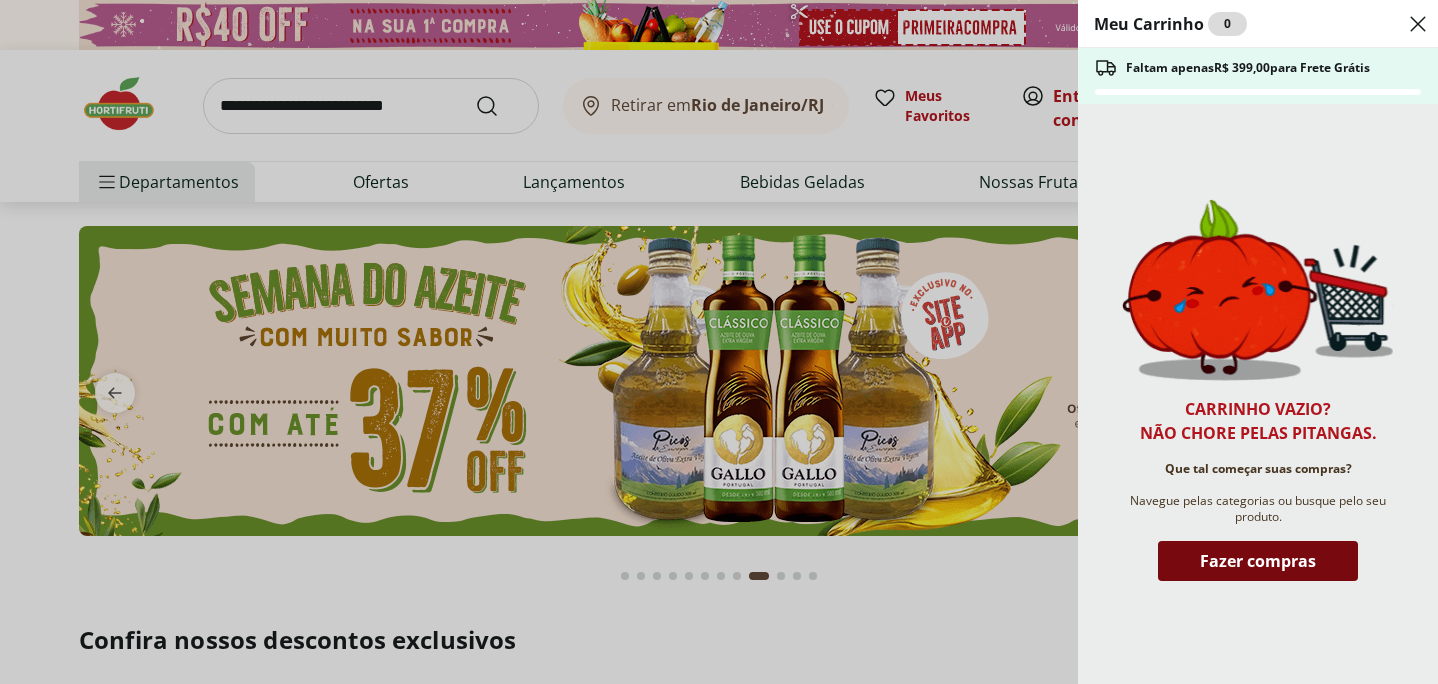 click on "Fazer compras" at bounding box center [1258, 561] 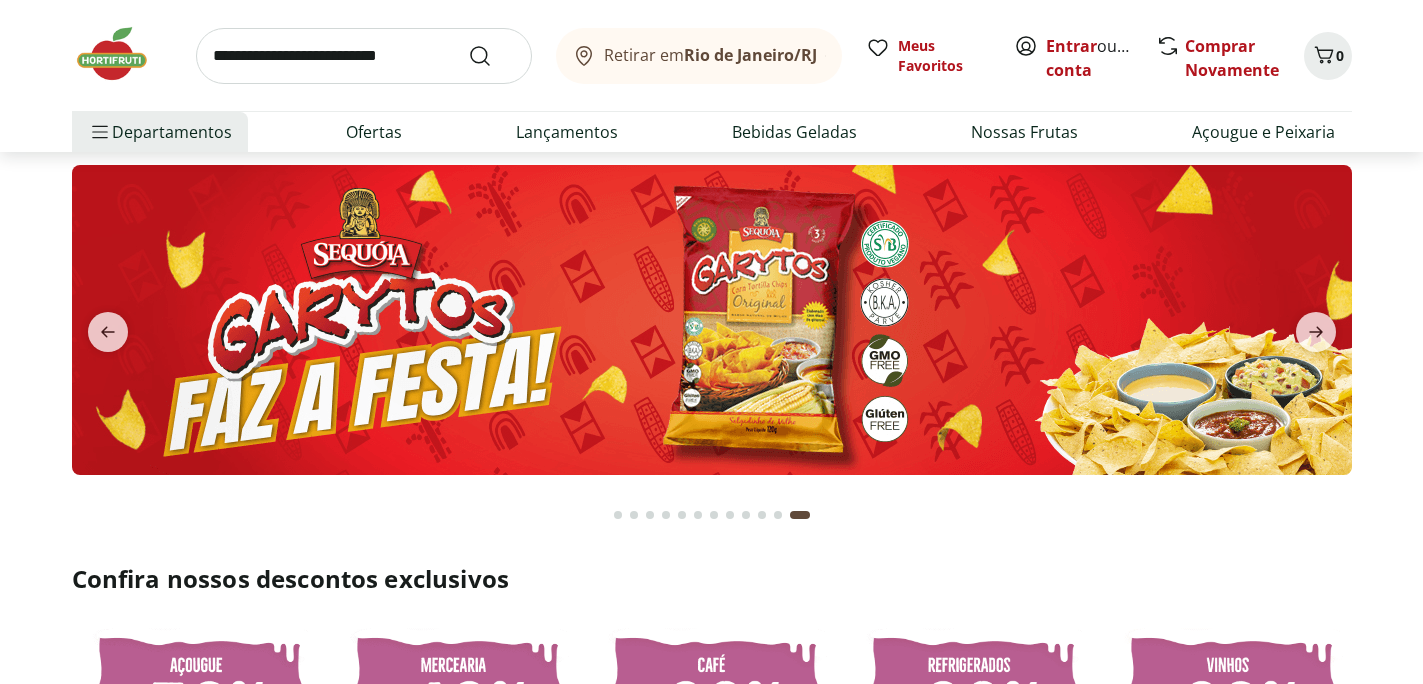 scroll, scrollTop: 0, scrollLeft: 0, axis: both 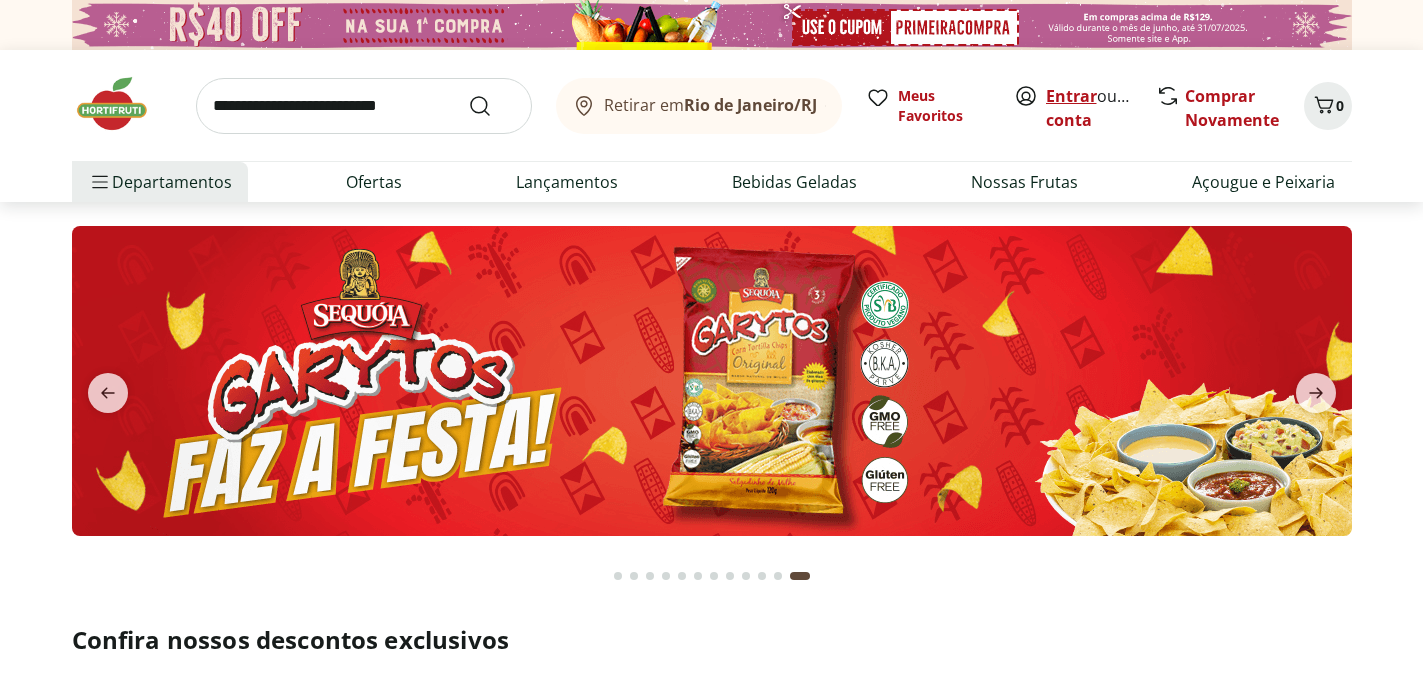click on "Entrar" at bounding box center [1071, 96] 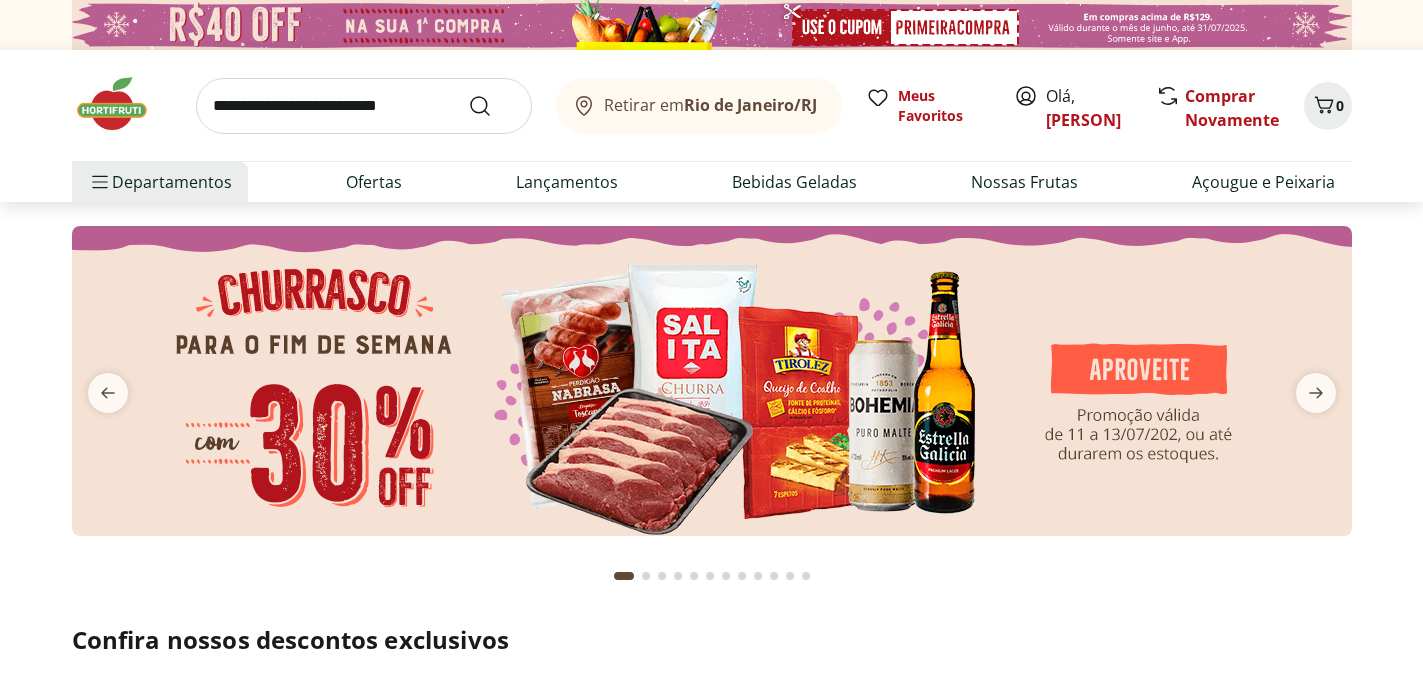 scroll, scrollTop: 0, scrollLeft: 0, axis: both 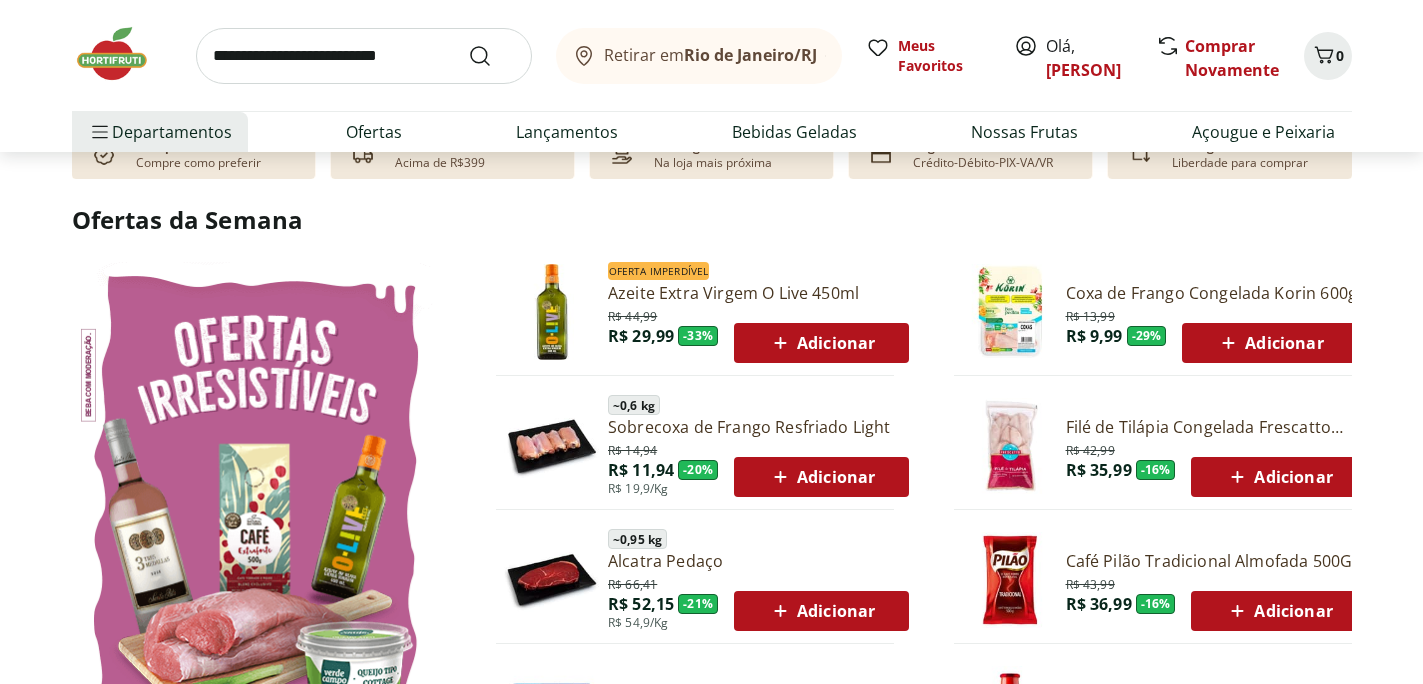 click on "Adicionar" at bounding box center [821, 343] 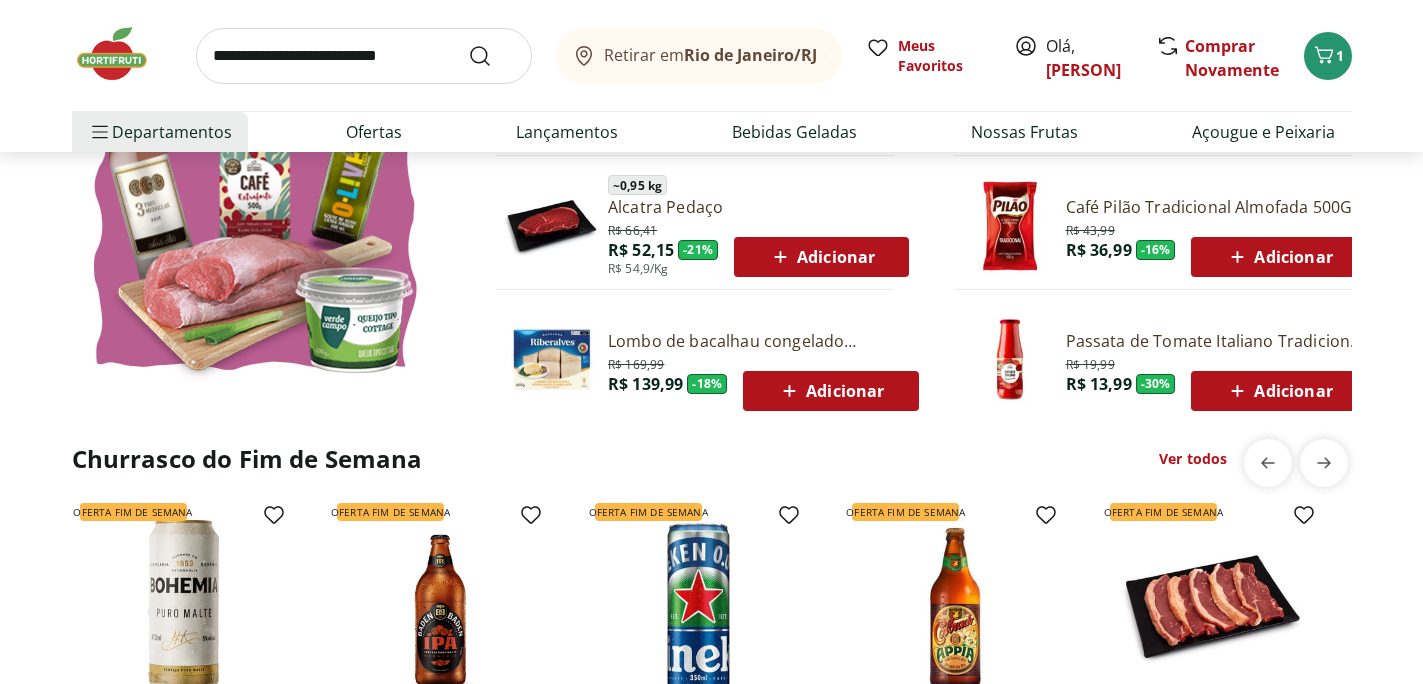scroll, scrollTop: 1357, scrollLeft: 0, axis: vertical 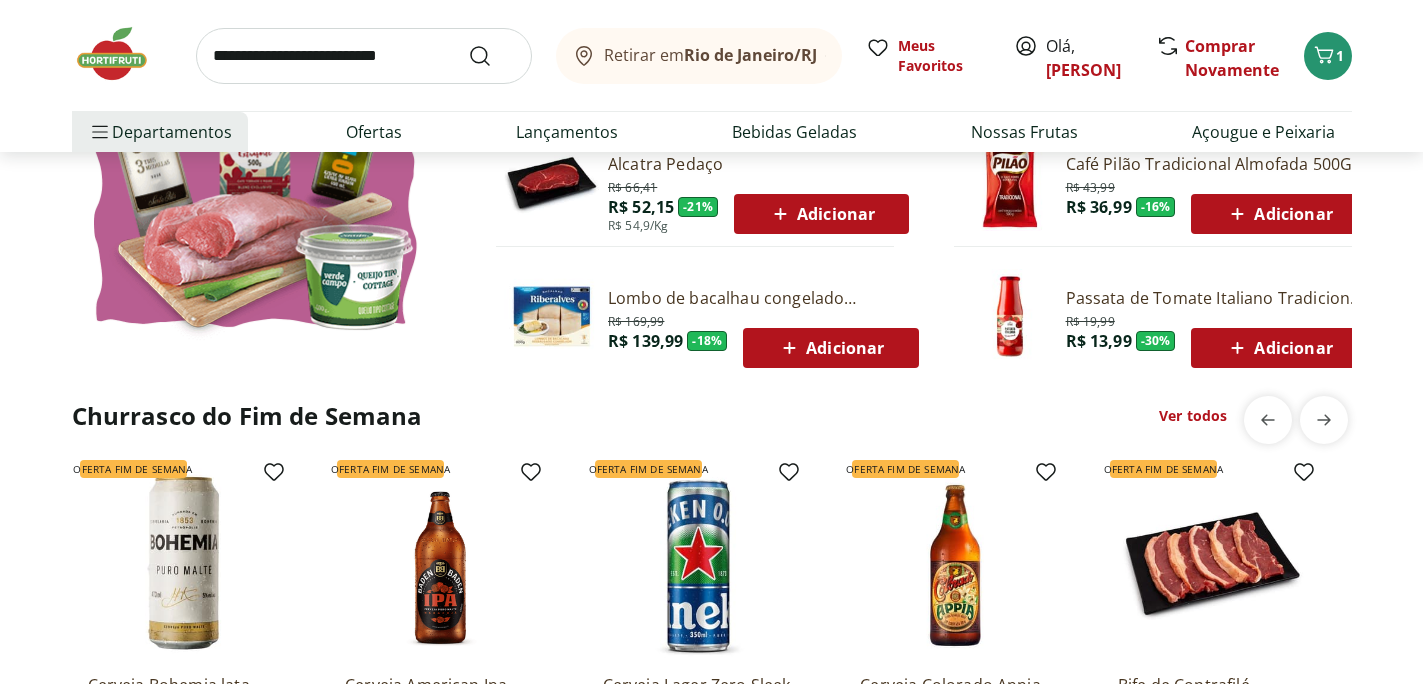 click on "Adicionar" at bounding box center (1278, 348) 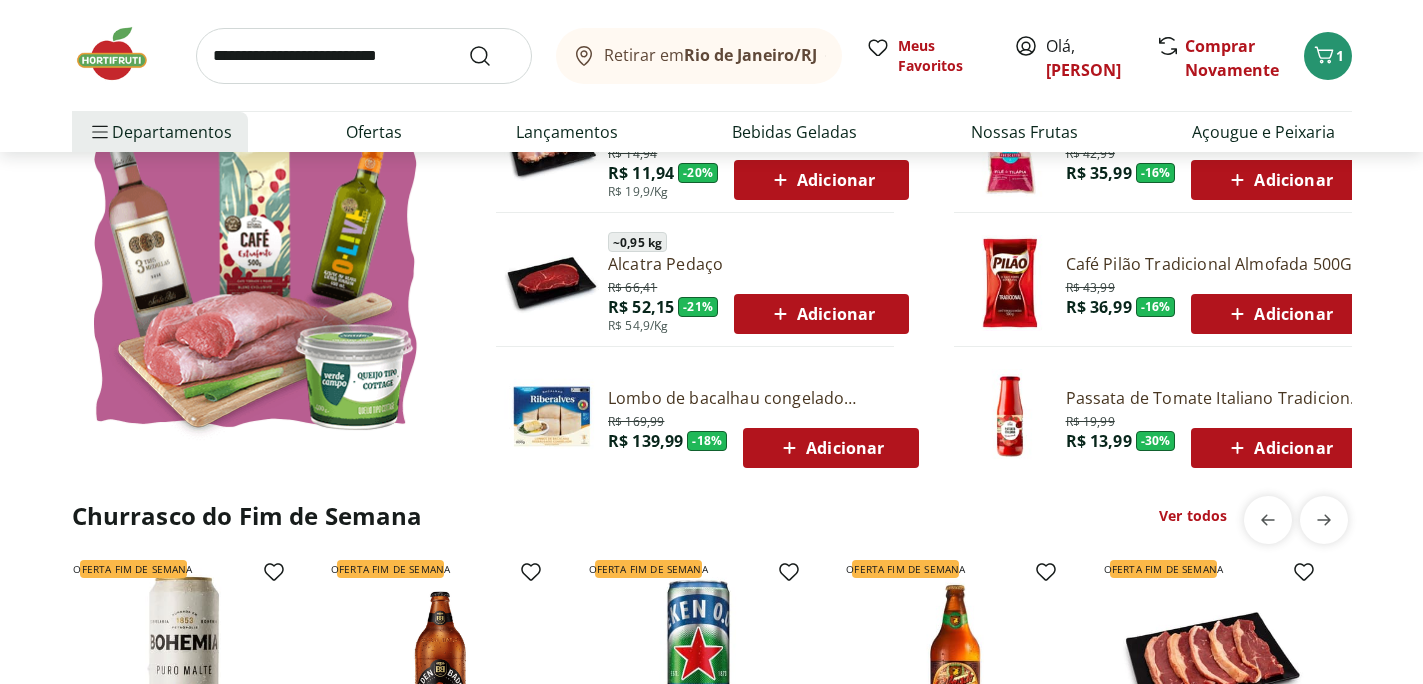 scroll, scrollTop: 1222, scrollLeft: 0, axis: vertical 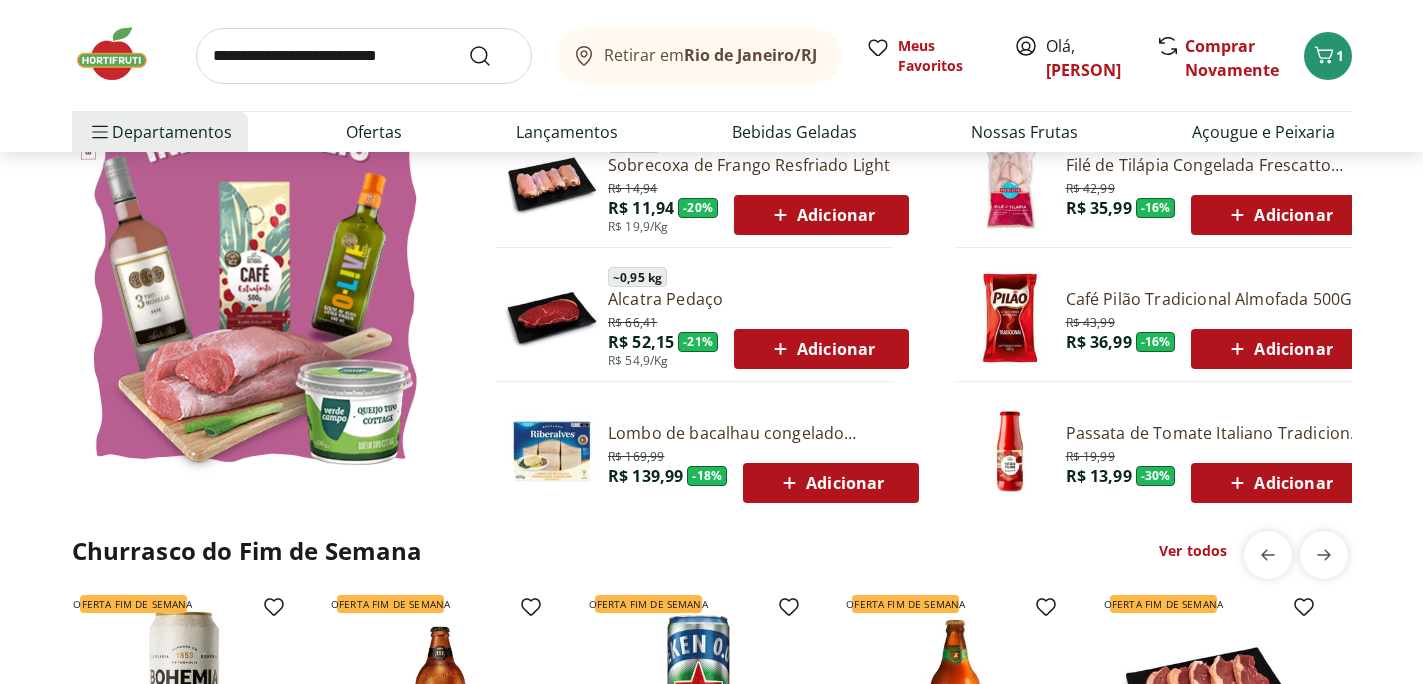 click on "Adicionar" at bounding box center (830, 483) 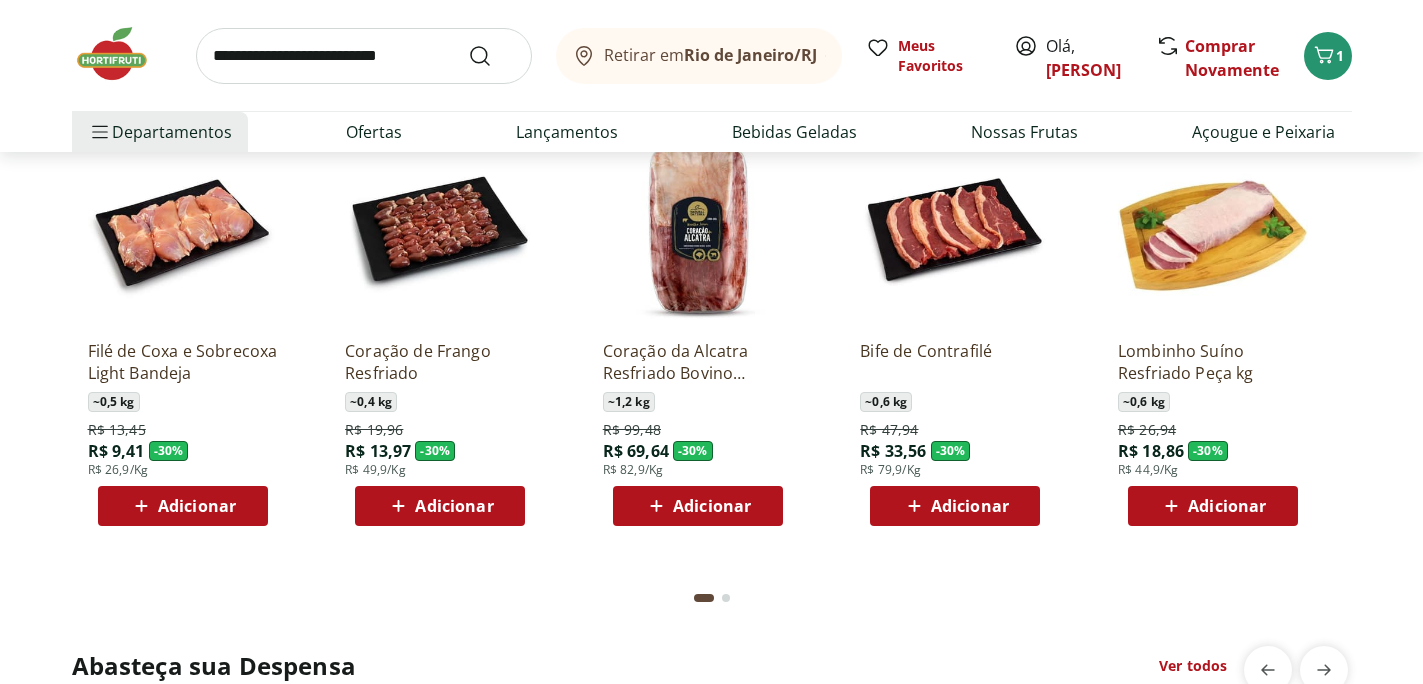 scroll, scrollTop: 3463, scrollLeft: 0, axis: vertical 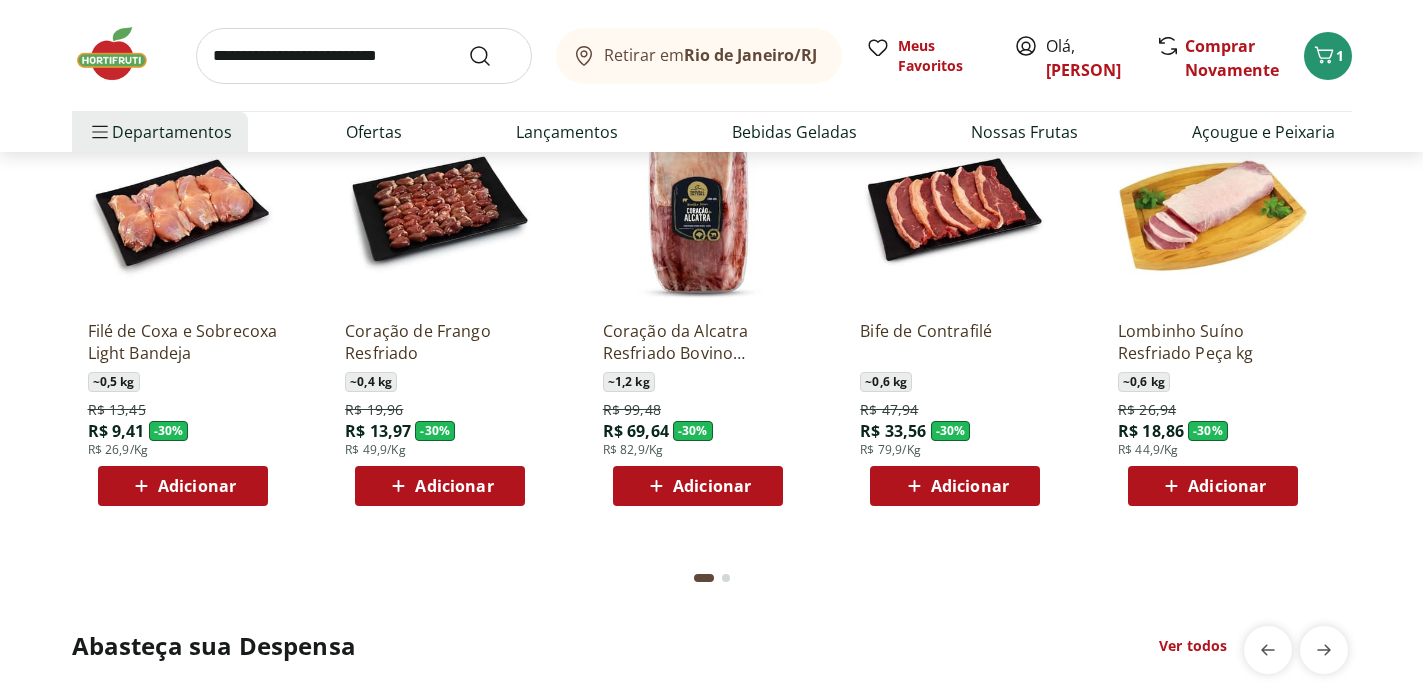 click on "Adicionar" at bounding box center (1227, -1266) 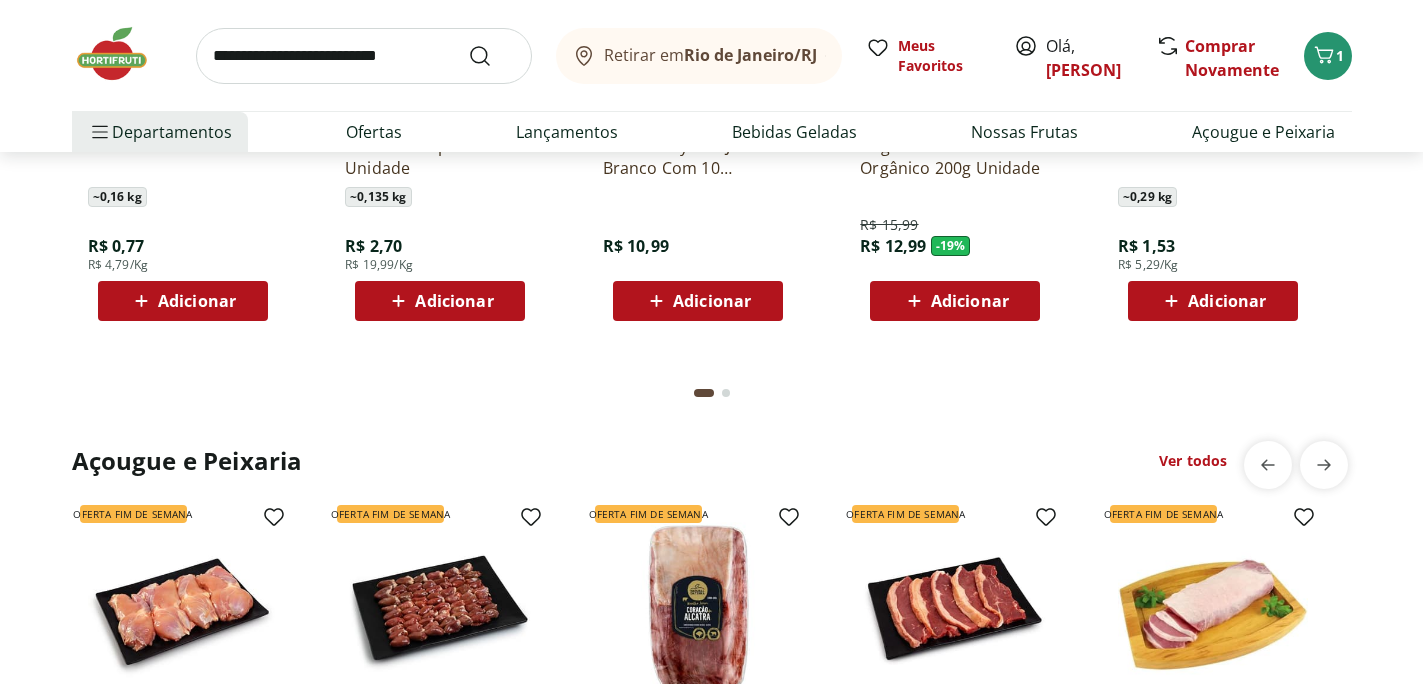 scroll, scrollTop: 3339, scrollLeft: 0, axis: vertical 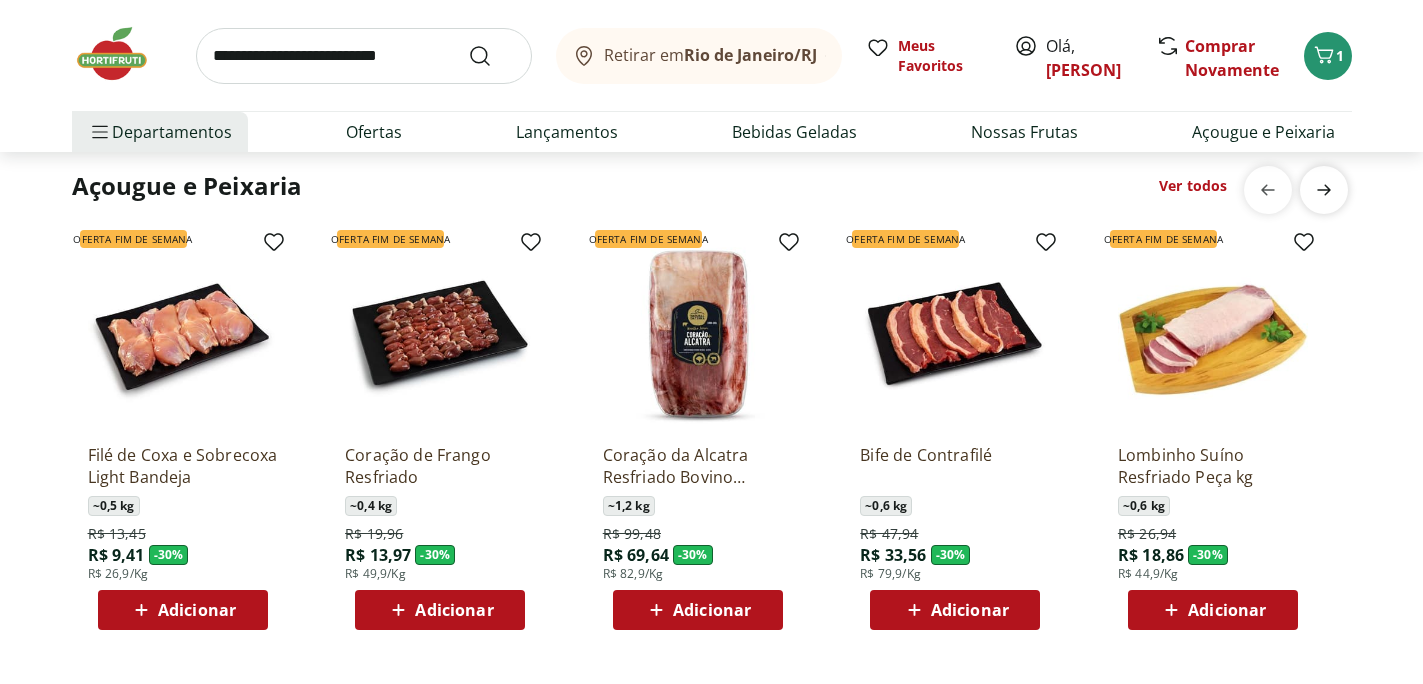 click 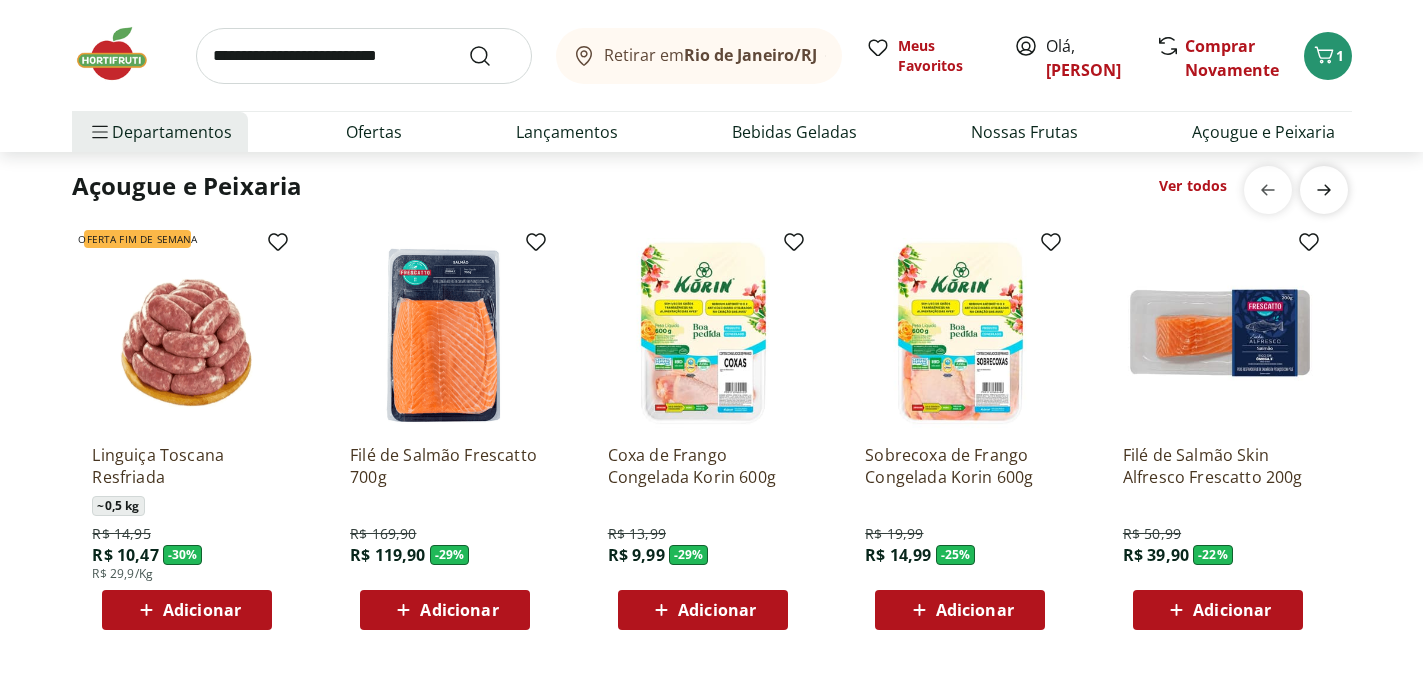 scroll, scrollTop: 0, scrollLeft: 1288, axis: horizontal 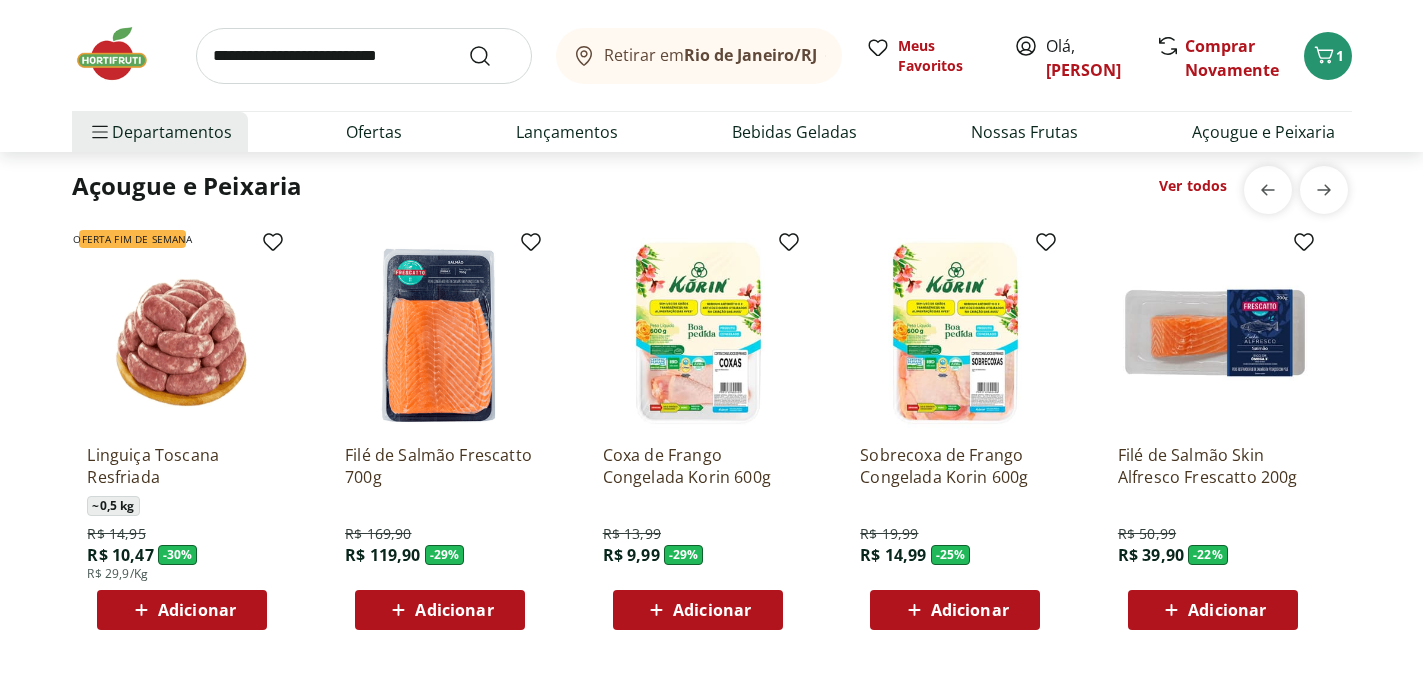 click on "Ver todos" at bounding box center (1193, 186) 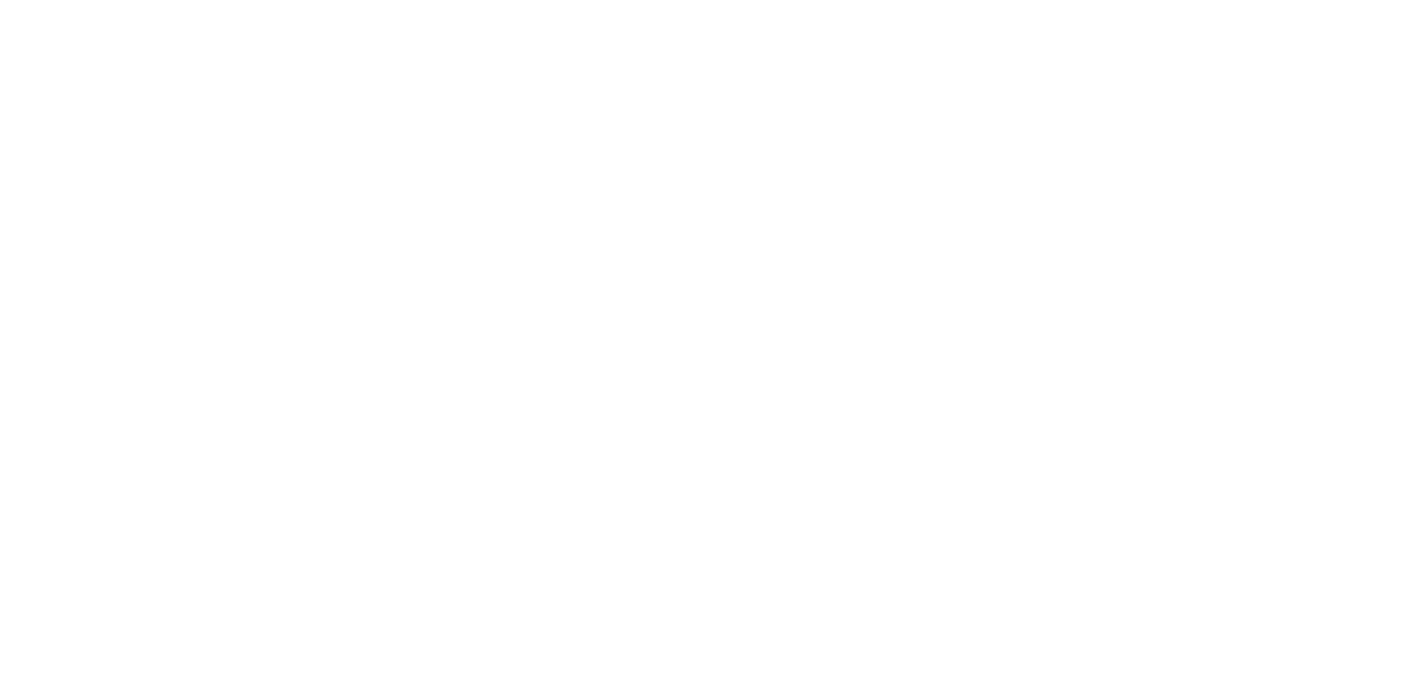 scroll, scrollTop: 0, scrollLeft: 0, axis: both 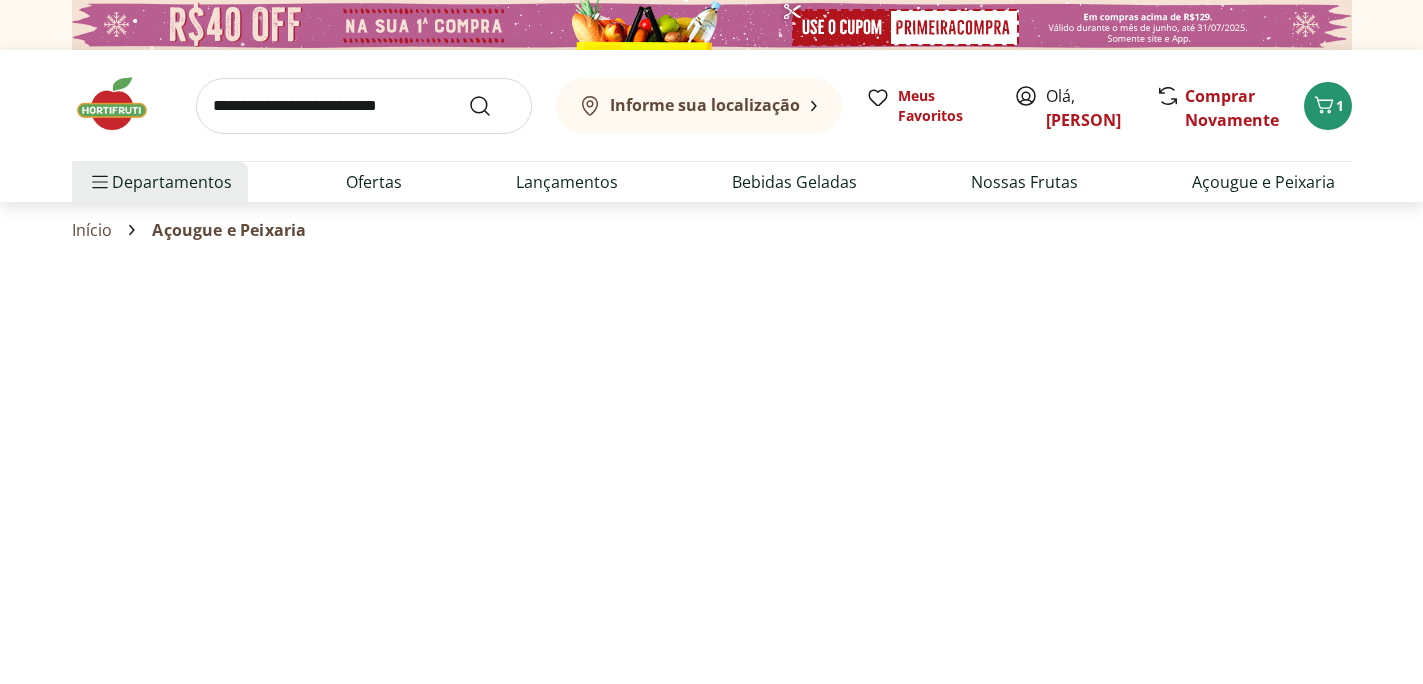 select on "**********" 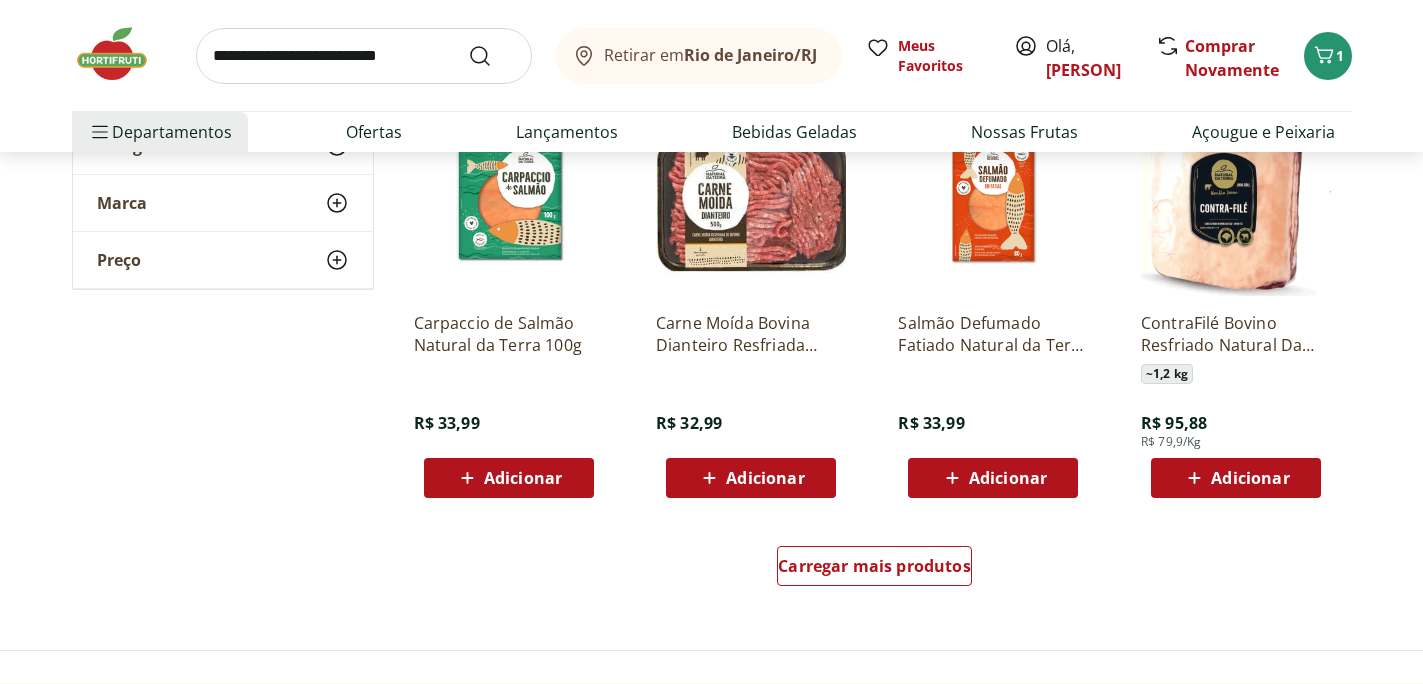 scroll, scrollTop: 1146, scrollLeft: 0, axis: vertical 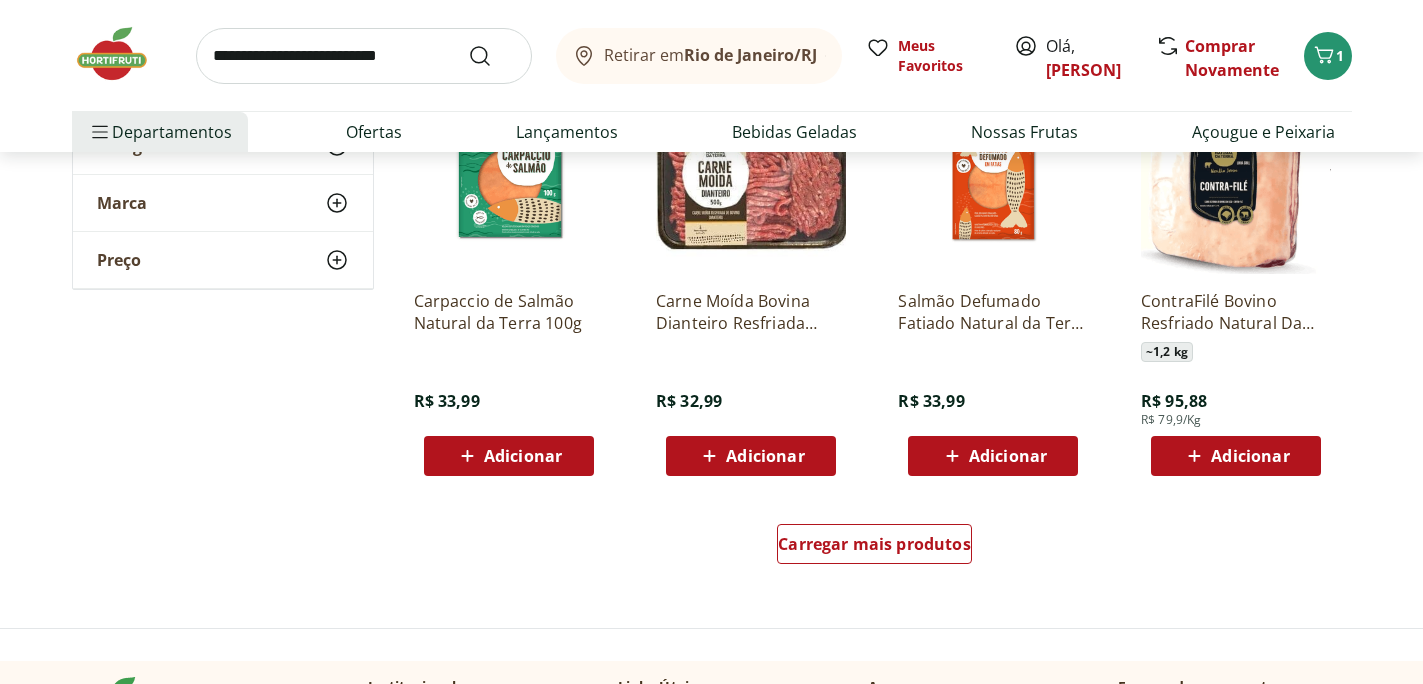 click on "Adicionar" at bounding box center (765, 456) 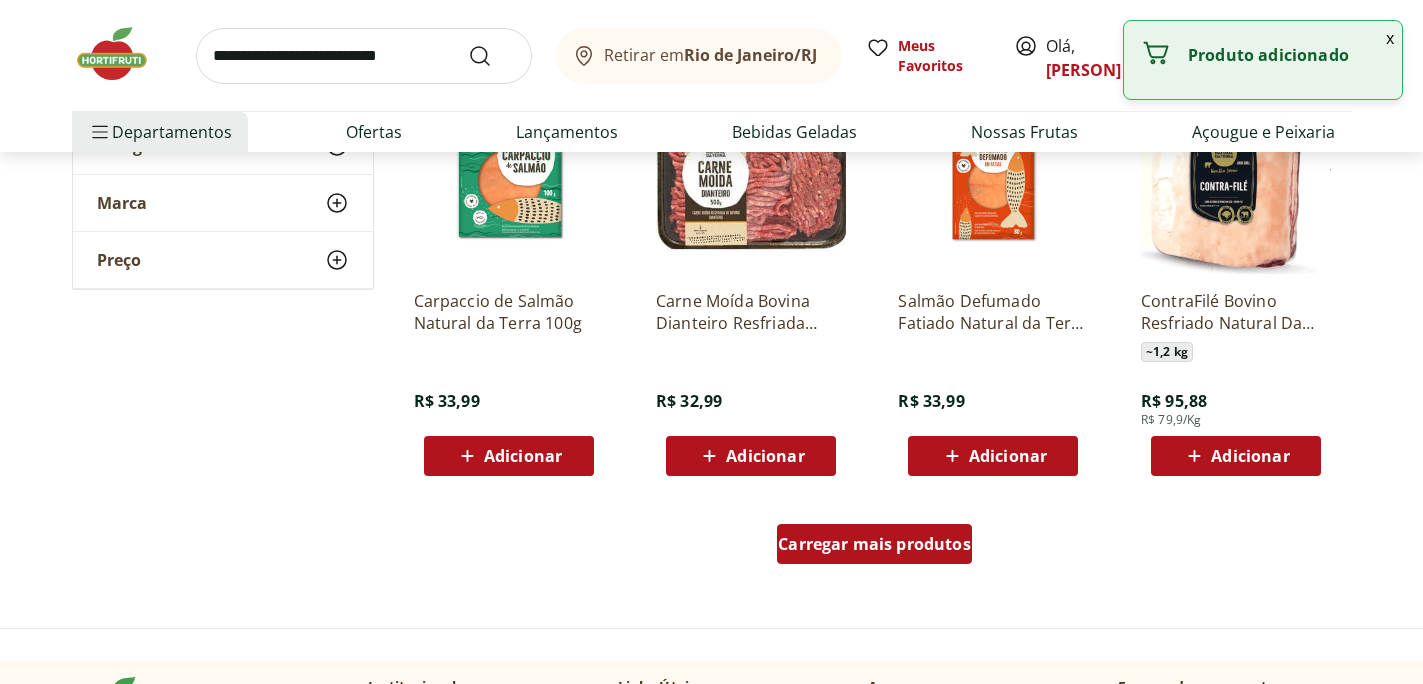 click on "Carregar mais produtos" at bounding box center [874, 544] 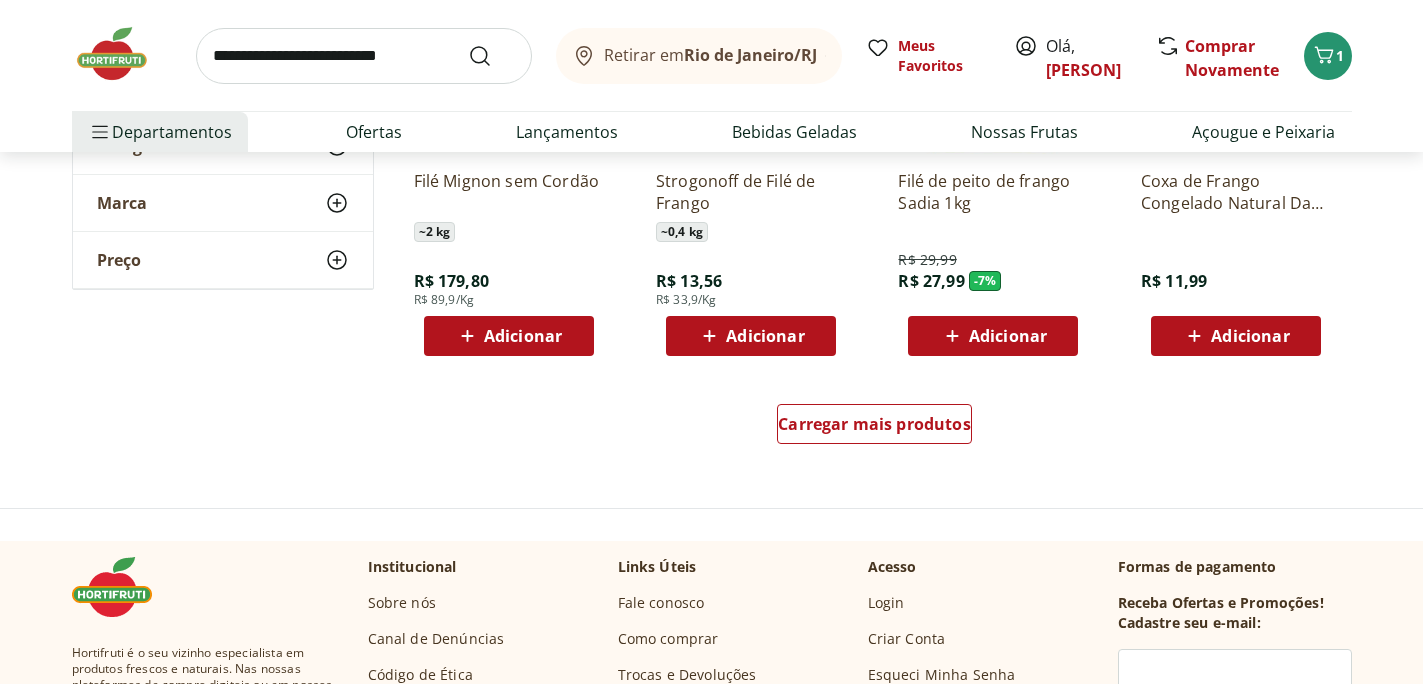 scroll, scrollTop: 2570, scrollLeft: 0, axis: vertical 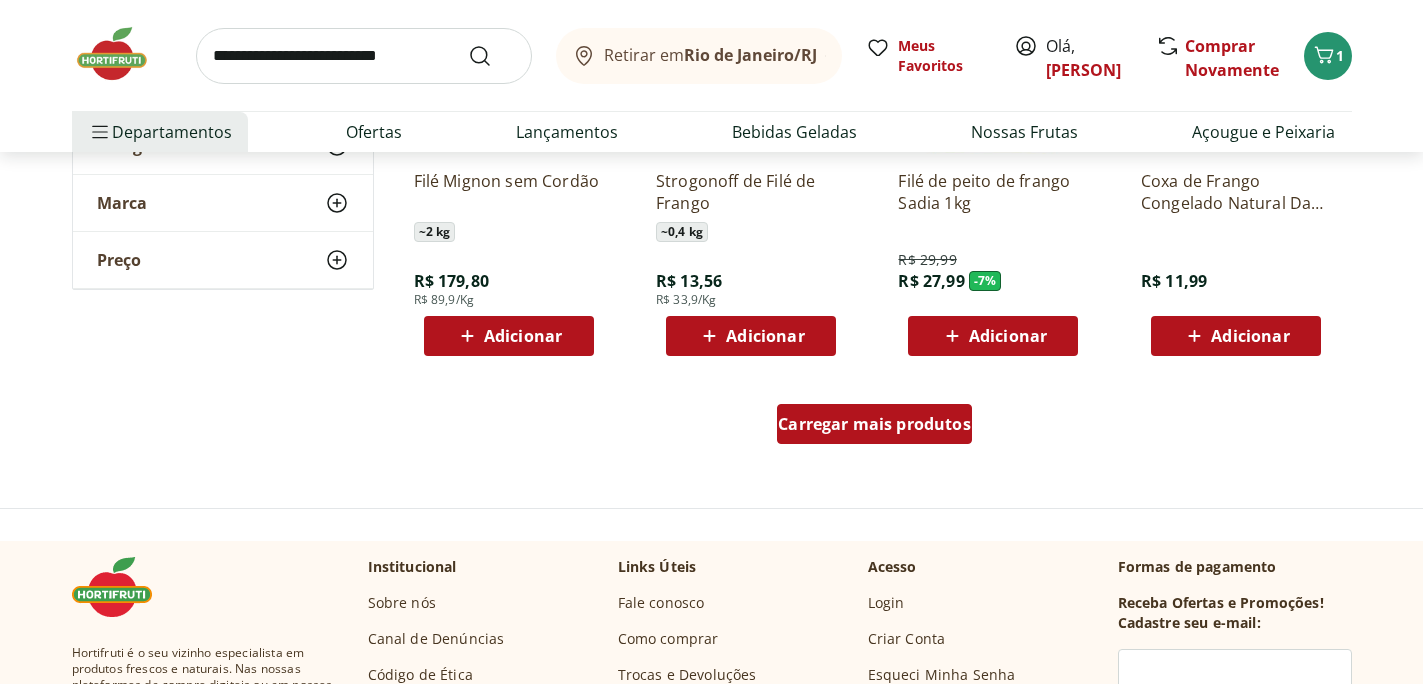 click on "Carregar mais produtos" at bounding box center (874, 424) 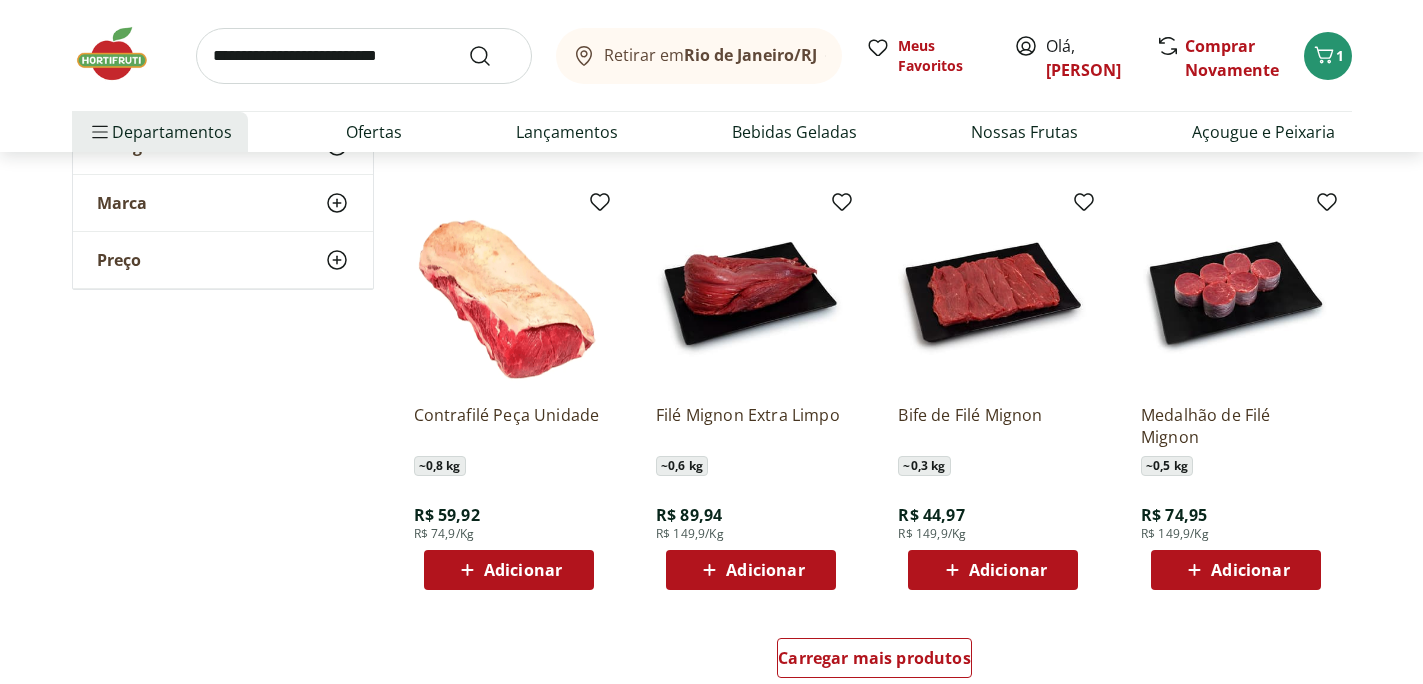 scroll, scrollTop: 3664, scrollLeft: 0, axis: vertical 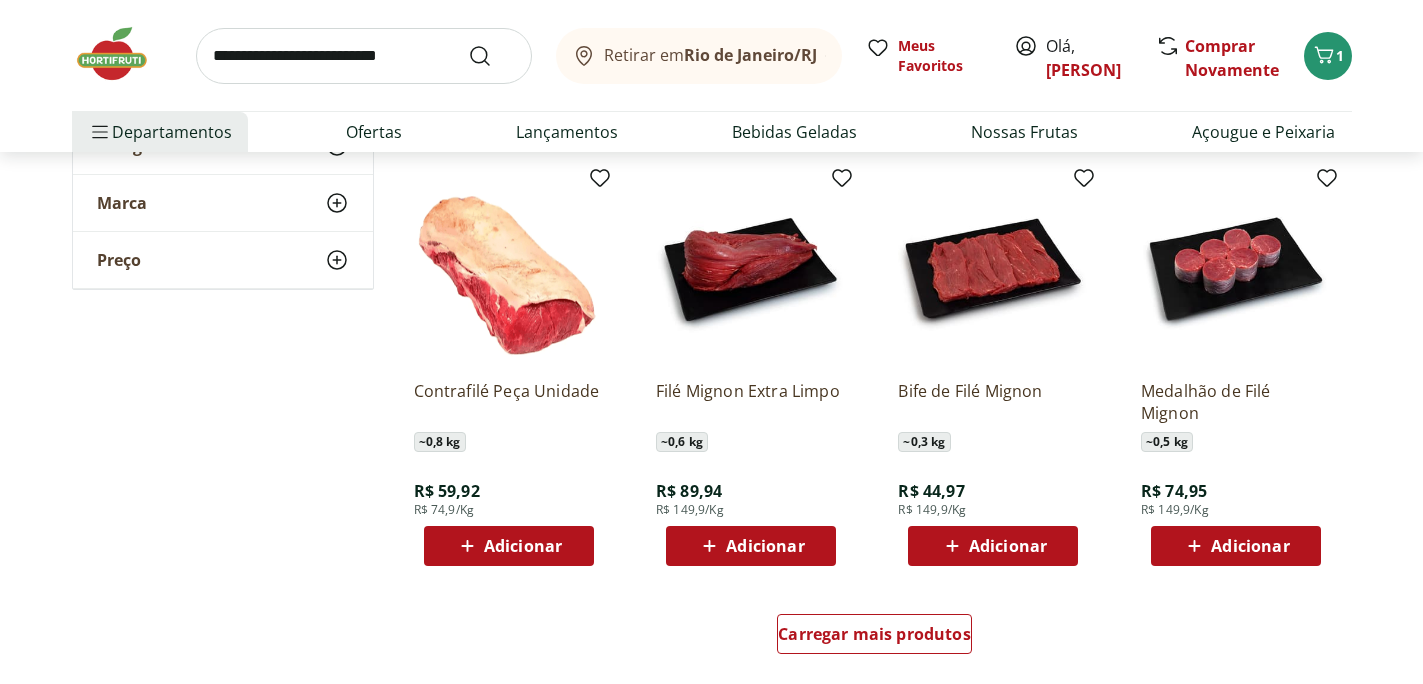 click on "Adicionar" at bounding box center (765, 546) 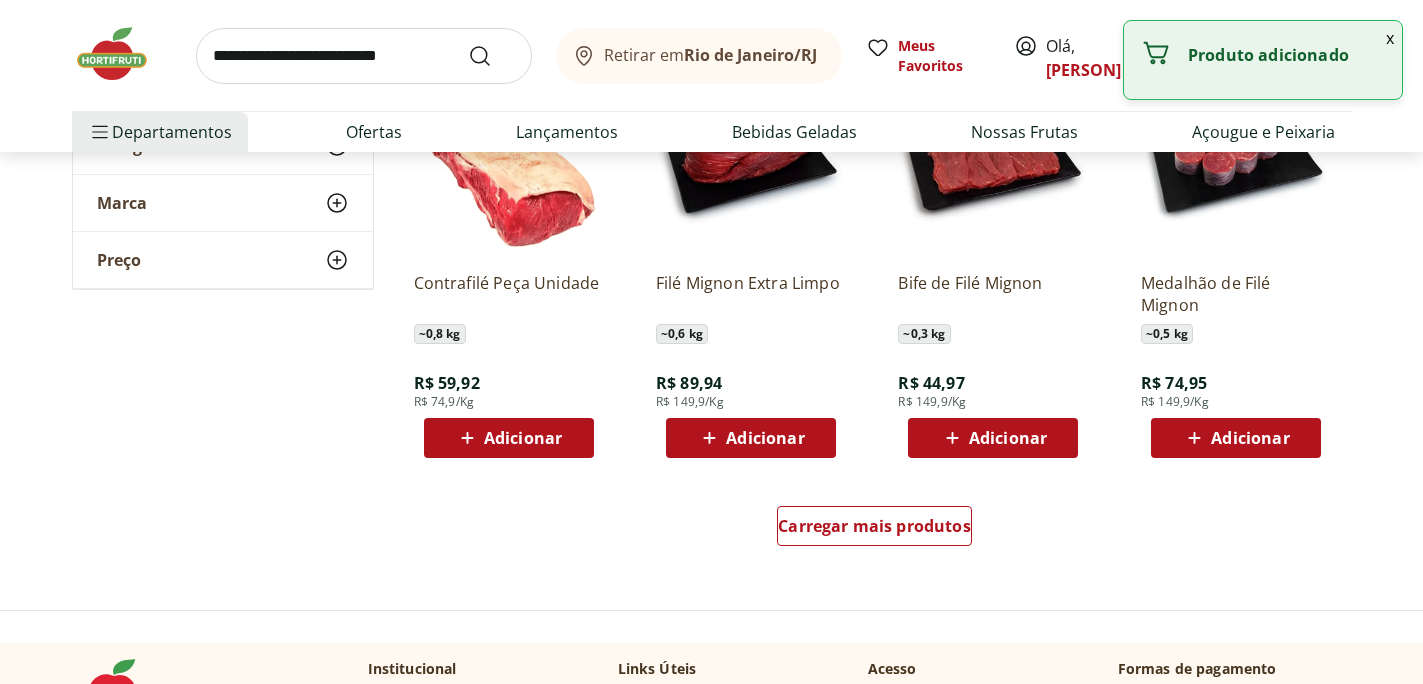 scroll, scrollTop: 3810, scrollLeft: 0, axis: vertical 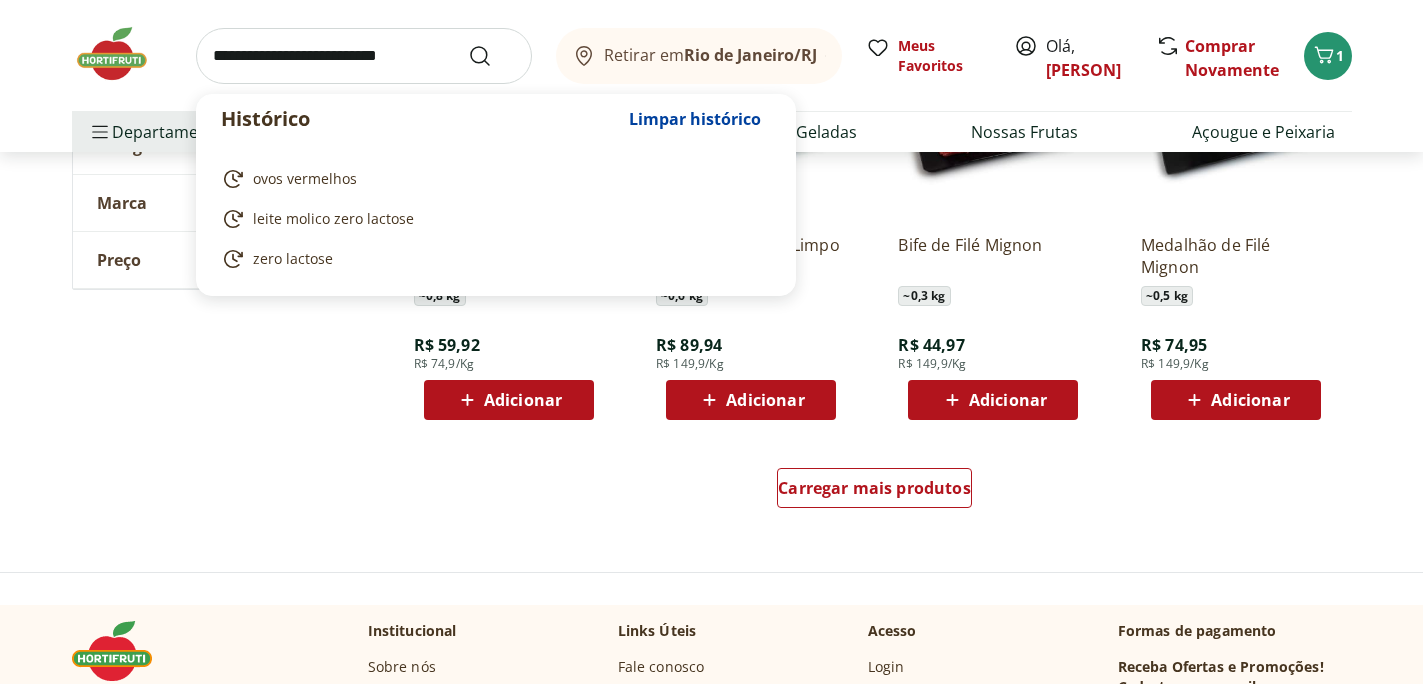click at bounding box center (364, 56) 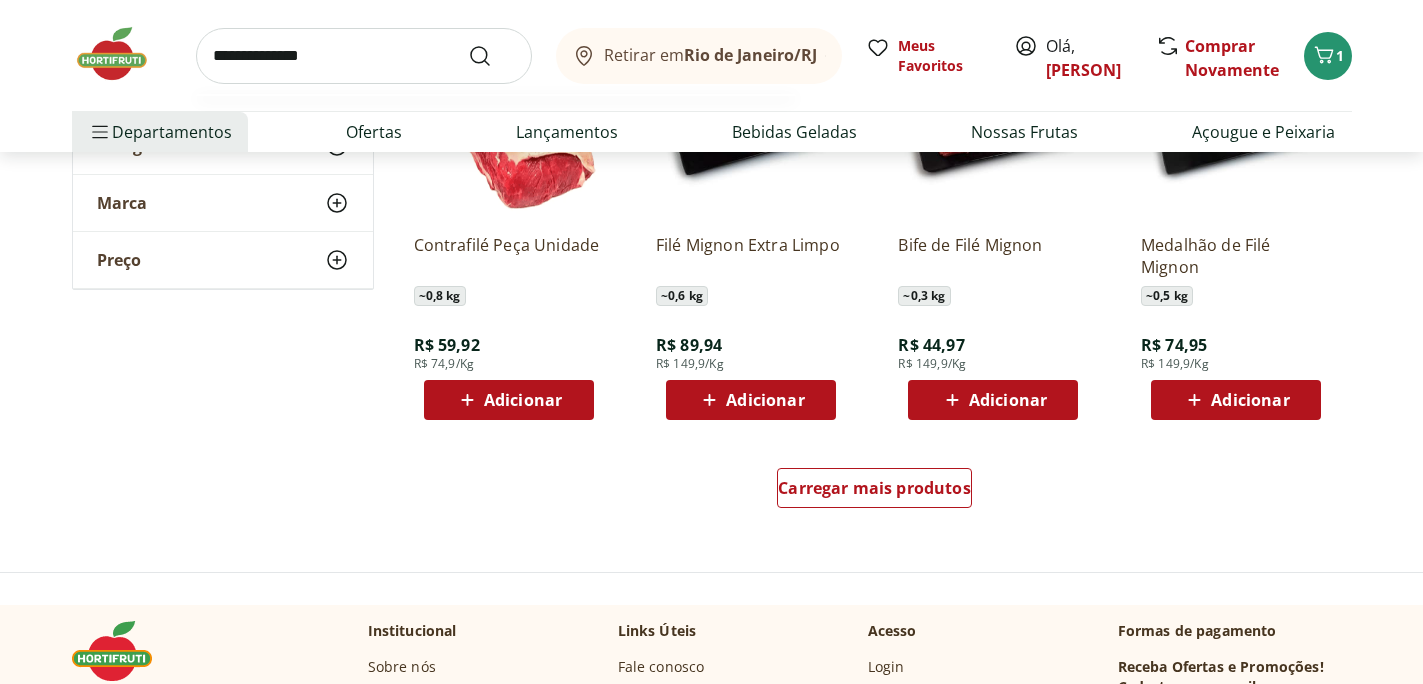 type on "**********" 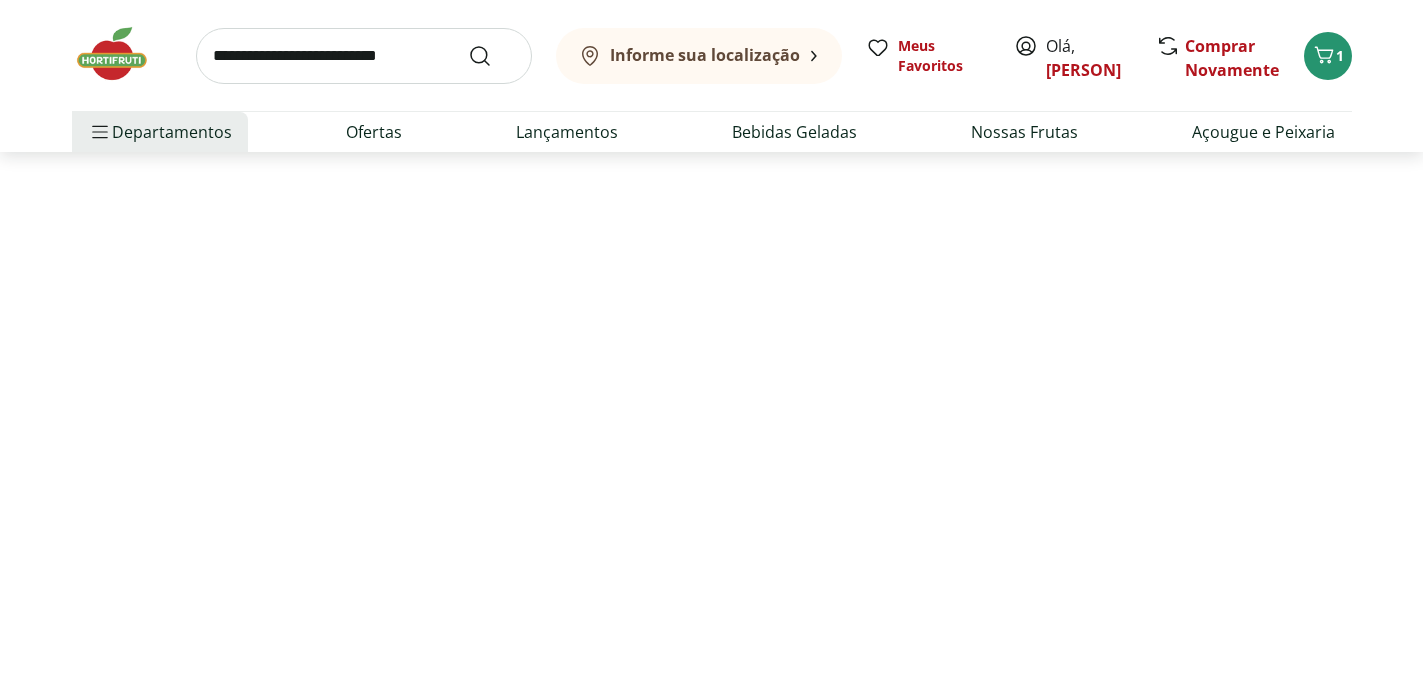 scroll, scrollTop: 0, scrollLeft: 0, axis: both 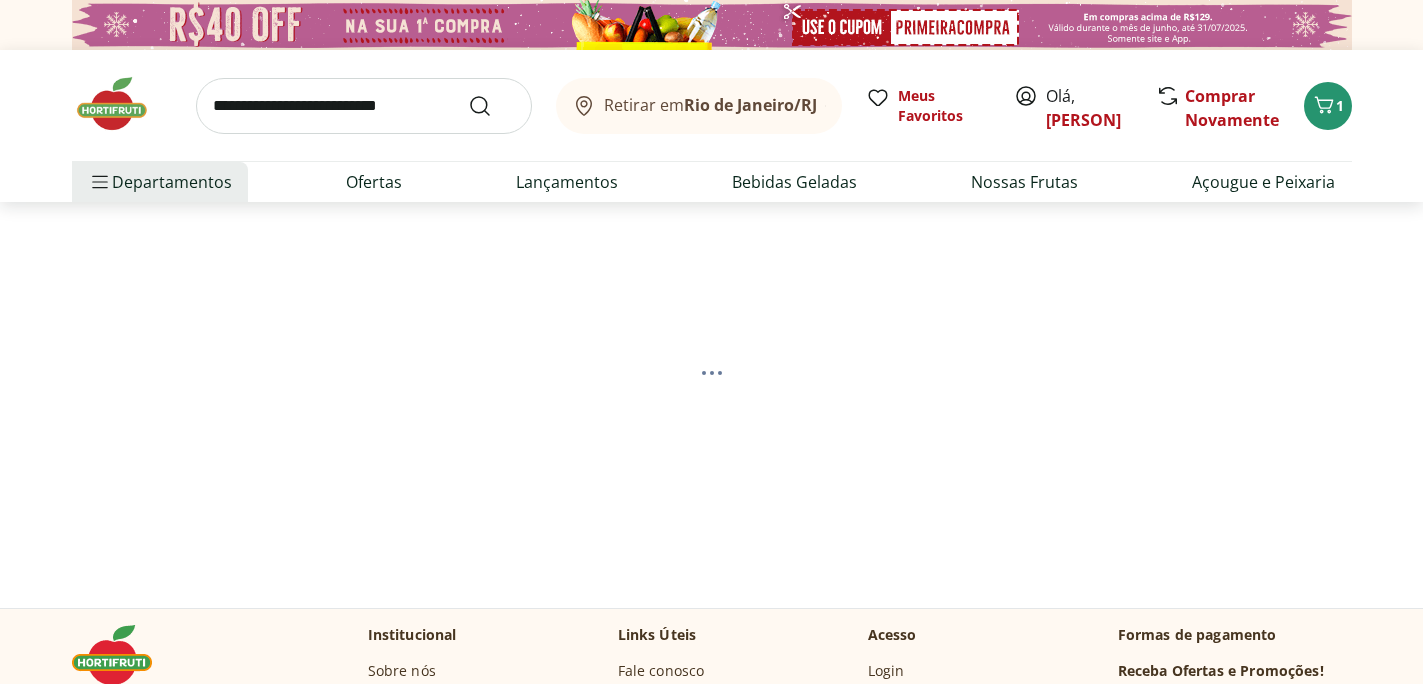 select on "**********" 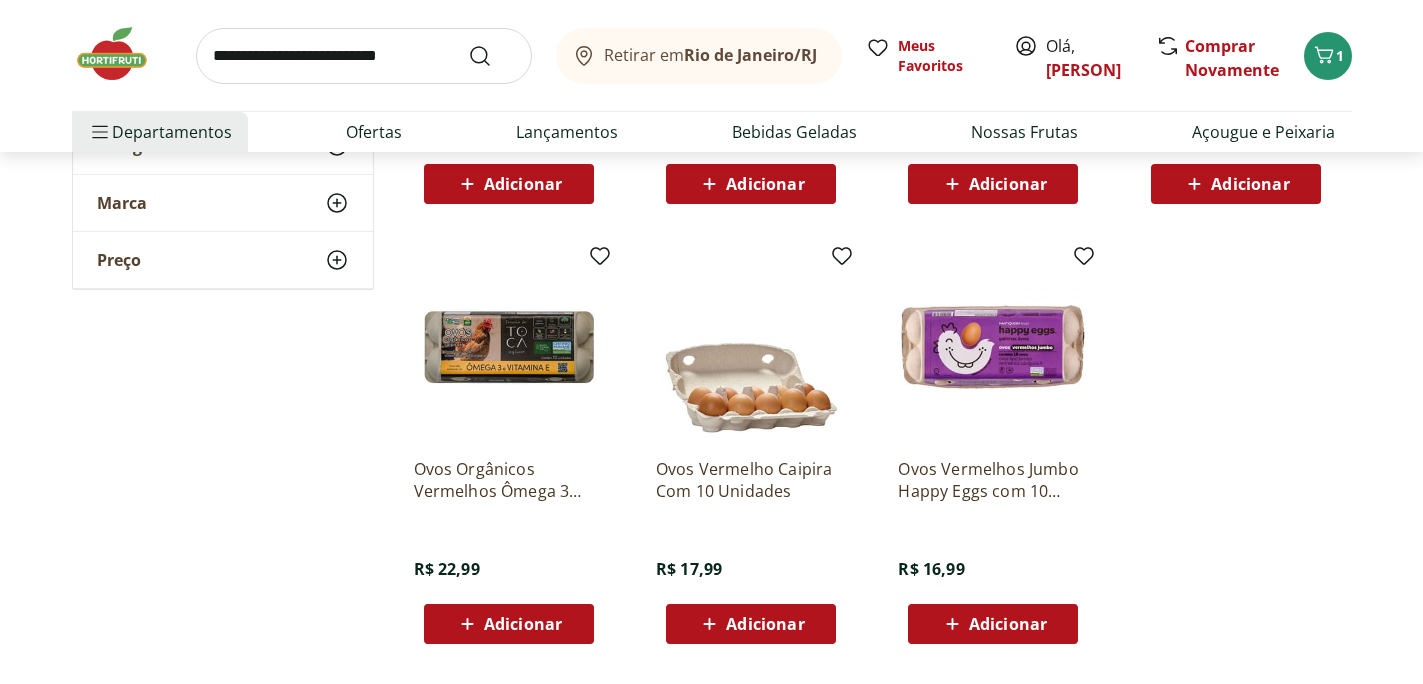 scroll, scrollTop: 611, scrollLeft: 0, axis: vertical 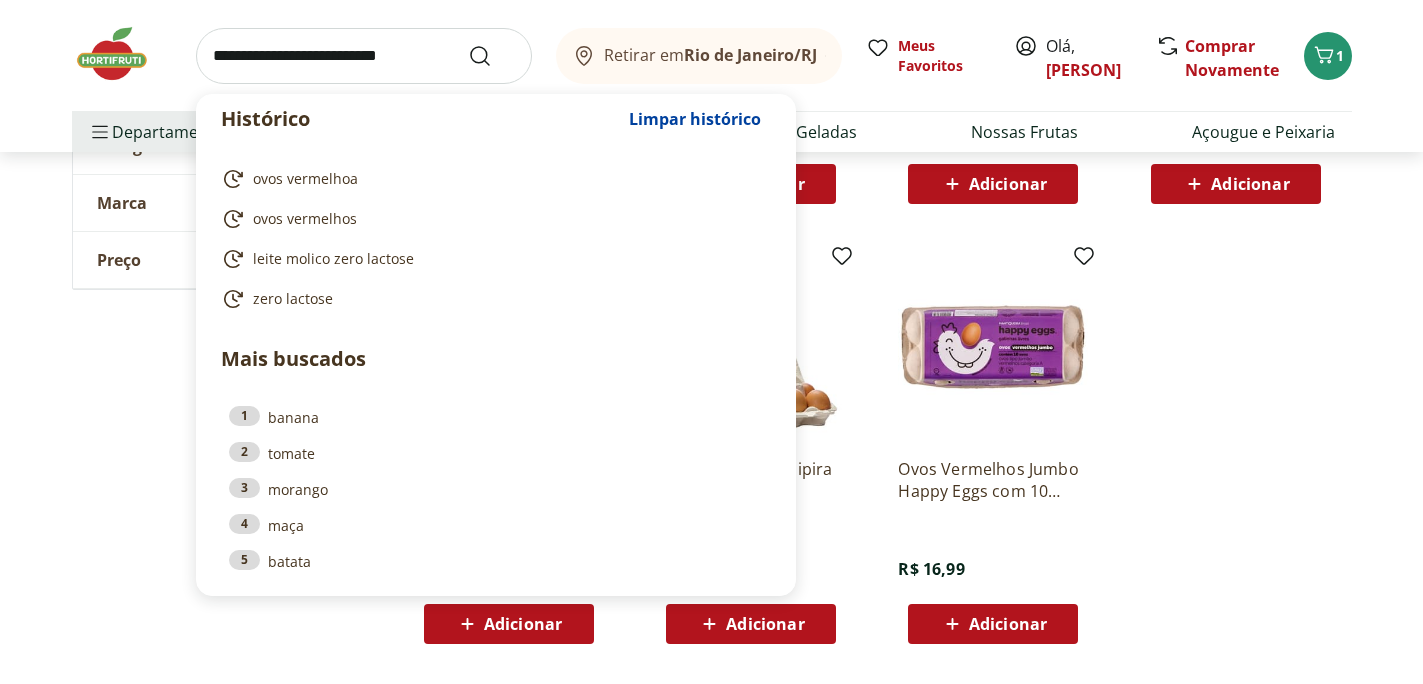 click at bounding box center (364, 56) 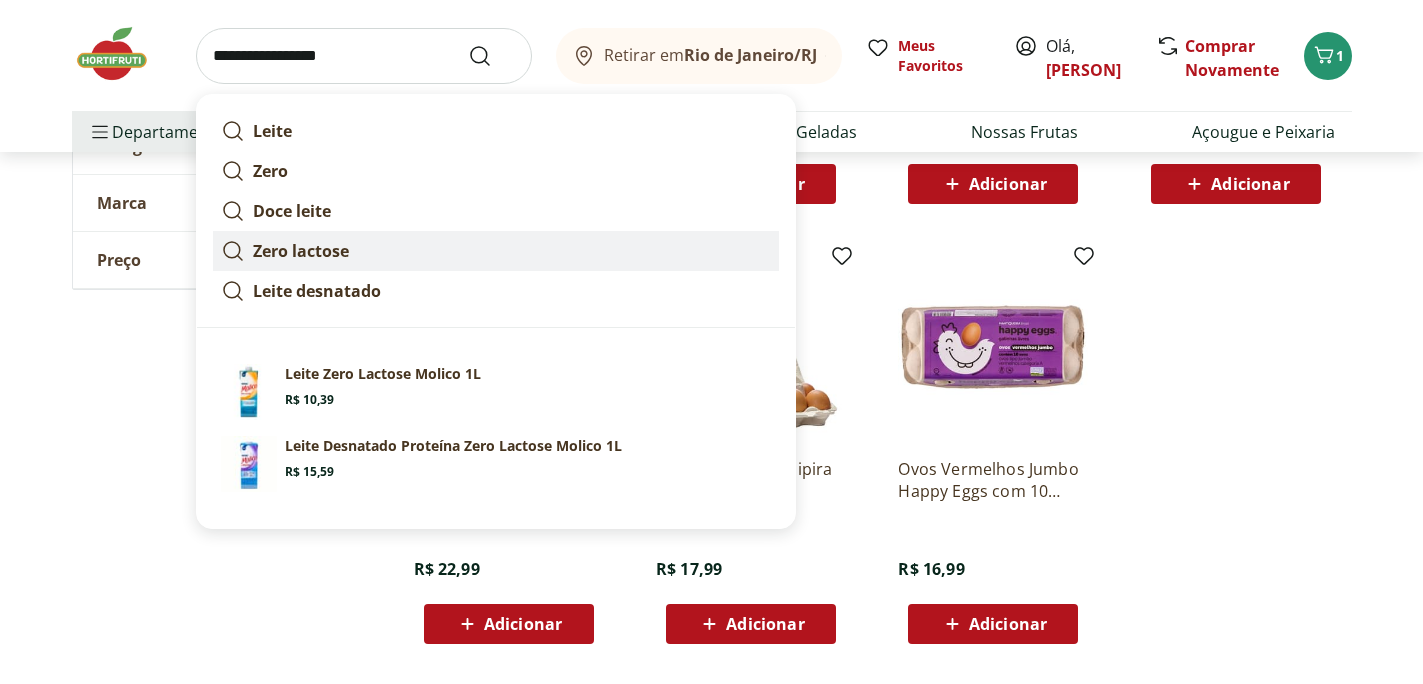 click on "Zero lactose" at bounding box center [301, 251] 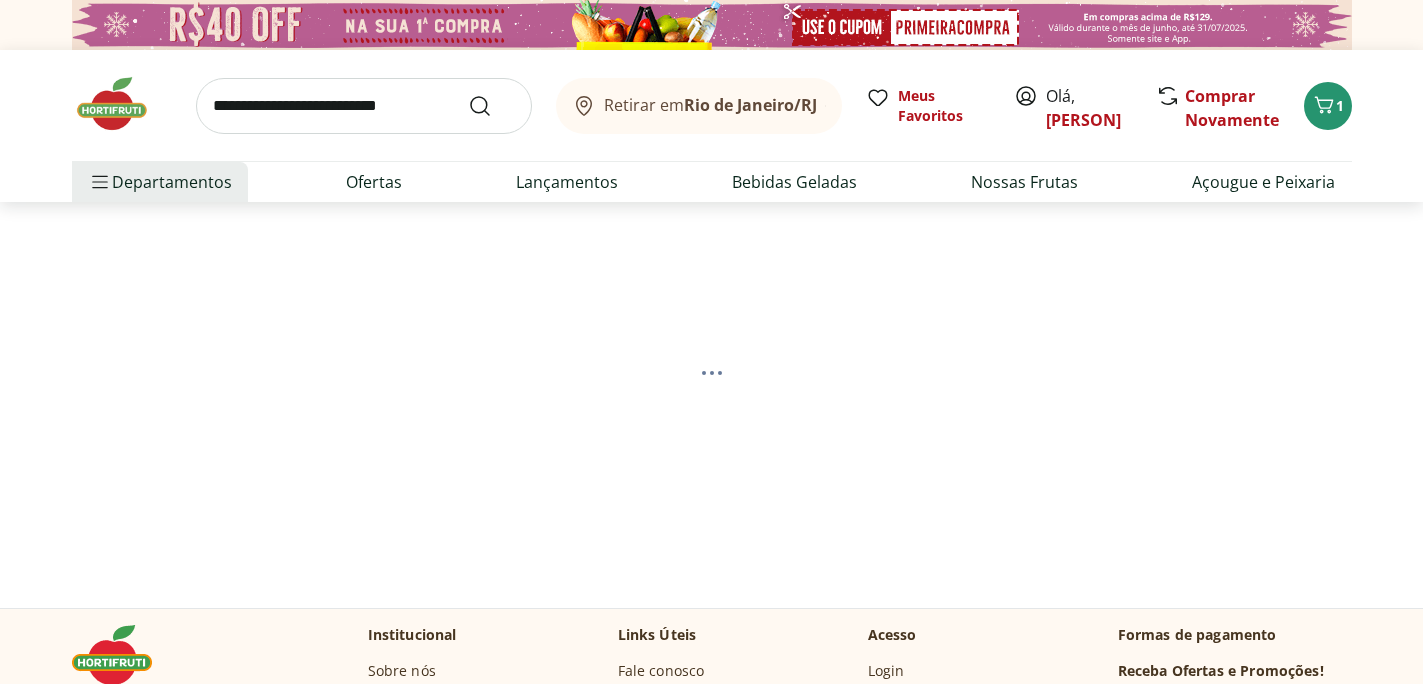 scroll, scrollTop: 0, scrollLeft: 0, axis: both 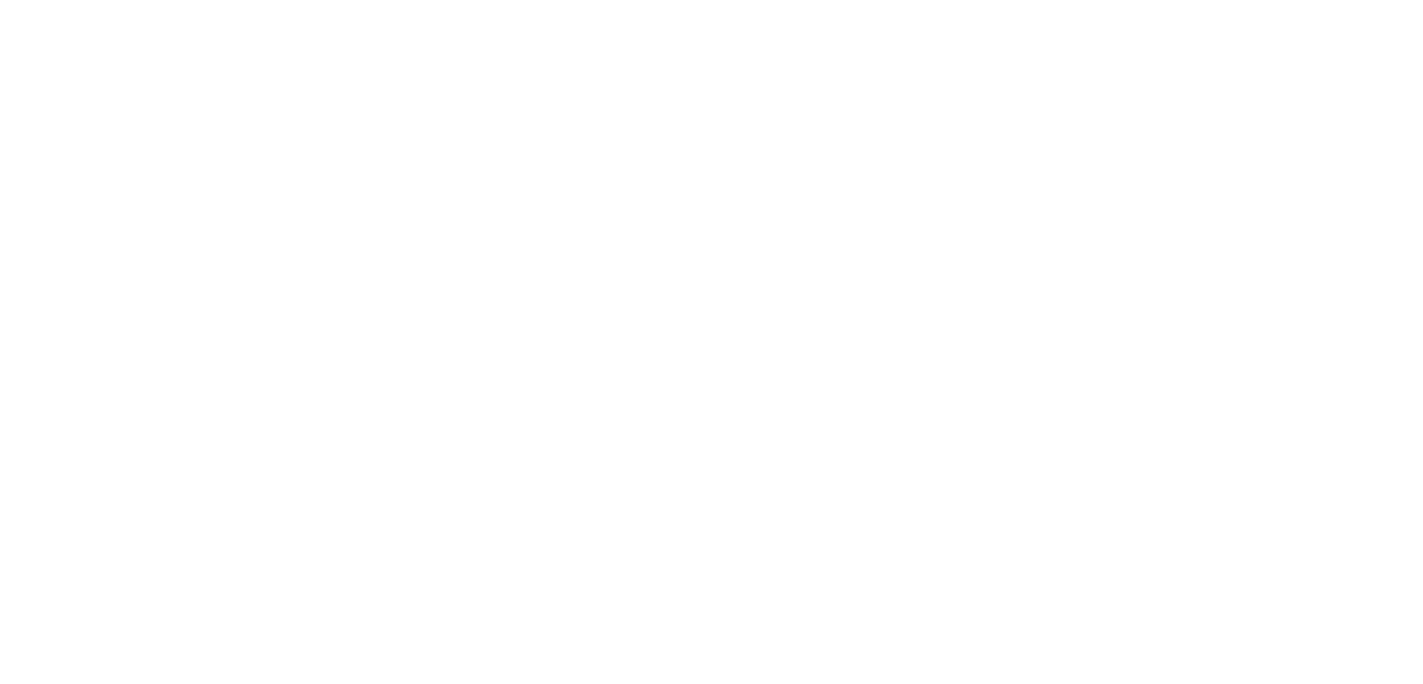 select on "**********" 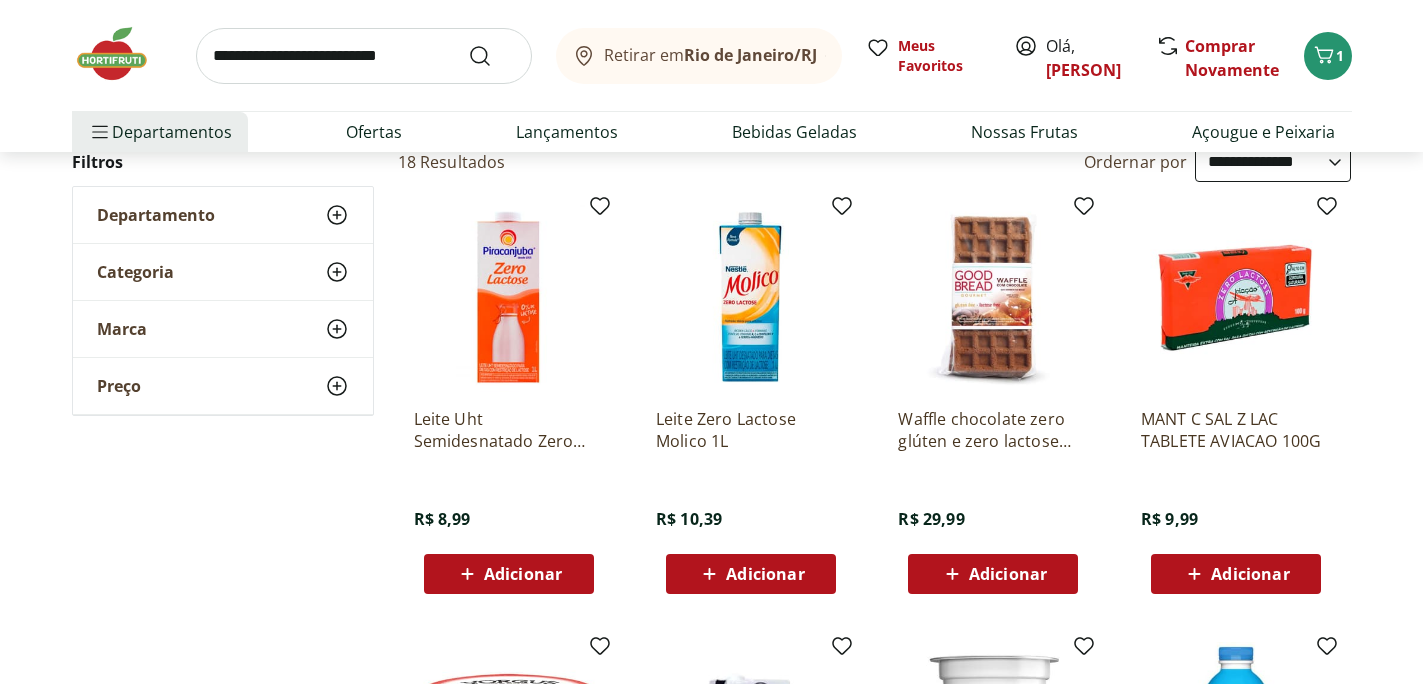 scroll, scrollTop: 224, scrollLeft: 0, axis: vertical 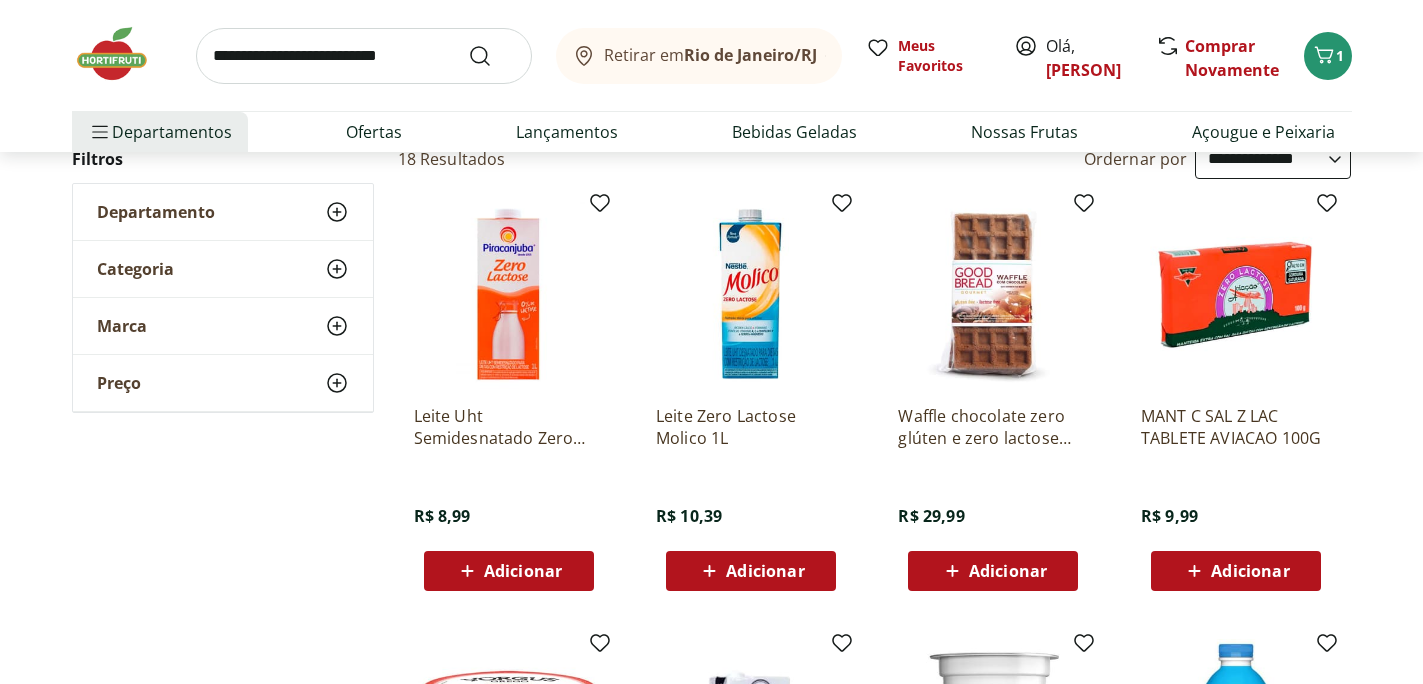 click on "Adicionar" at bounding box center (765, 571) 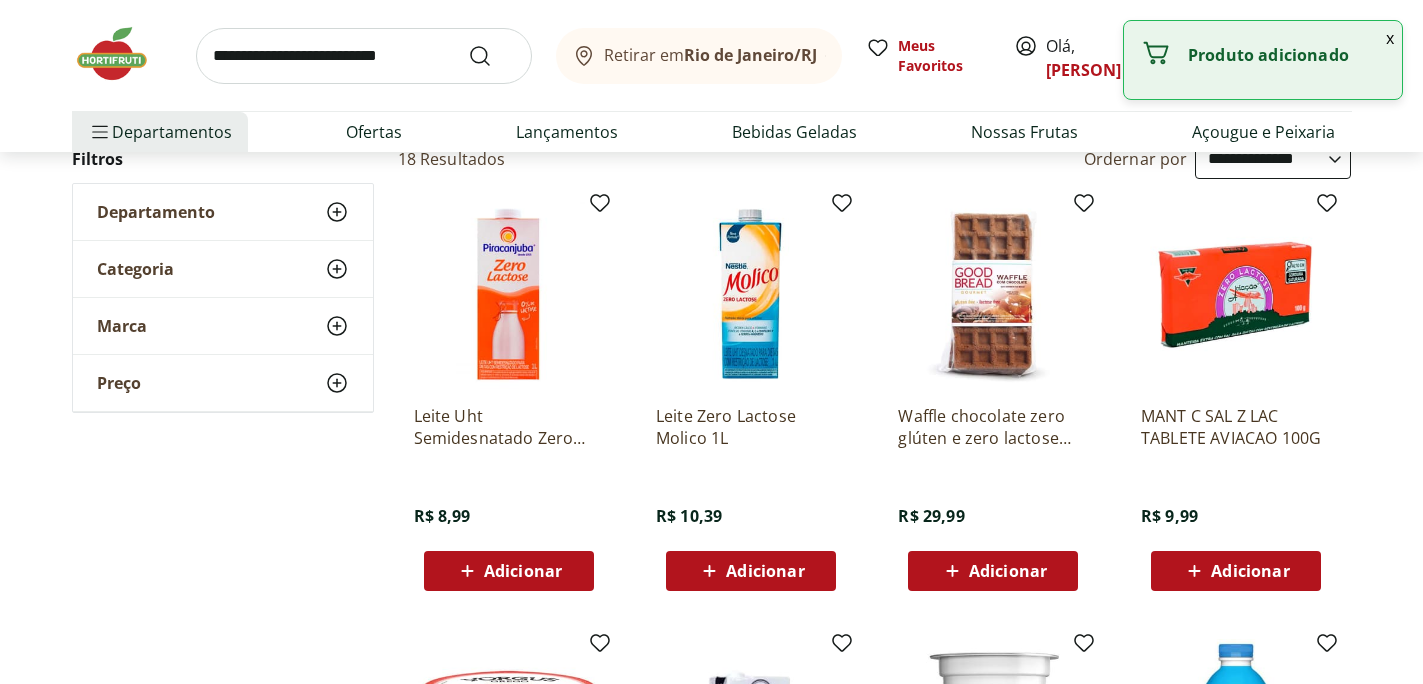 click on "Adicionar" at bounding box center (751, 571) 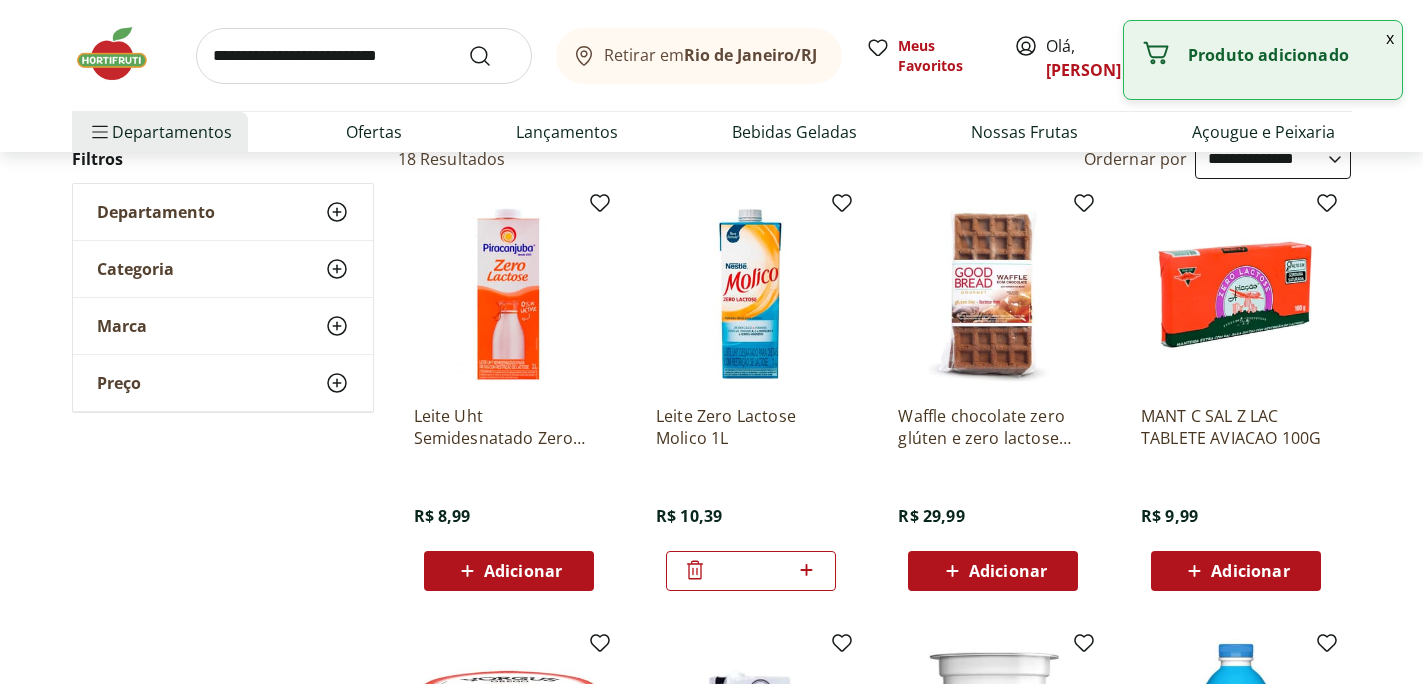 click 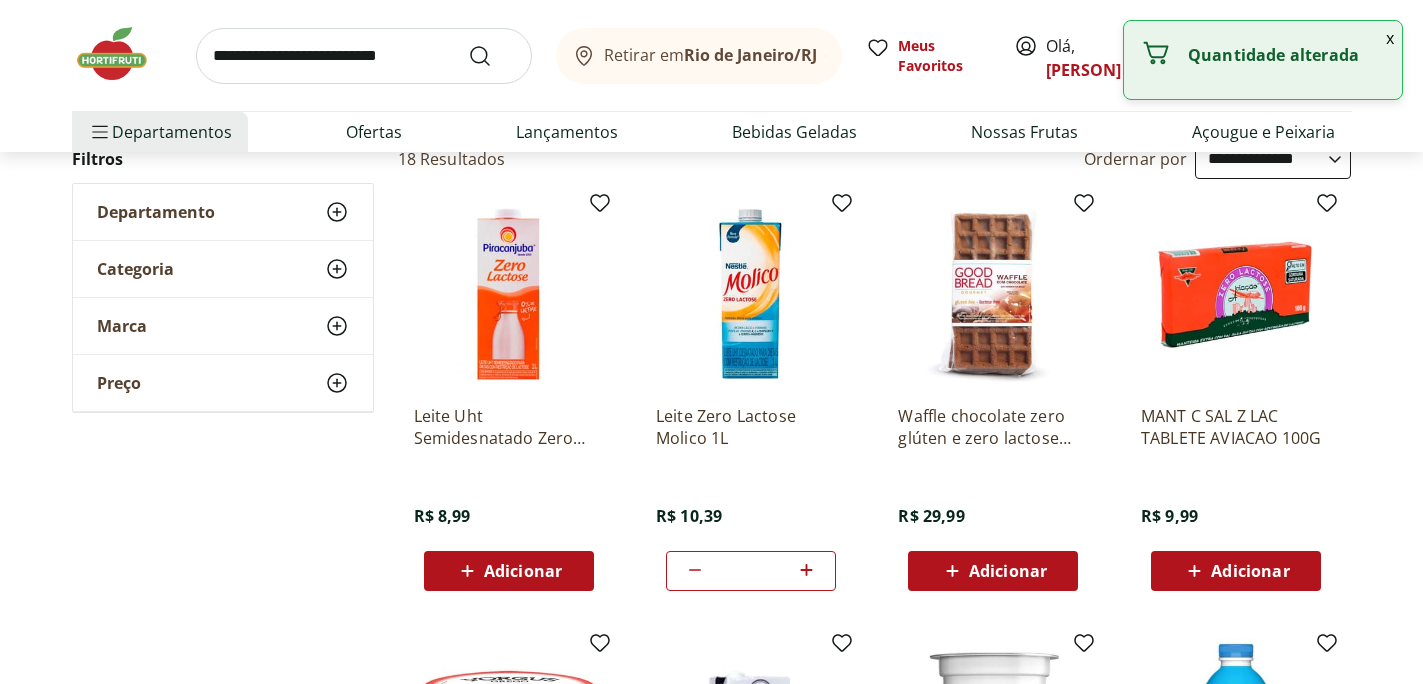 click 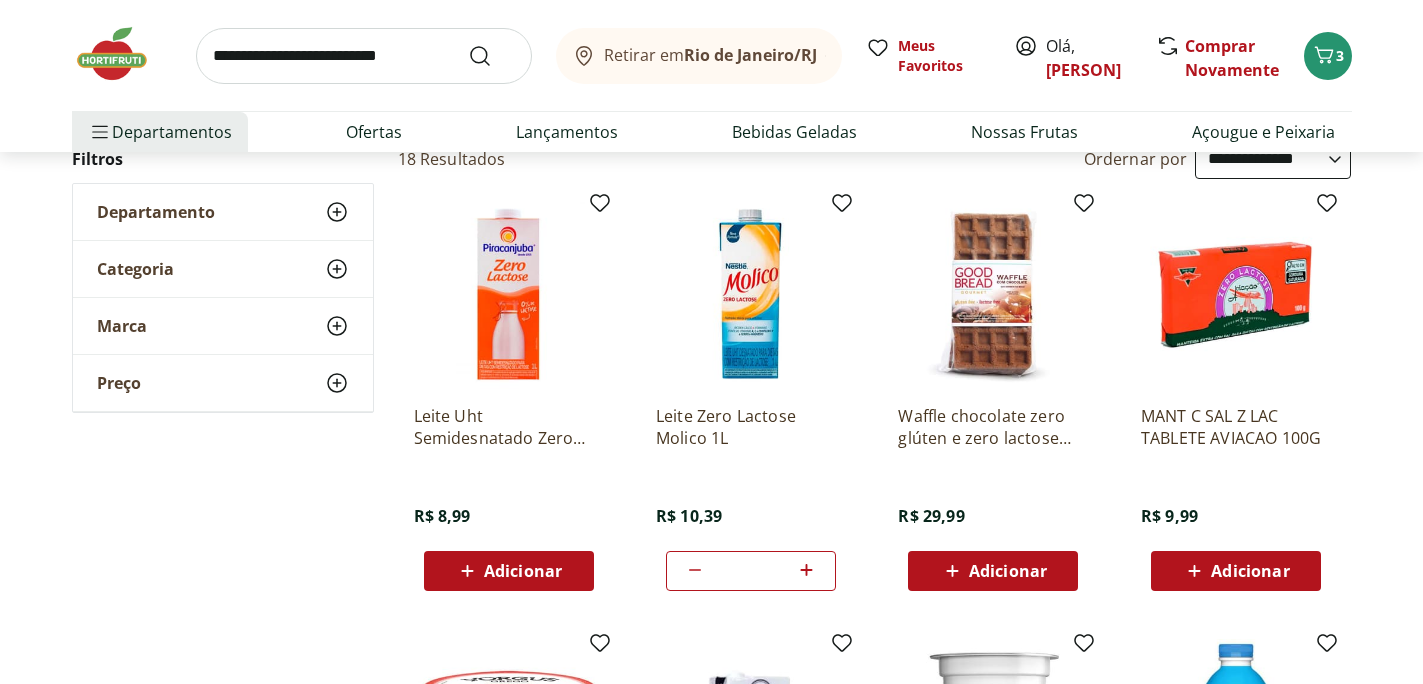 click 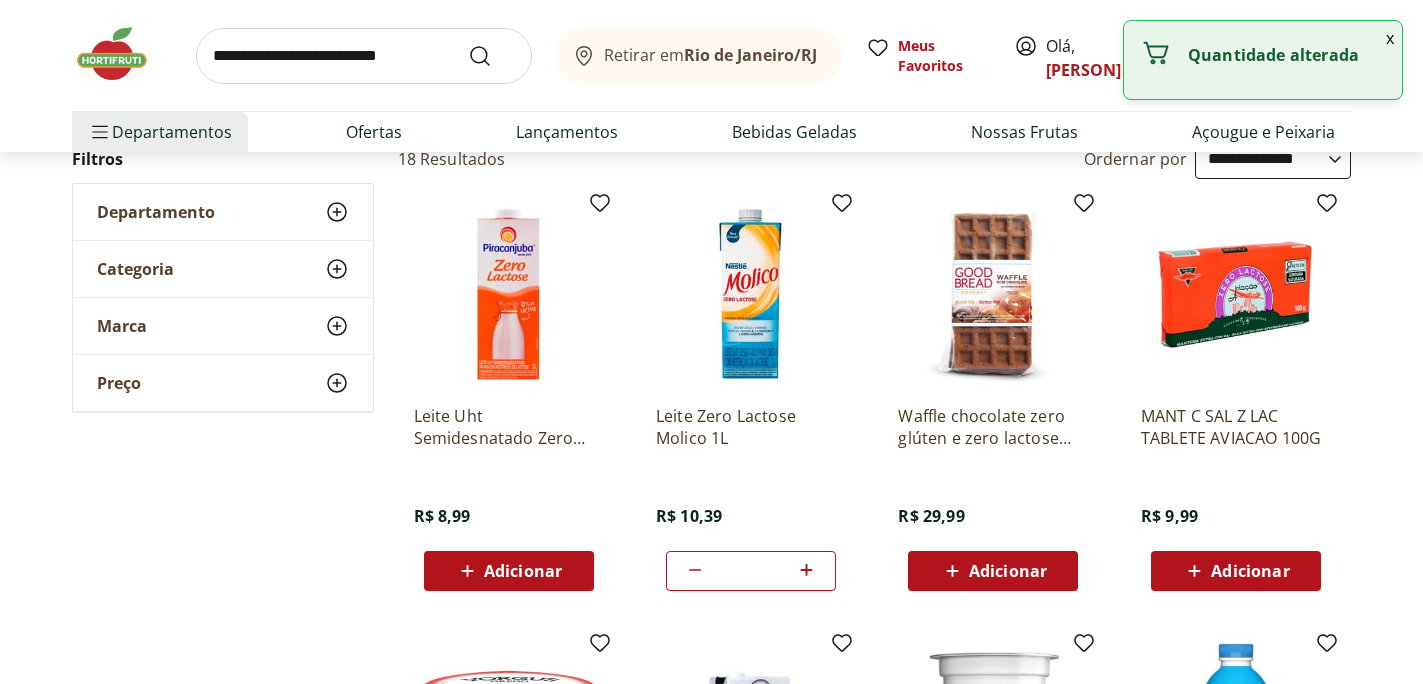 type on "*" 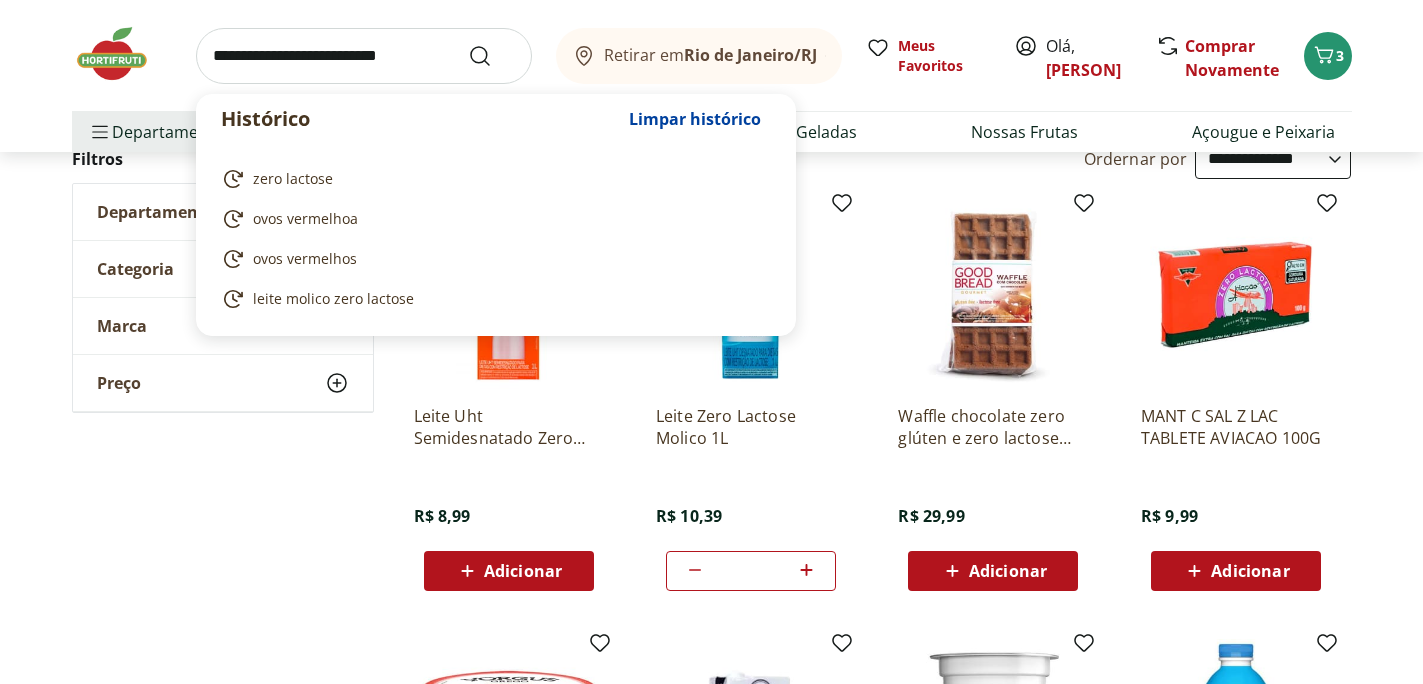 click at bounding box center (364, 56) 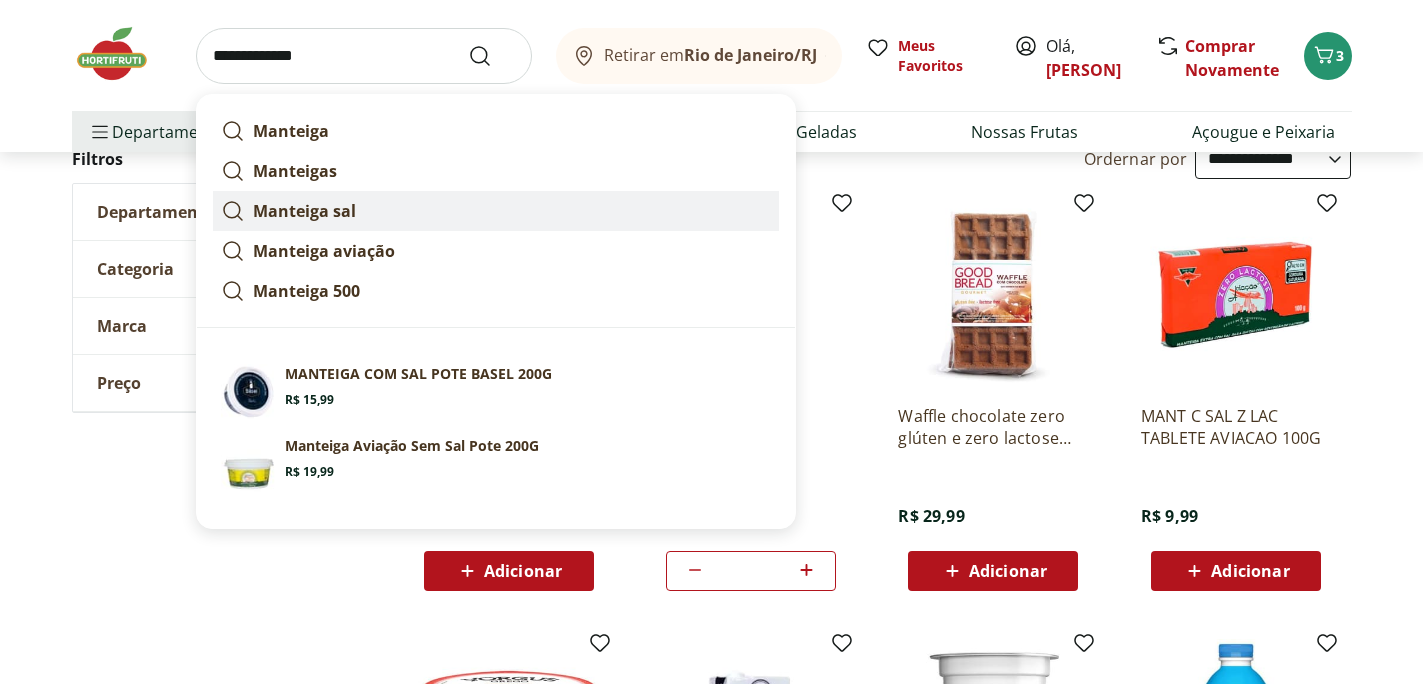 click on "Manteiga sal" at bounding box center [304, 211] 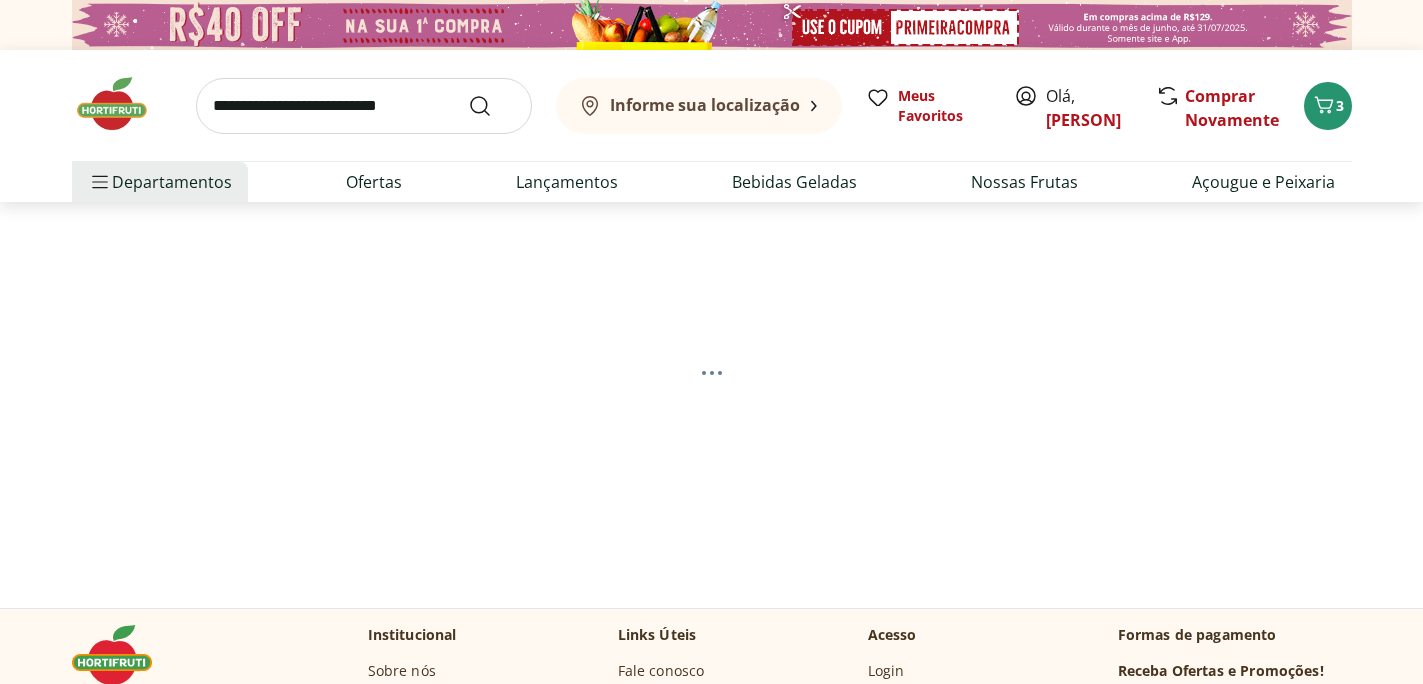 scroll, scrollTop: 0, scrollLeft: 0, axis: both 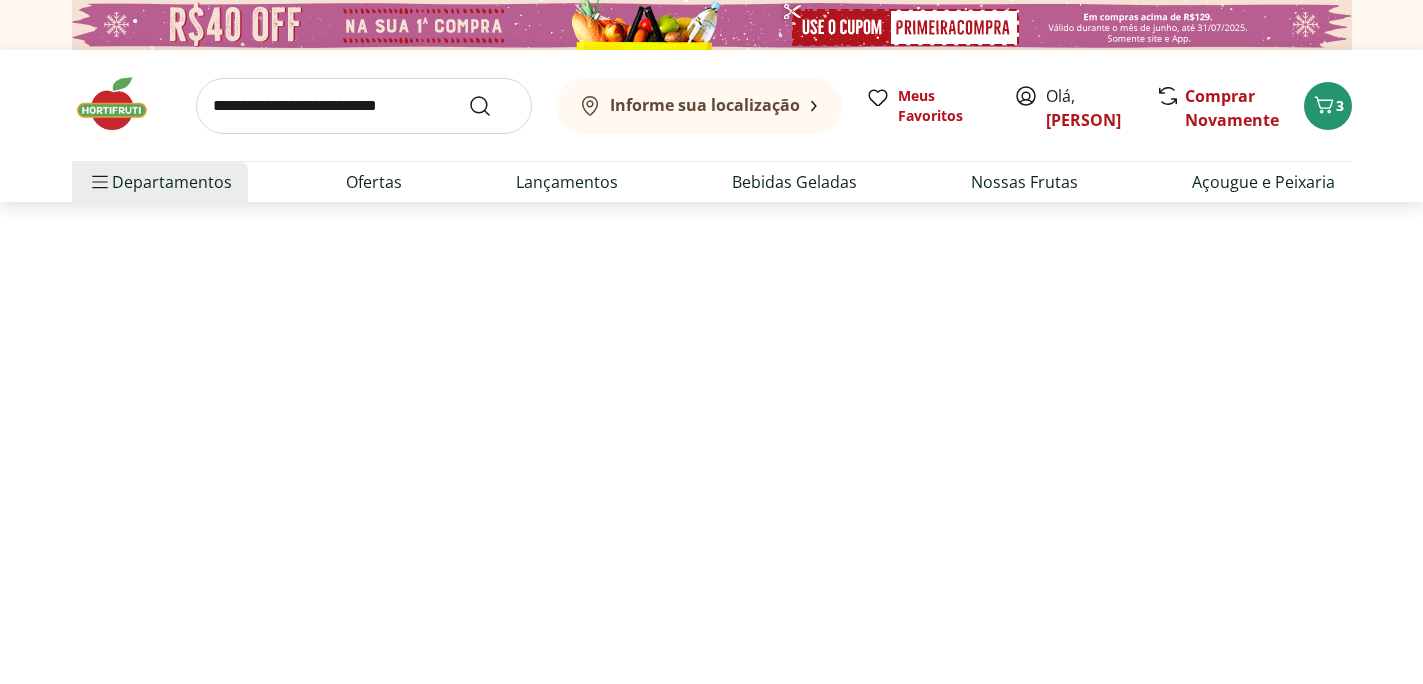 select on "**********" 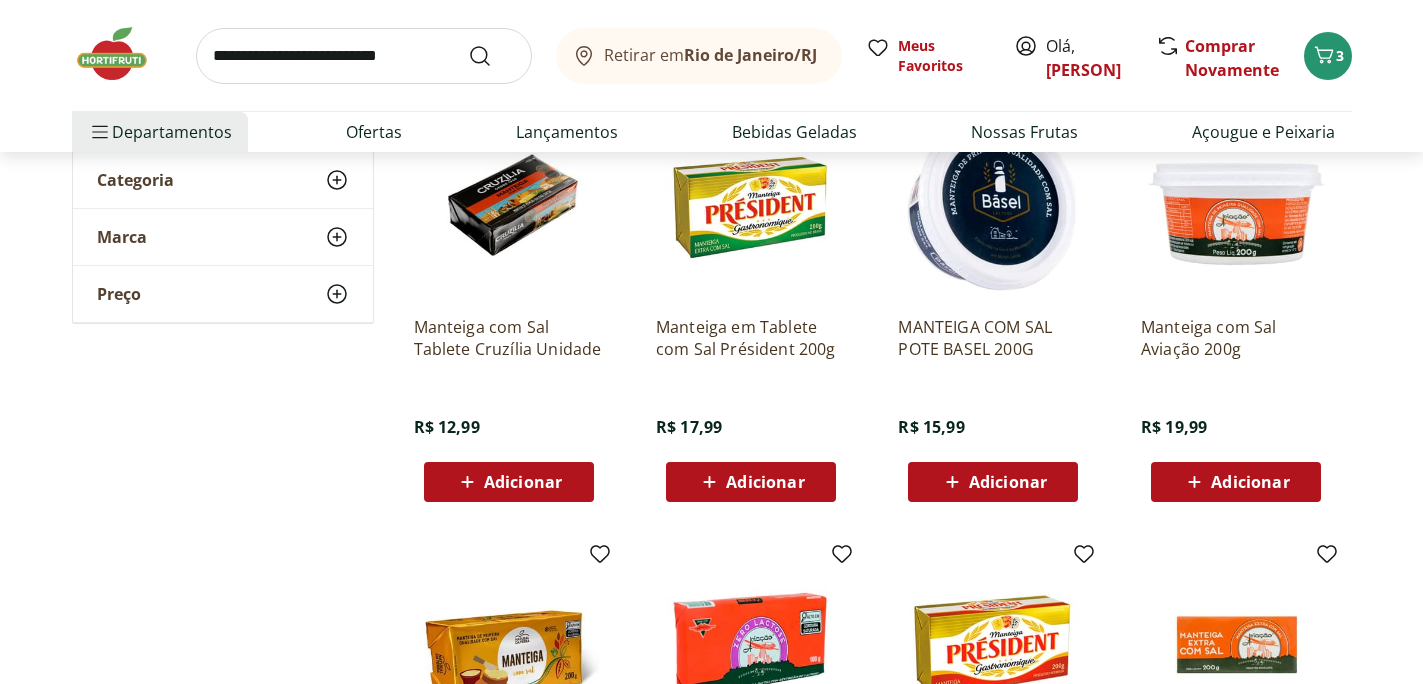 scroll, scrollTop: 300, scrollLeft: 0, axis: vertical 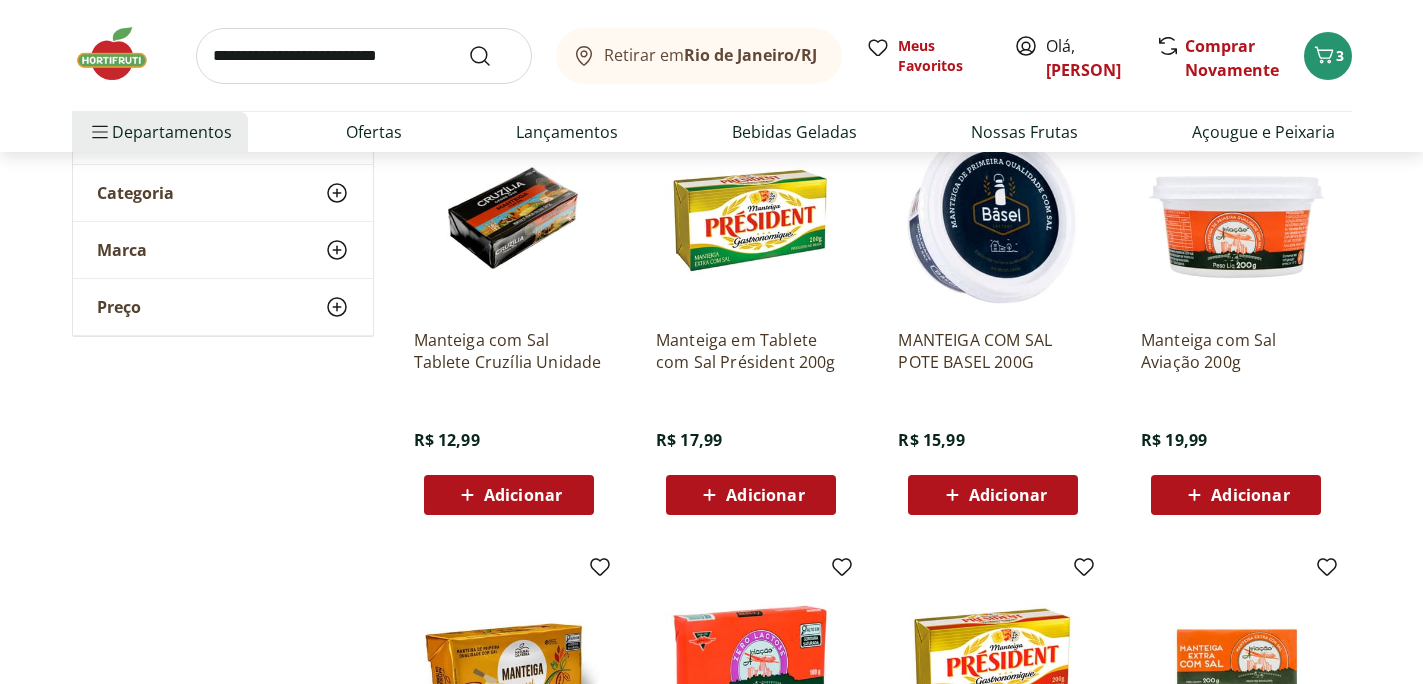 click on "Adicionar" at bounding box center [1008, 495] 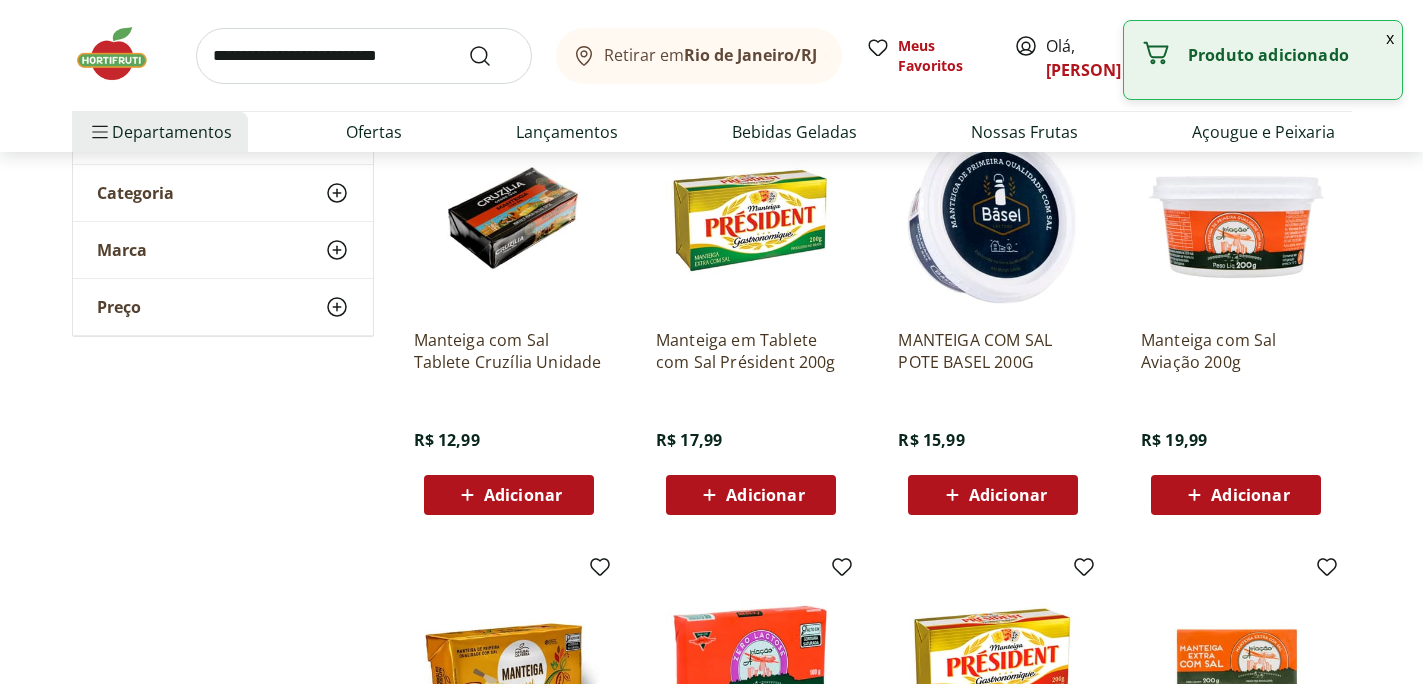 click on "Adicionar" at bounding box center [1008, 495] 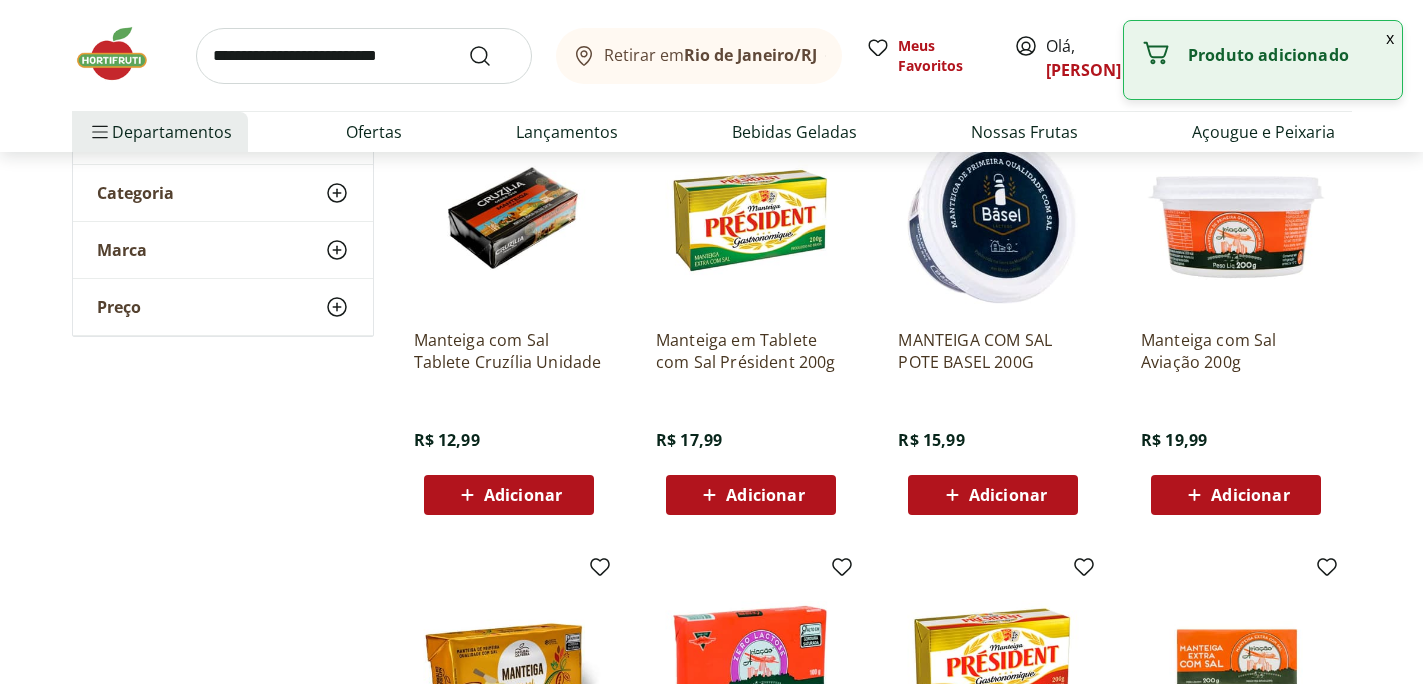 click on "Adicionar" at bounding box center [1008, 495] 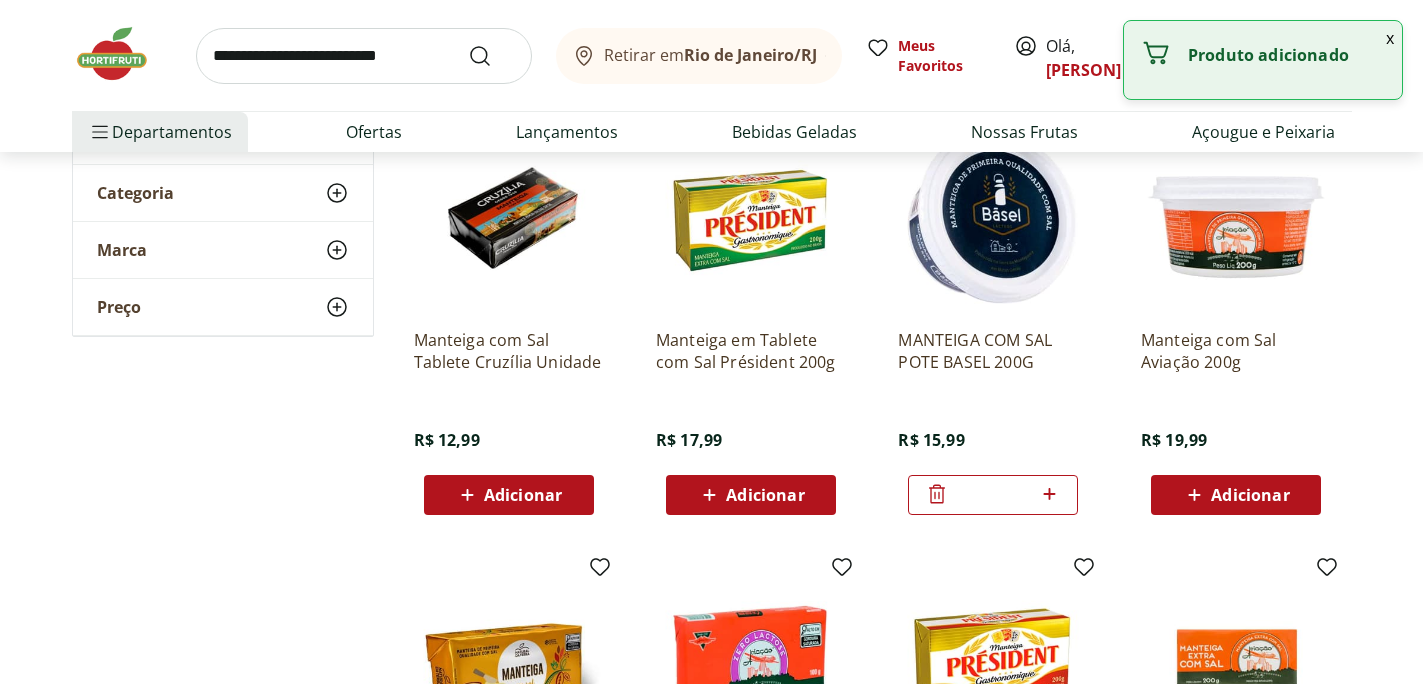 click 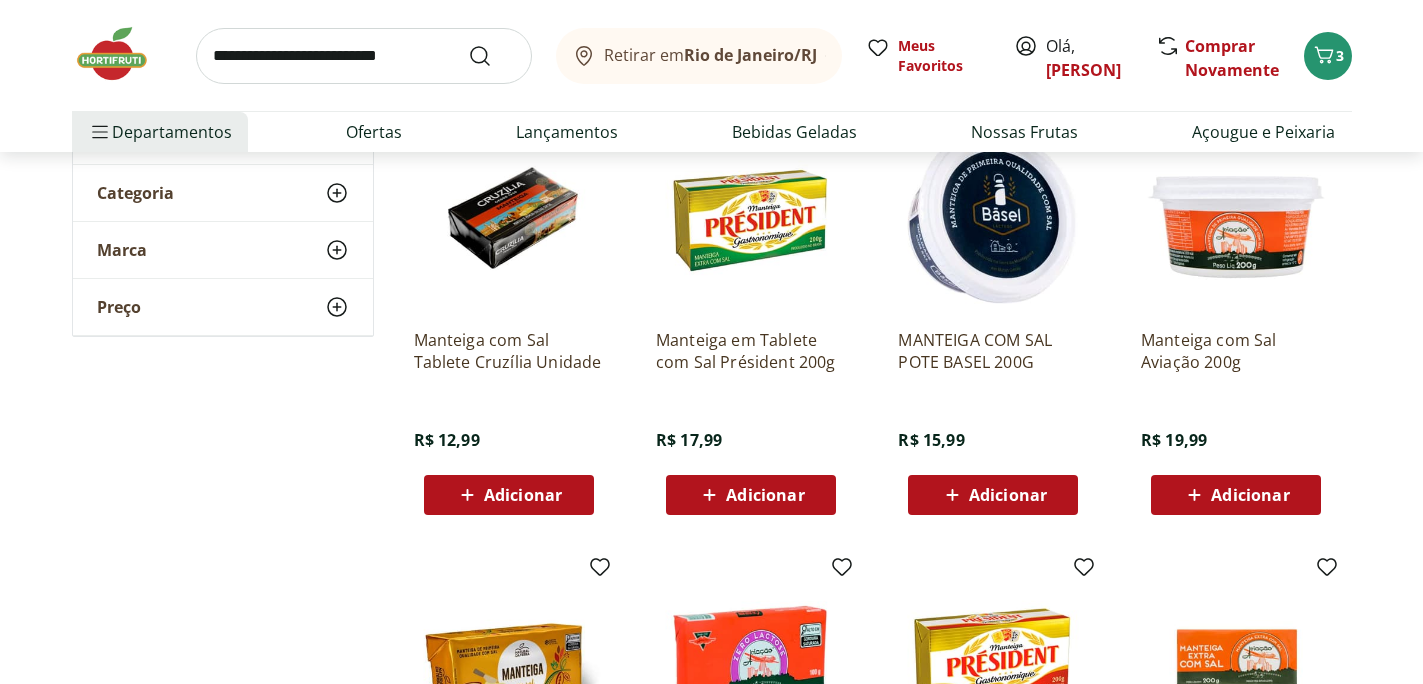 click at bounding box center [364, 56] 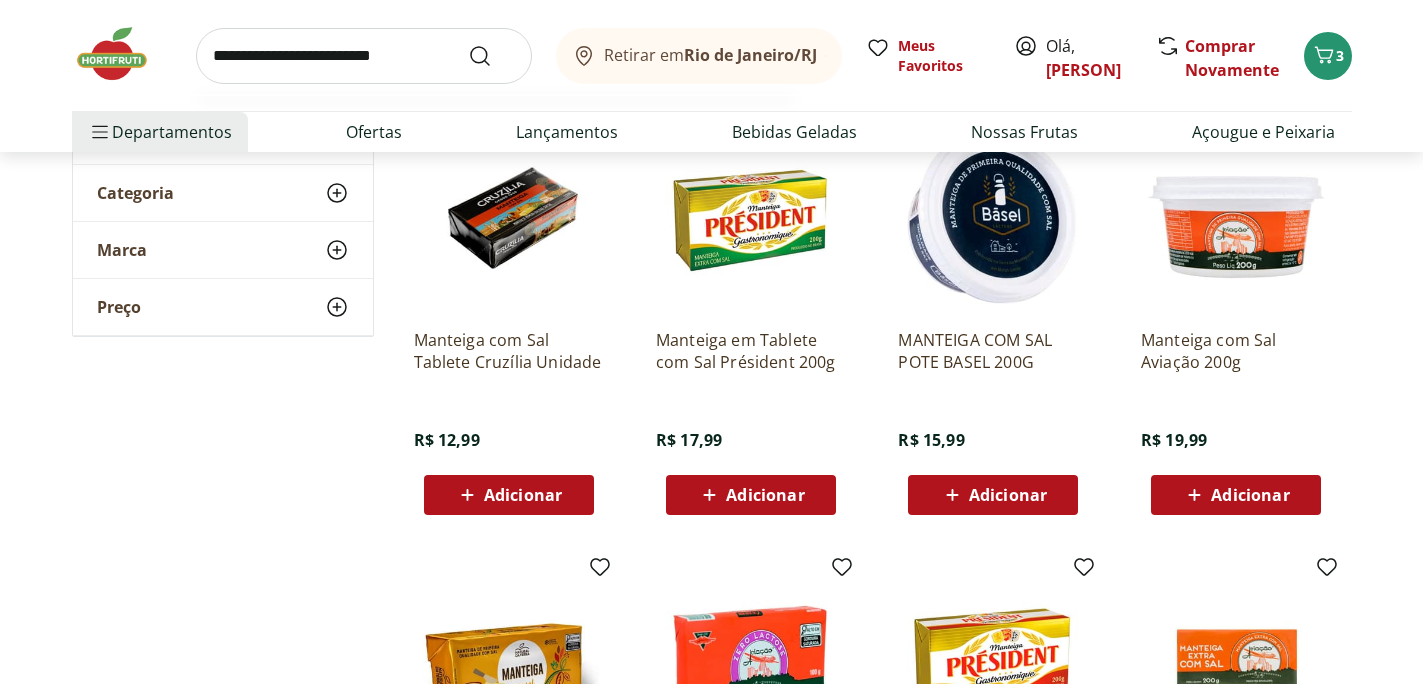 type on "**********" 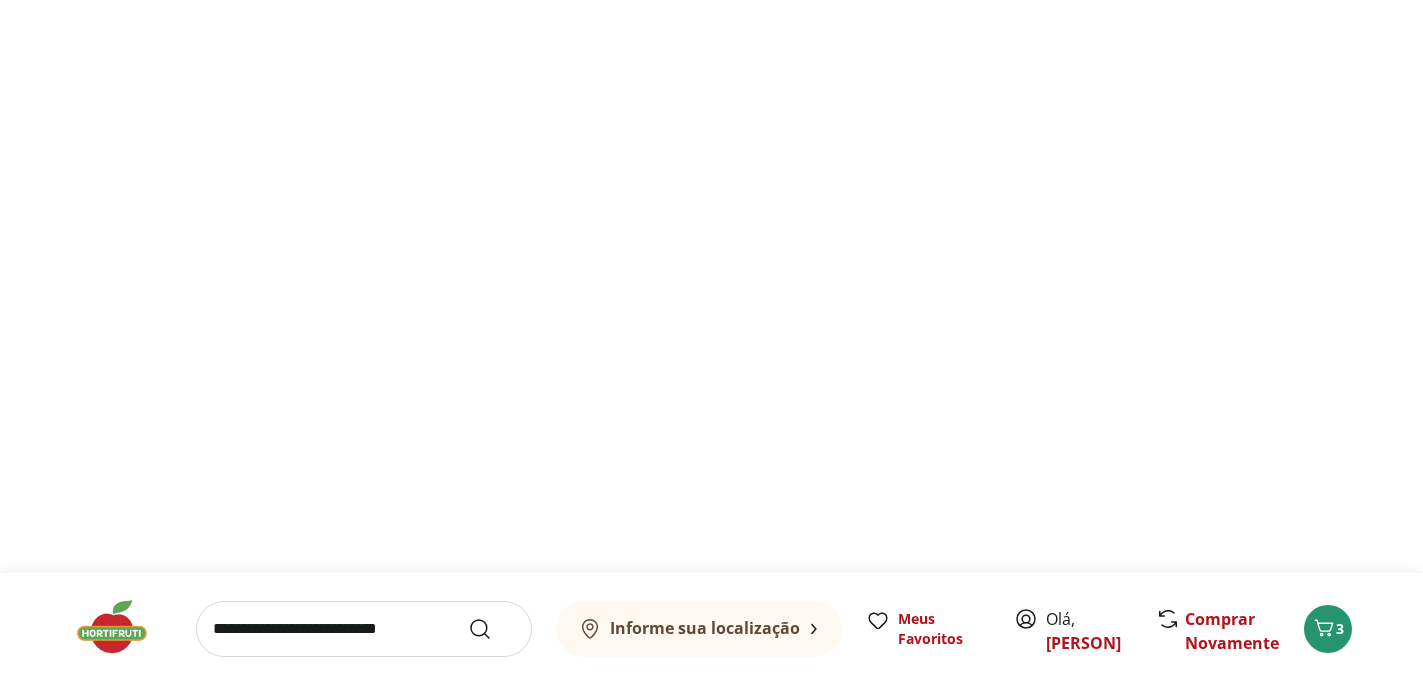 scroll, scrollTop: 0, scrollLeft: 0, axis: both 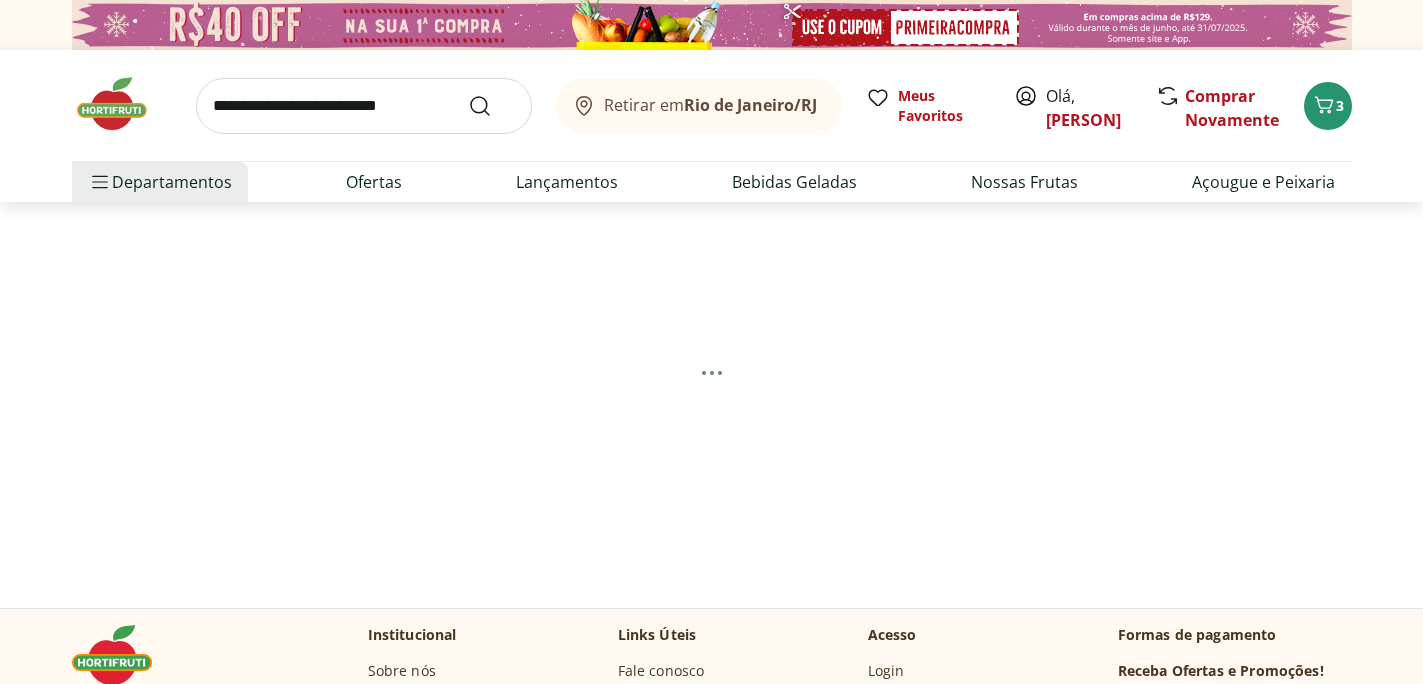 select on "**********" 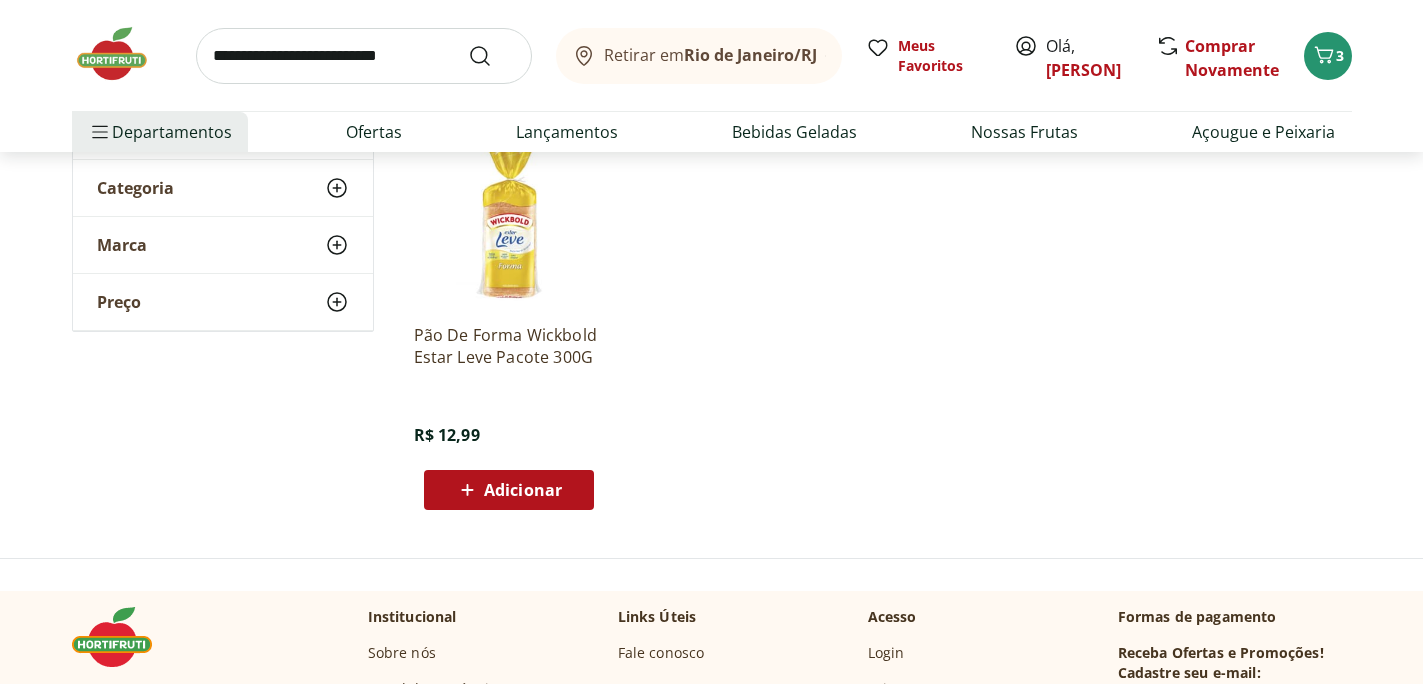 scroll, scrollTop: 305, scrollLeft: 0, axis: vertical 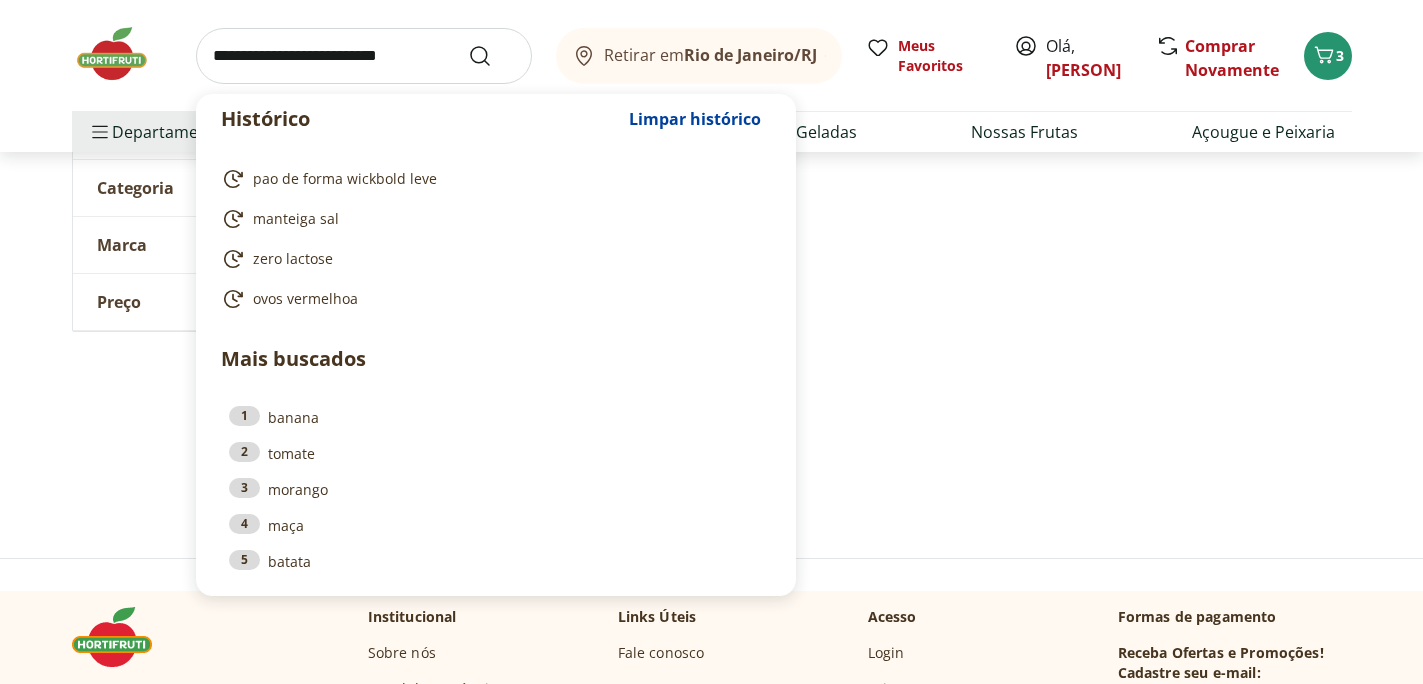 click at bounding box center (364, 56) 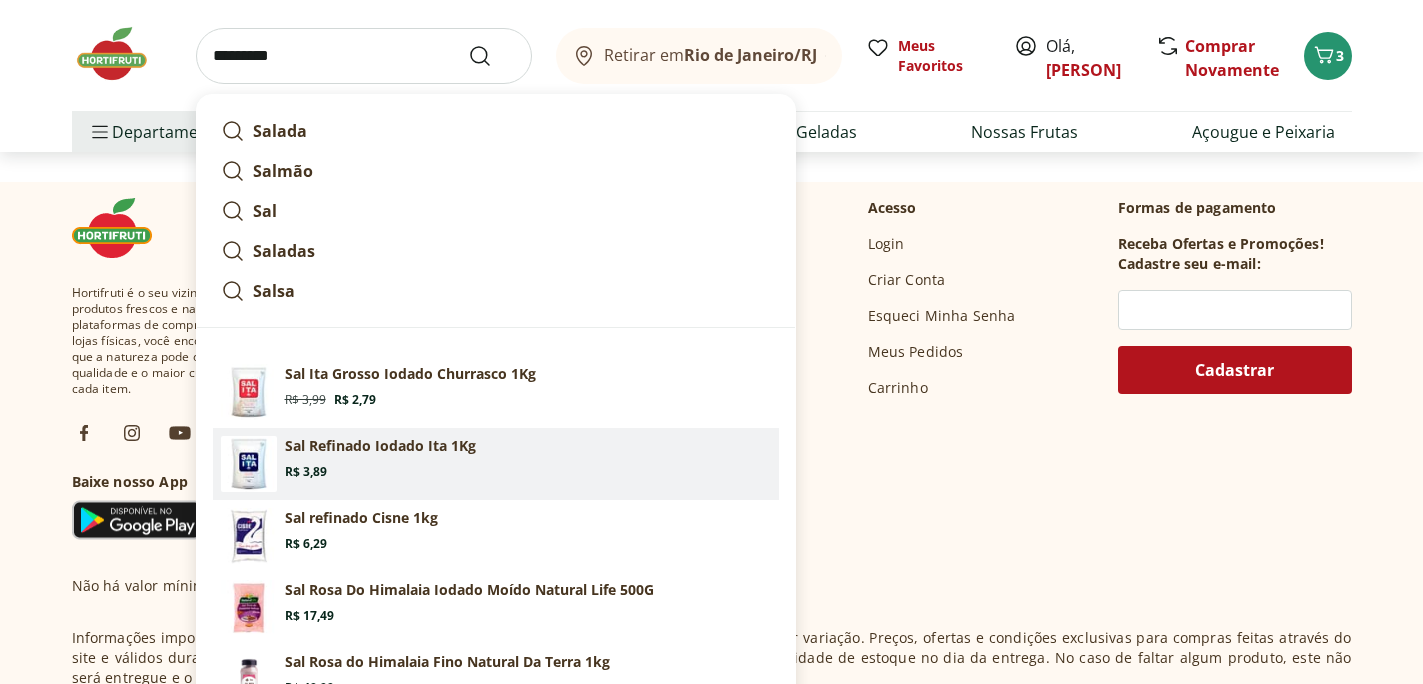 scroll, scrollTop: 717, scrollLeft: 0, axis: vertical 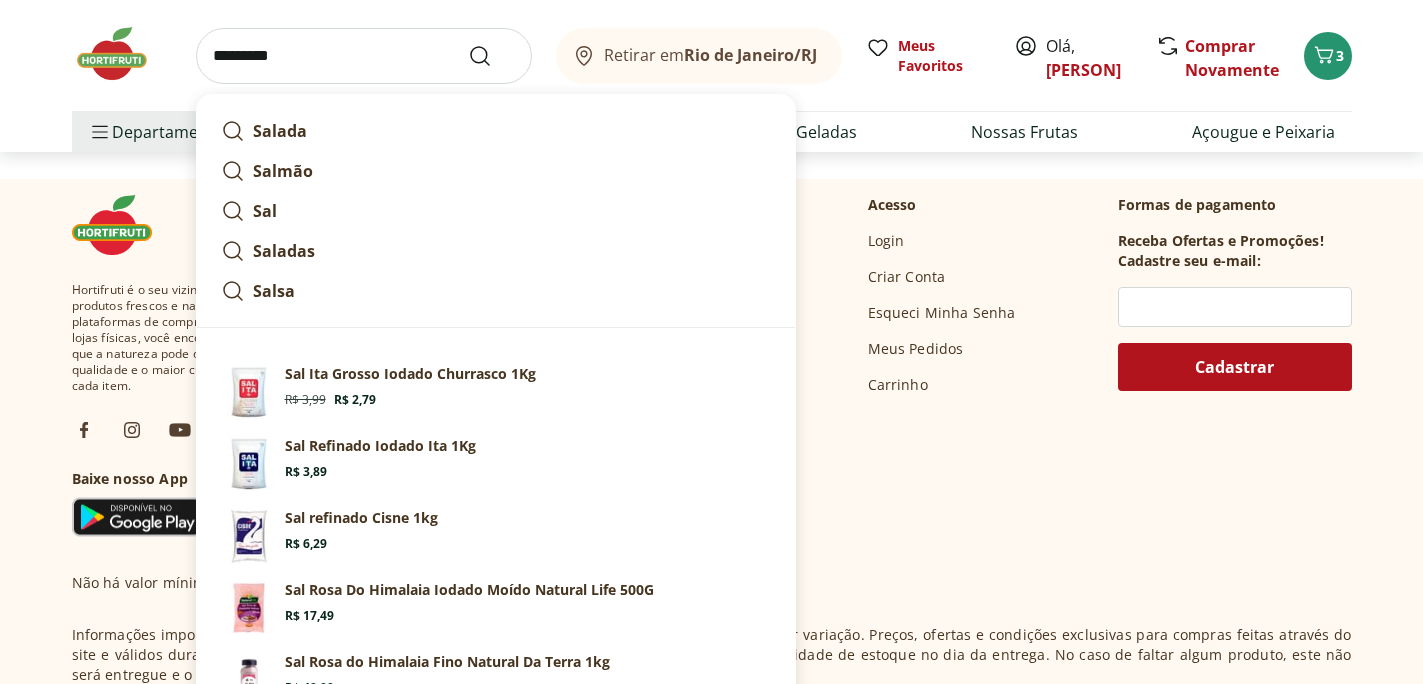 type on "*********" 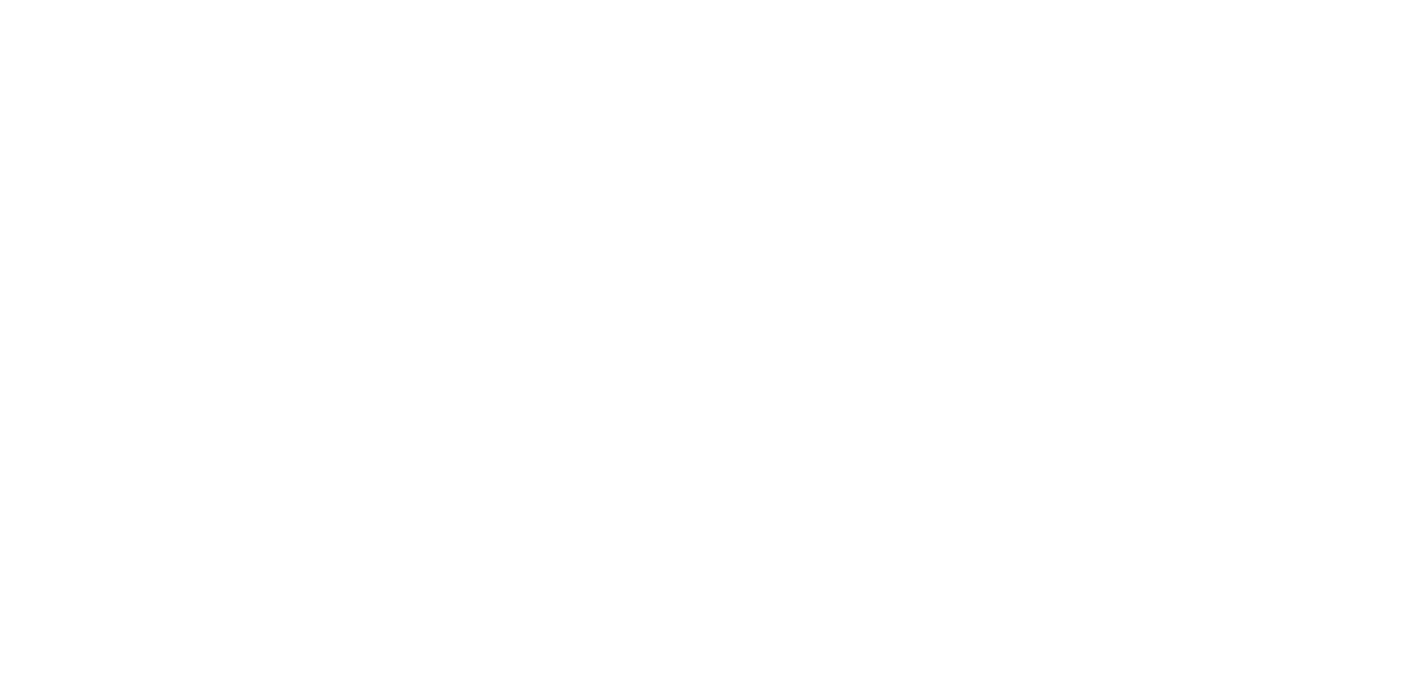scroll, scrollTop: 0, scrollLeft: 0, axis: both 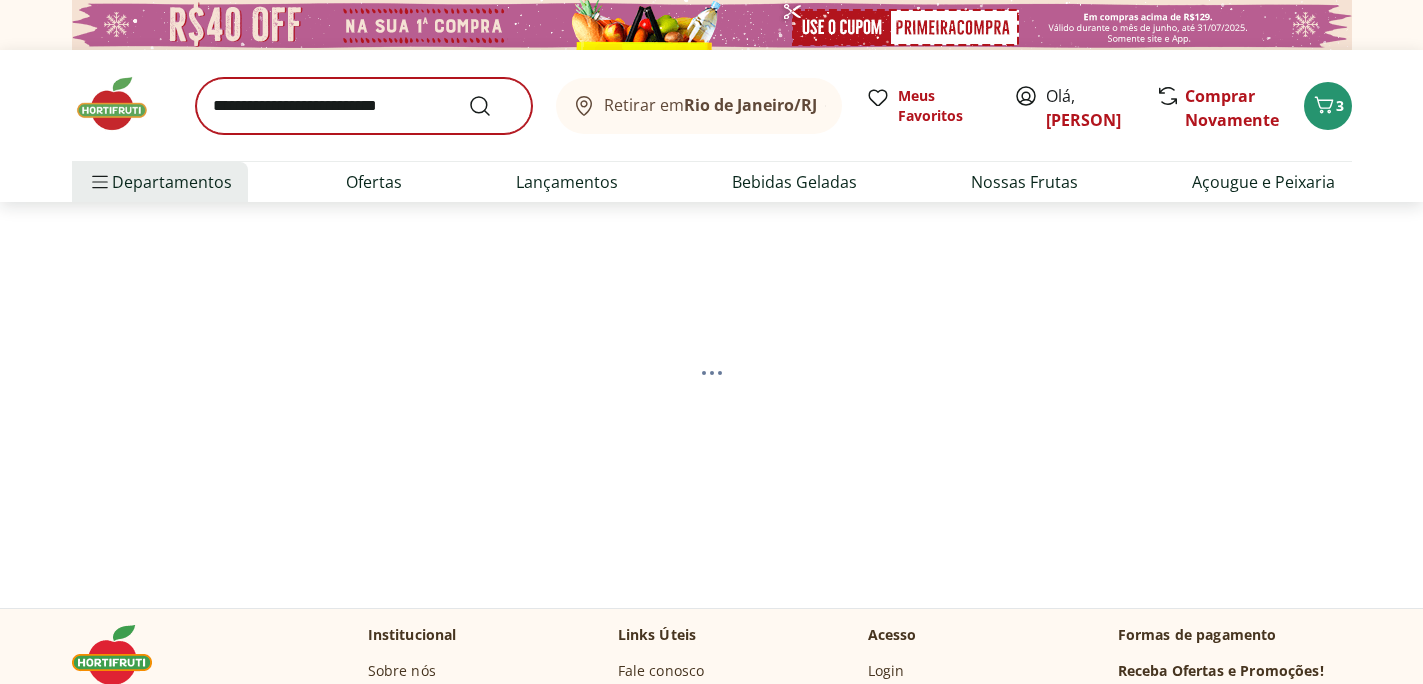 select on "**********" 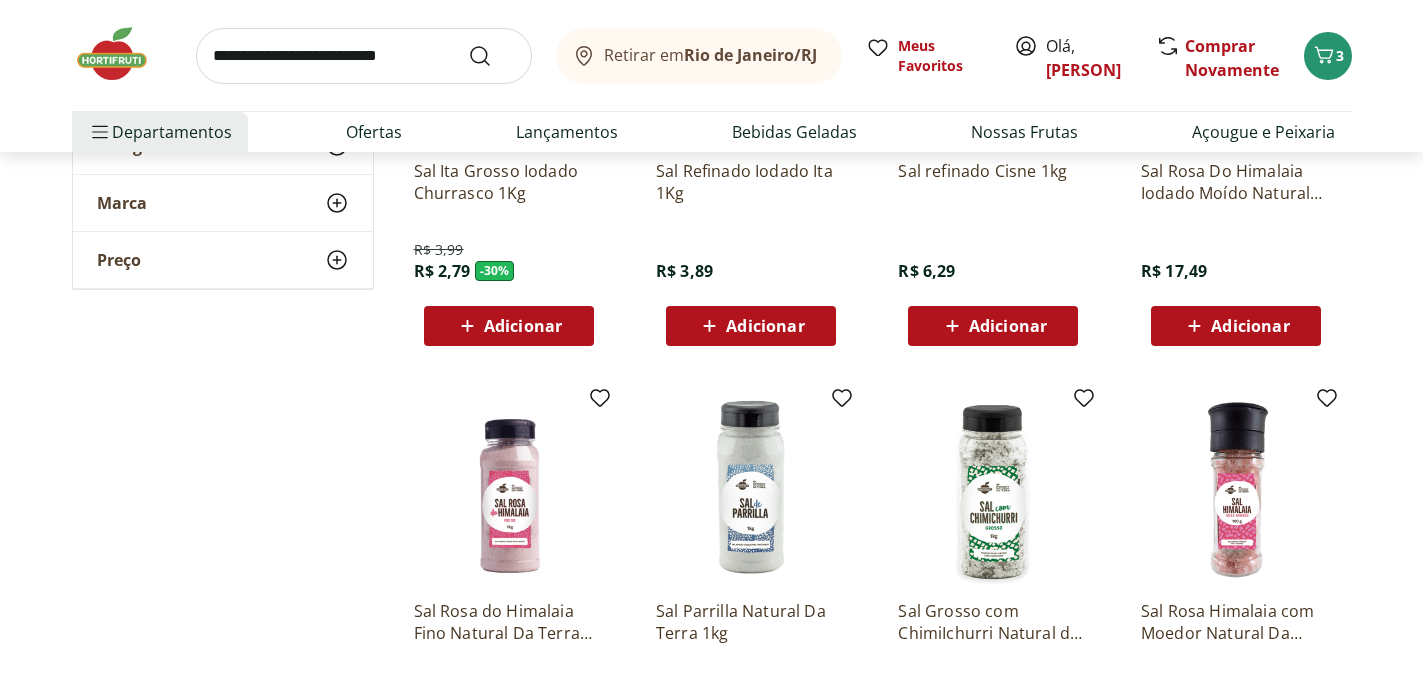 scroll, scrollTop: 202, scrollLeft: 0, axis: vertical 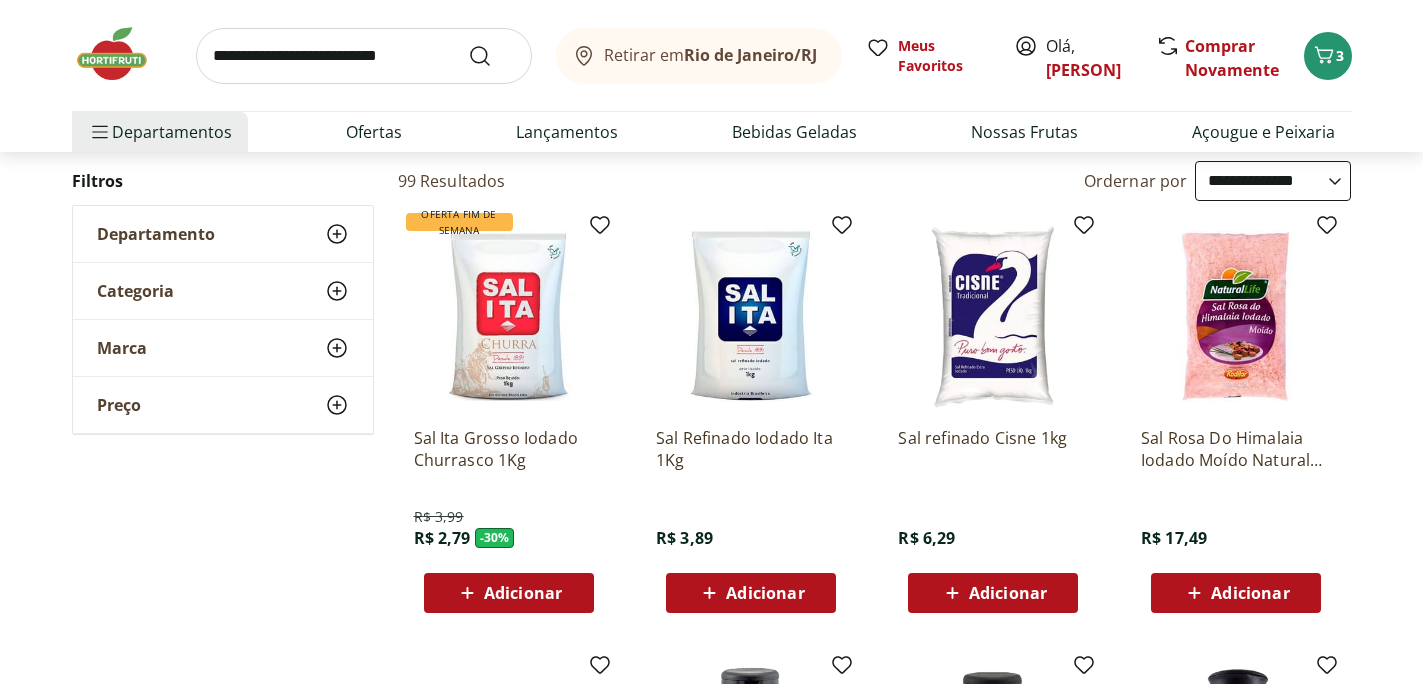 click on "Adicionar" at bounding box center [1008, 593] 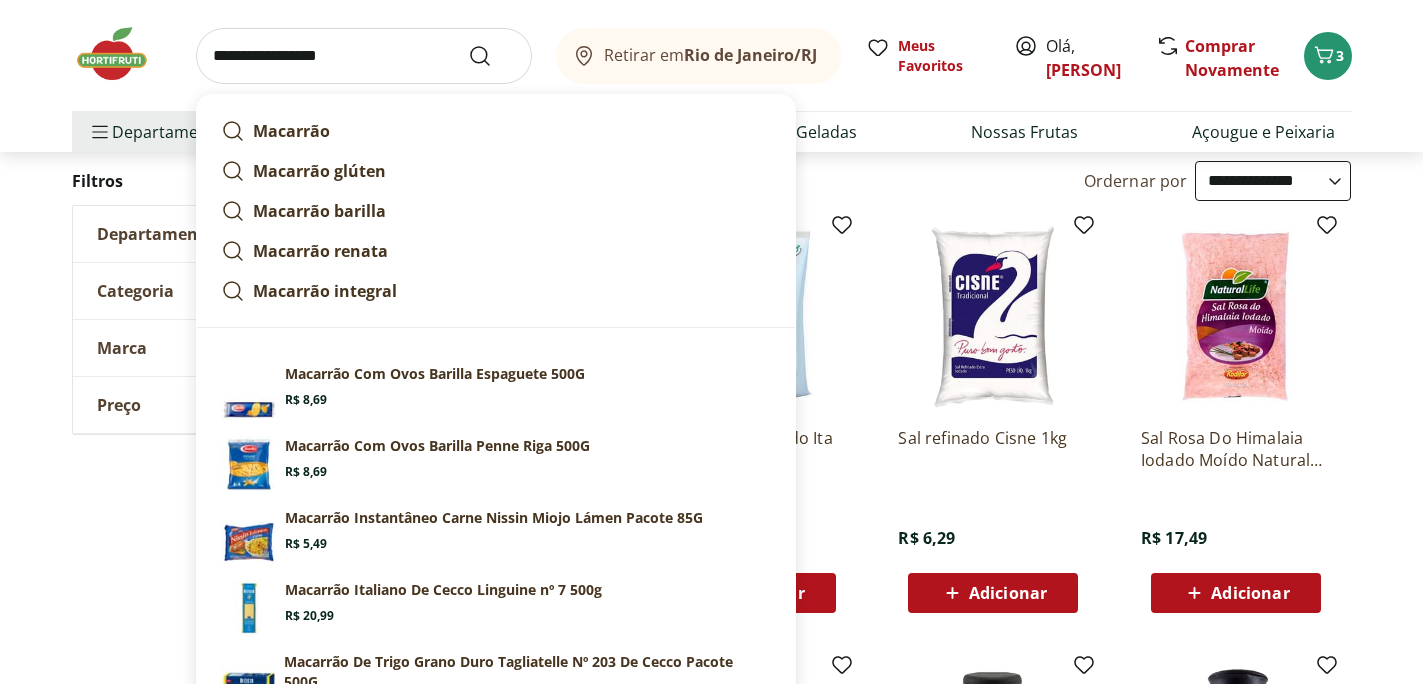 type on "**********" 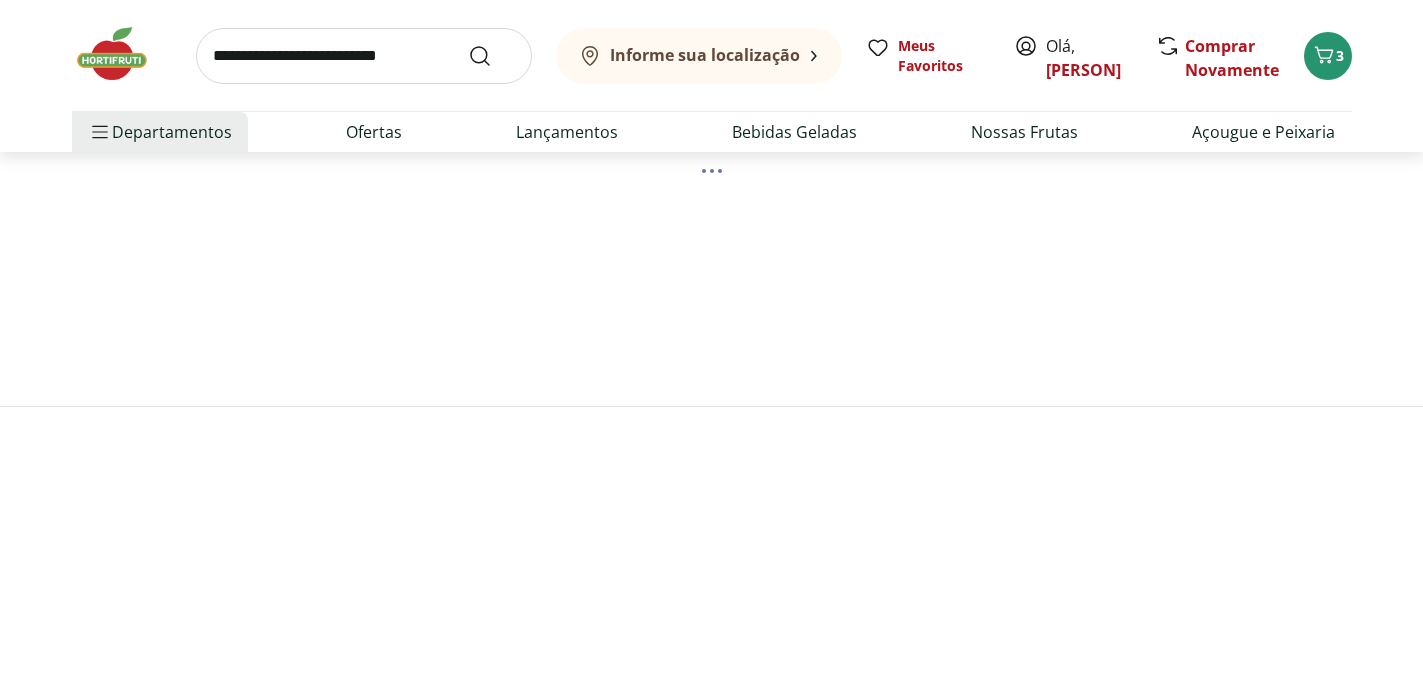 scroll, scrollTop: 0, scrollLeft: 0, axis: both 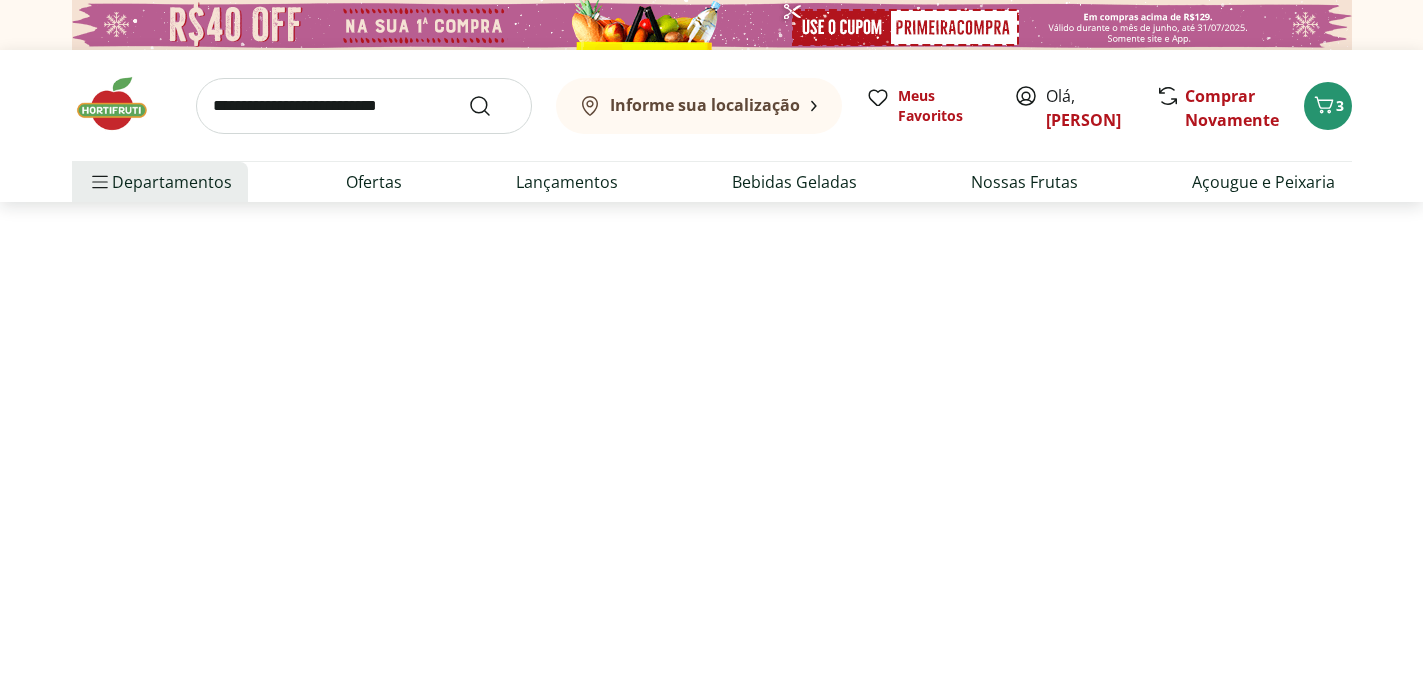 select on "**********" 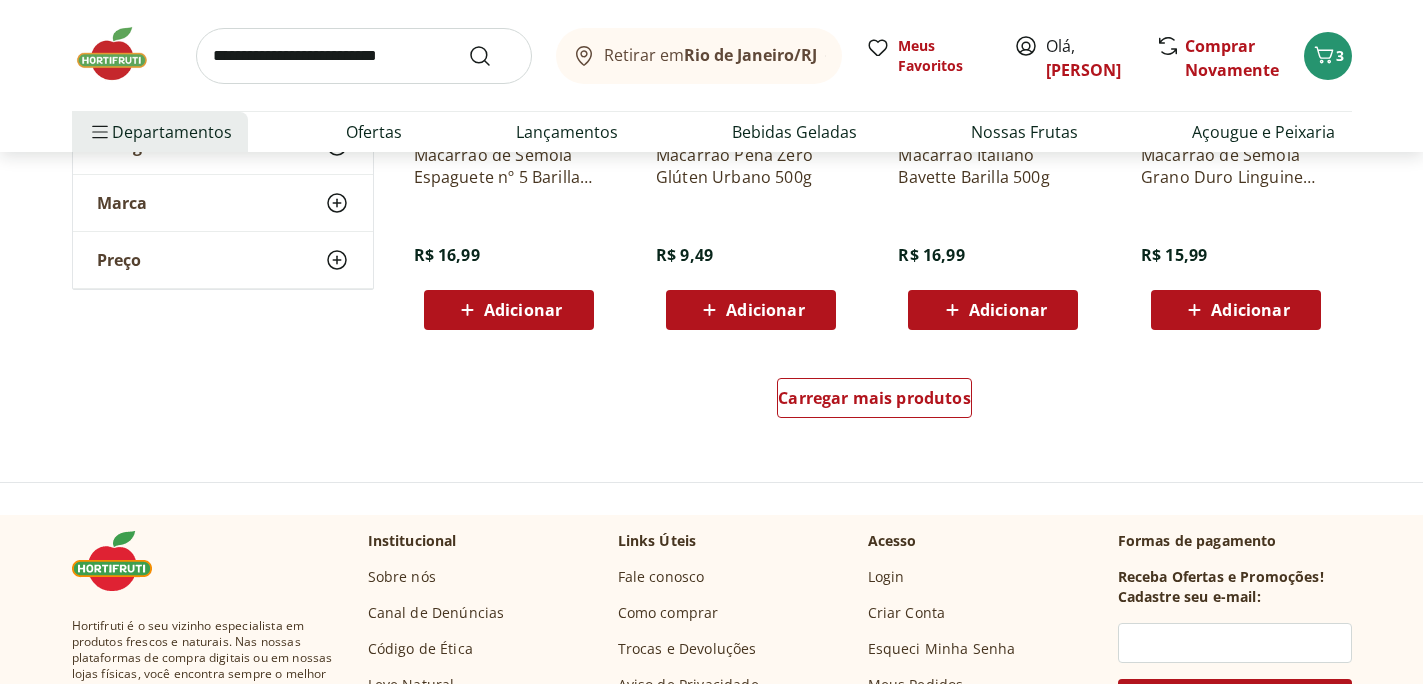 scroll, scrollTop: 1394, scrollLeft: 0, axis: vertical 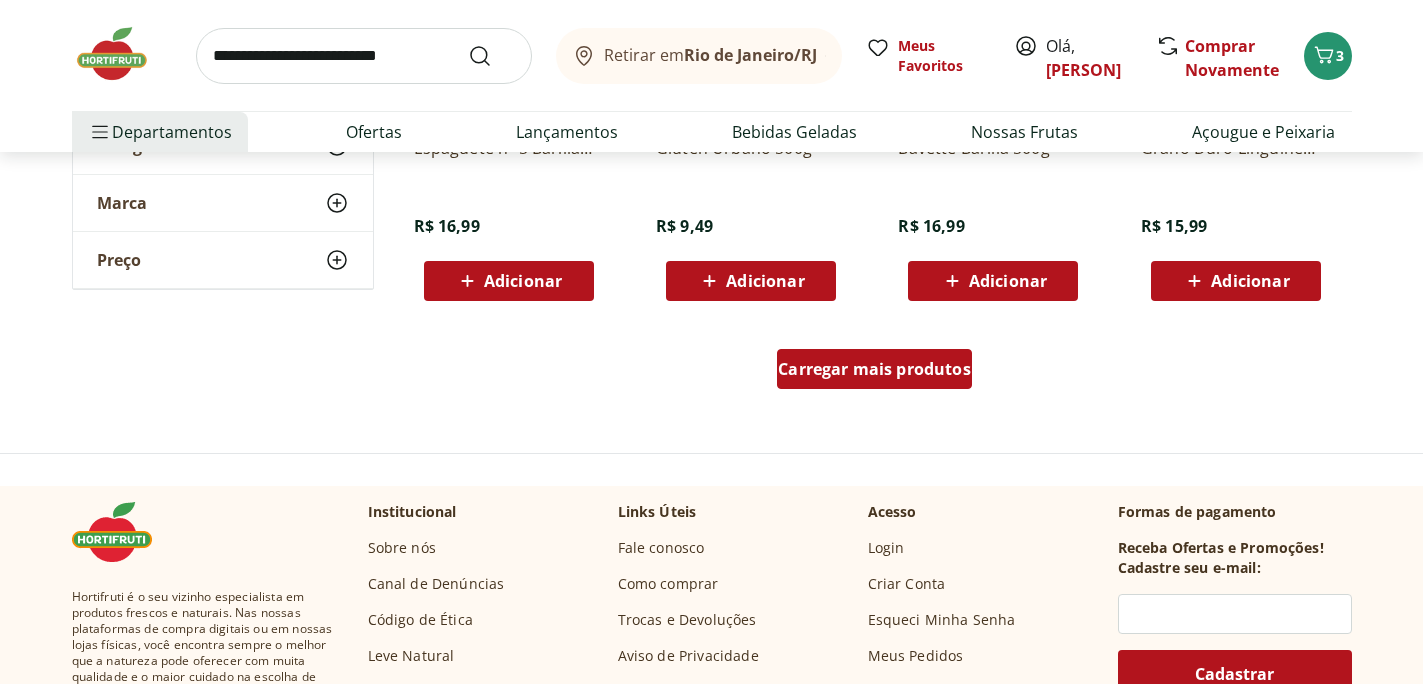 click on "Carregar mais produtos" at bounding box center (874, 369) 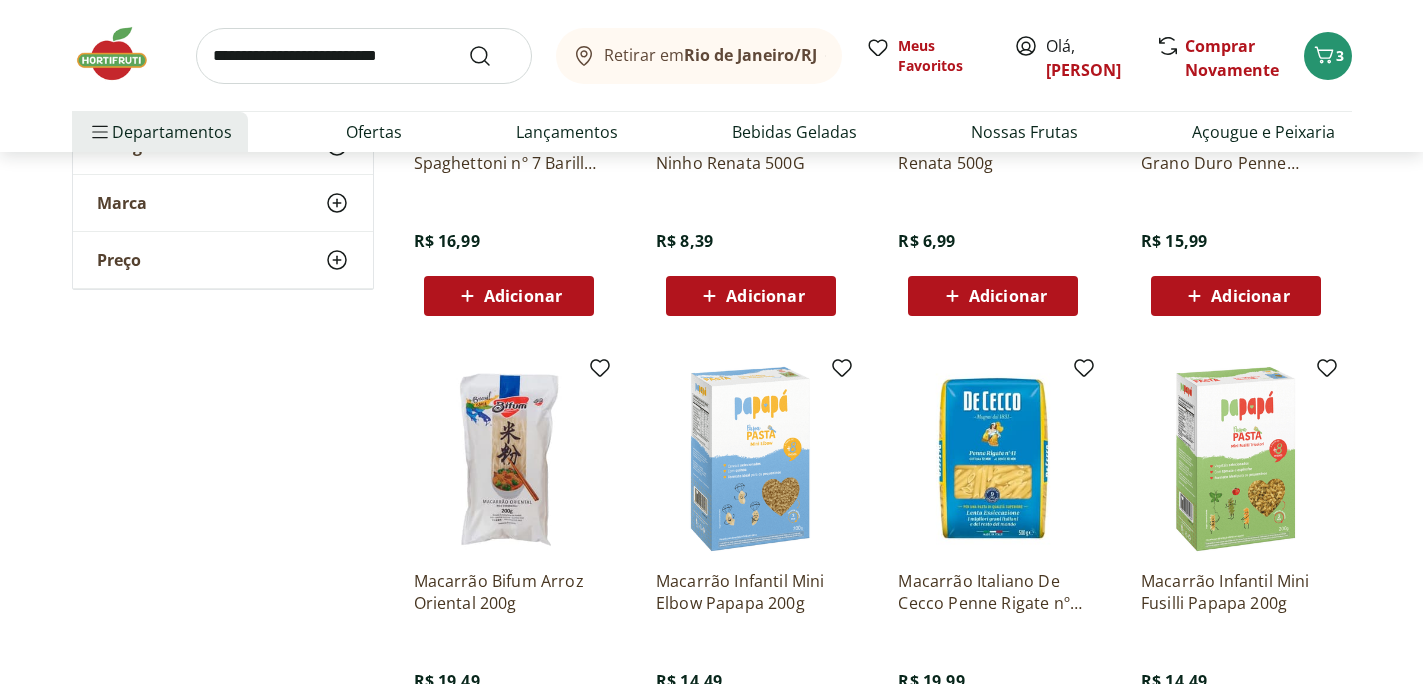 scroll, scrollTop: 2240, scrollLeft: 0, axis: vertical 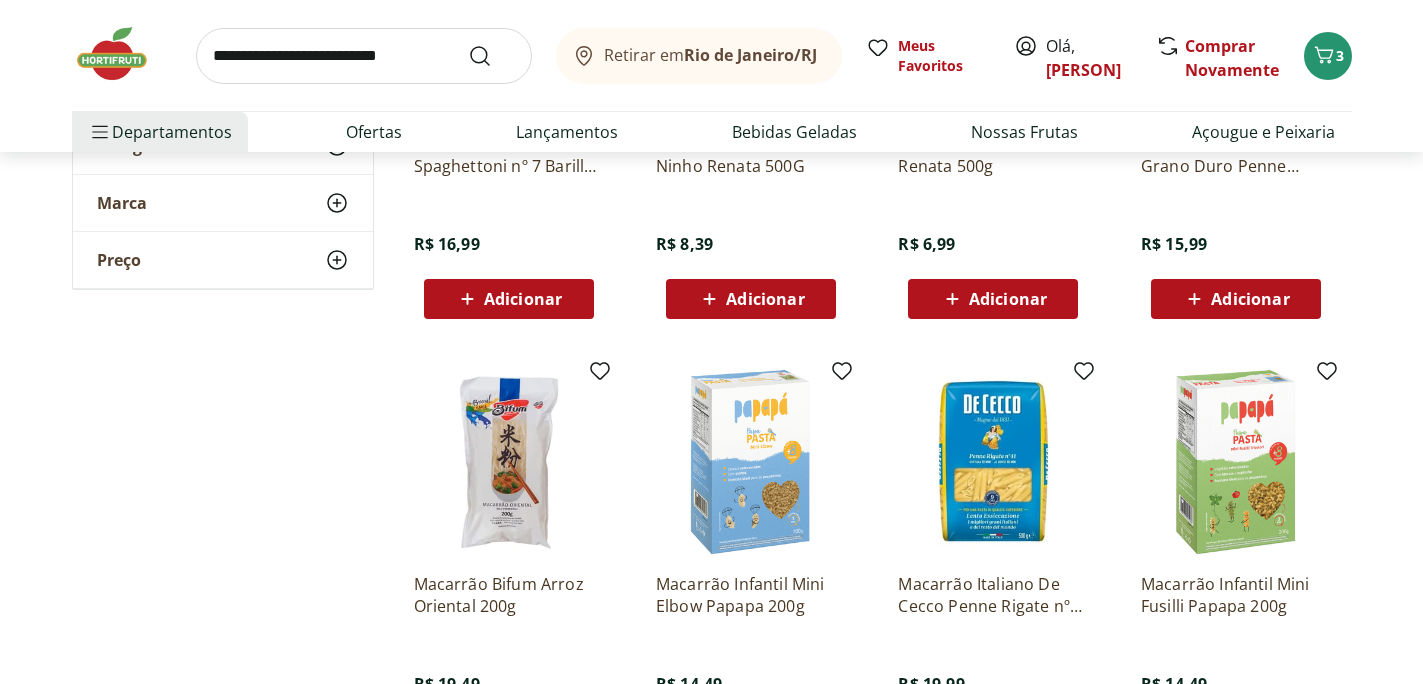 click at bounding box center (364, 56) 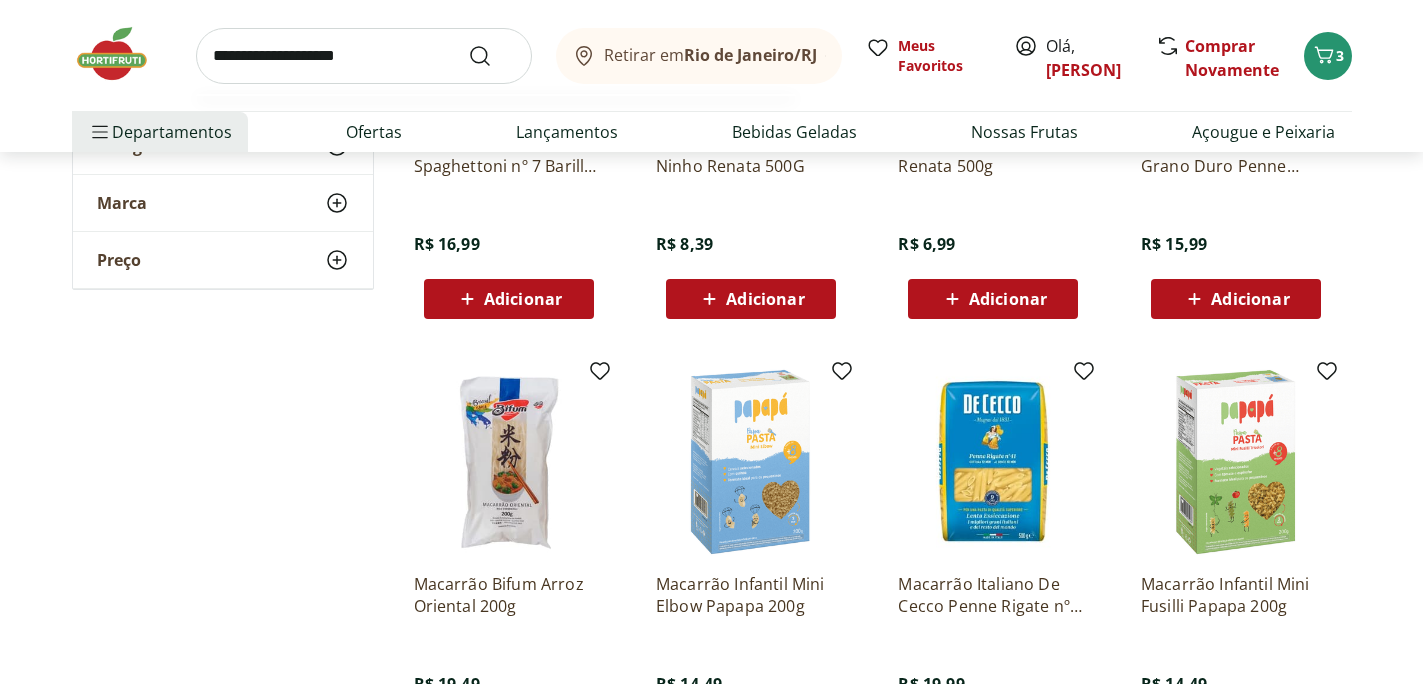 type on "**********" 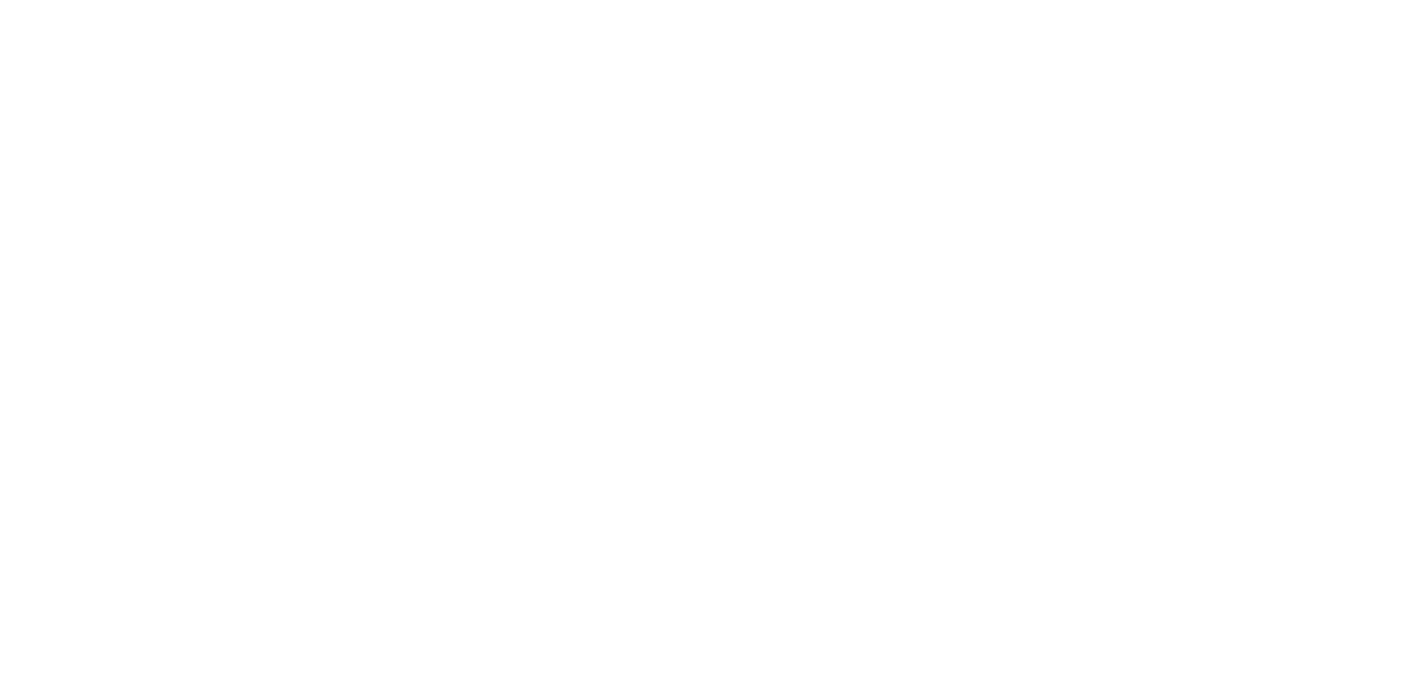scroll, scrollTop: 0, scrollLeft: 0, axis: both 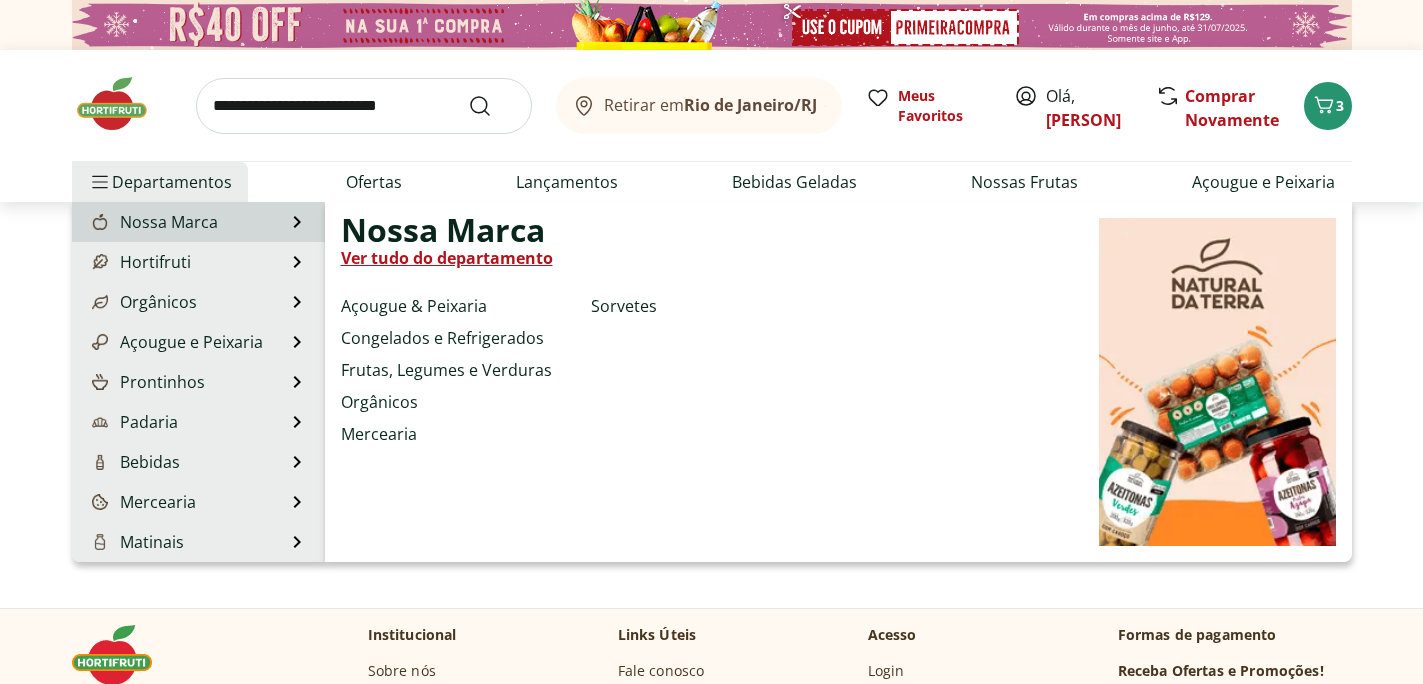 select on "**********" 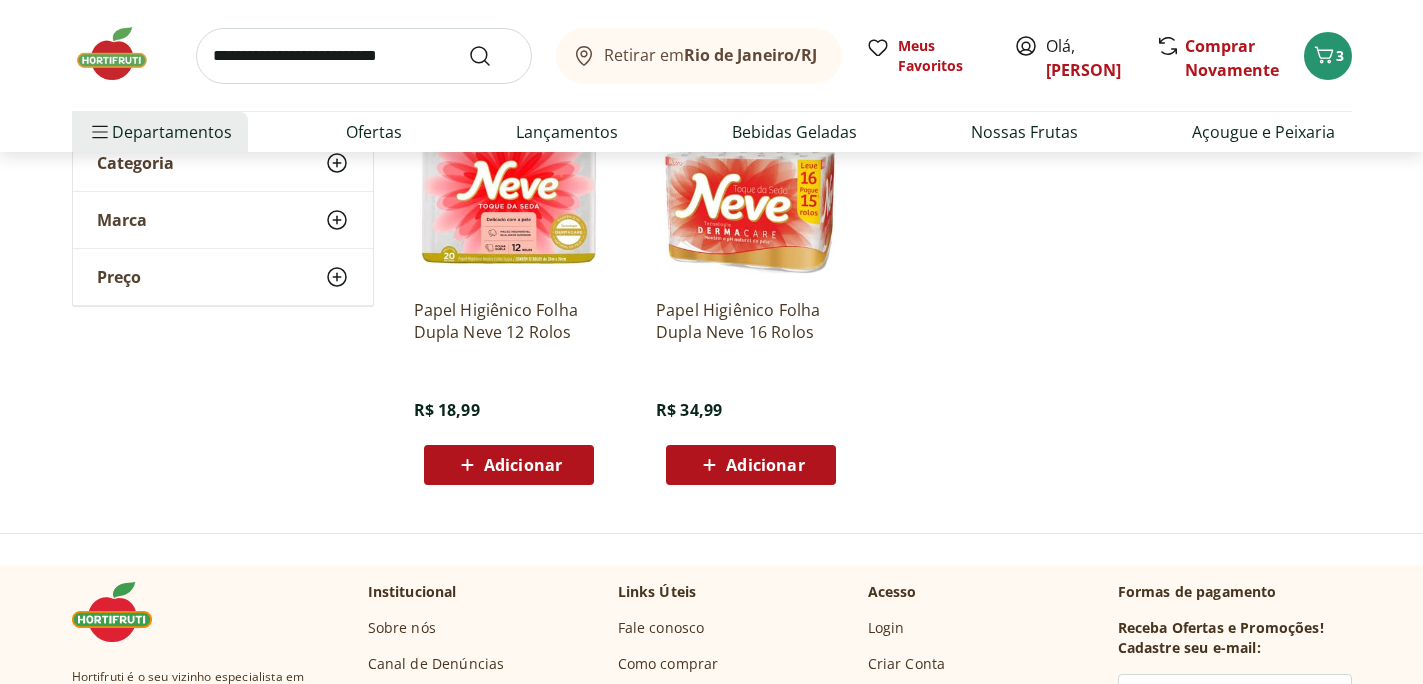 scroll, scrollTop: 363, scrollLeft: 0, axis: vertical 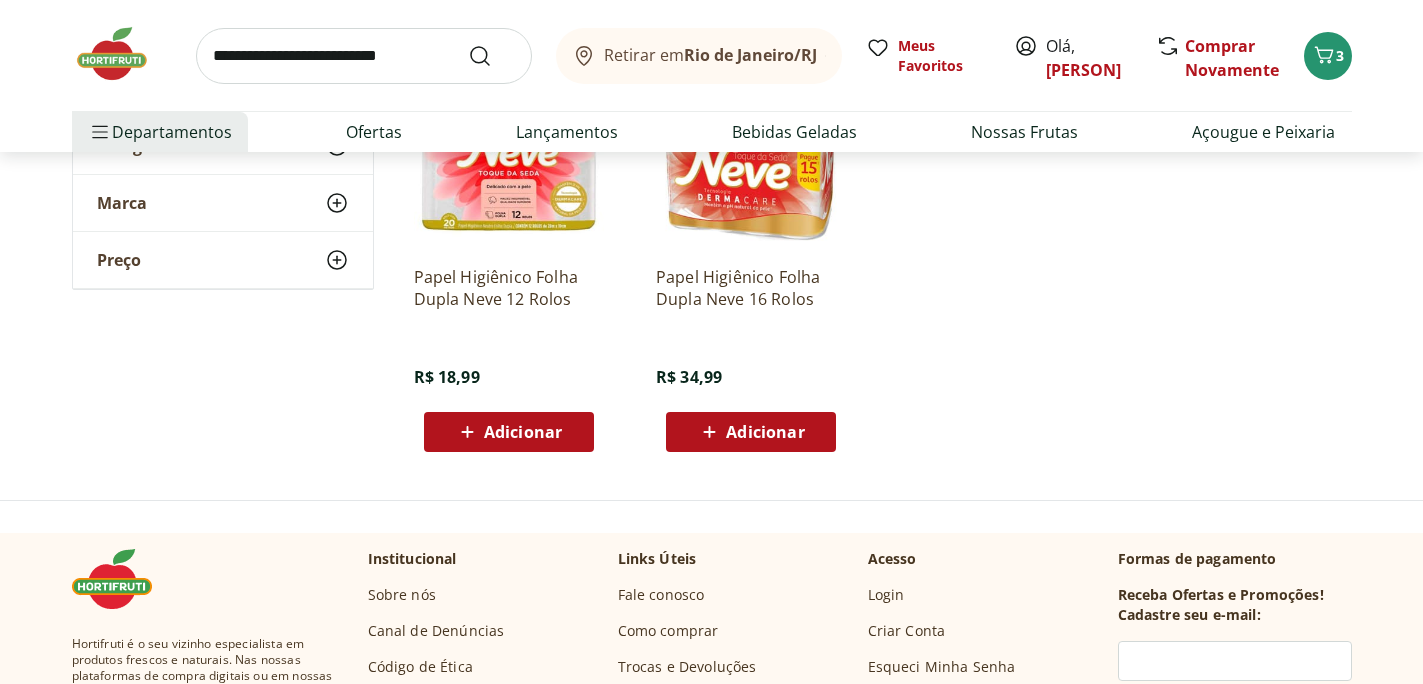 click on "Adicionar" at bounding box center [523, 432] 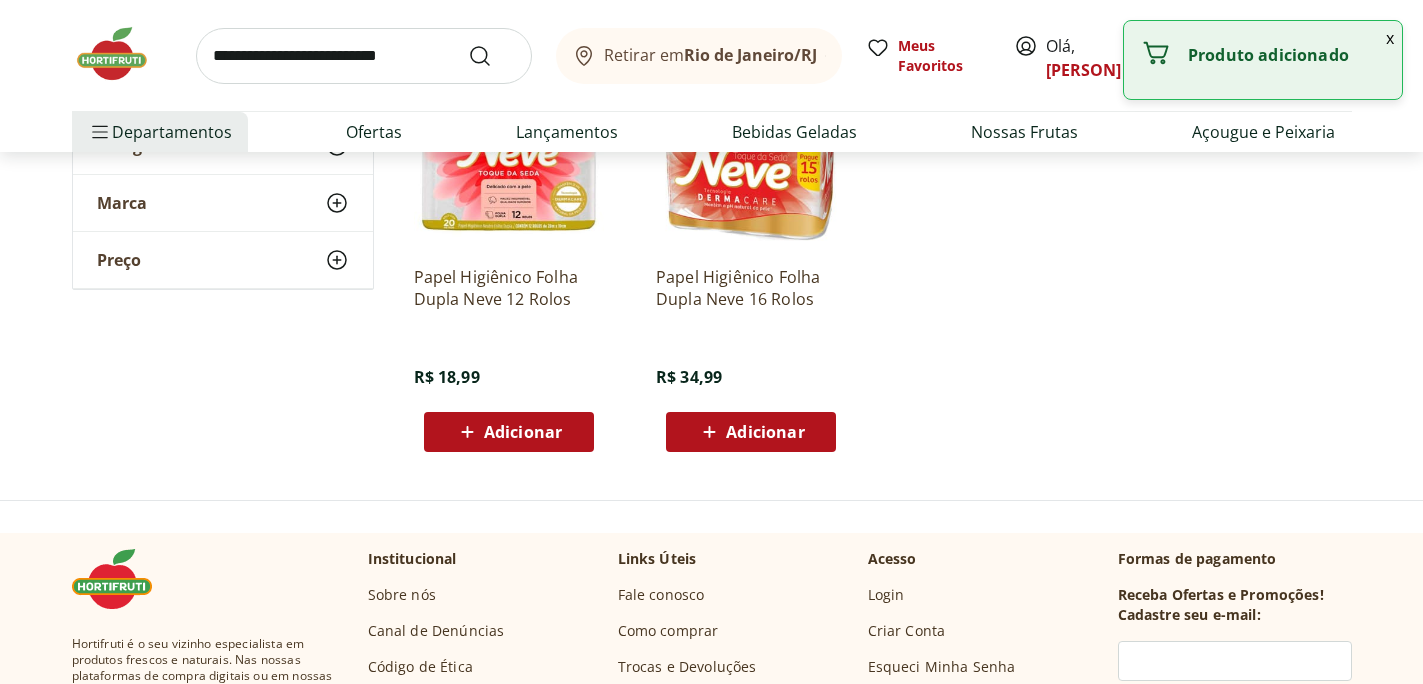 click on "Adicionar" at bounding box center [509, 432] 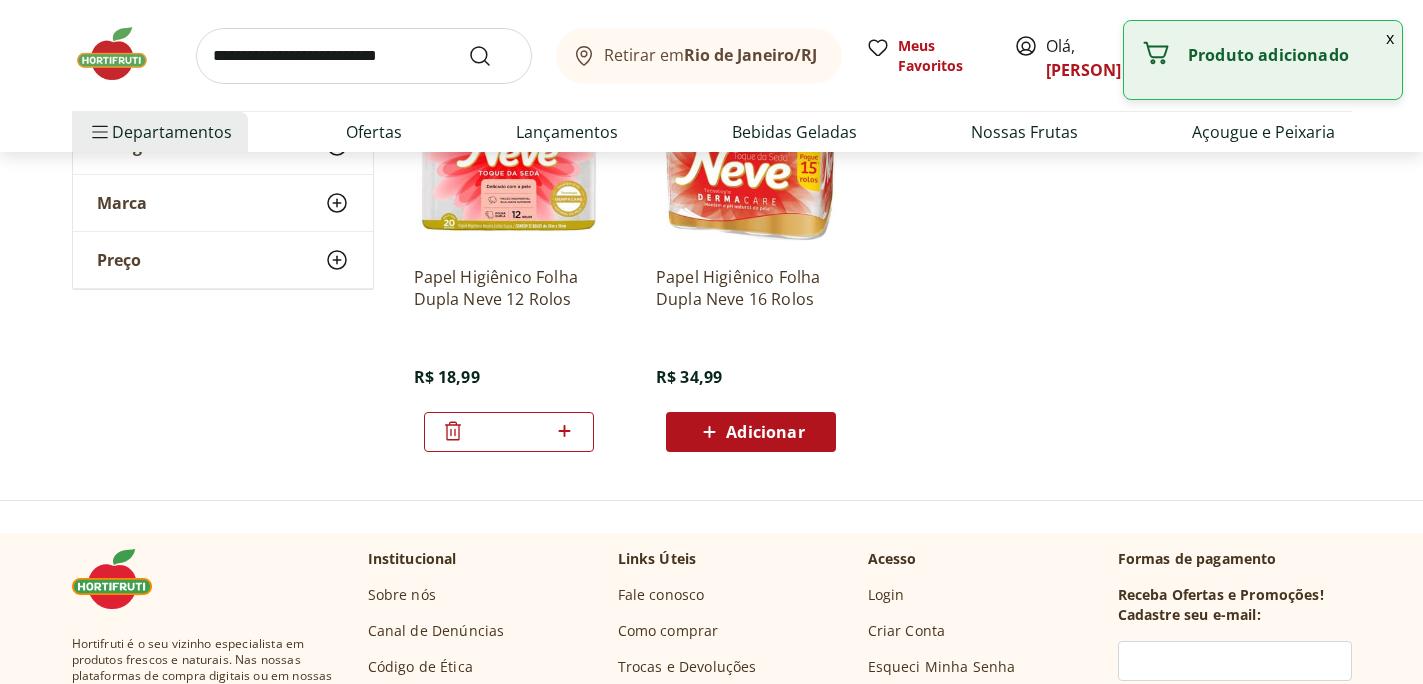 click 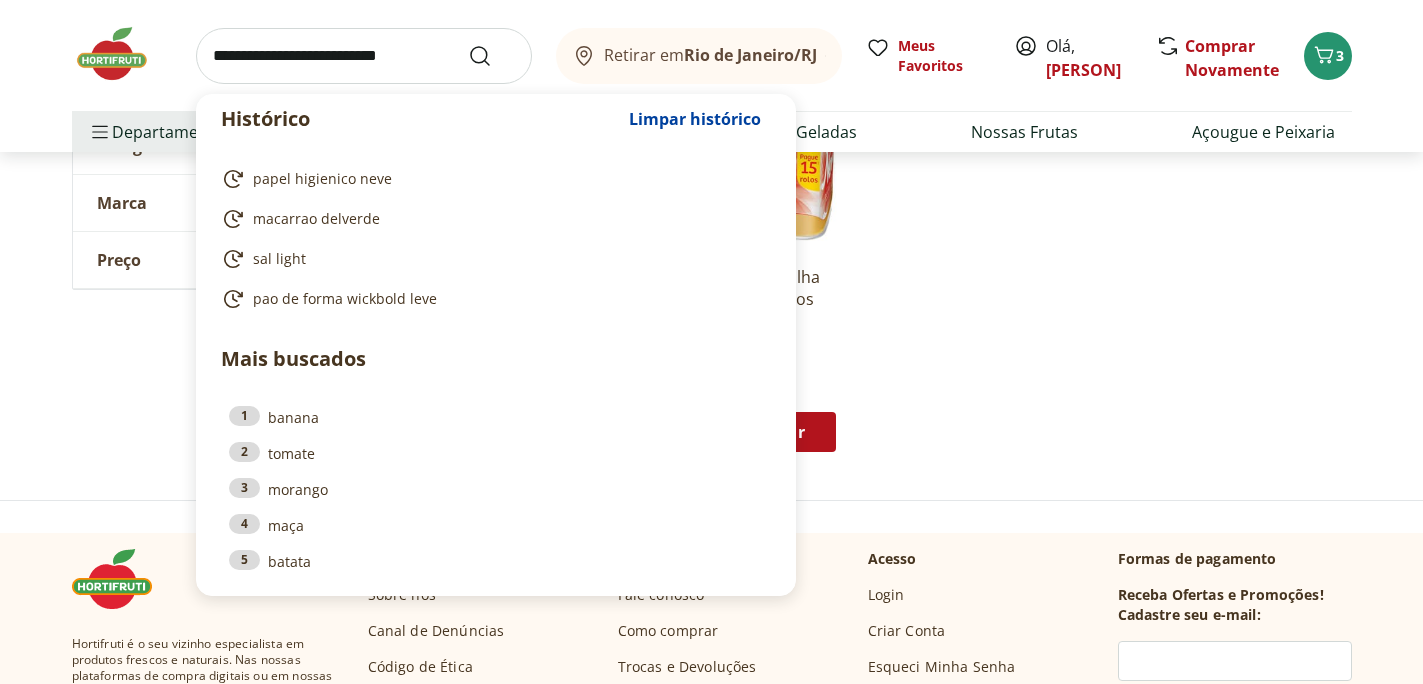 click at bounding box center (364, 56) 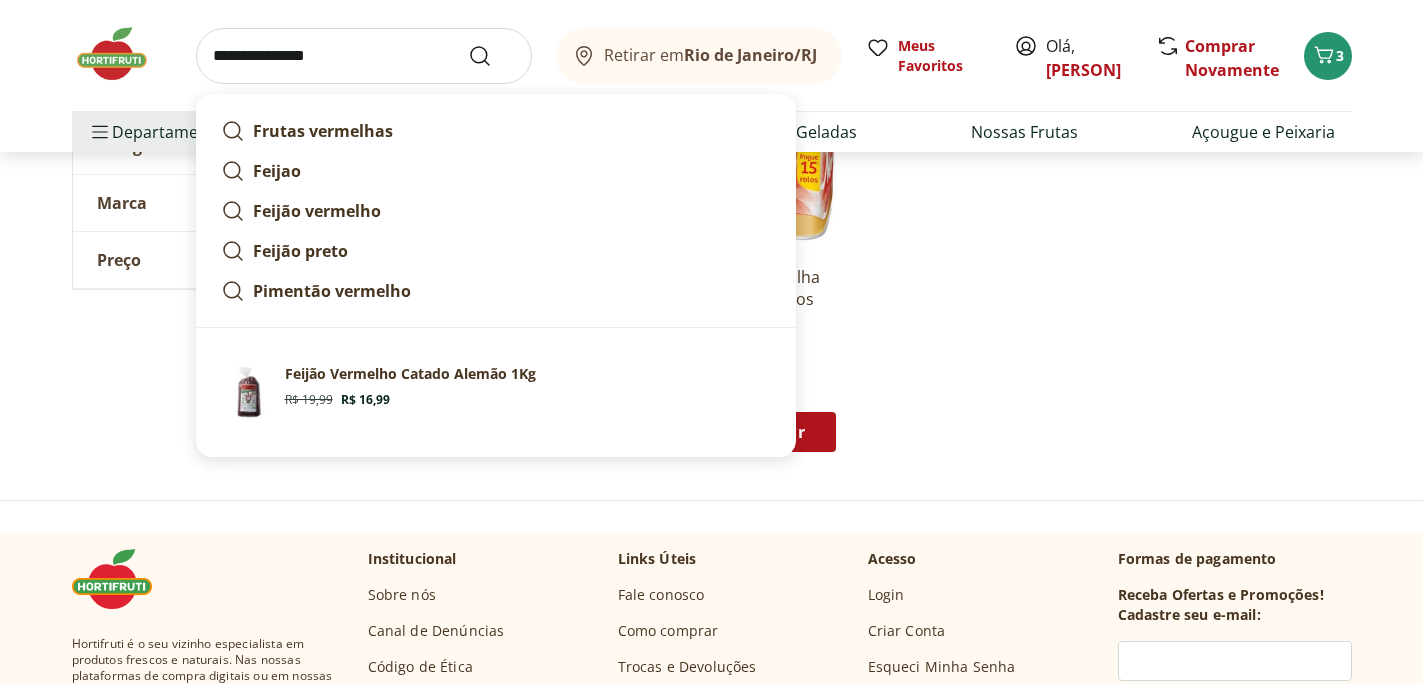 type on "**********" 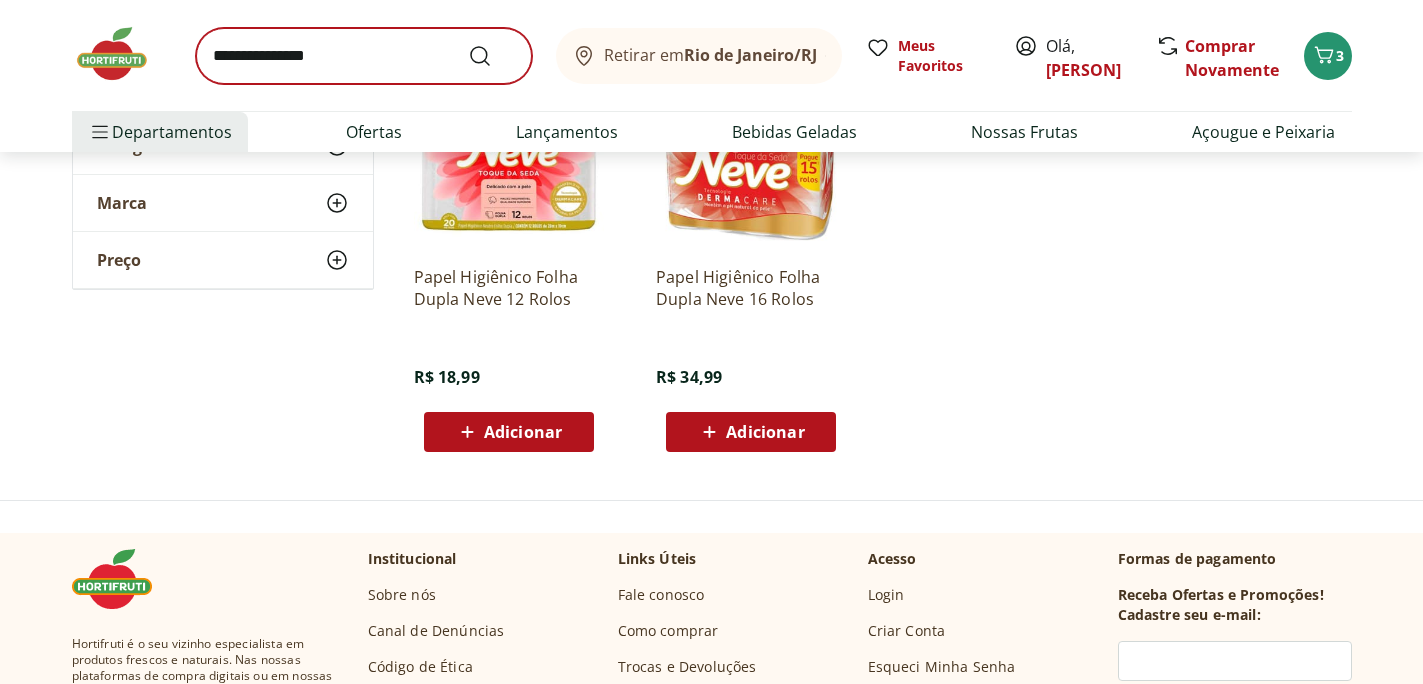 scroll, scrollTop: 0, scrollLeft: 0, axis: both 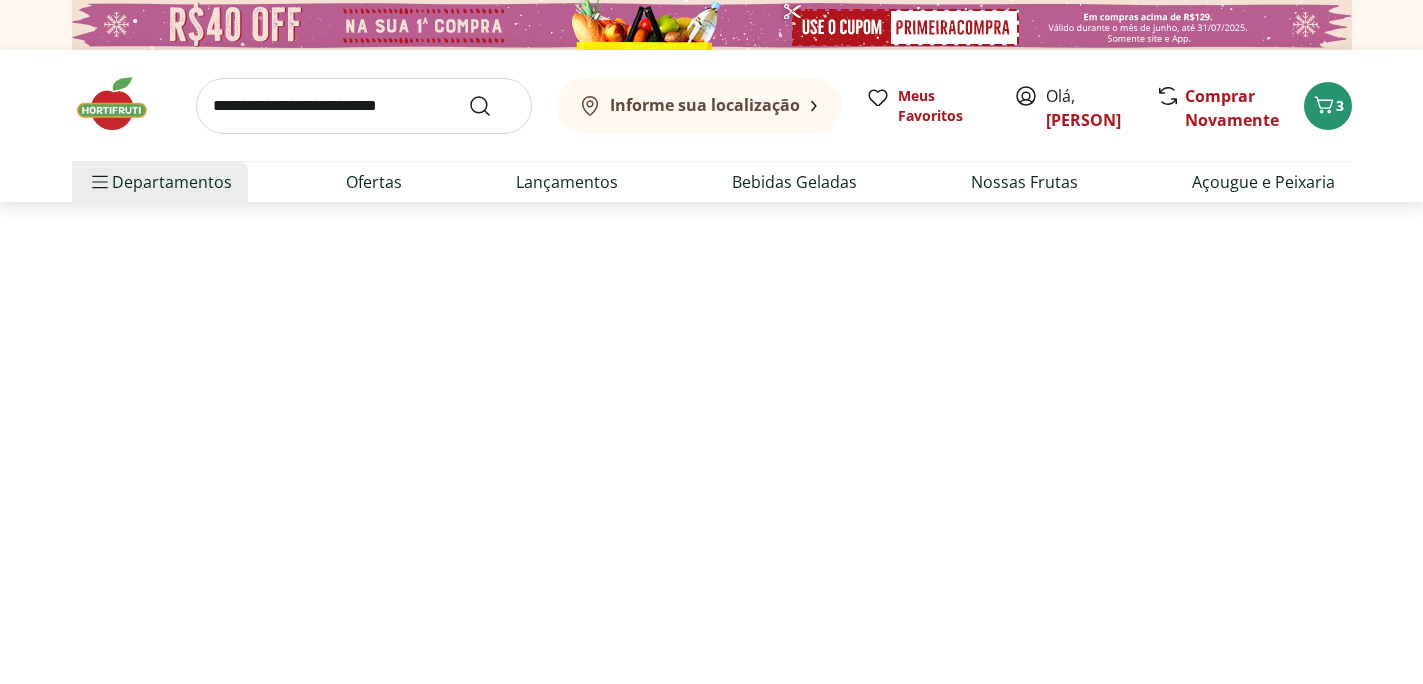 select on "**********" 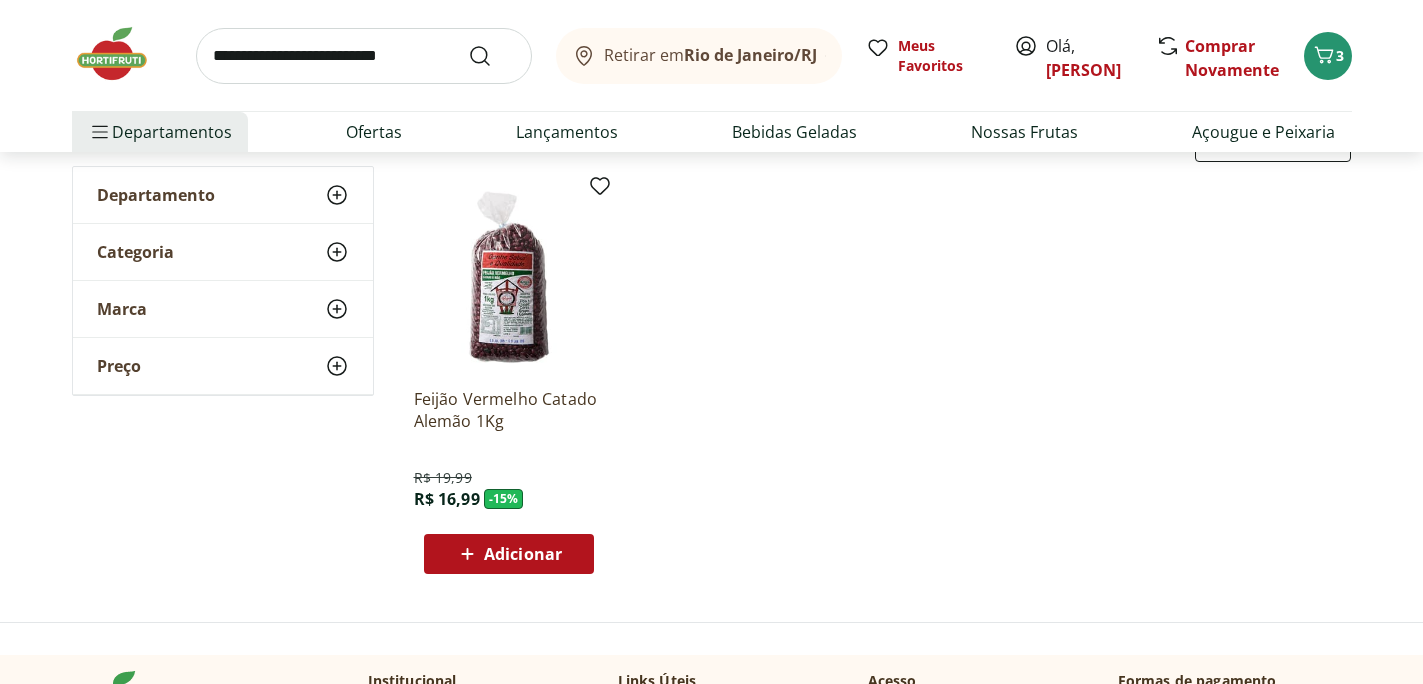 scroll, scrollTop: 243, scrollLeft: 0, axis: vertical 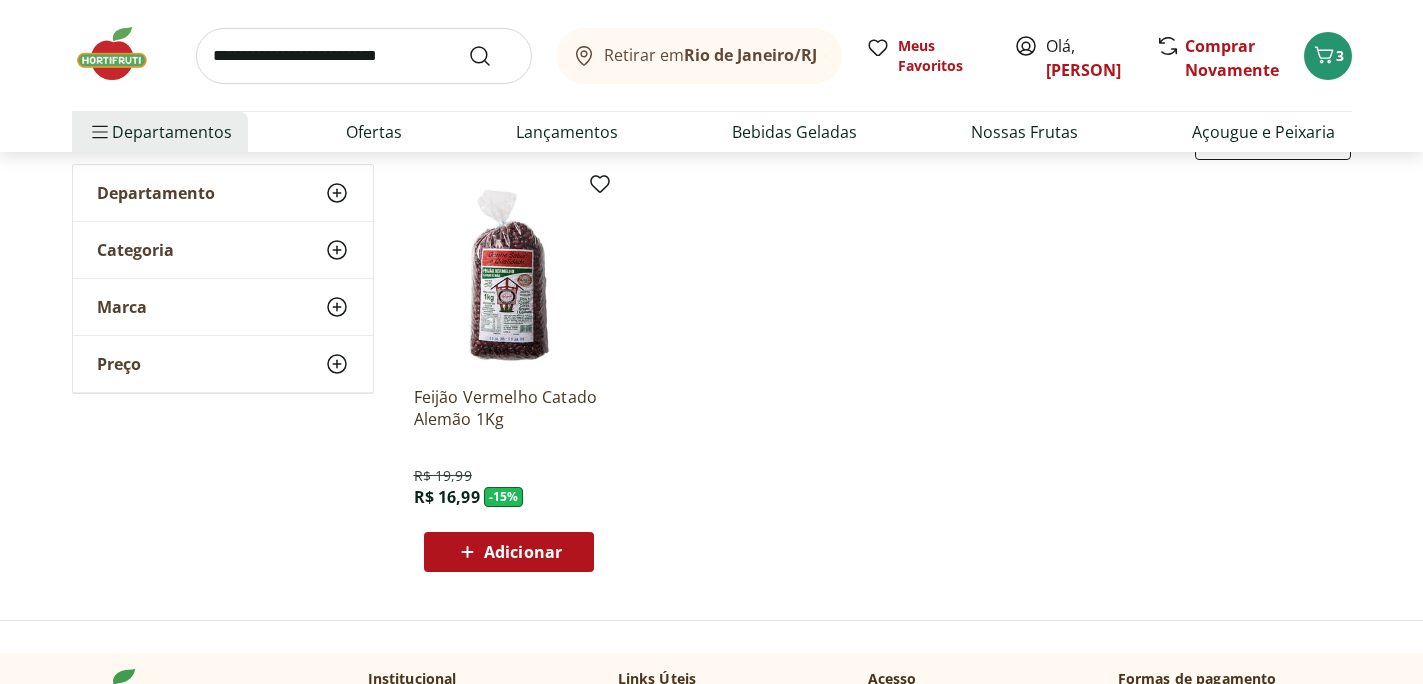 click on "Adicionar" at bounding box center [523, 552] 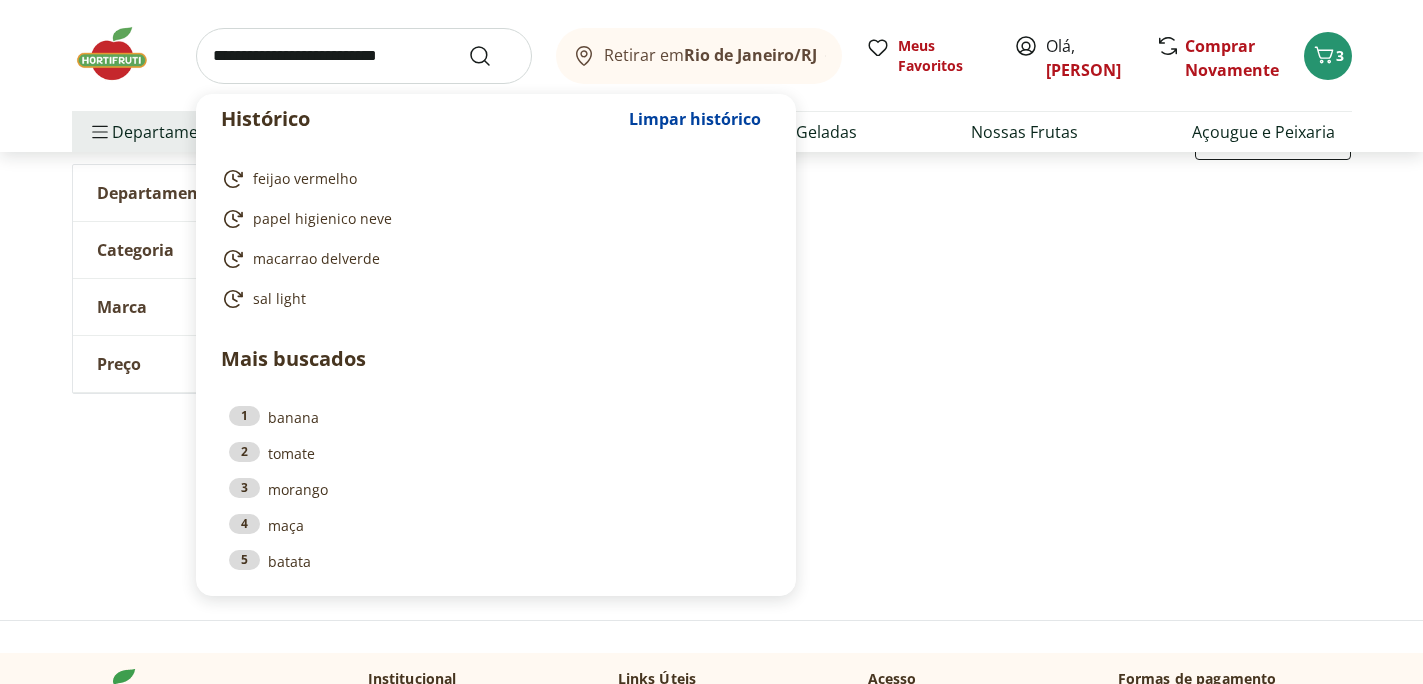 click at bounding box center [364, 56] 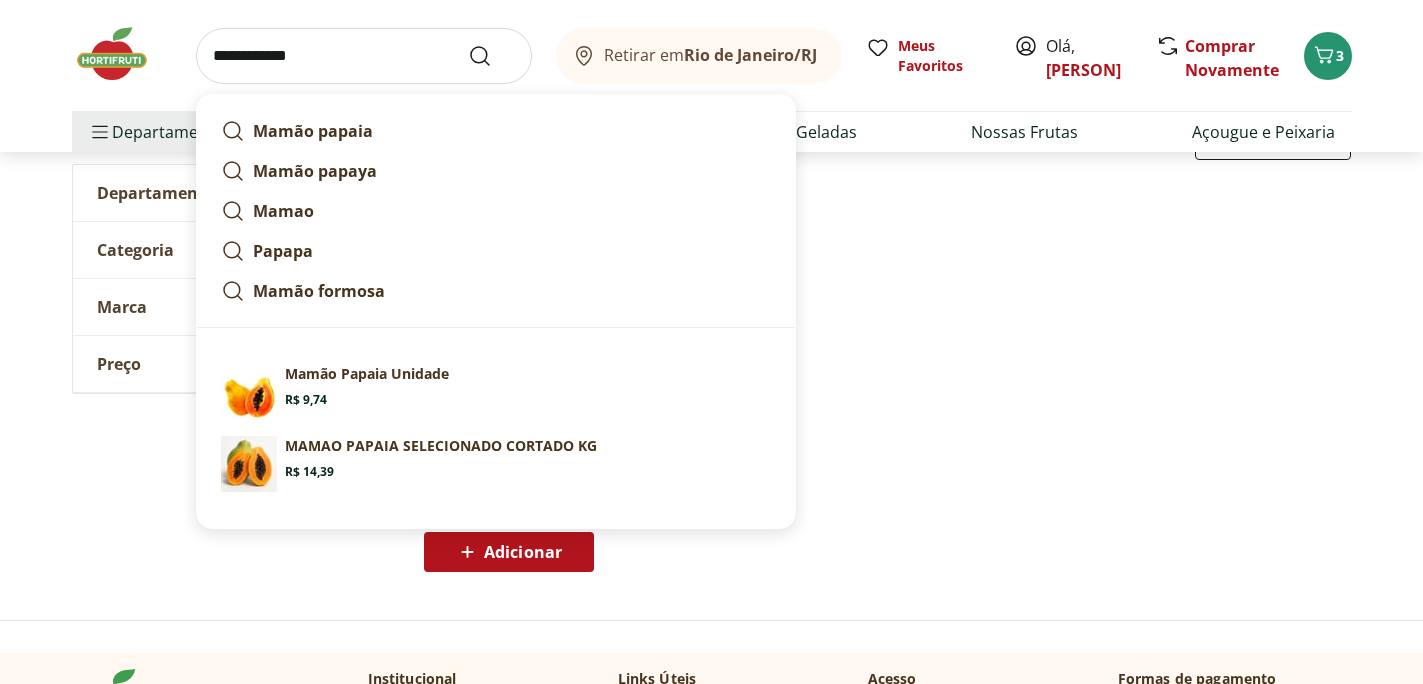 type on "**********" 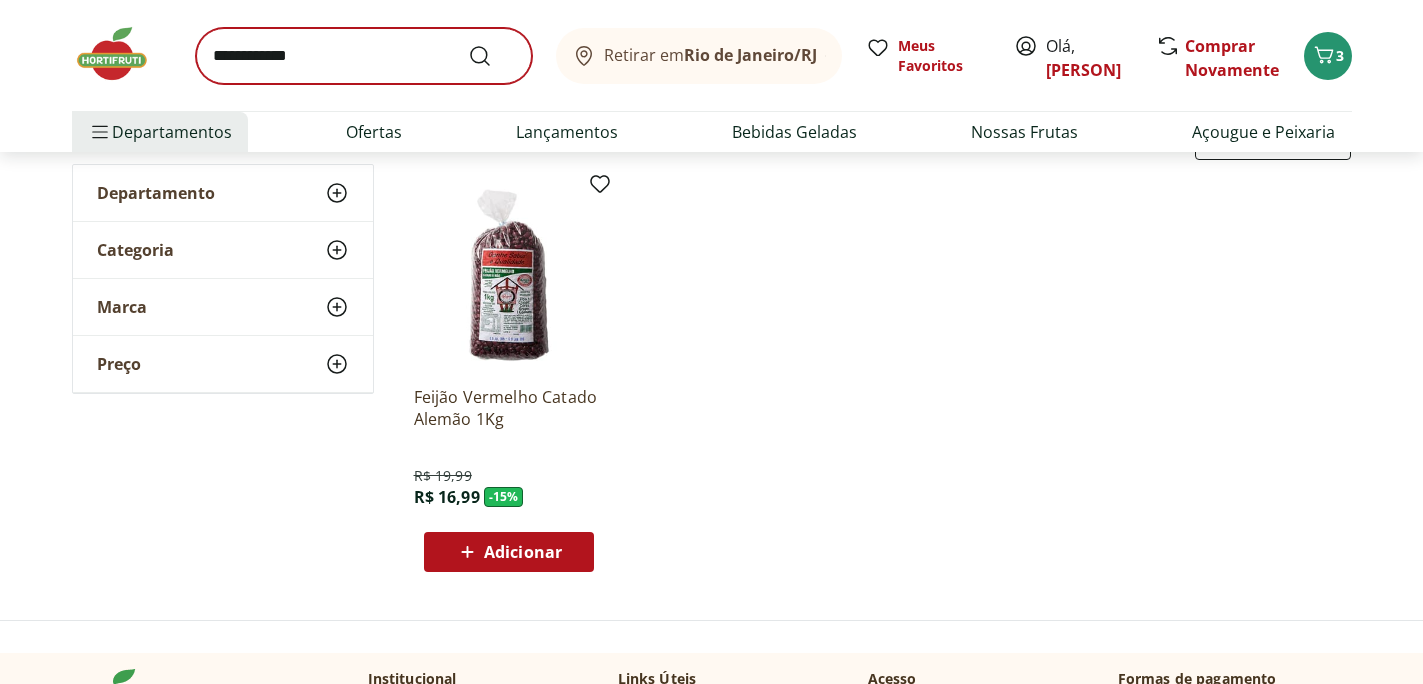 scroll, scrollTop: 0, scrollLeft: 0, axis: both 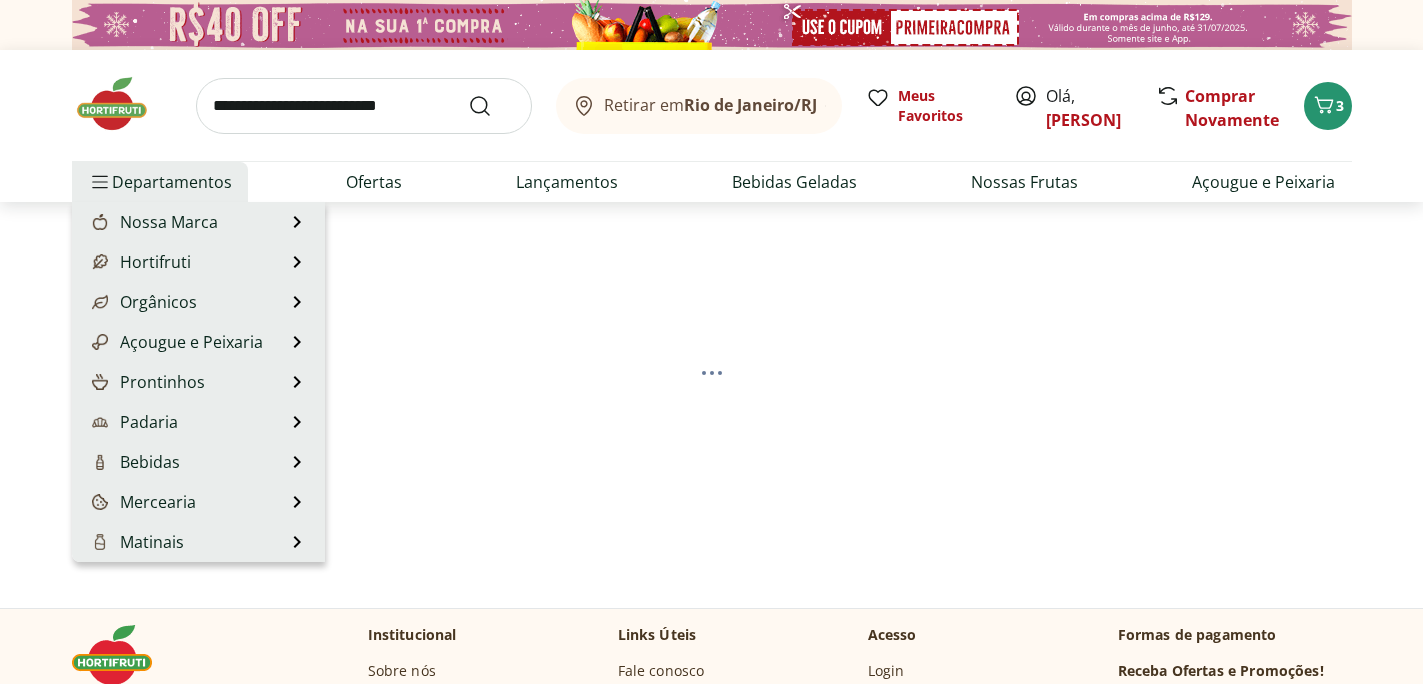 select on "**********" 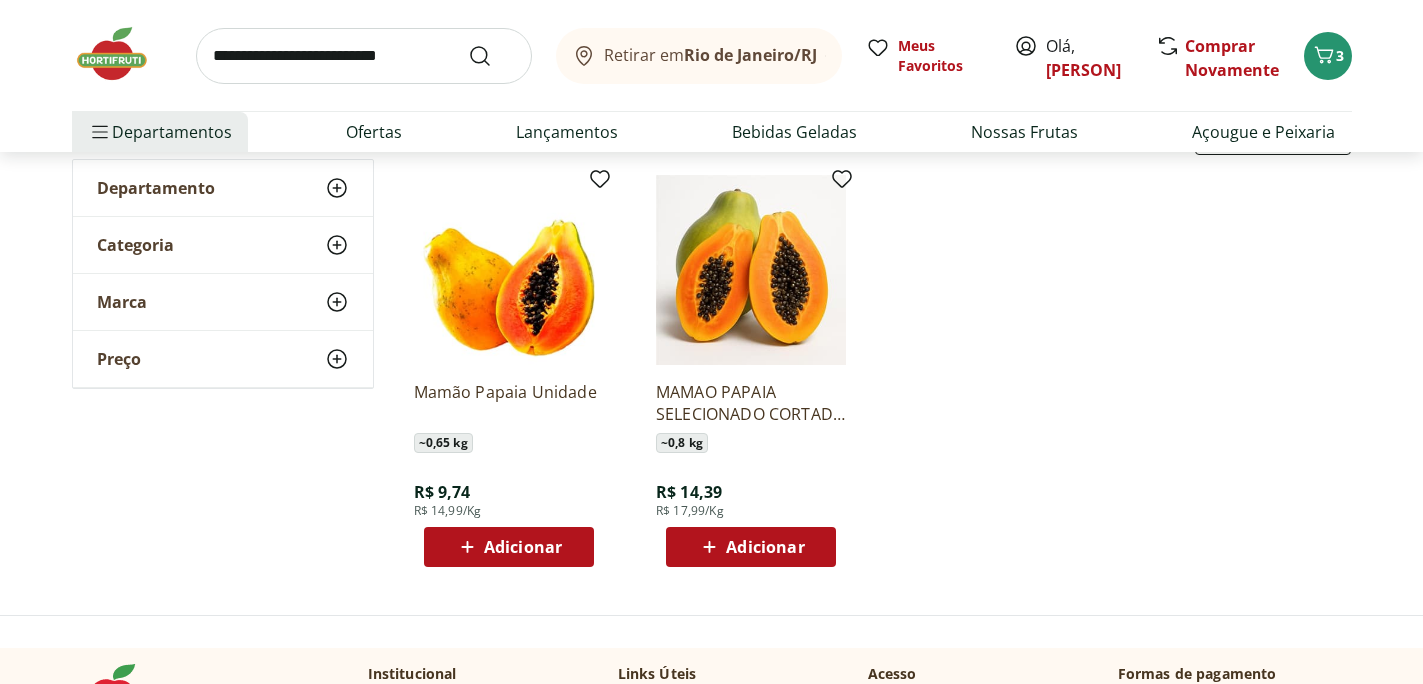 scroll, scrollTop: 218, scrollLeft: 0, axis: vertical 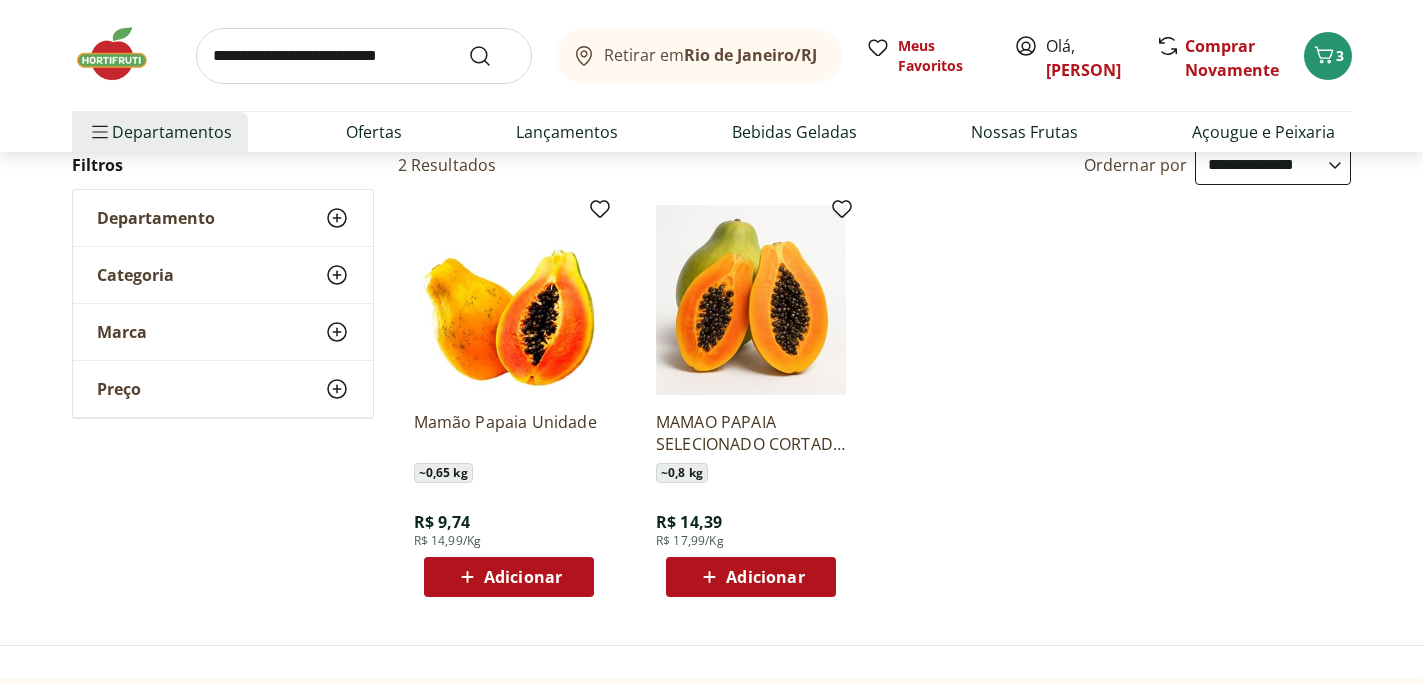 click on "Adicionar" at bounding box center (765, 577) 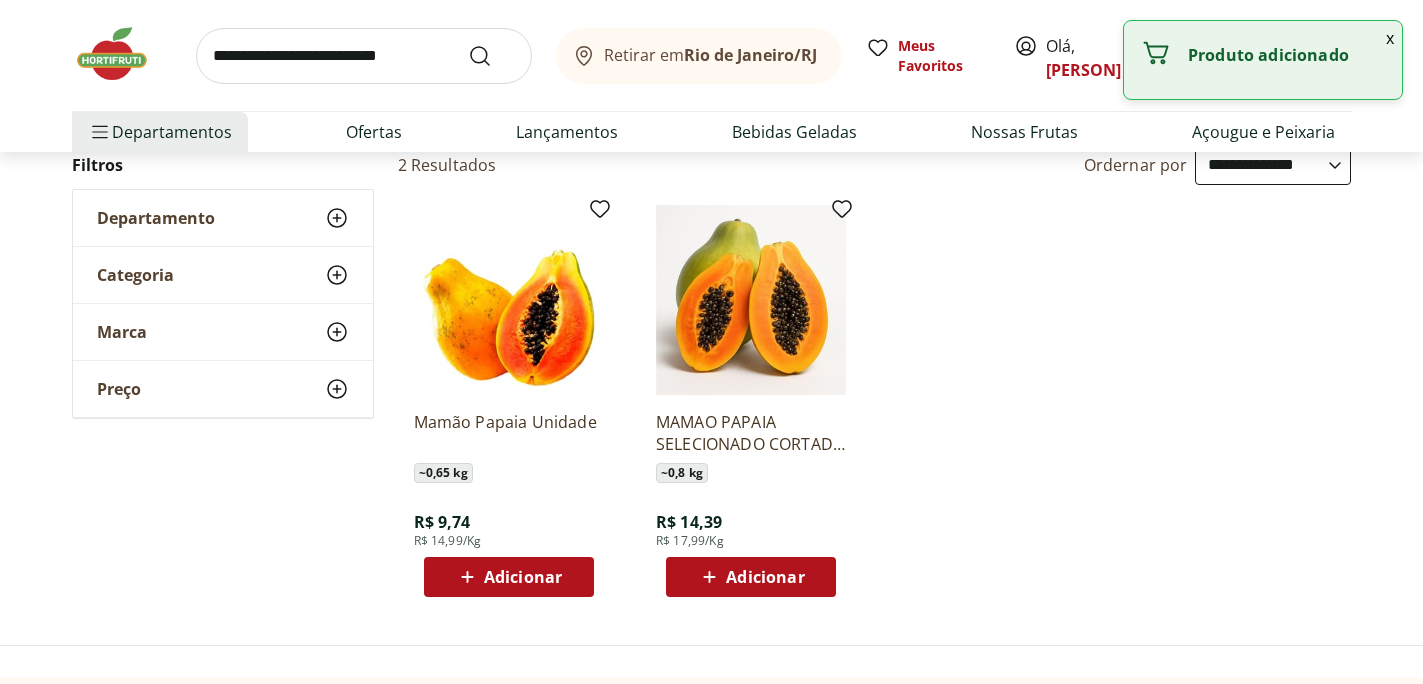click on "Adicionar" at bounding box center (523, 577) 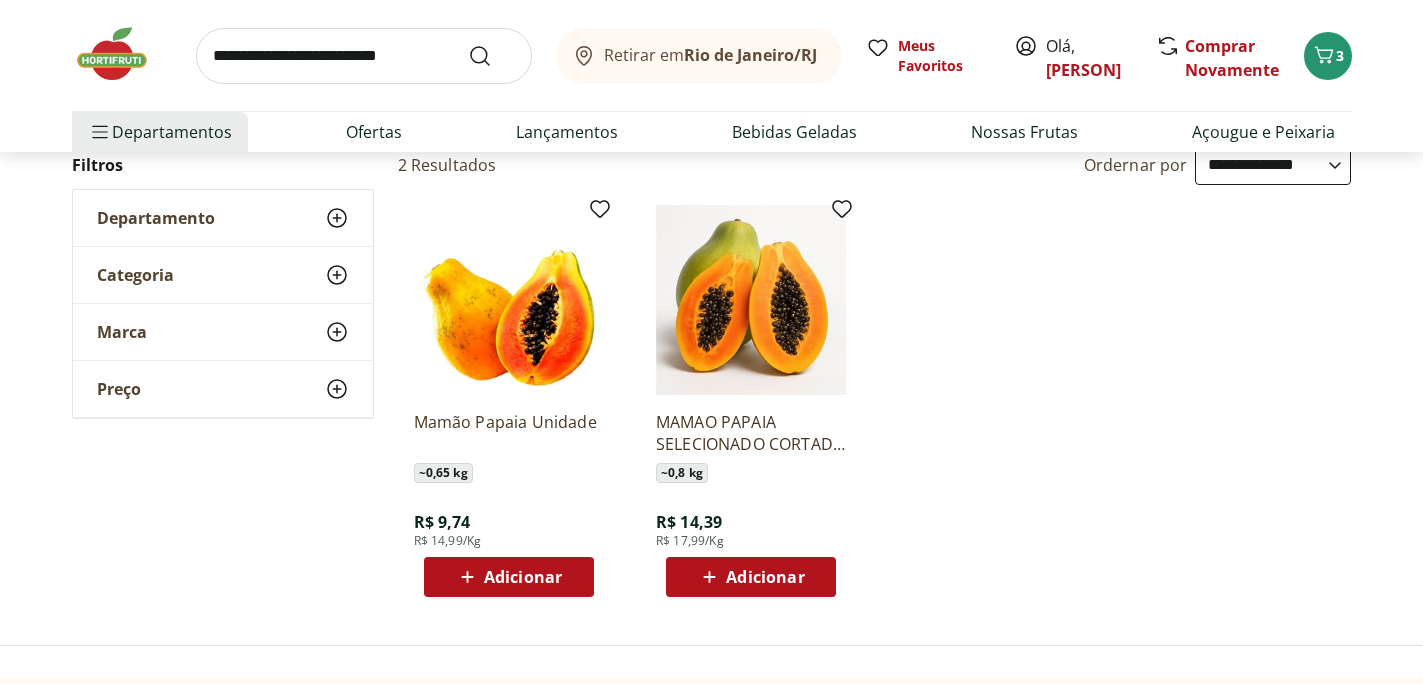 click on "Adicionar" at bounding box center [523, 577] 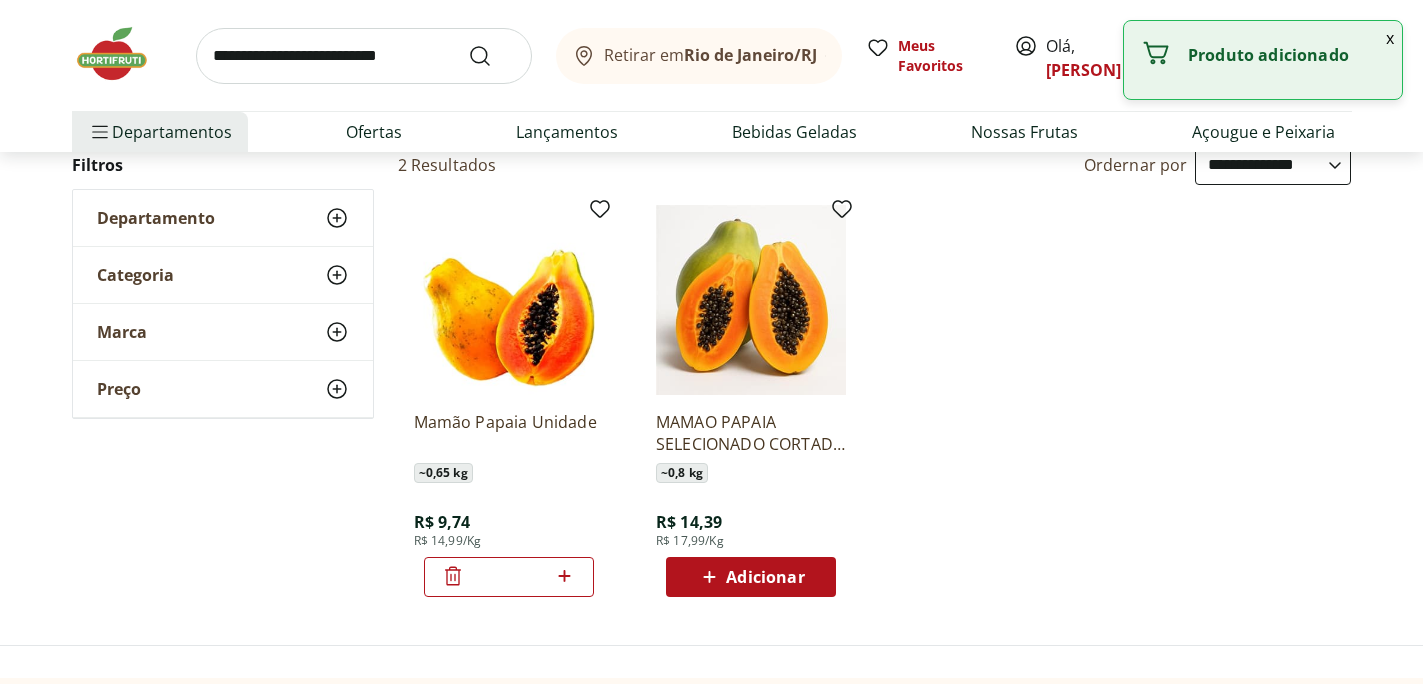 click 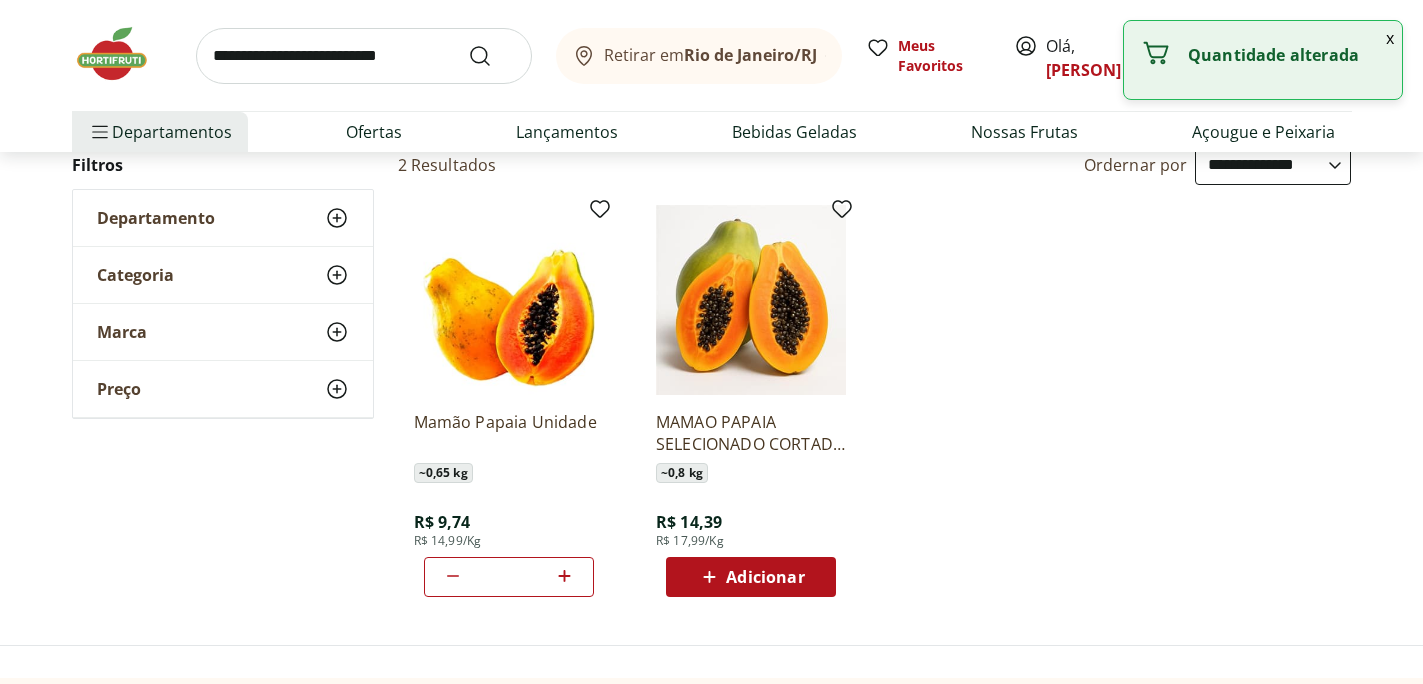 click 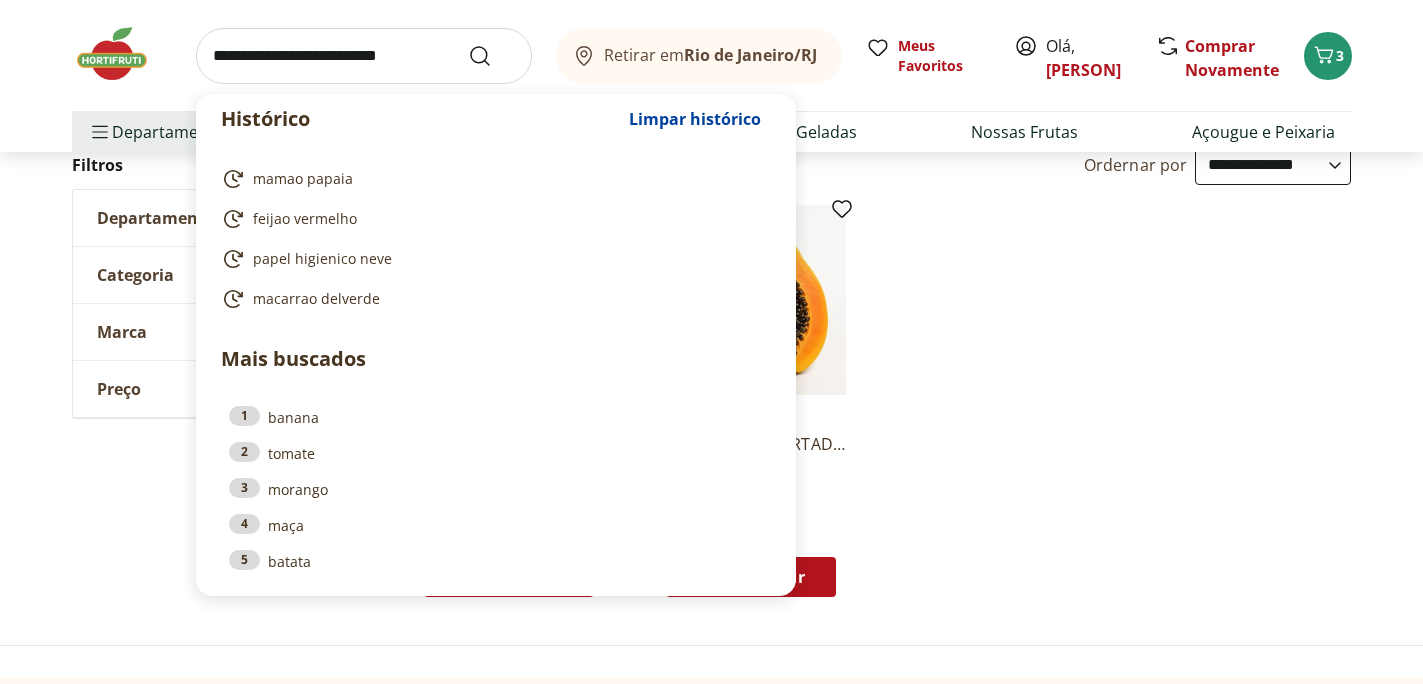 click at bounding box center (364, 56) 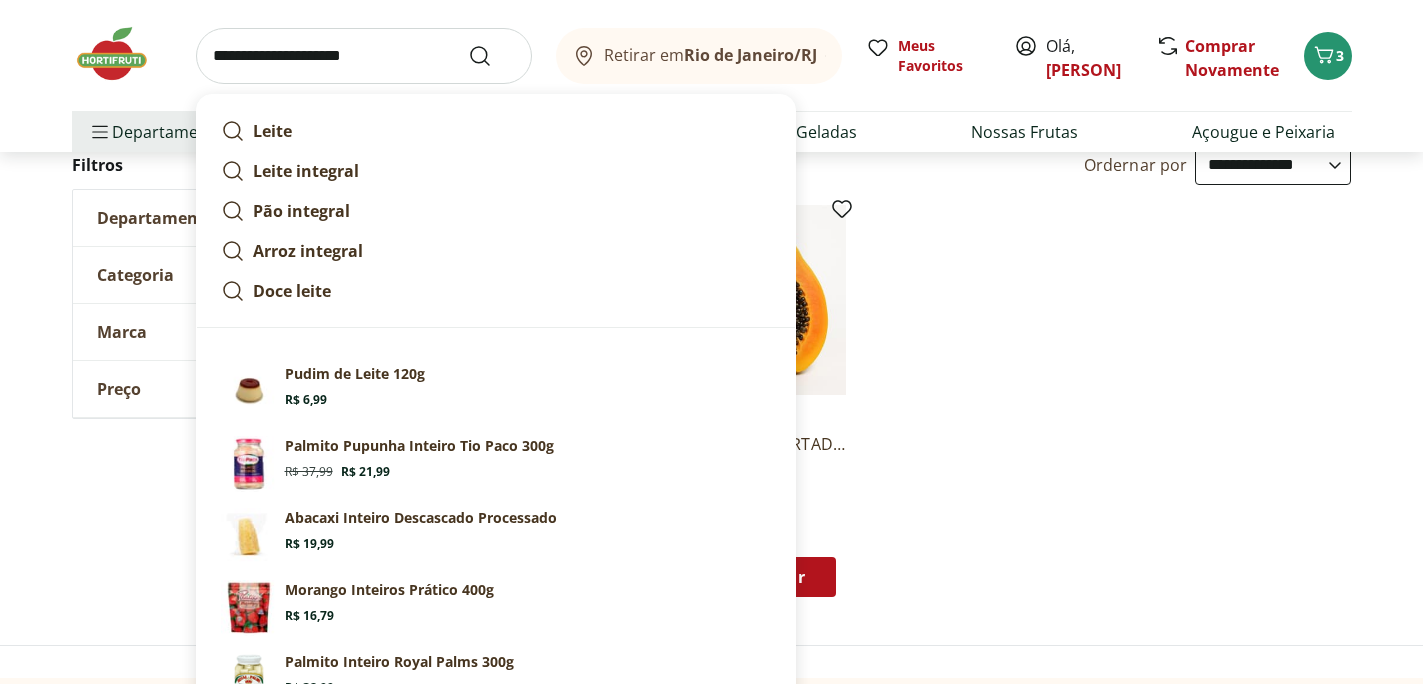 type on "**********" 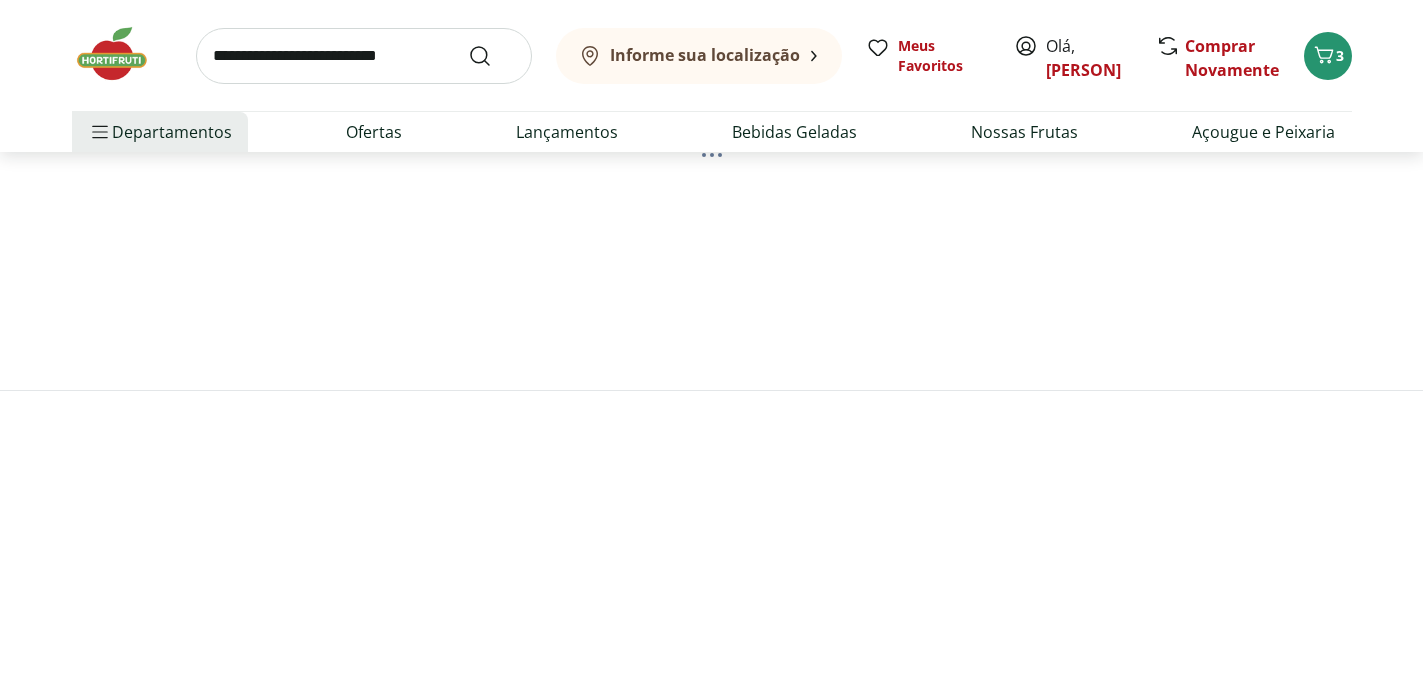 scroll, scrollTop: 0, scrollLeft: 0, axis: both 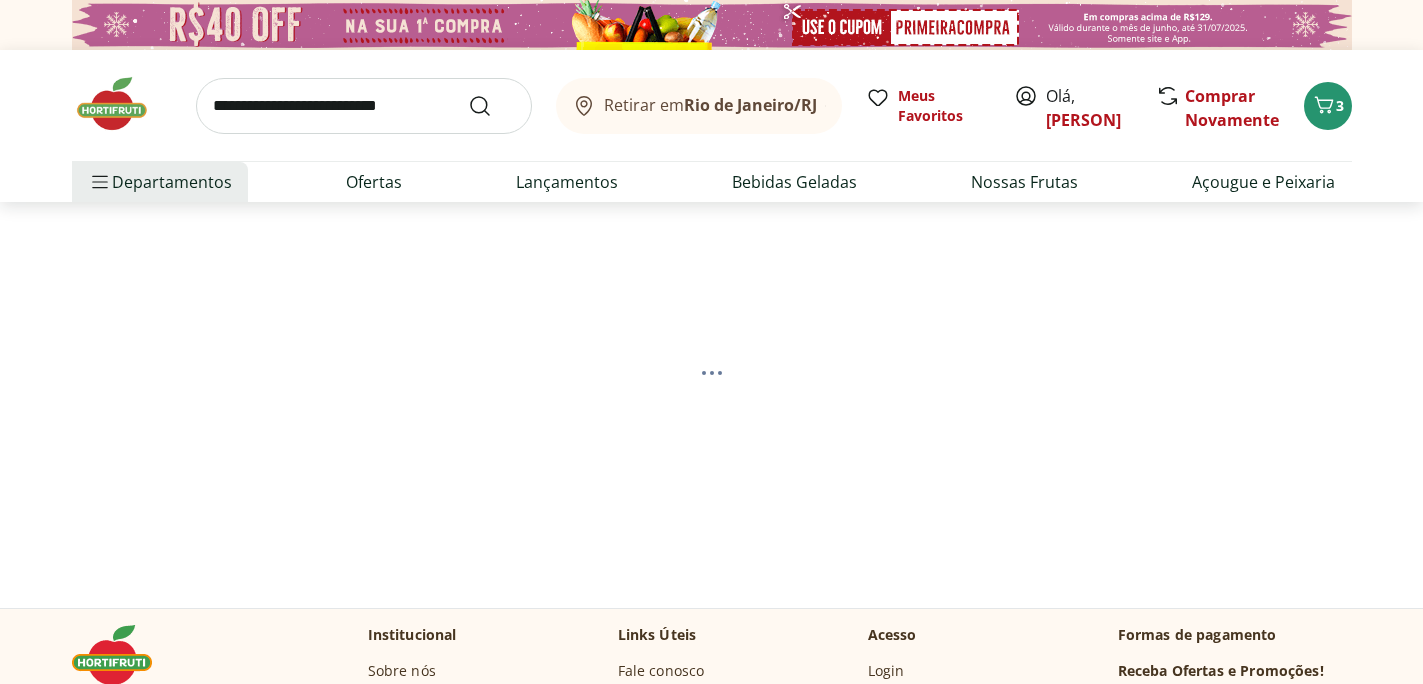 select on "**********" 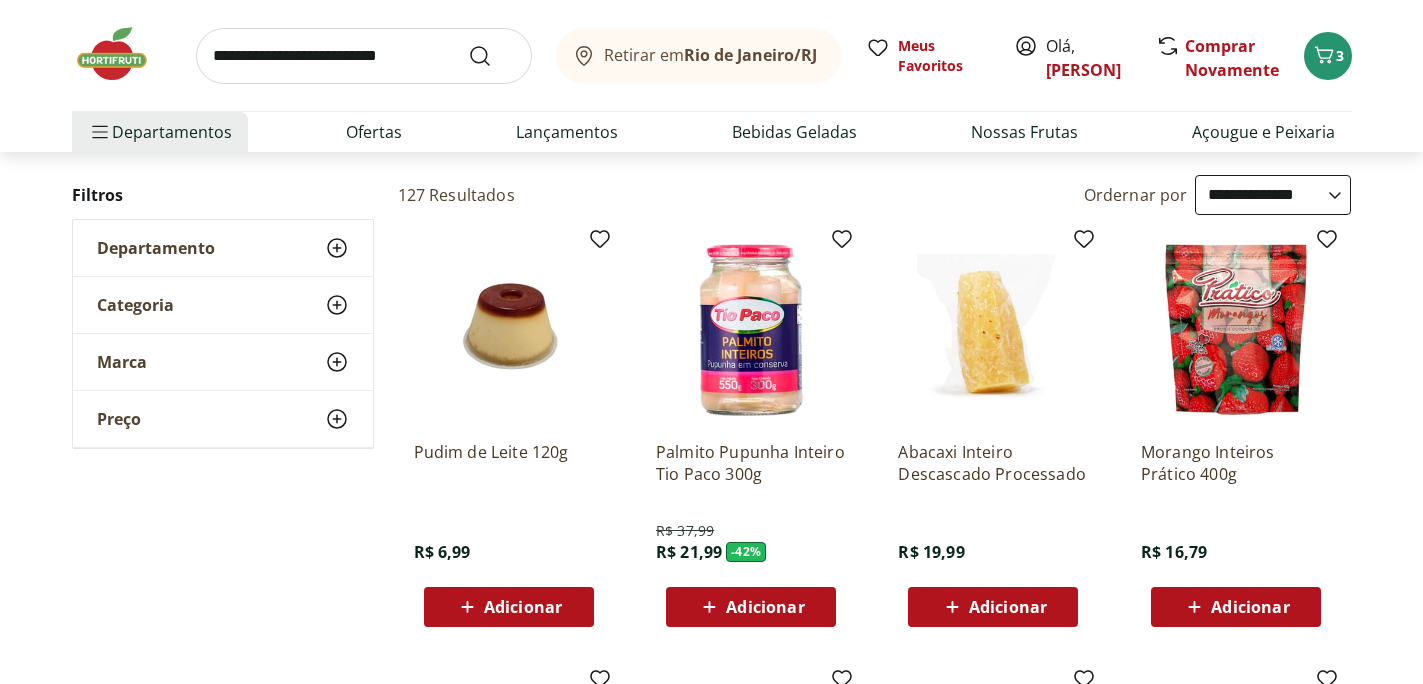 scroll, scrollTop: 187, scrollLeft: 0, axis: vertical 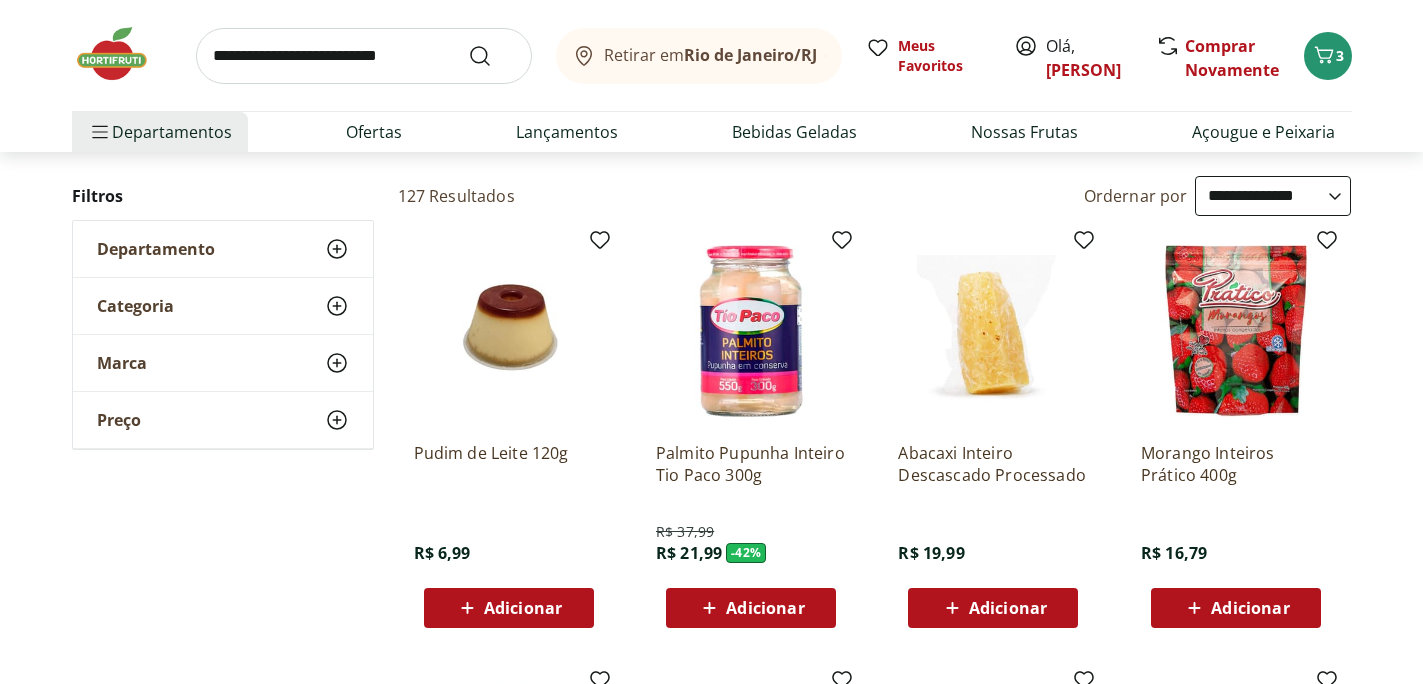 click on "Adicionar" at bounding box center [1250, 608] 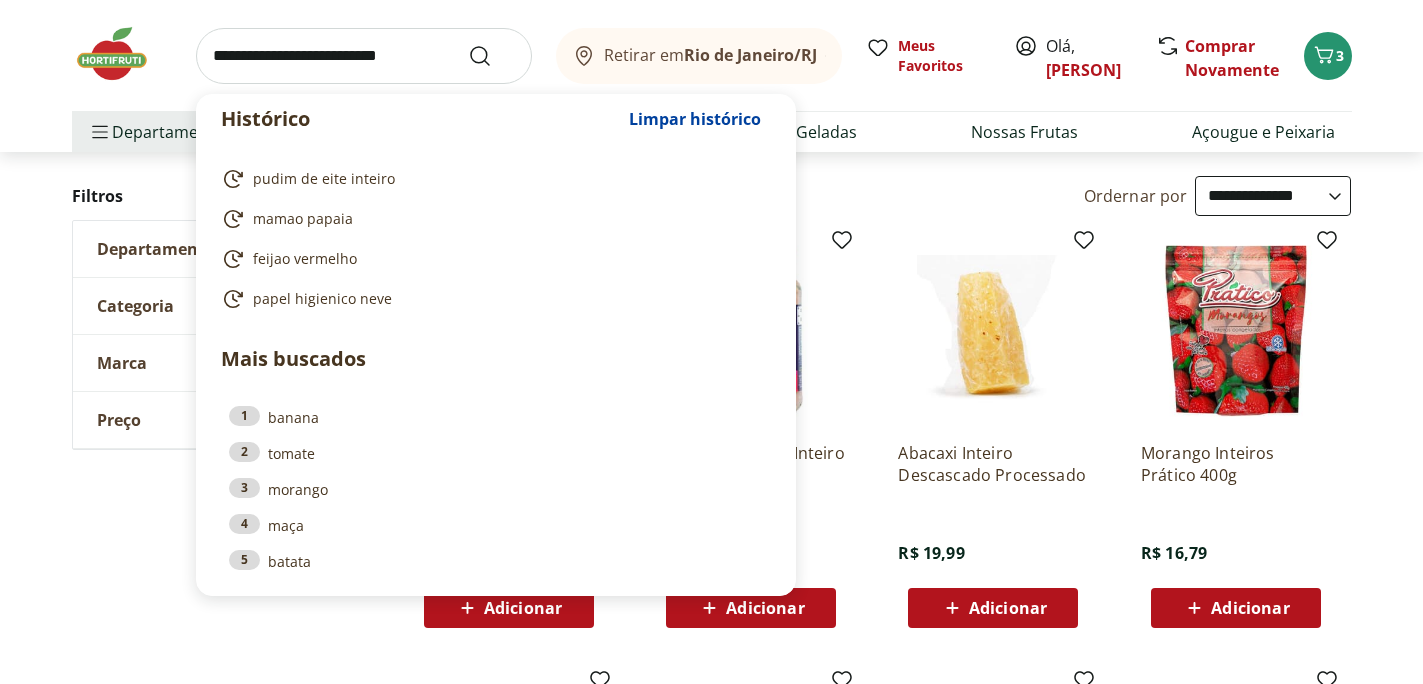 click at bounding box center (364, 56) 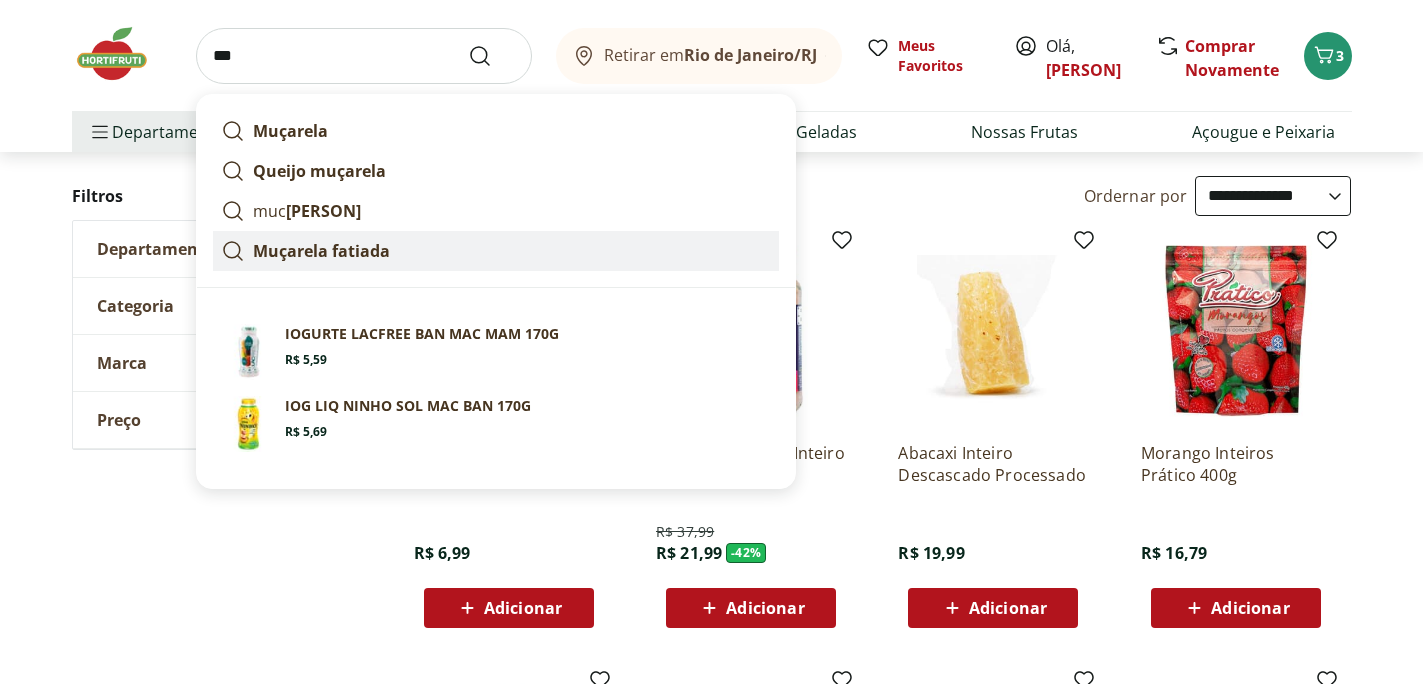 click on "Muçarela fatiada" at bounding box center (321, 251) 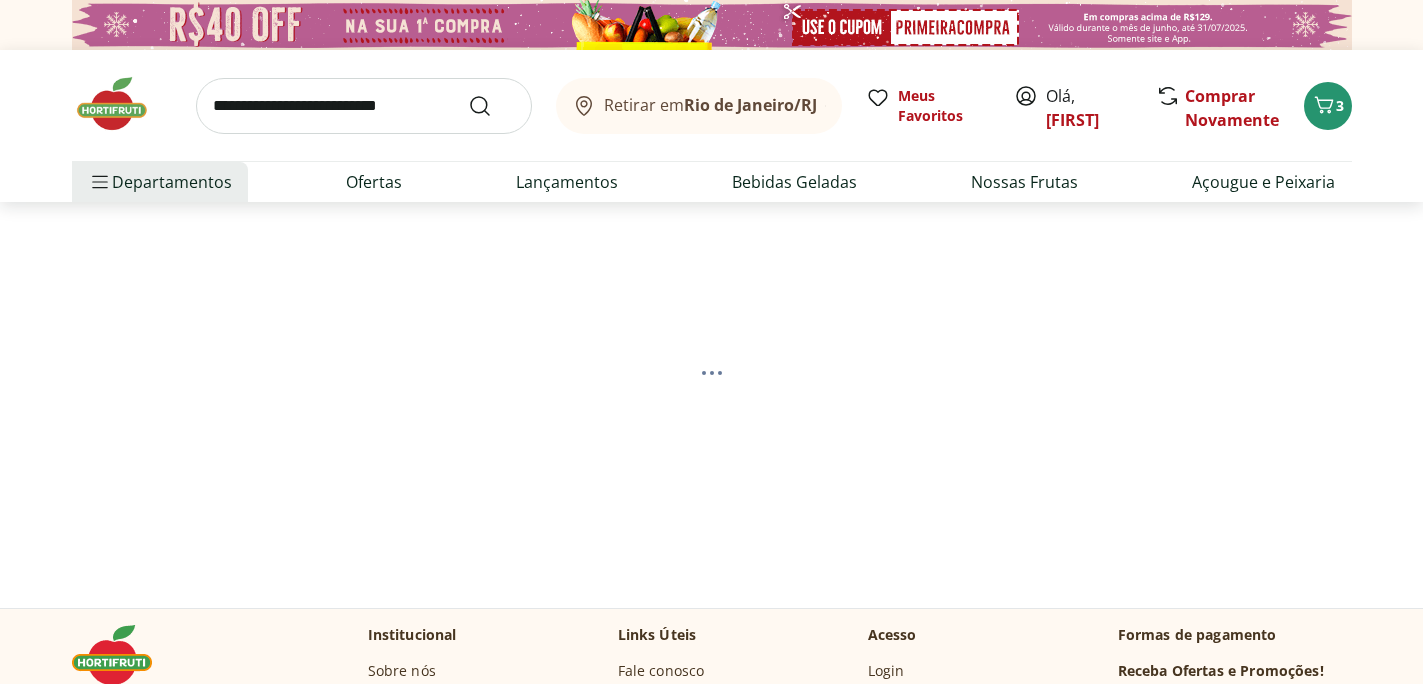 scroll, scrollTop: 0, scrollLeft: 0, axis: both 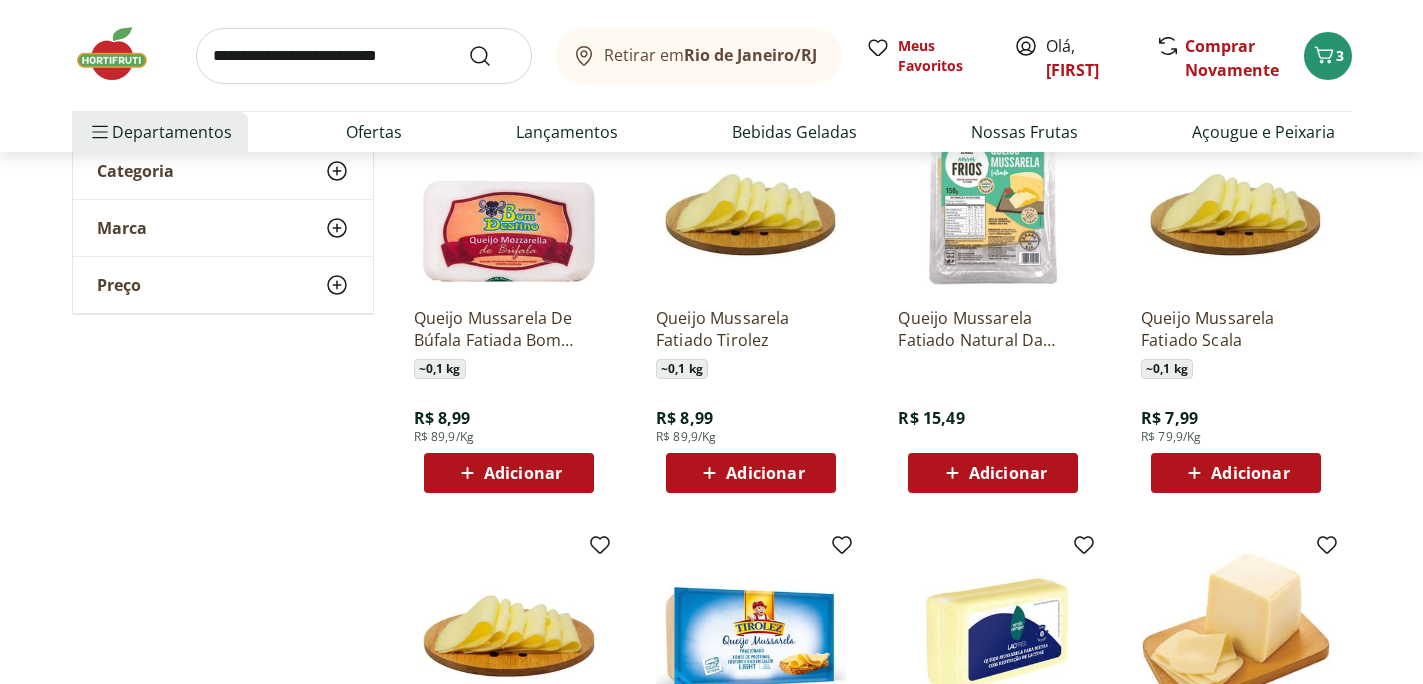 click on "Adicionar" at bounding box center [523, 473] 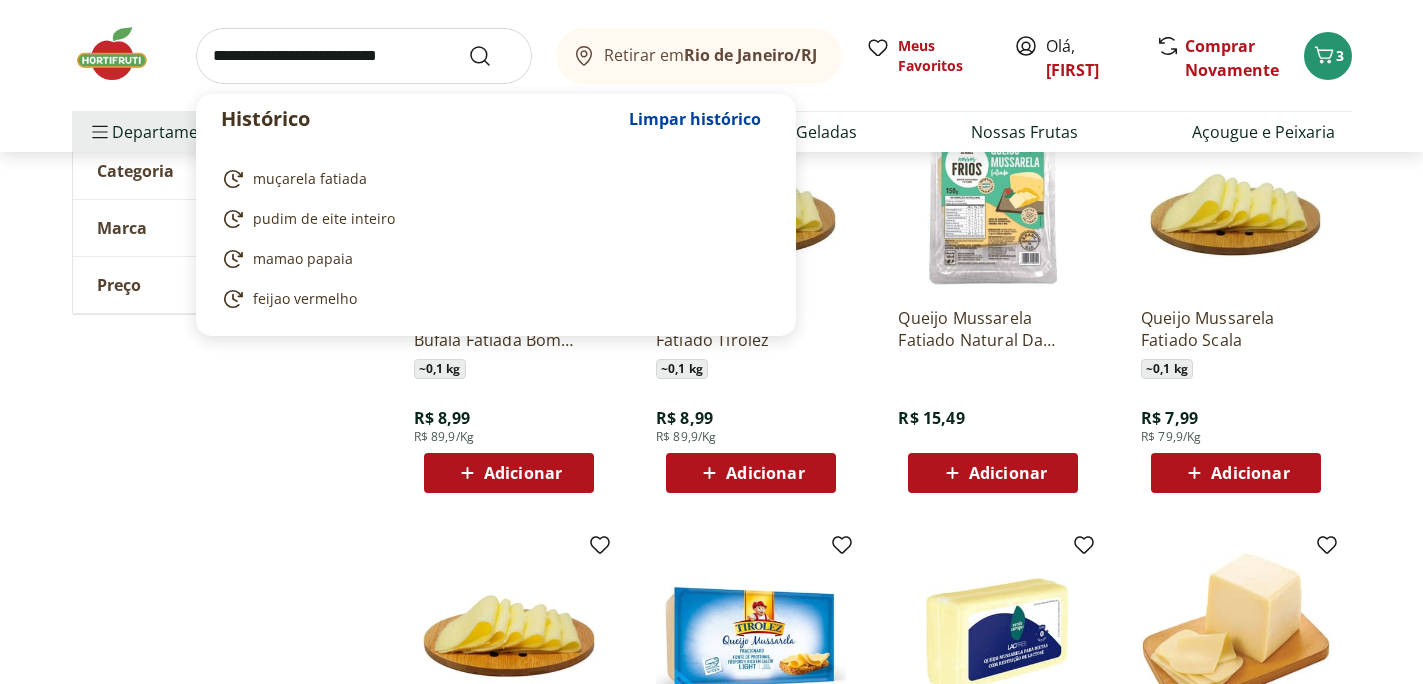 click at bounding box center [364, 56] 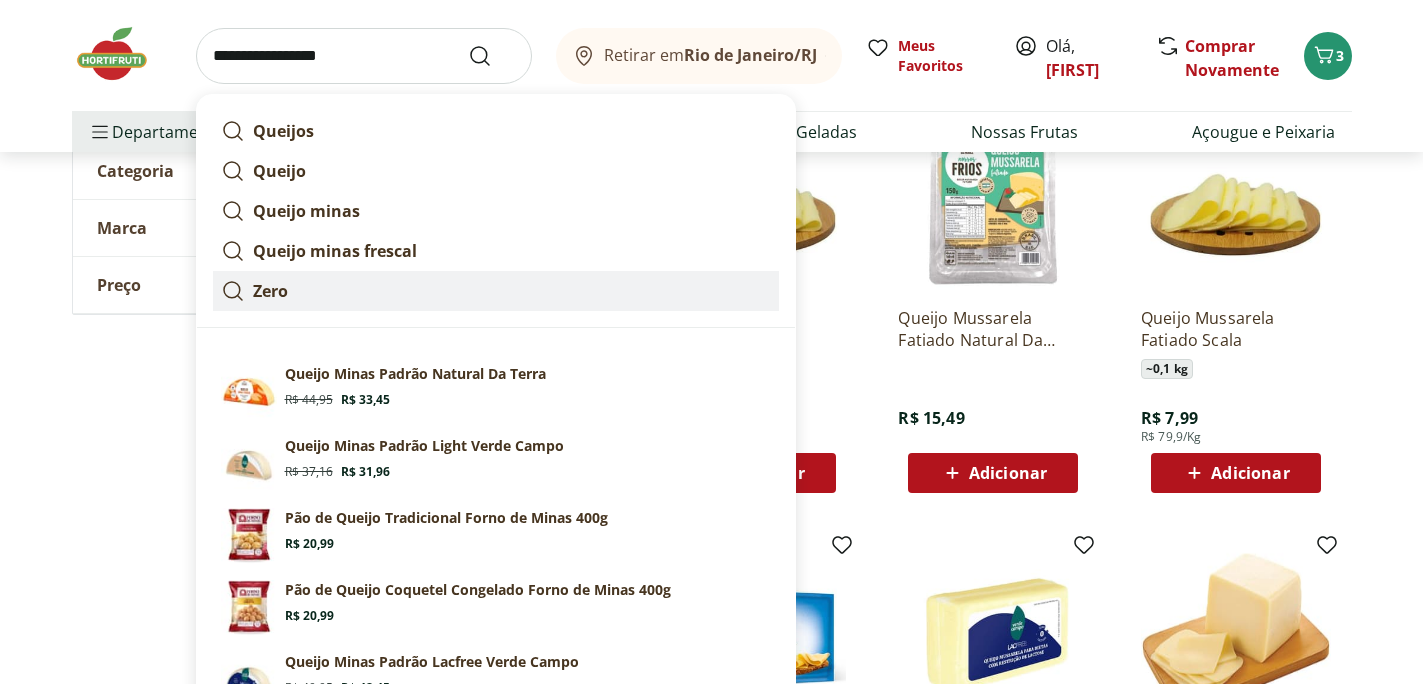 click on "Zero" at bounding box center [270, 291] 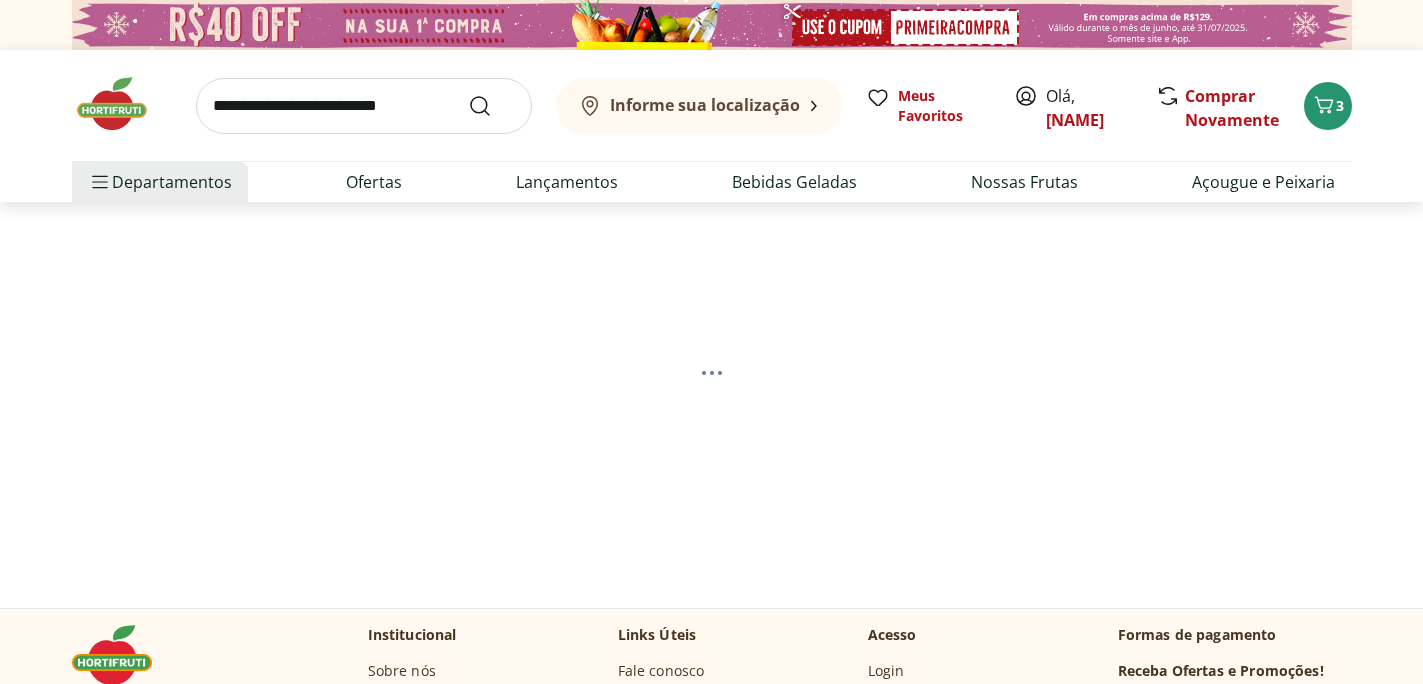 scroll, scrollTop: 0, scrollLeft: 0, axis: both 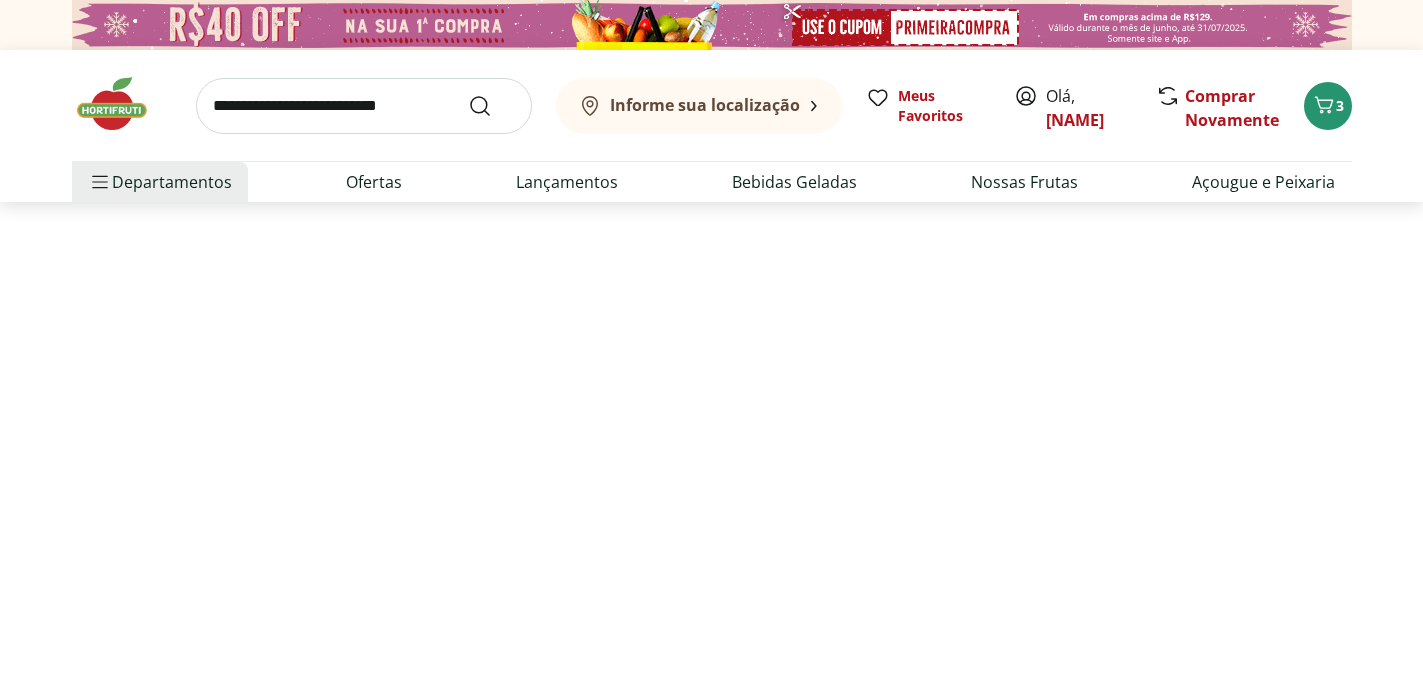 select on "**********" 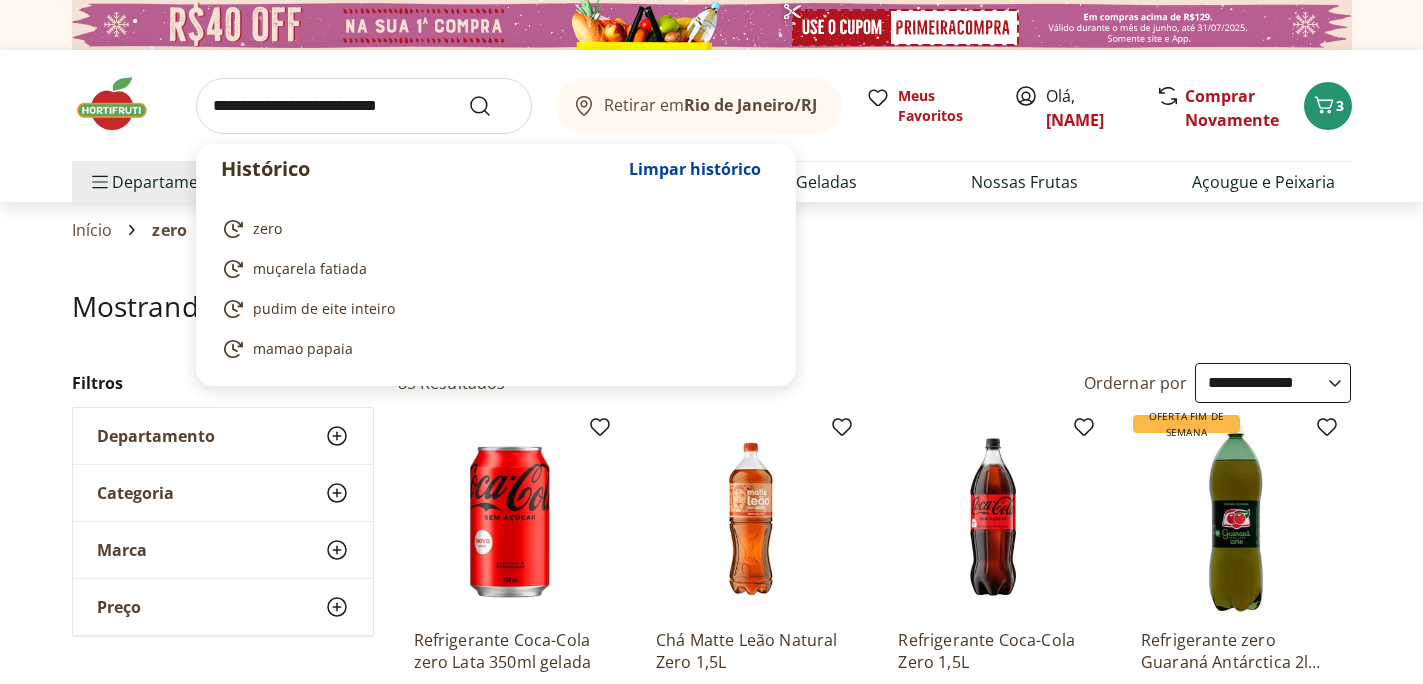 click at bounding box center (364, 106) 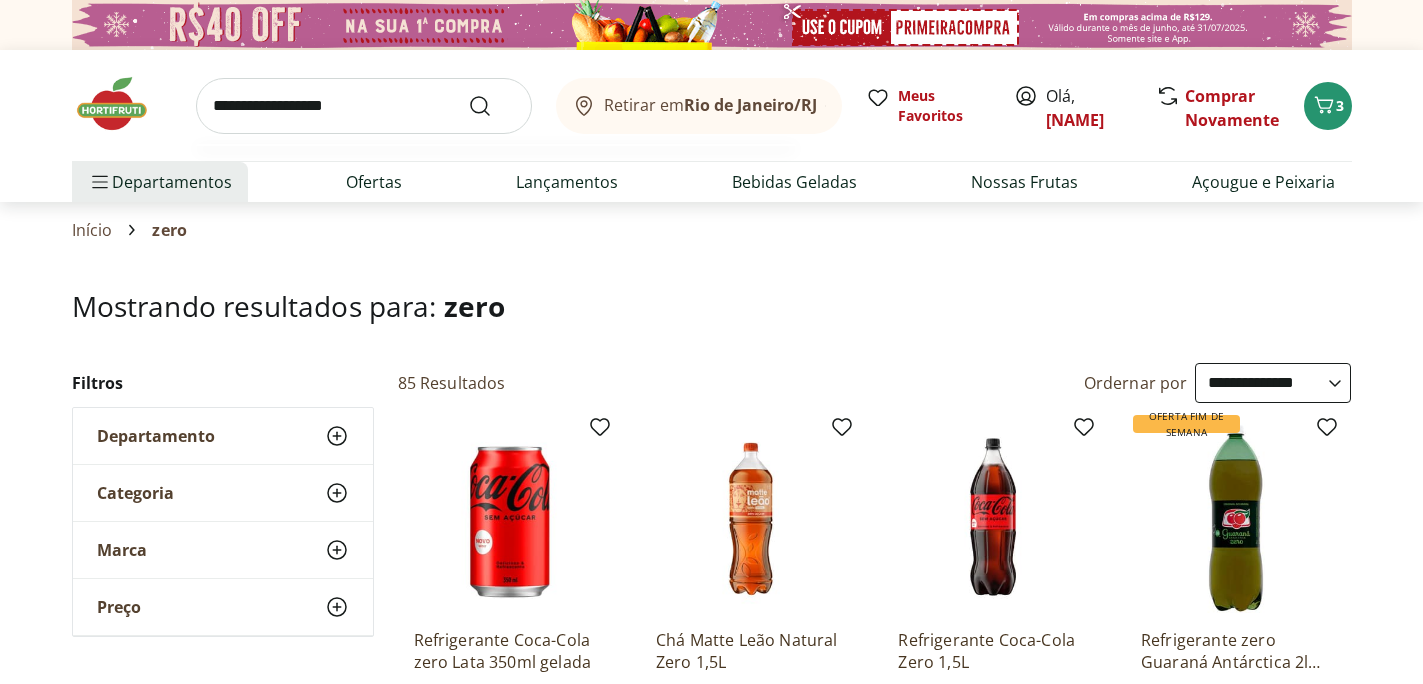 type on "**********" 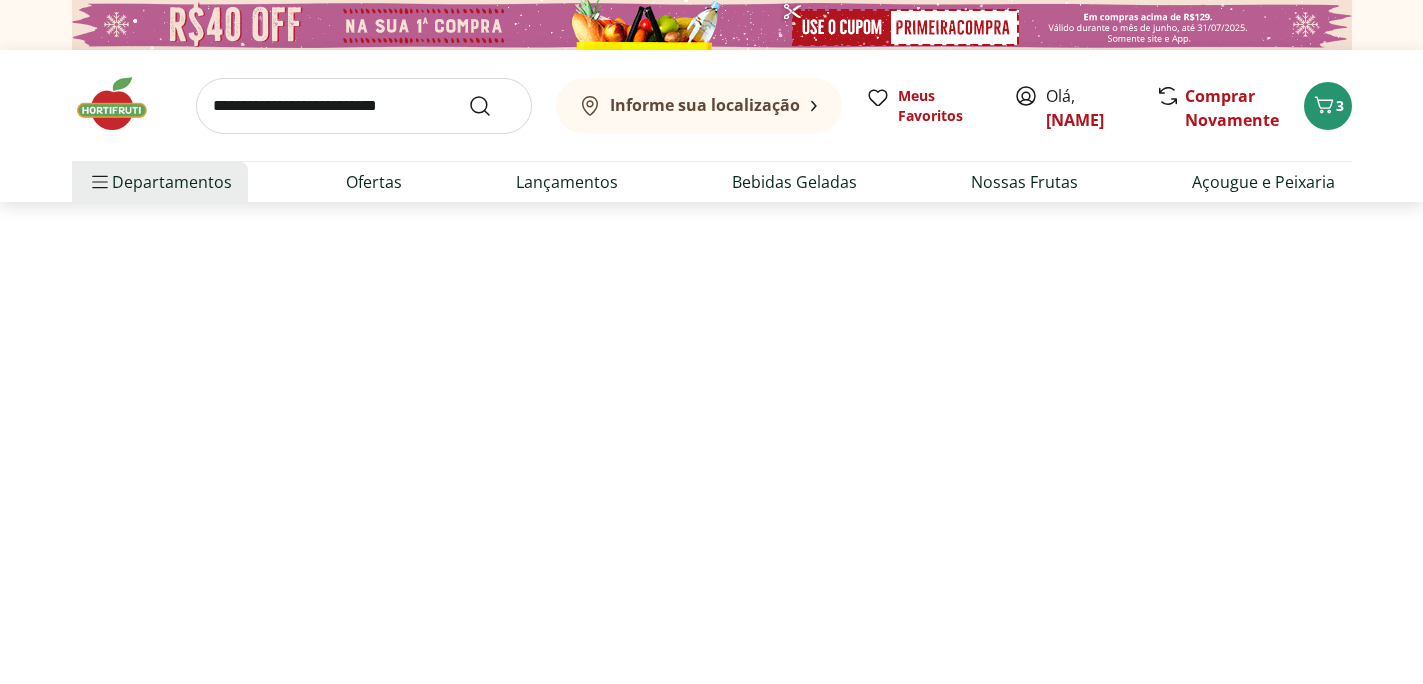 select on "**********" 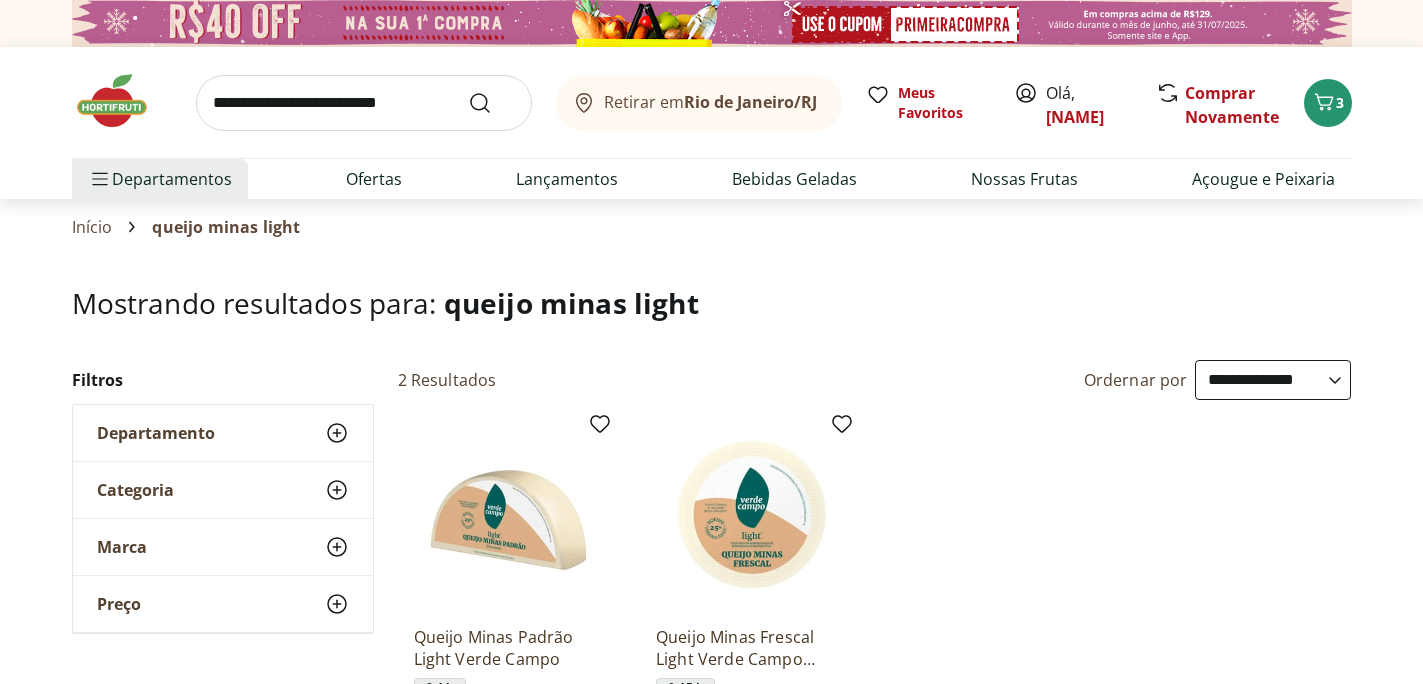 scroll, scrollTop: 0, scrollLeft: 0, axis: both 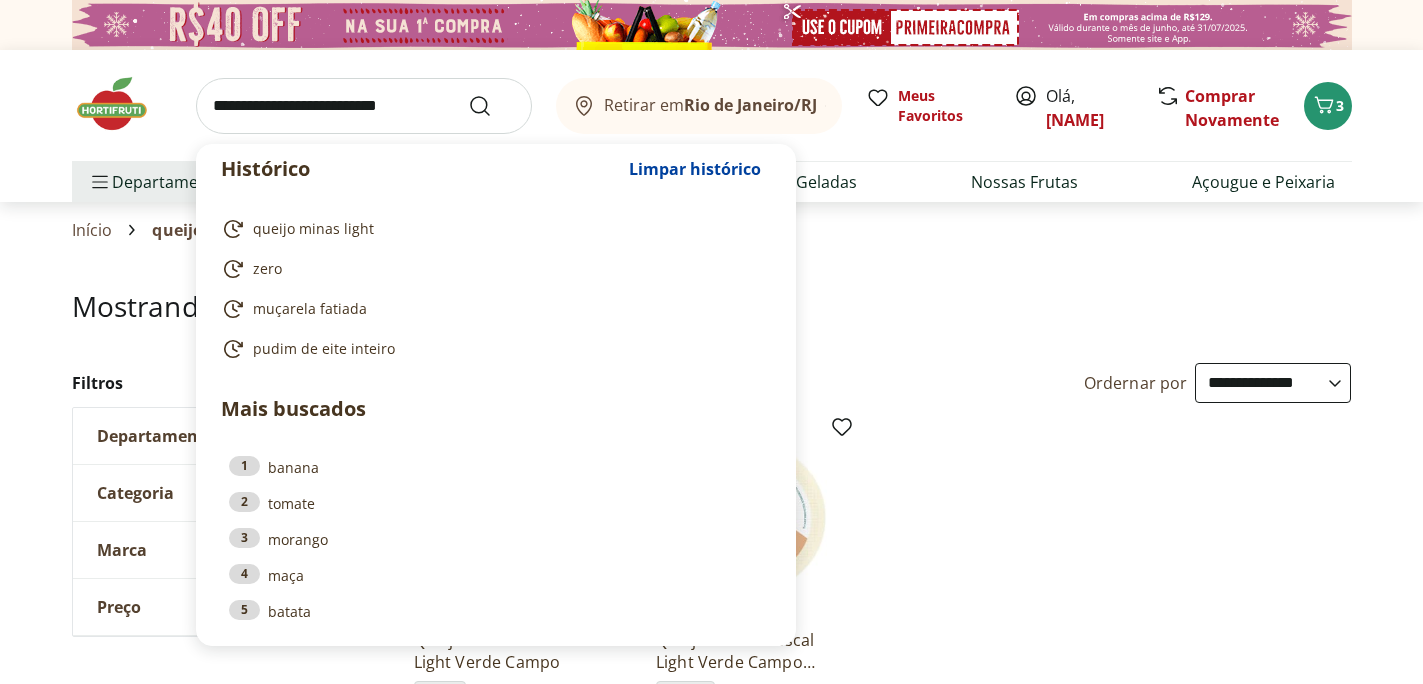 click at bounding box center (364, 106) 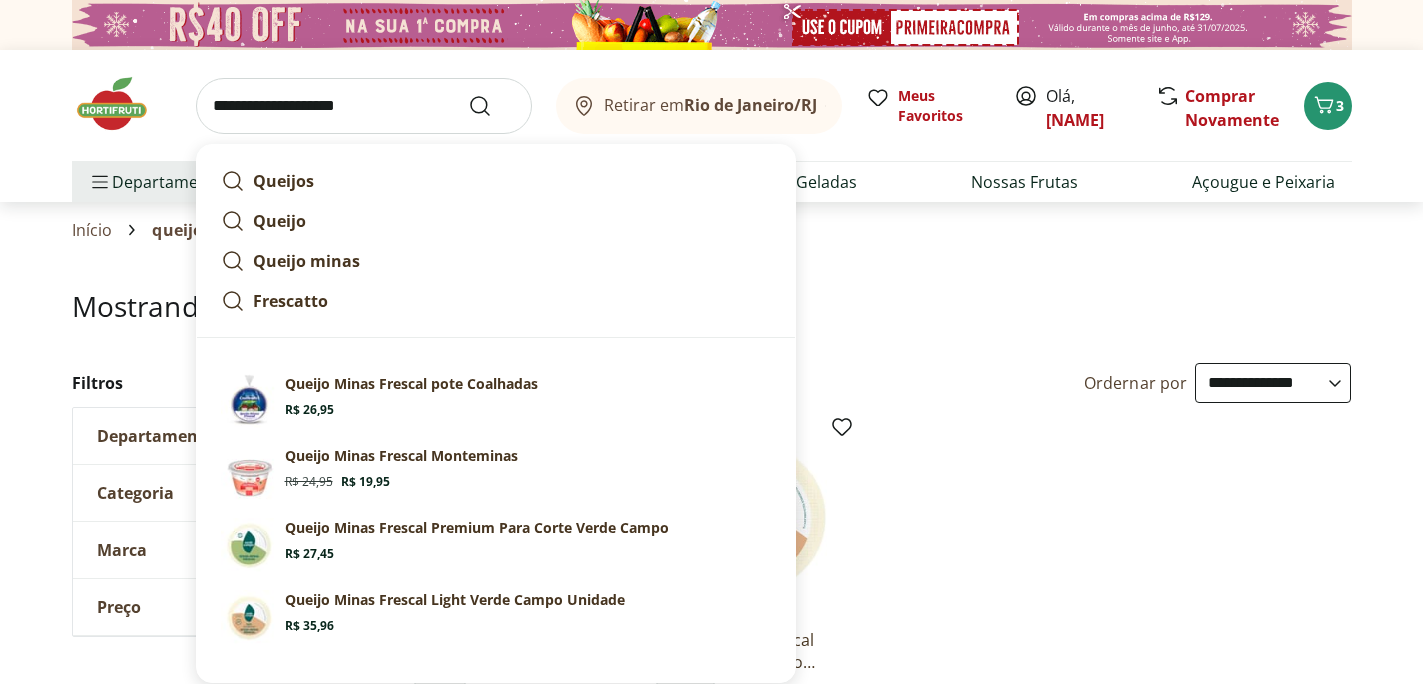 type on "**********" 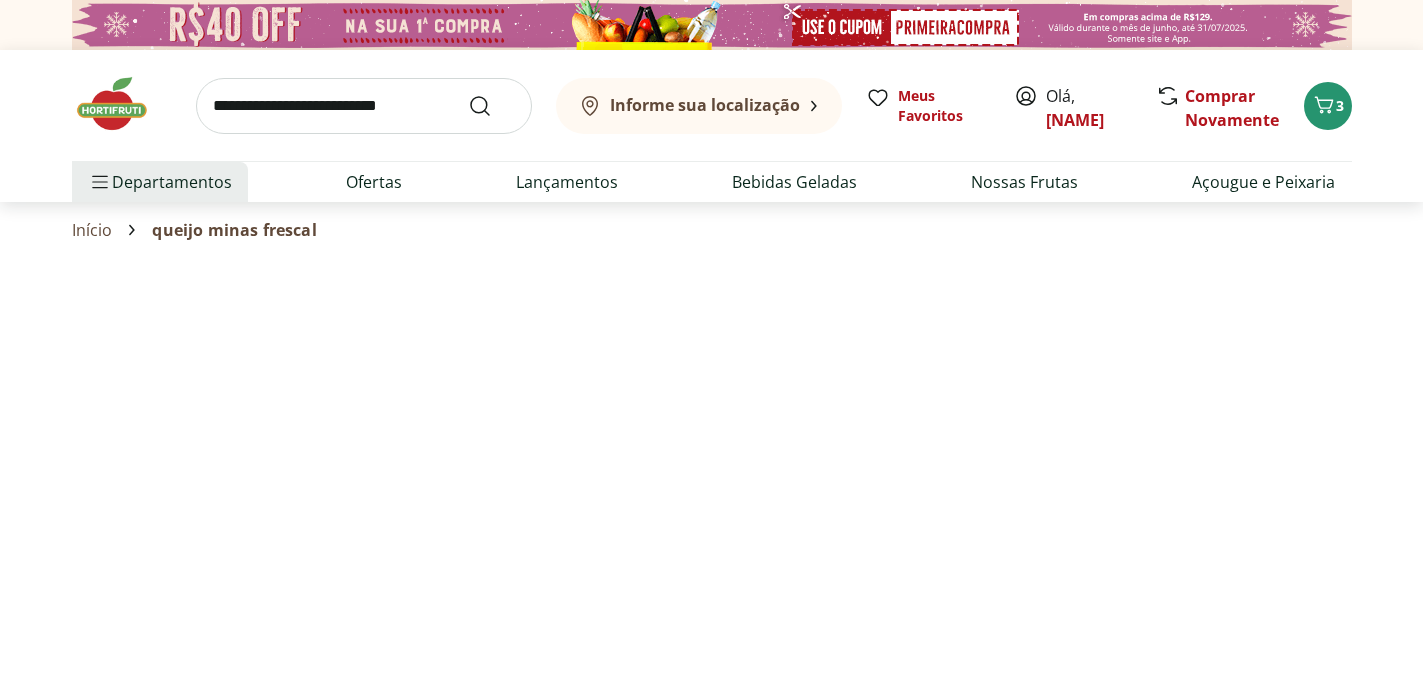 select on "**********" 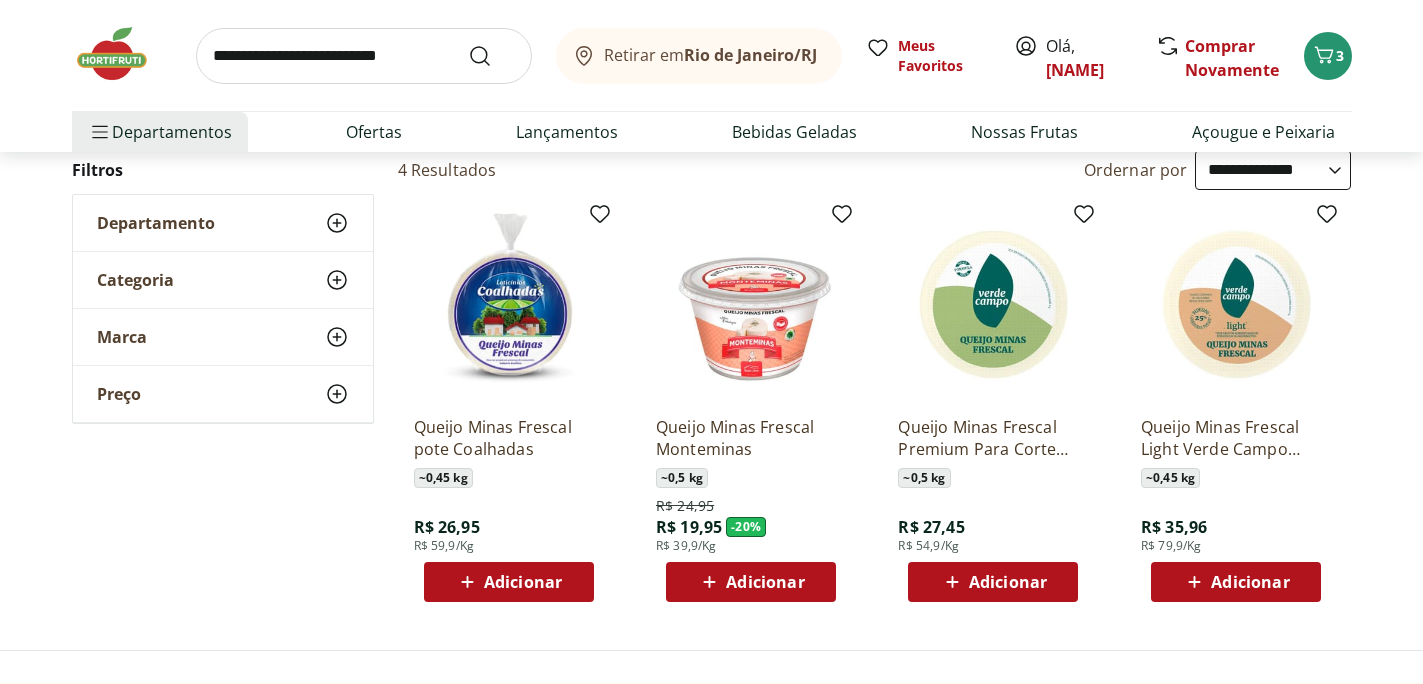 scroll, scrollTop: 0, scrollLeft: 0, axis: both 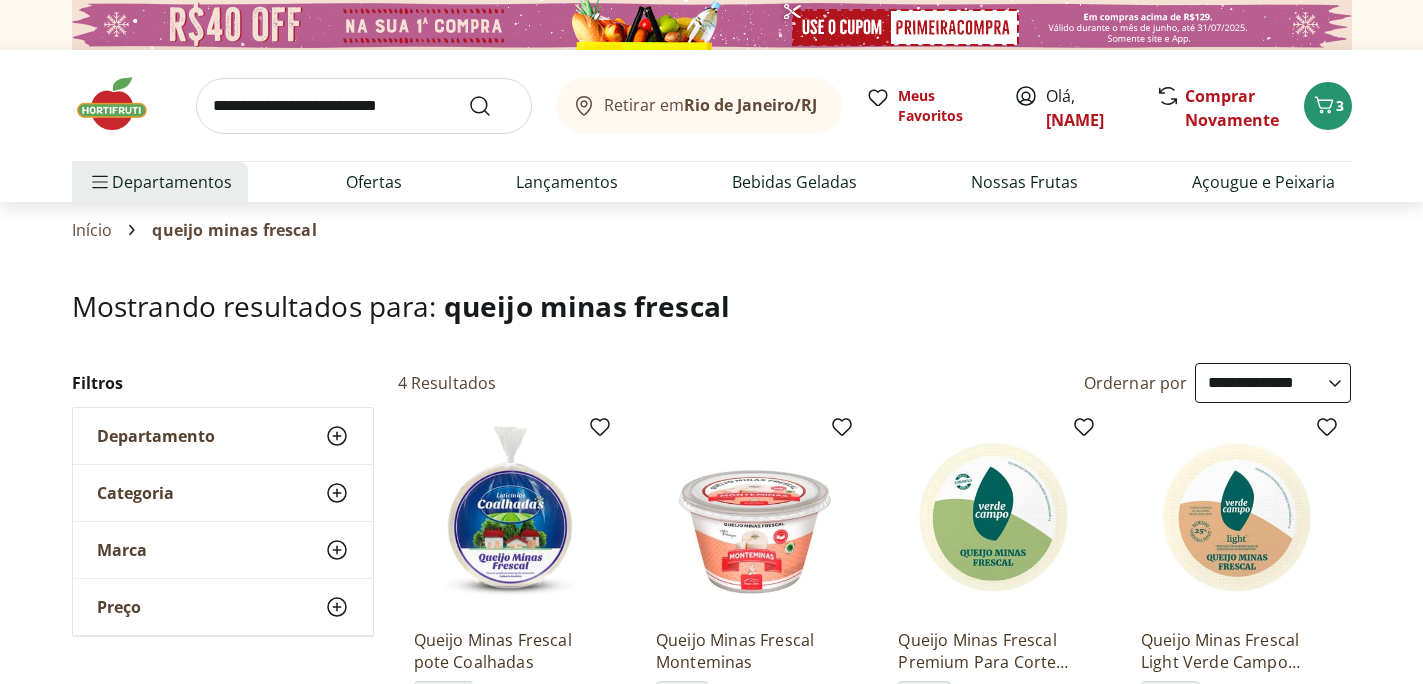 click at bounding box center (364, 106) 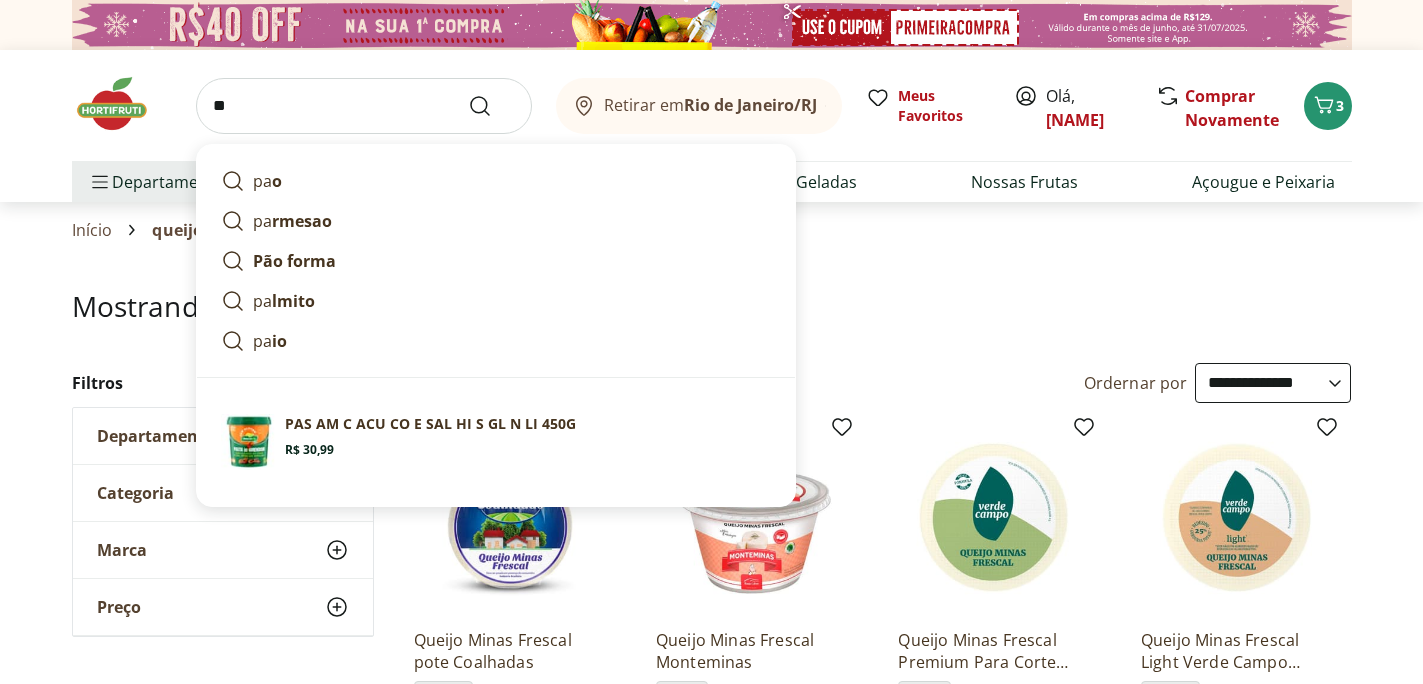 type on "*" 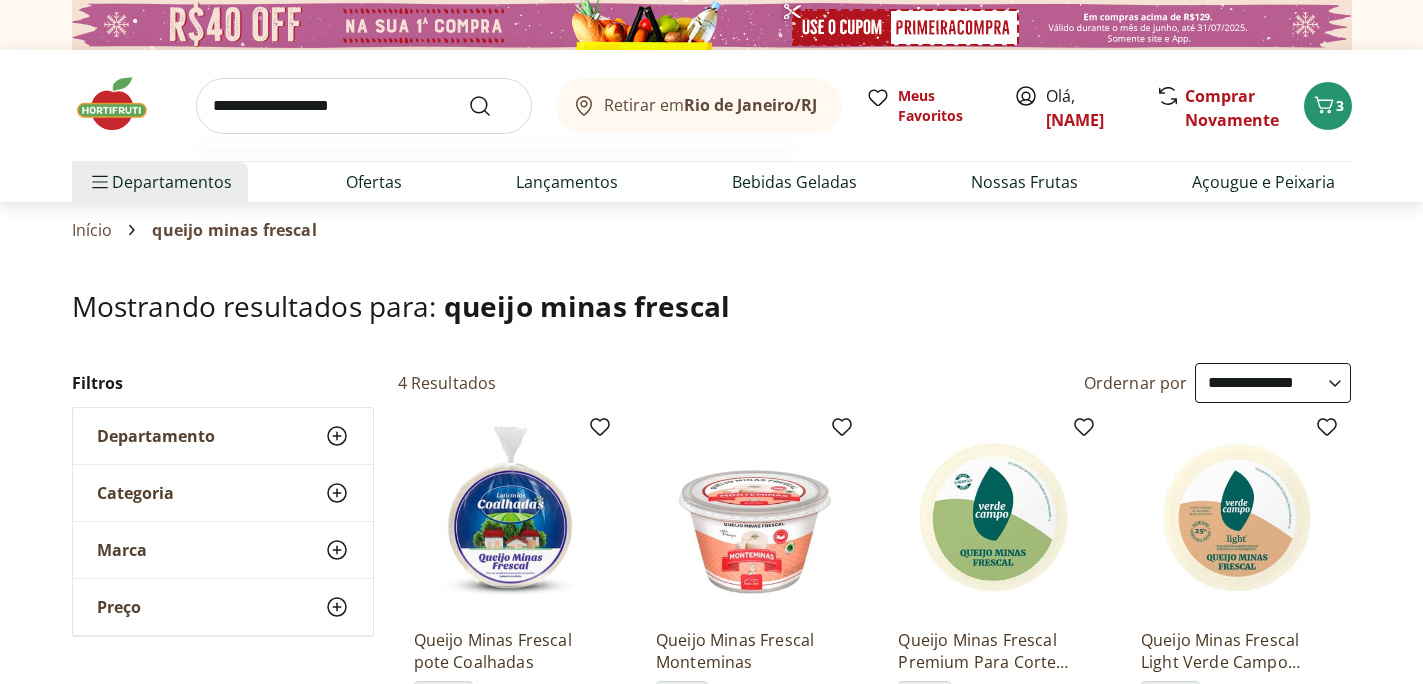 type on "**********" 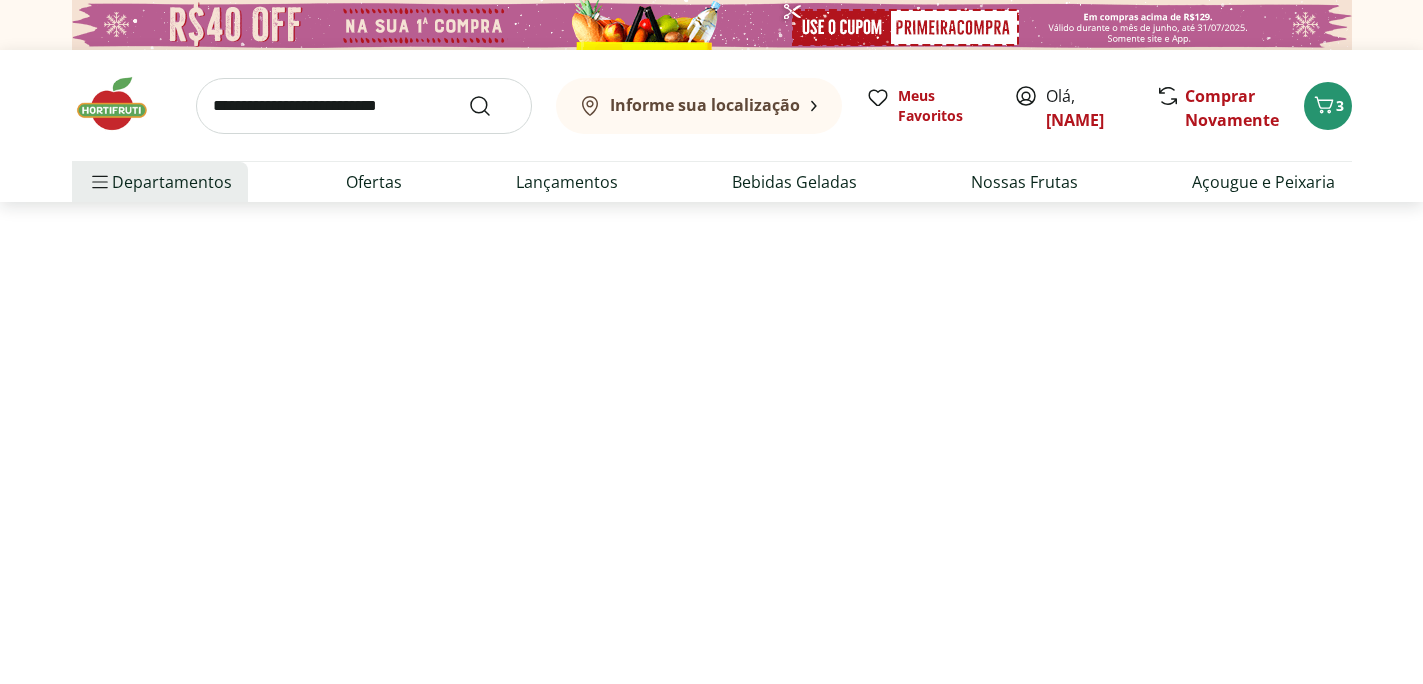 select on "**********" 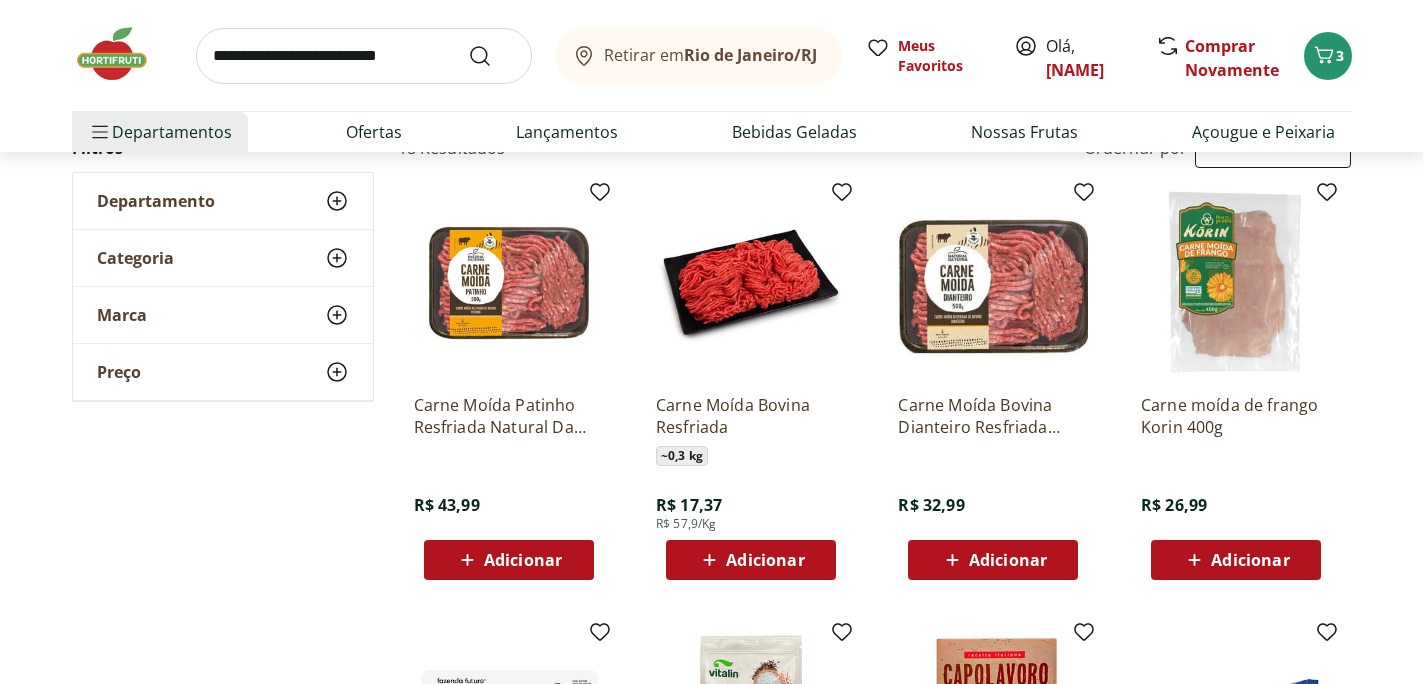 scroll, scrollTop: 0, scrollLeft: 0, axis: both 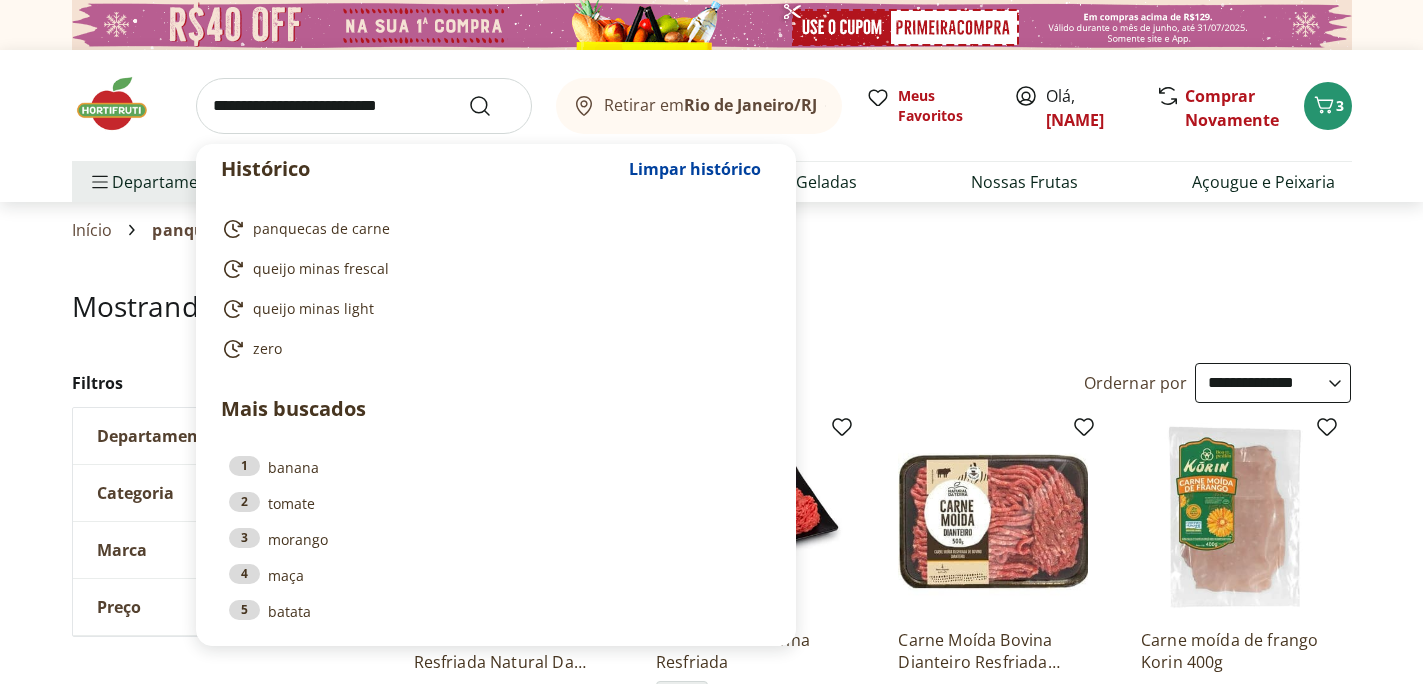 click at bounding box center [364, 106] 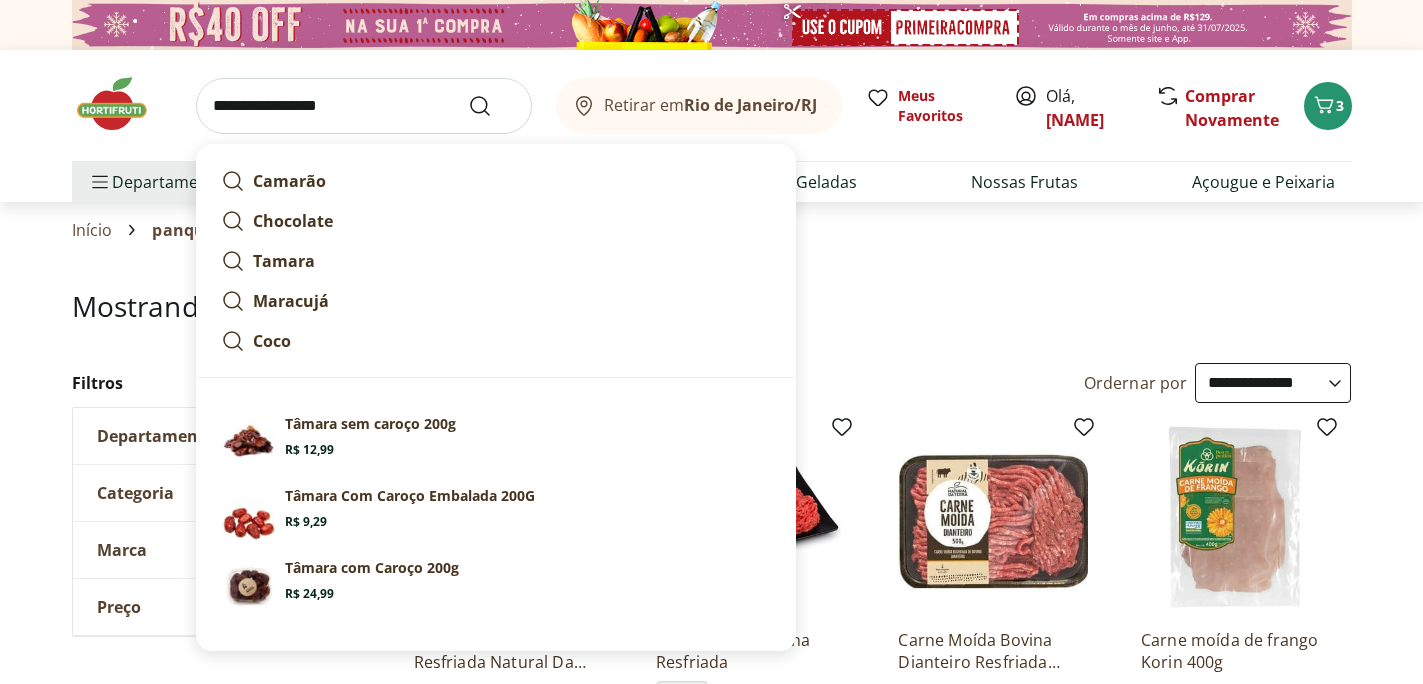 type on "**********" 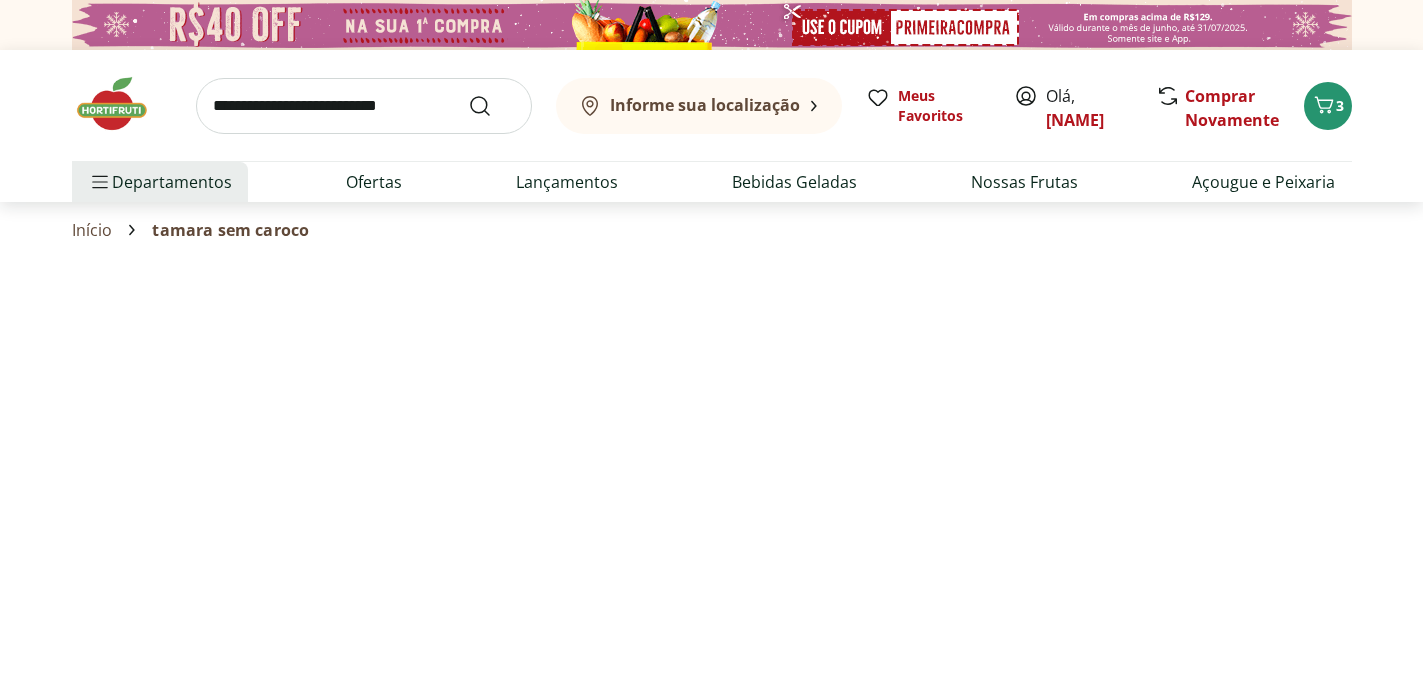 select on "**********" 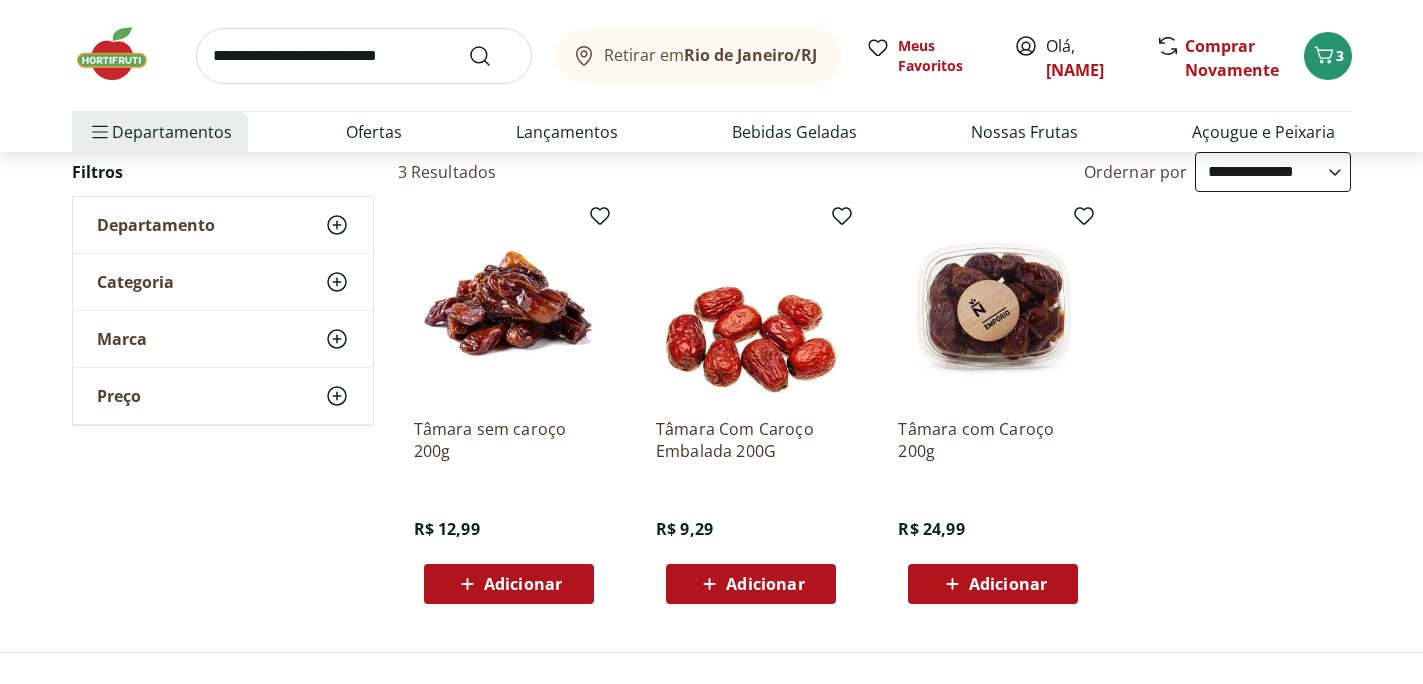 scroll, scrollTop: 242, scrollLeft: 0, axis: vertical 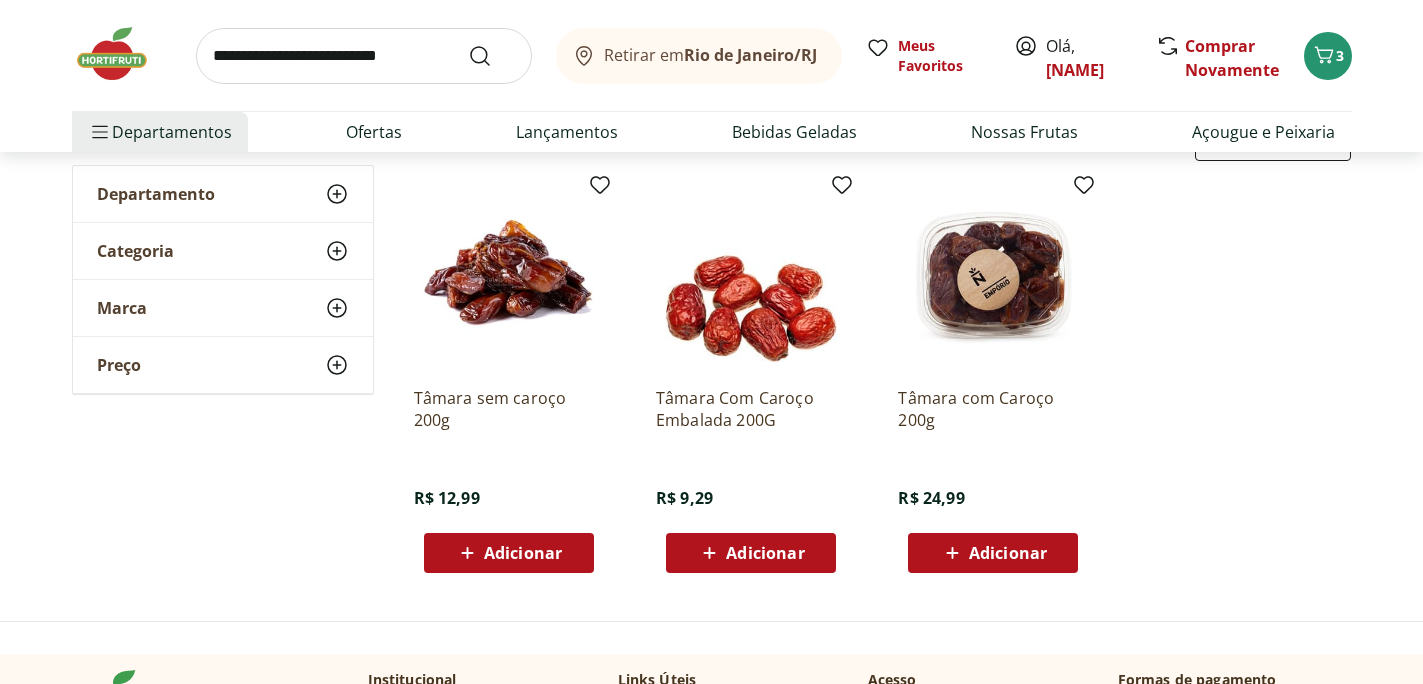 click on "Adicionar" at bounding box center (523, 553) 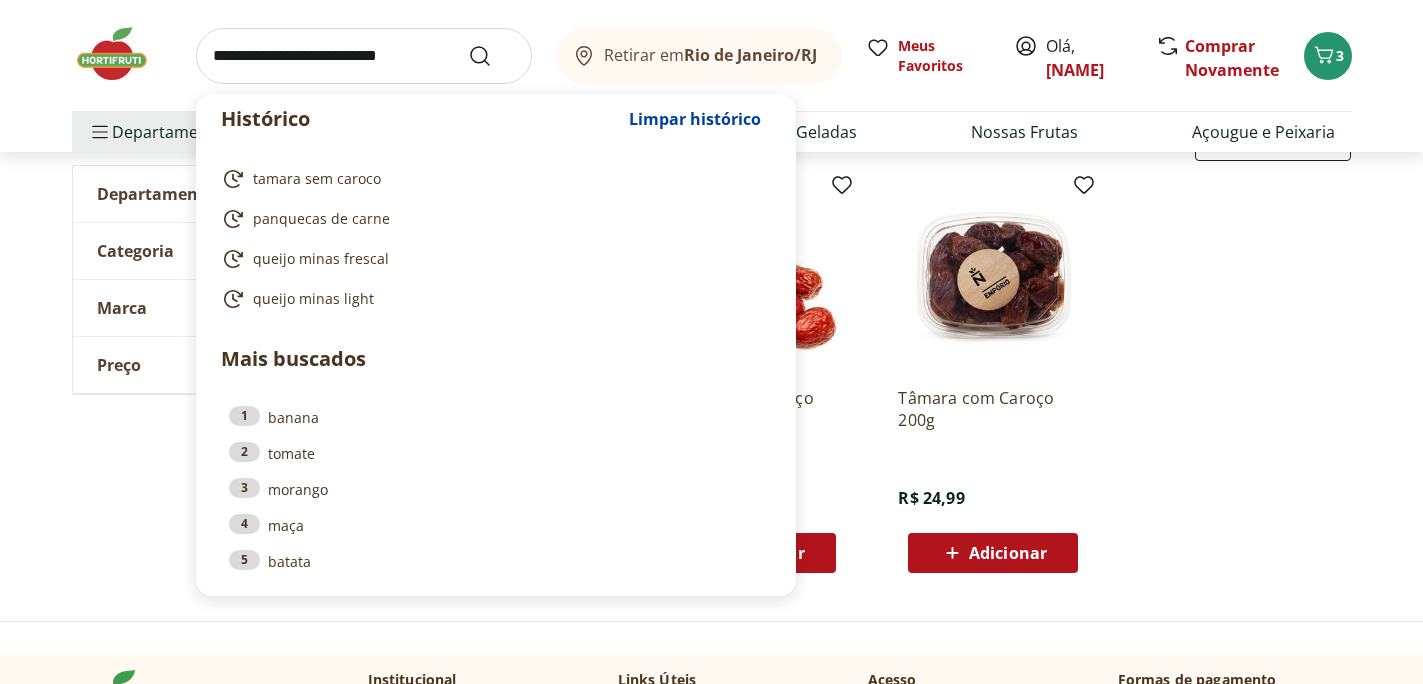 click at bounding box center (364, 56) 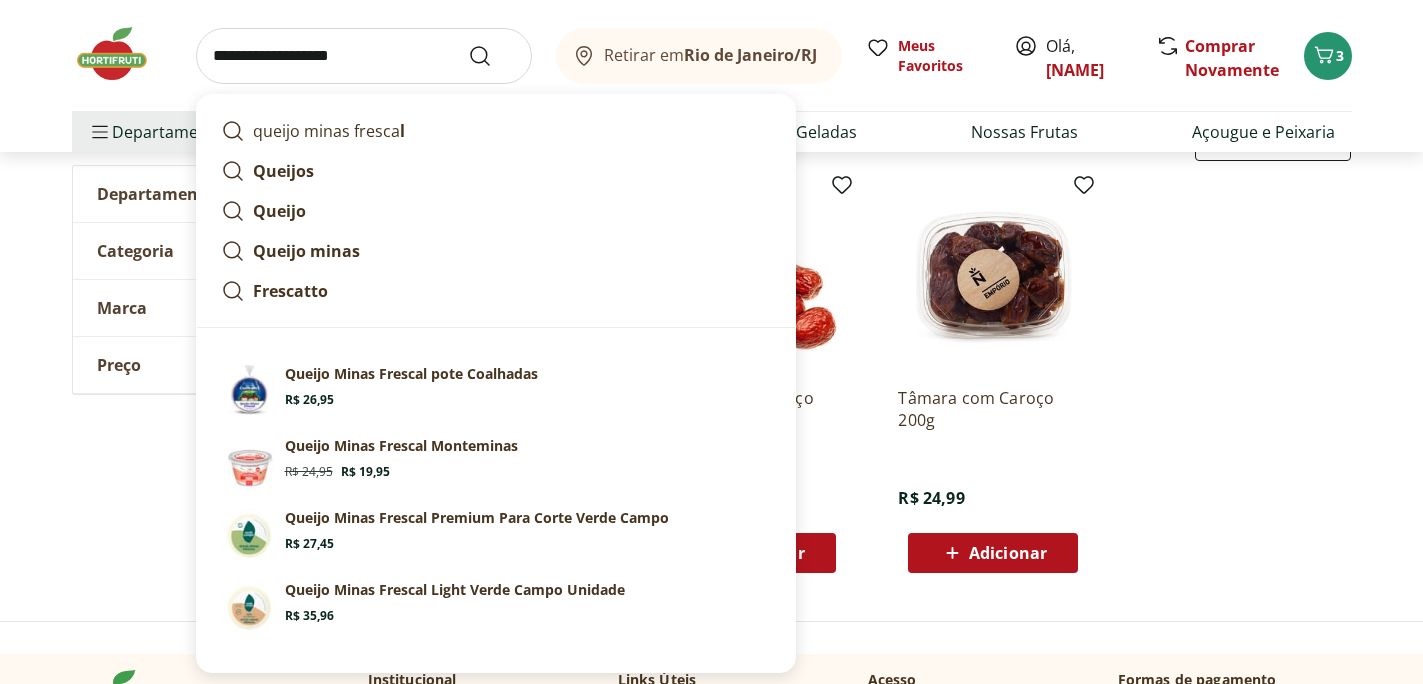 type on "**********" 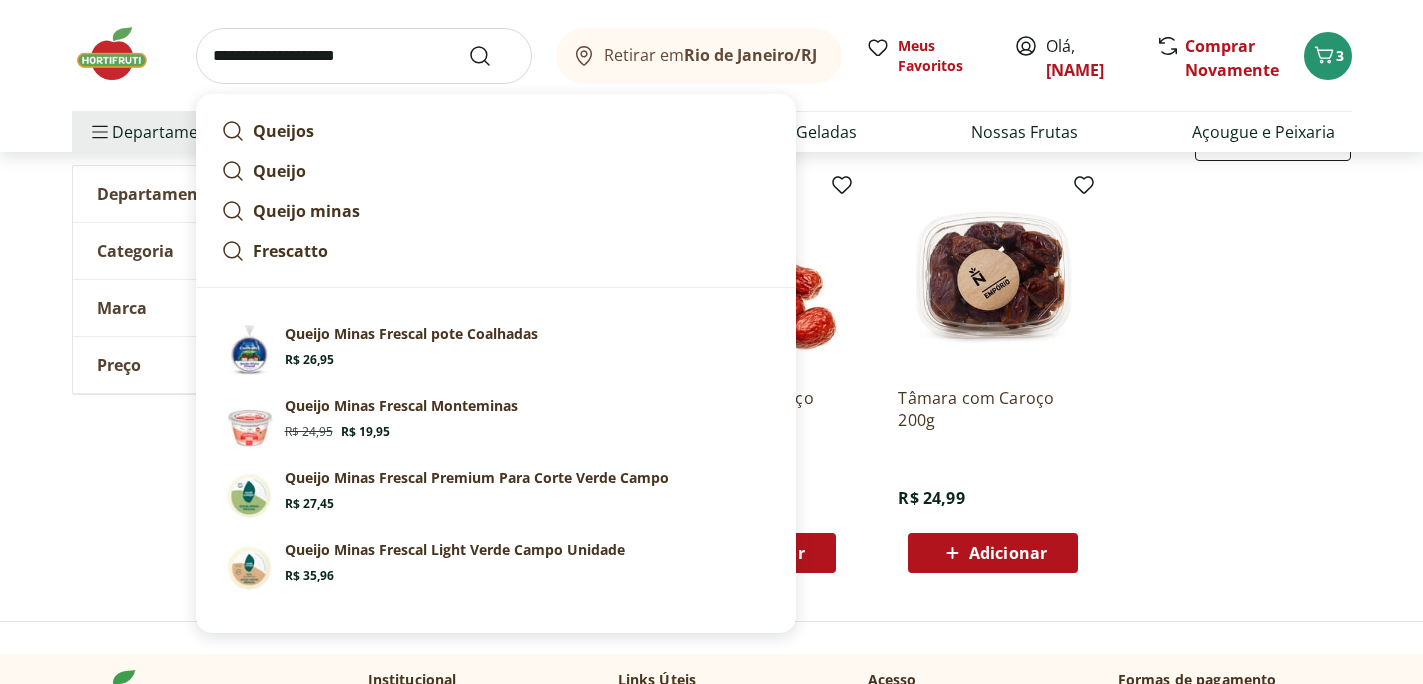click at bounding box center [492, 56] 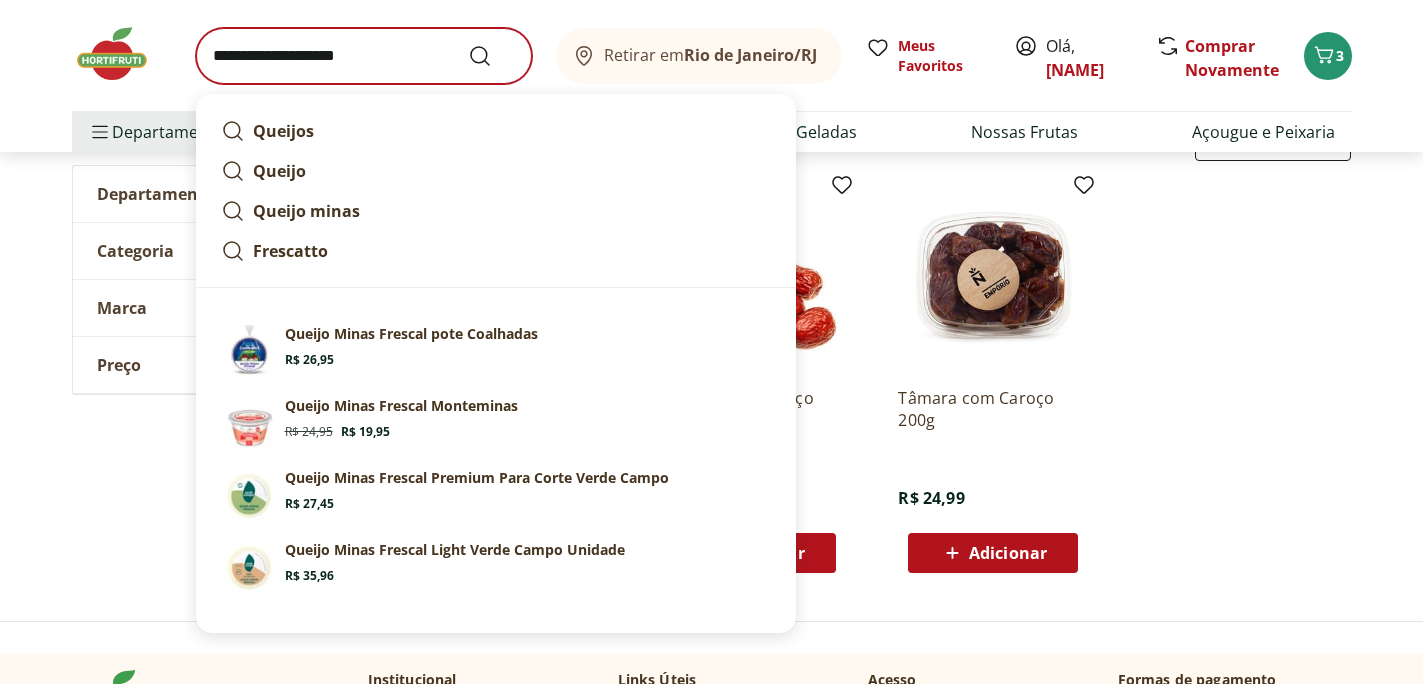 scroll, scrollTop: 0, scrollLeft: 0, axis: both 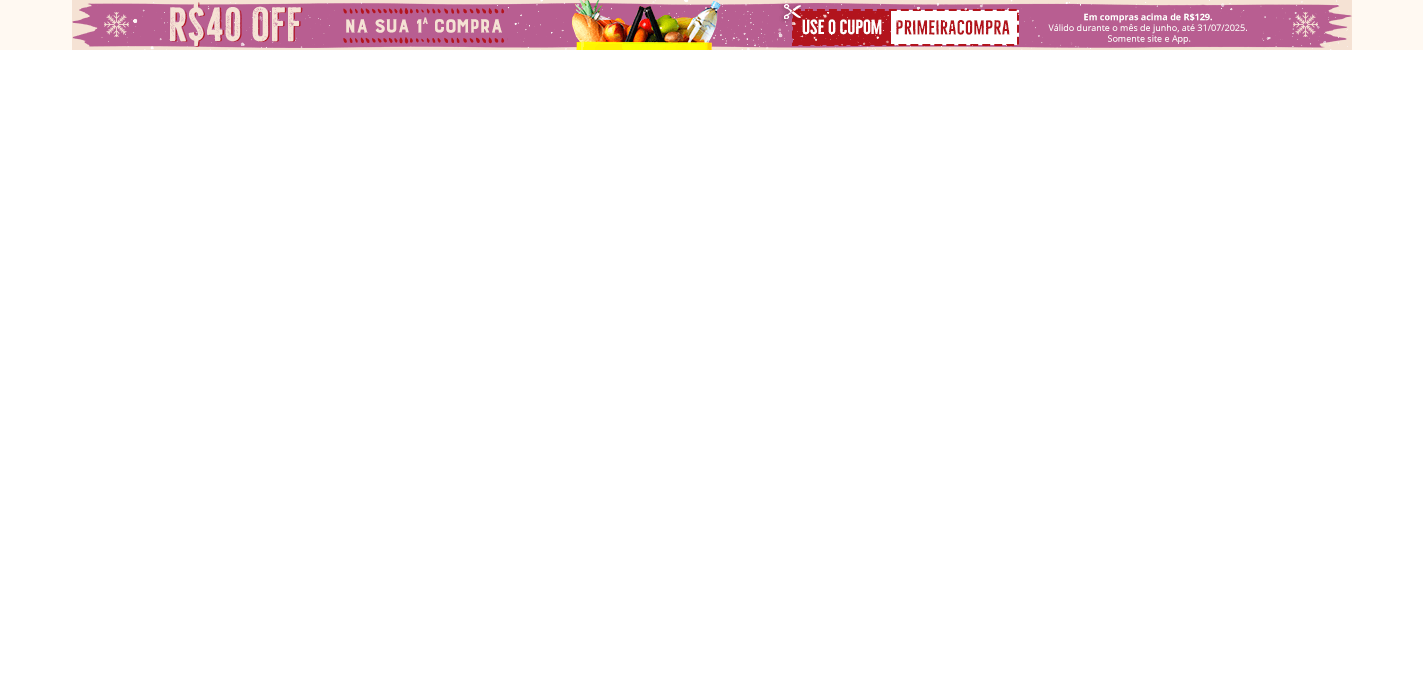 select on "**********" 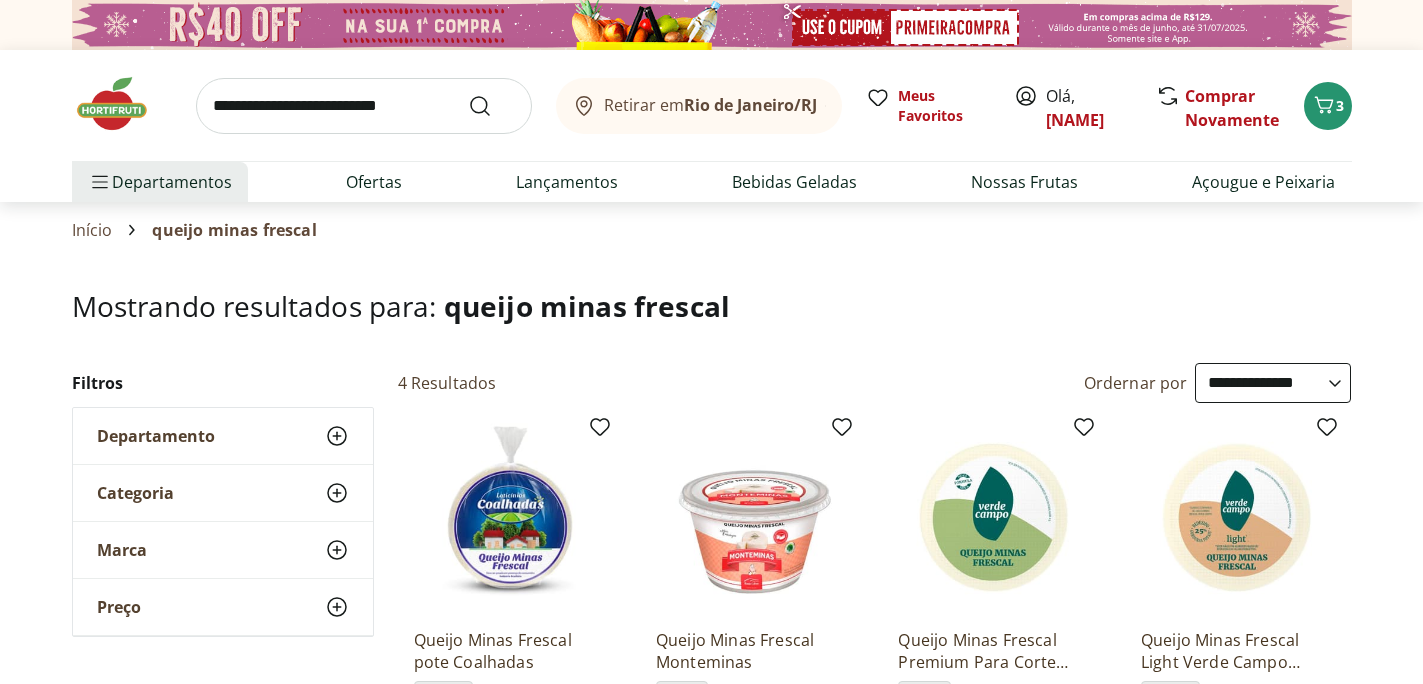 scroll, scrollTop: 270, scrollLeft: 0, axis: vertical 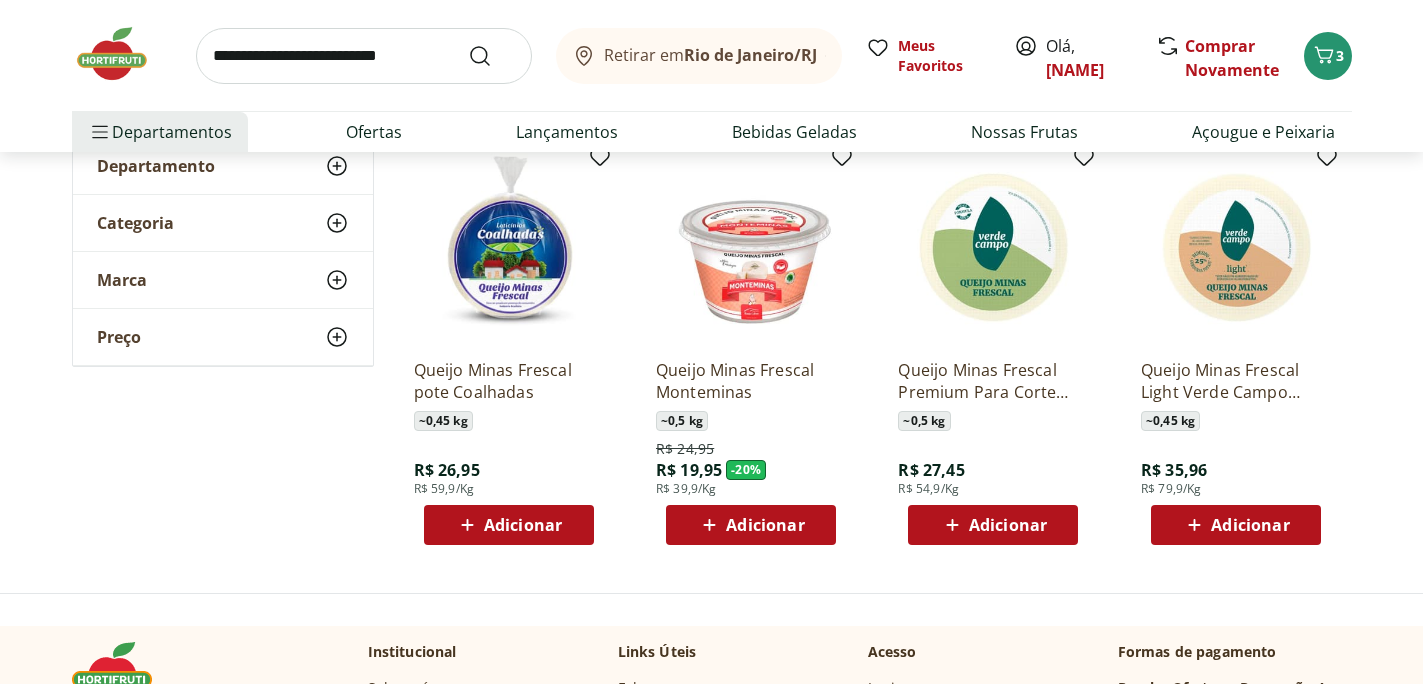 click on "Adicionar" at bounding box center [1250, 525] 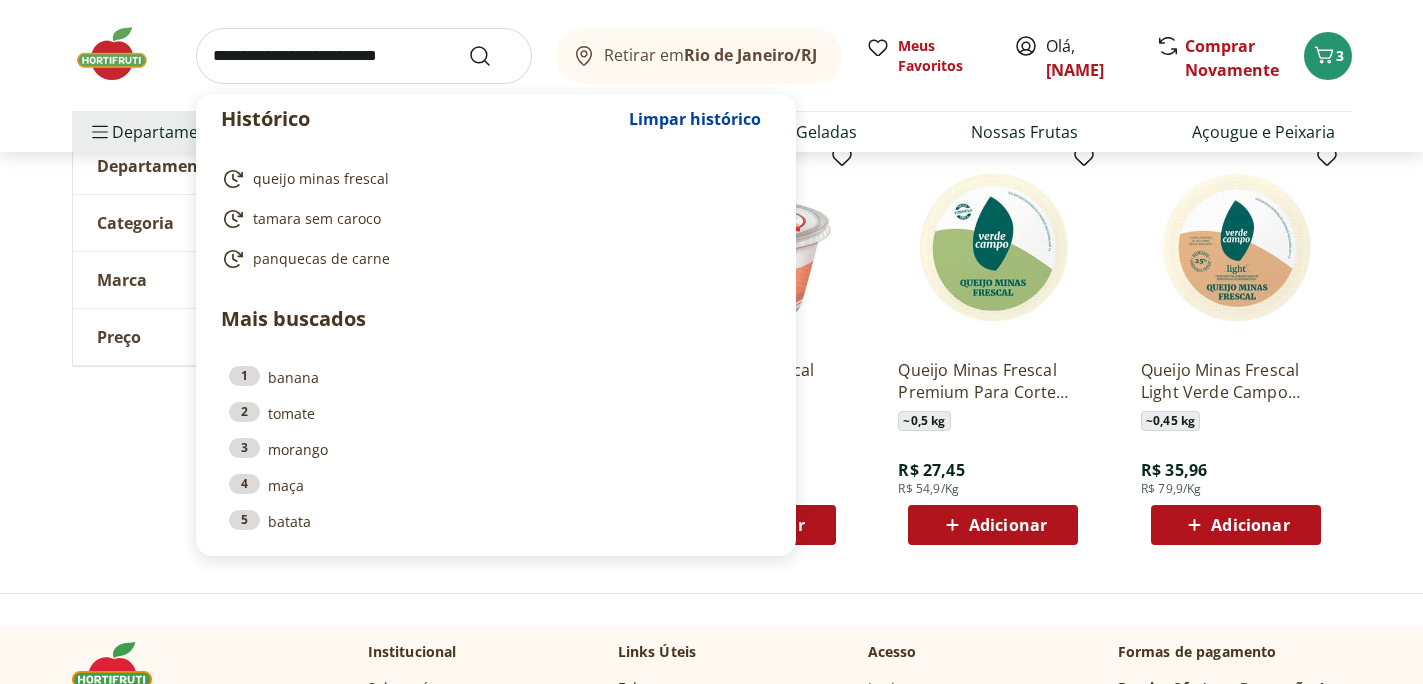 click at bounding box center (364, 56) 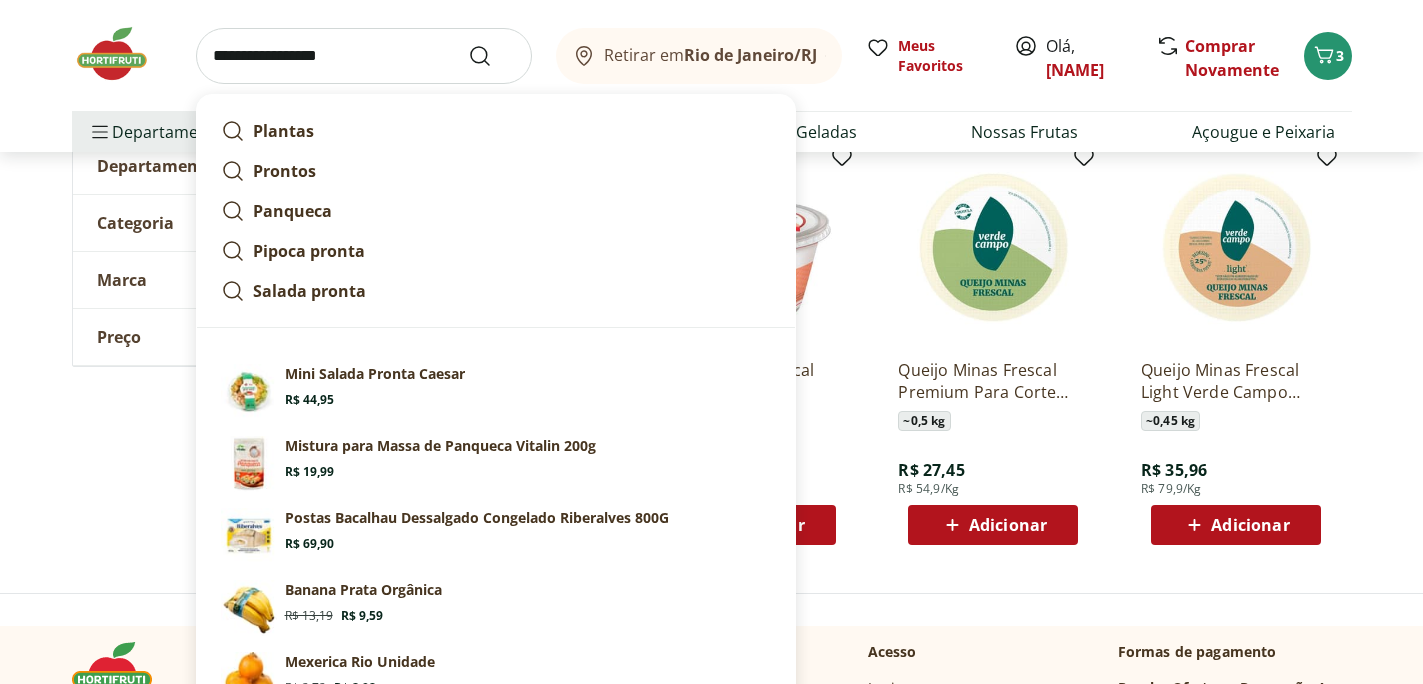 type on "**********" 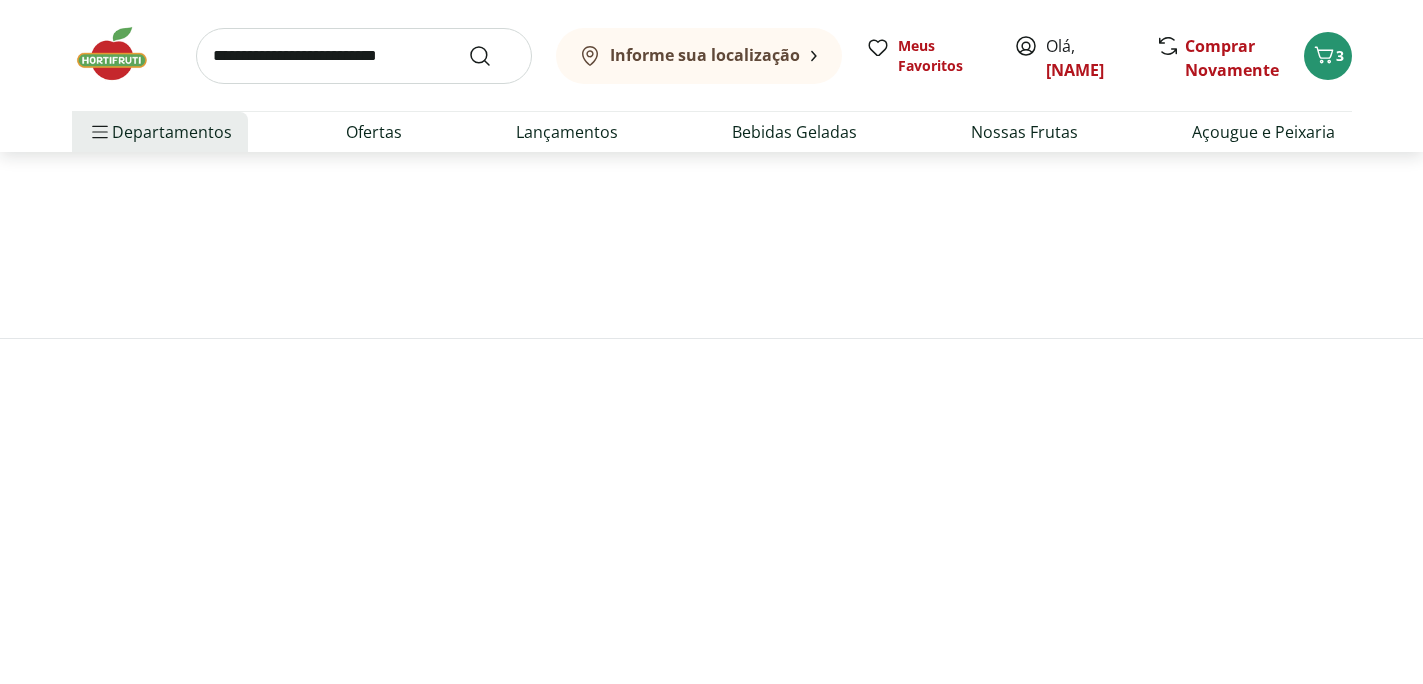scroll, scrollTop: 0, scrollLeft: 0, axis: both 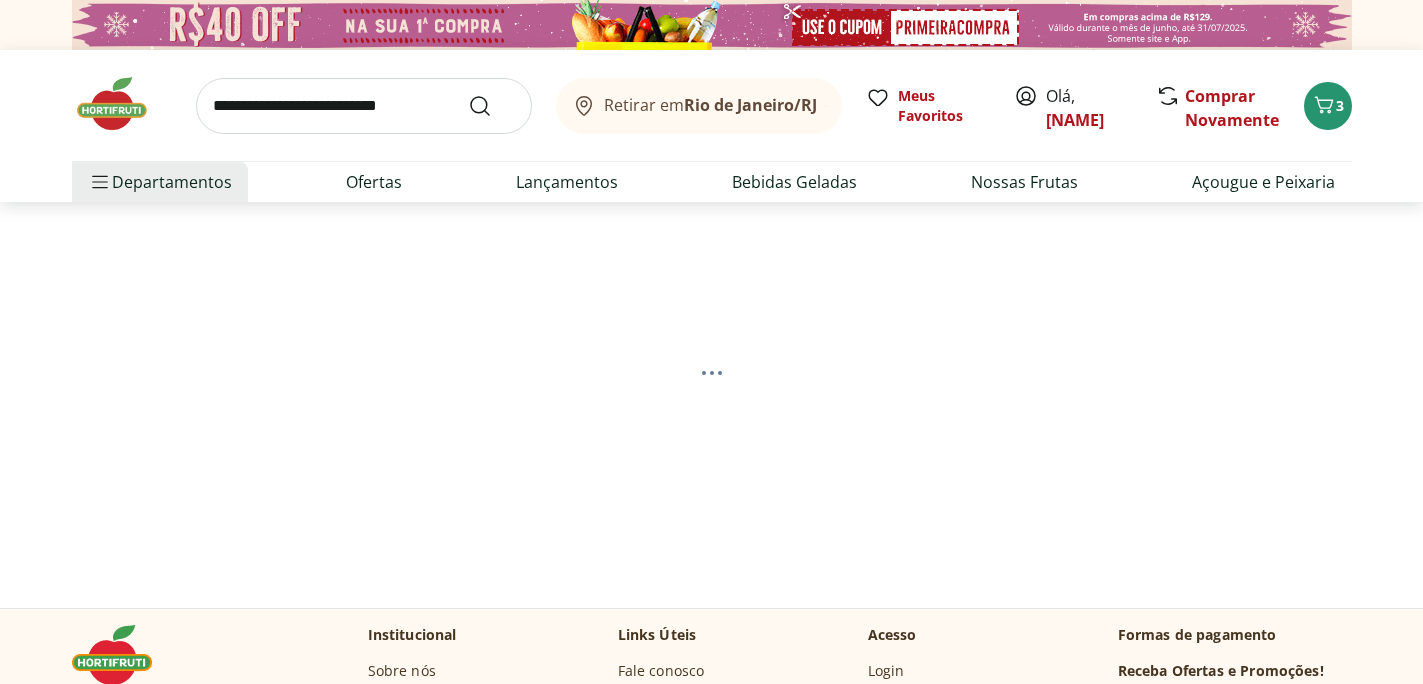 select on "**********" 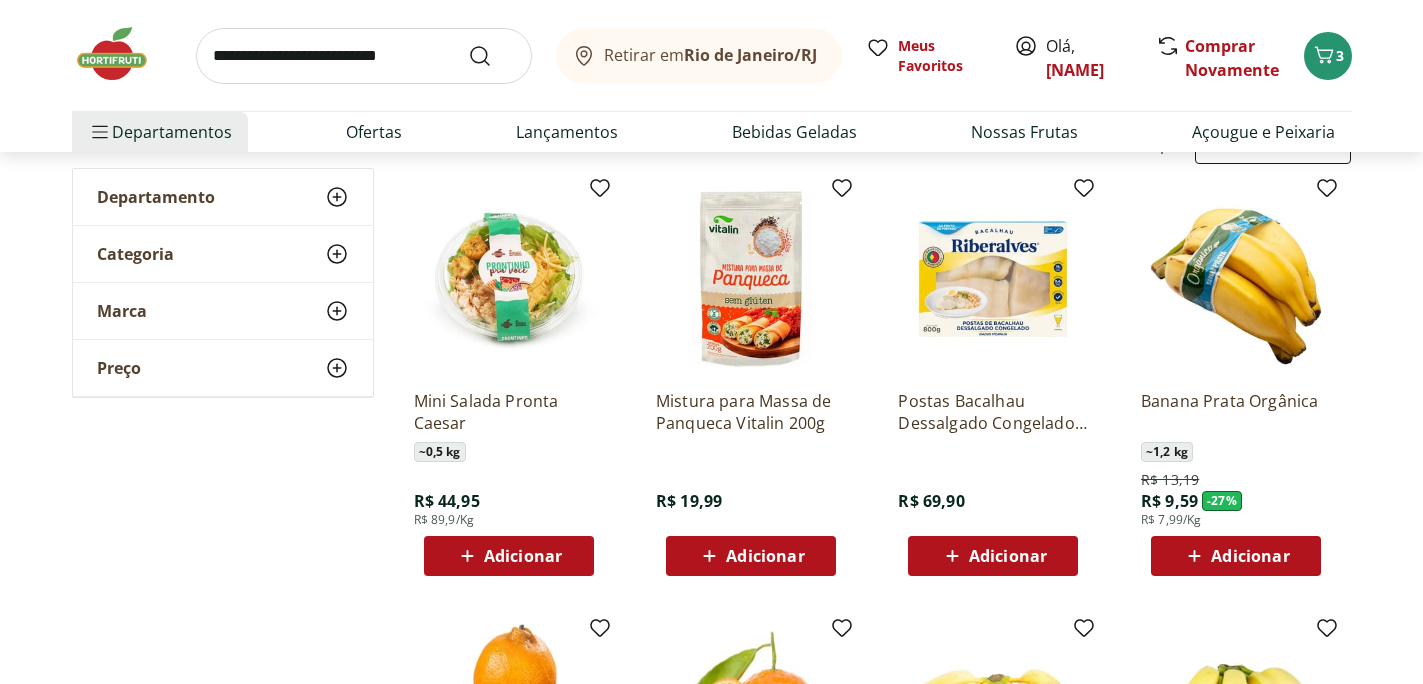 scroll, scrollTop: 240, scrollLeft: 0, axis: vertical 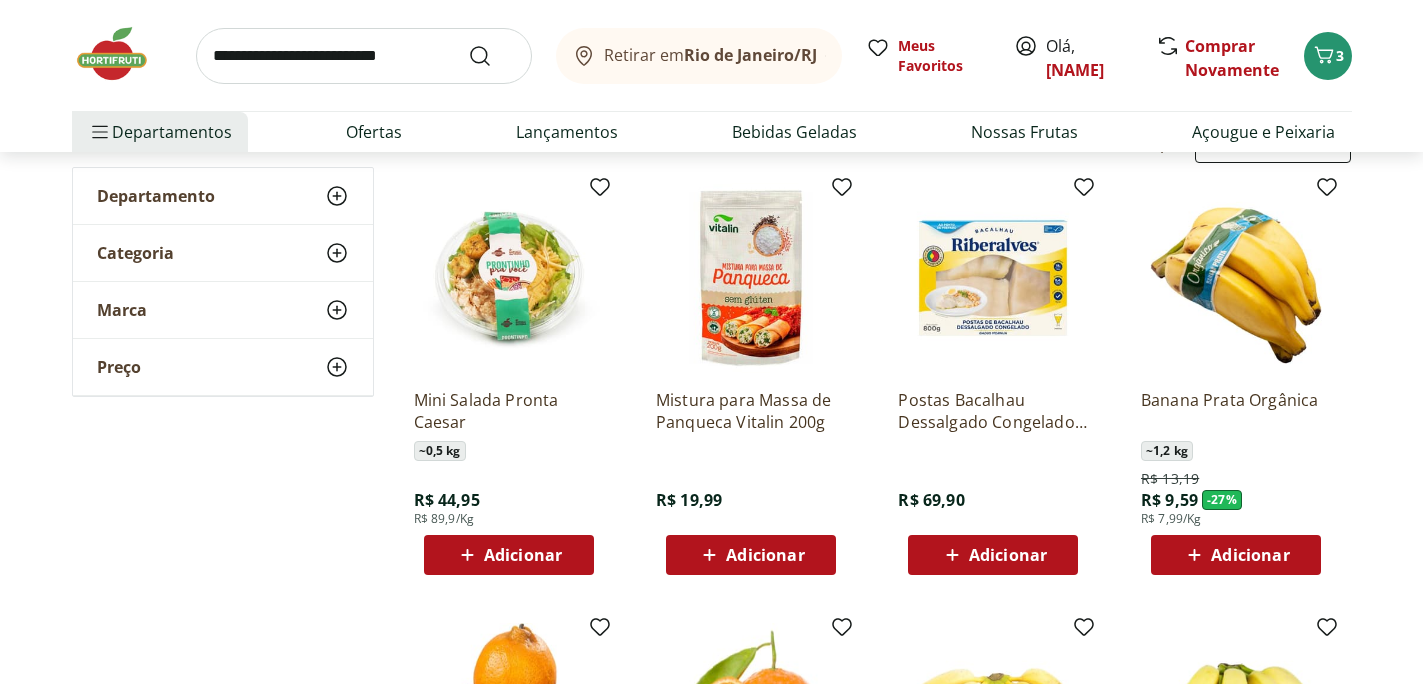 click on "Adicionar" at bounding box center [1008, 555] 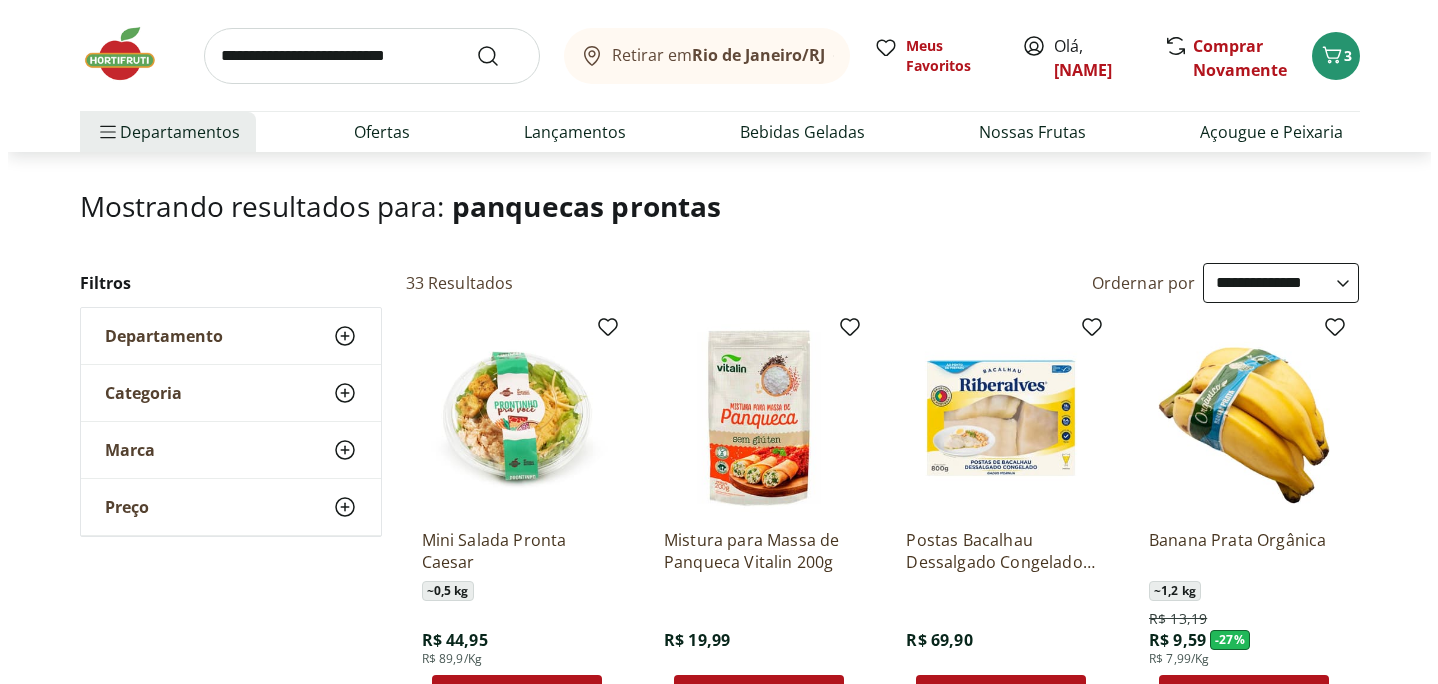 scroll, scrollTop: 0, scrollLeft: 0, axis: both 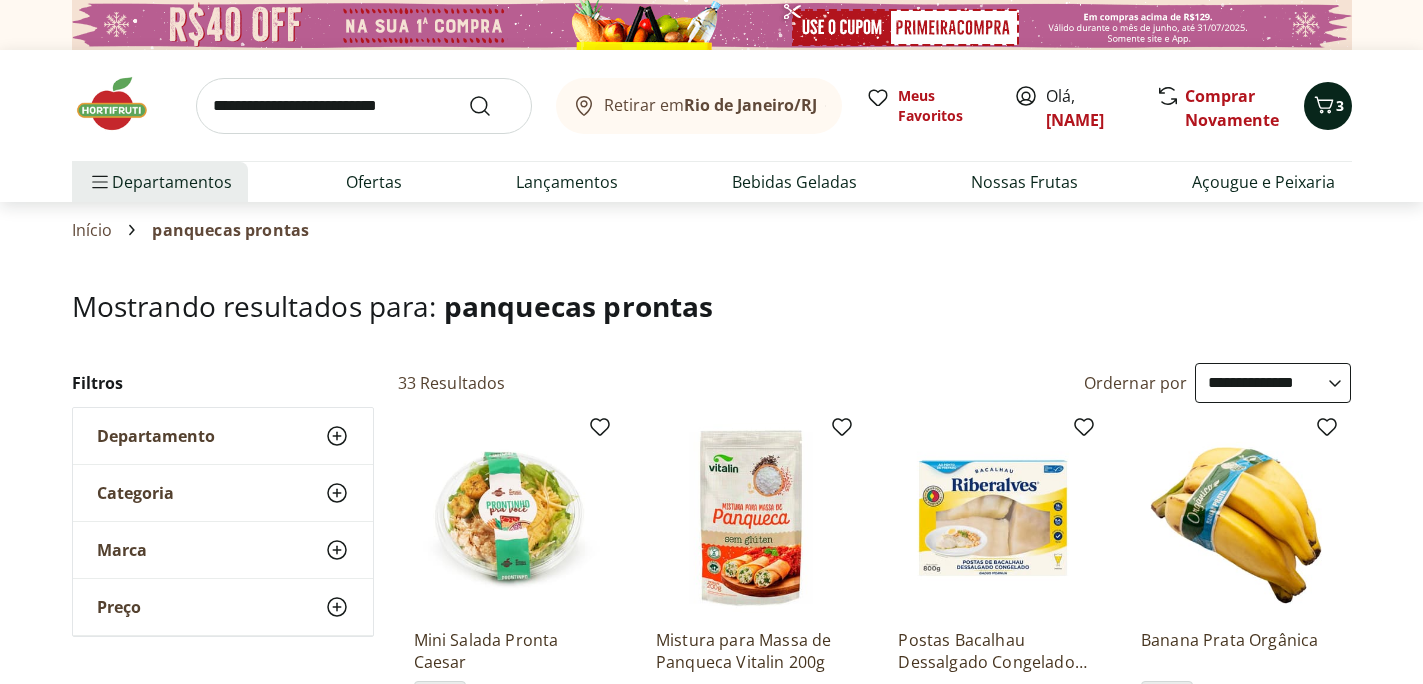 click 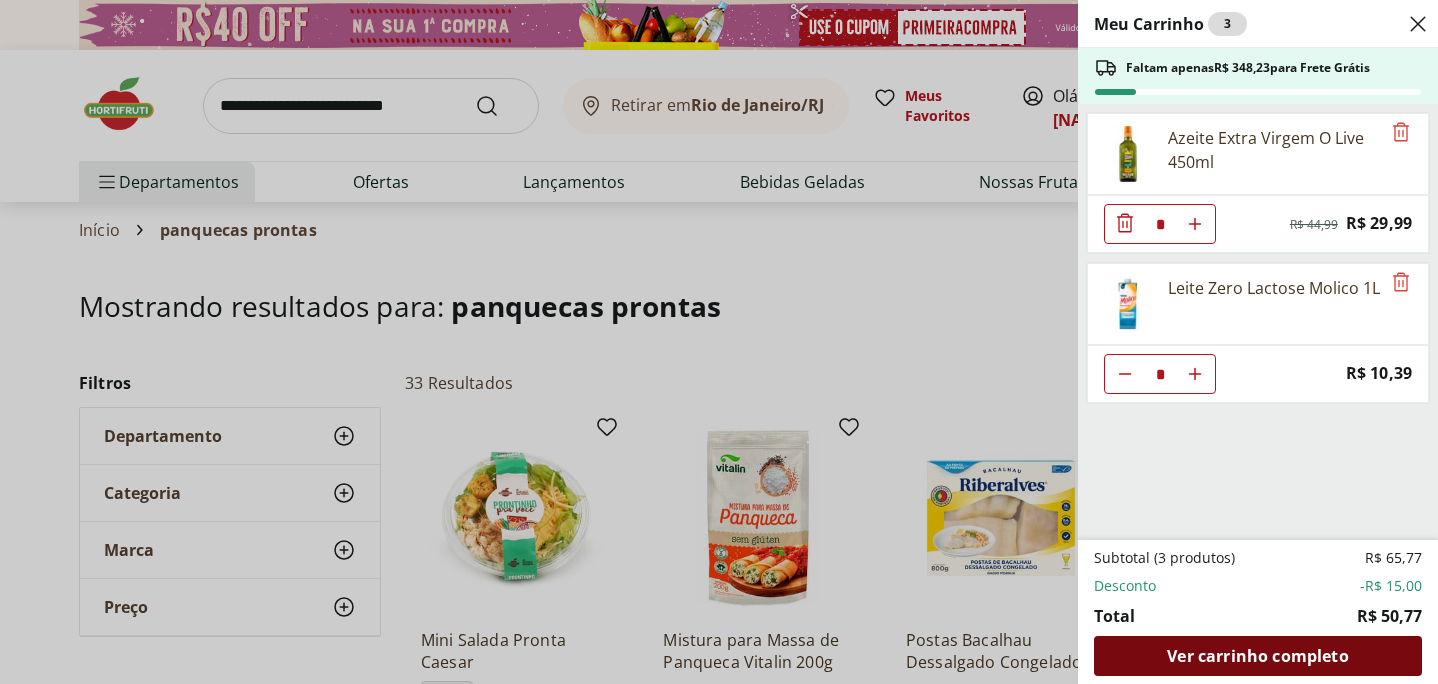 click on "Ver carrinho completo" at bounding box center [1257, 656] 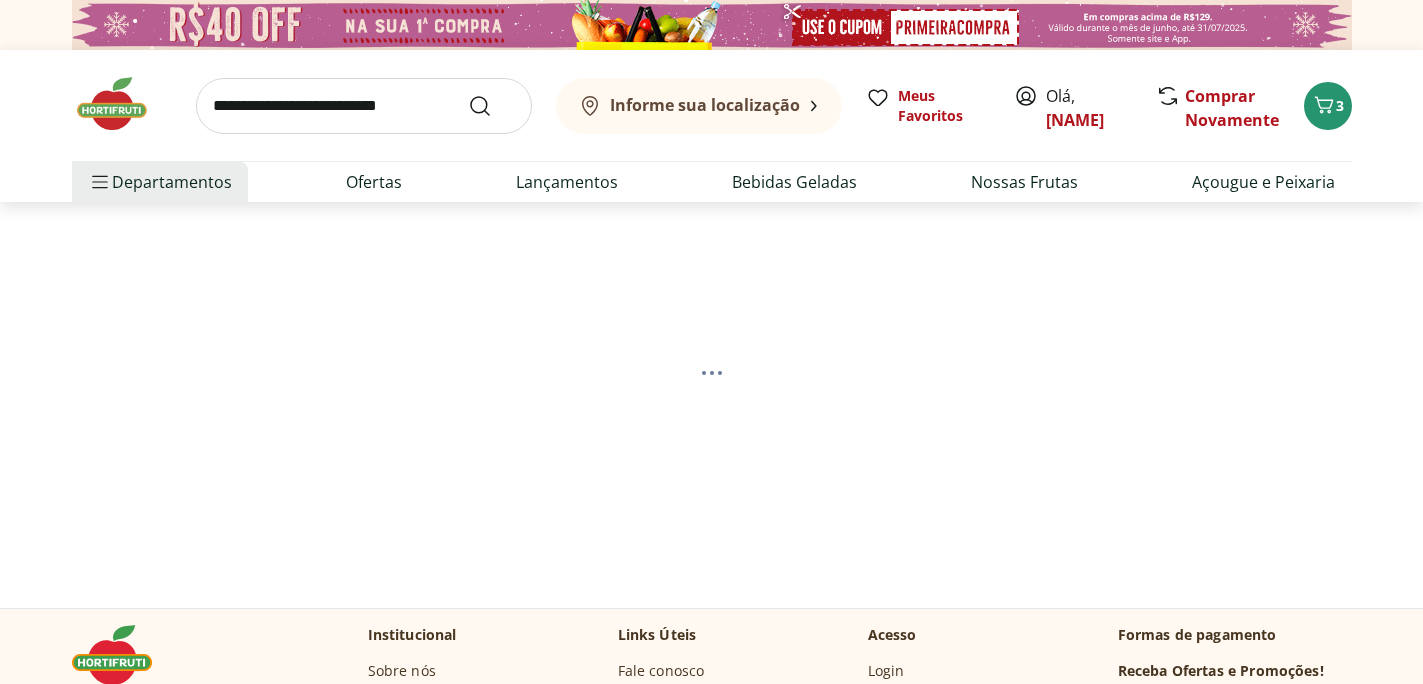 scroll, scrollTop: 0, scrollLeft: 0, axis: both 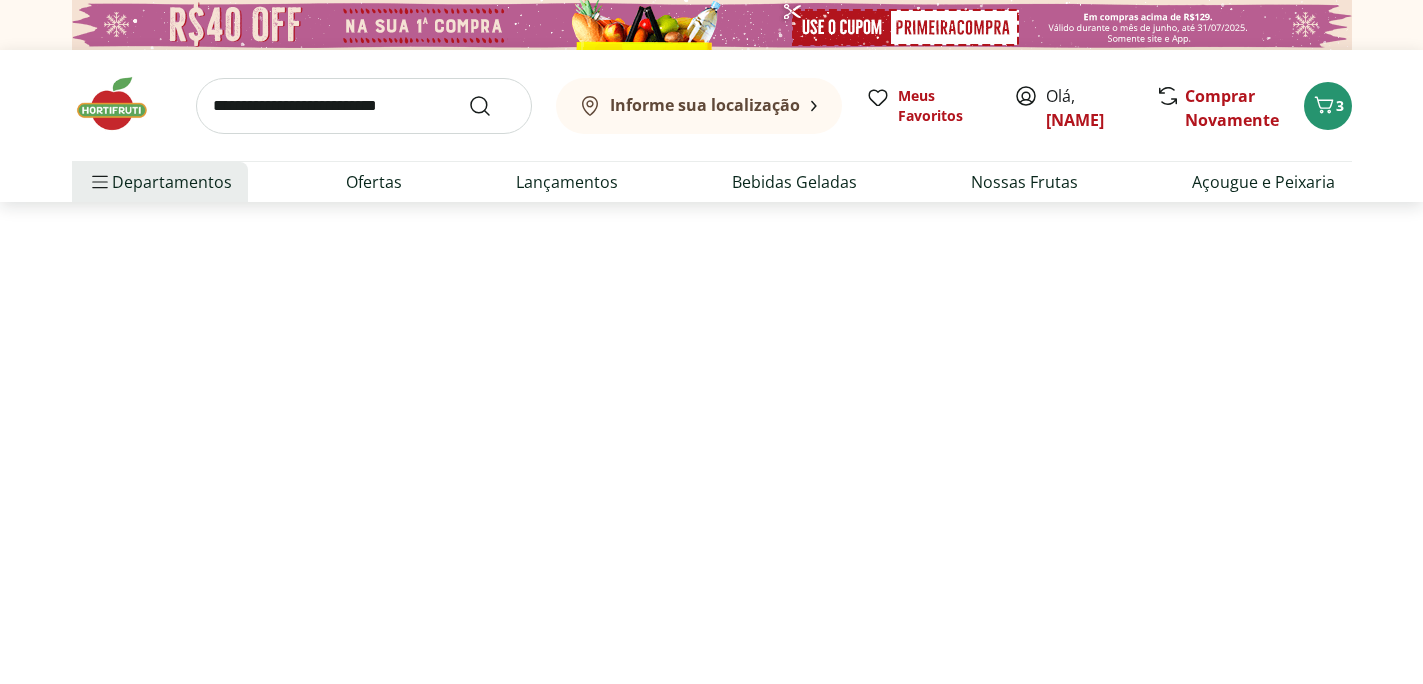 select on "**********" 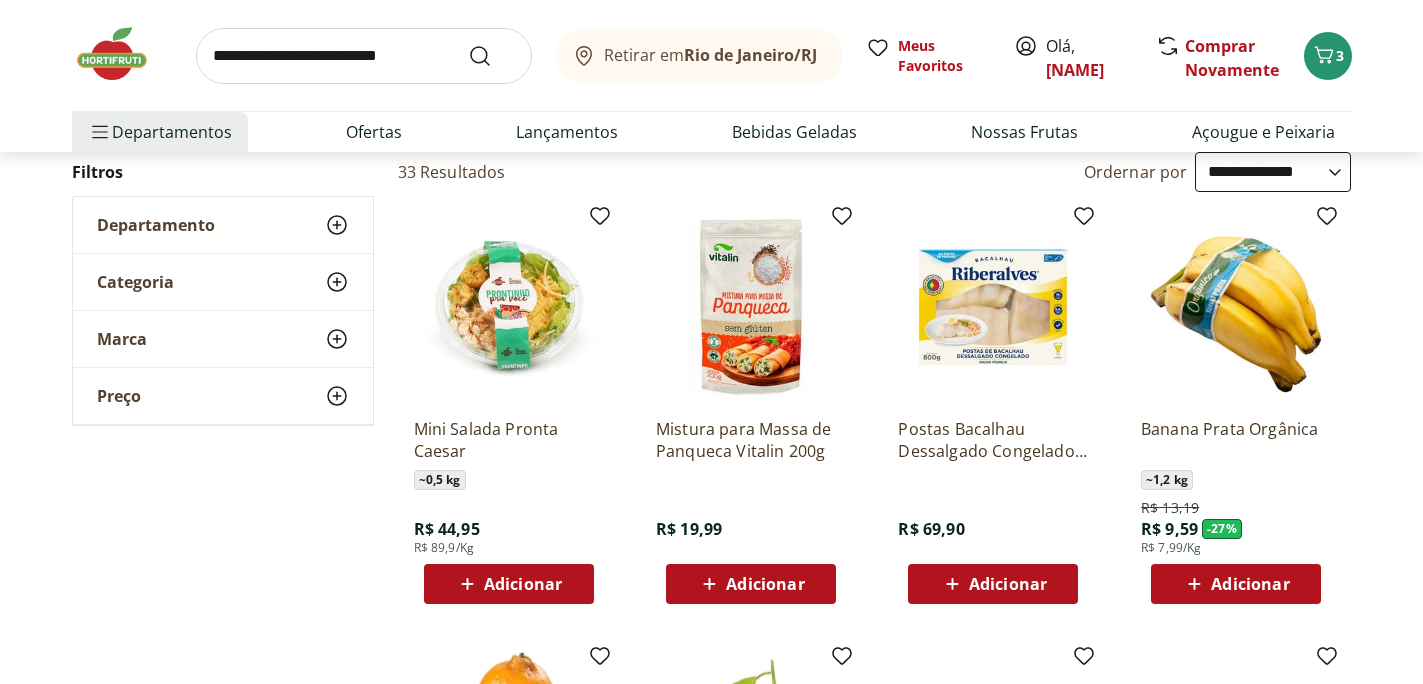 scroll, scrollTop: 216, scrollLeft: 0, axis: vertical 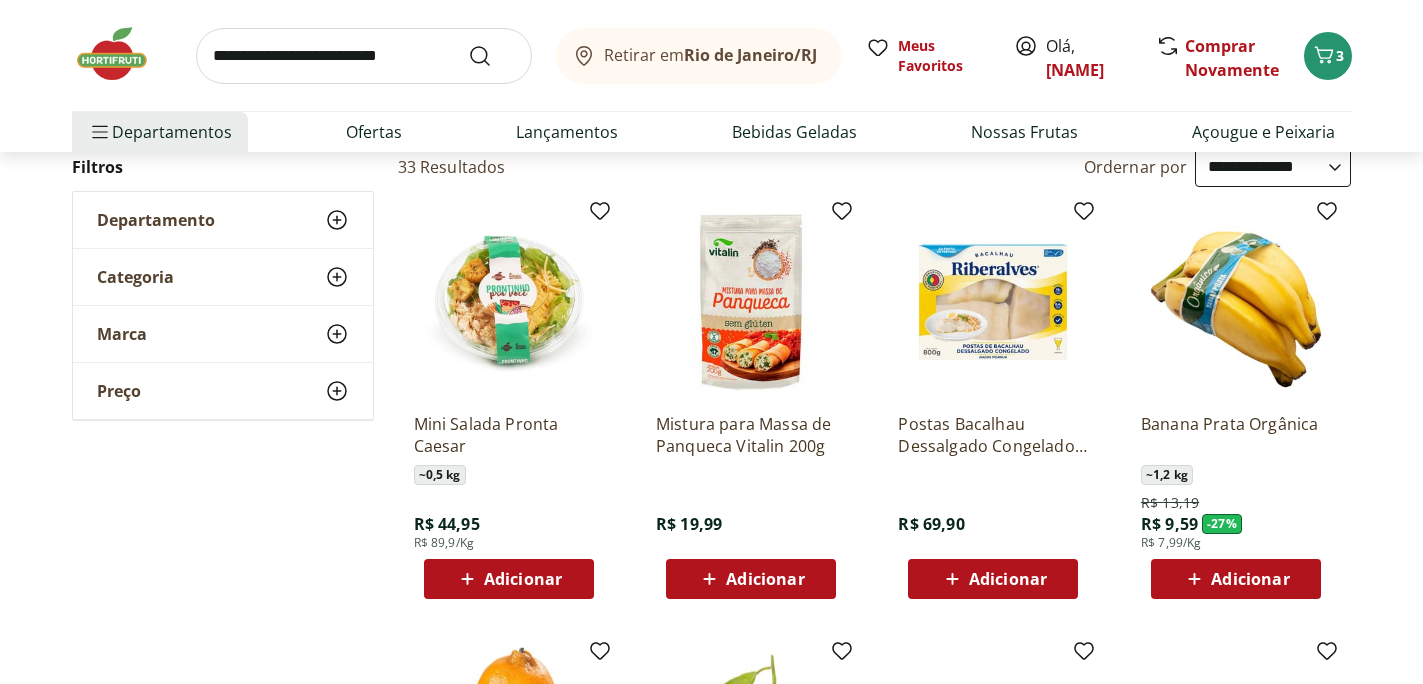 click on "Adicionar" at bounding box center [1008, 579] 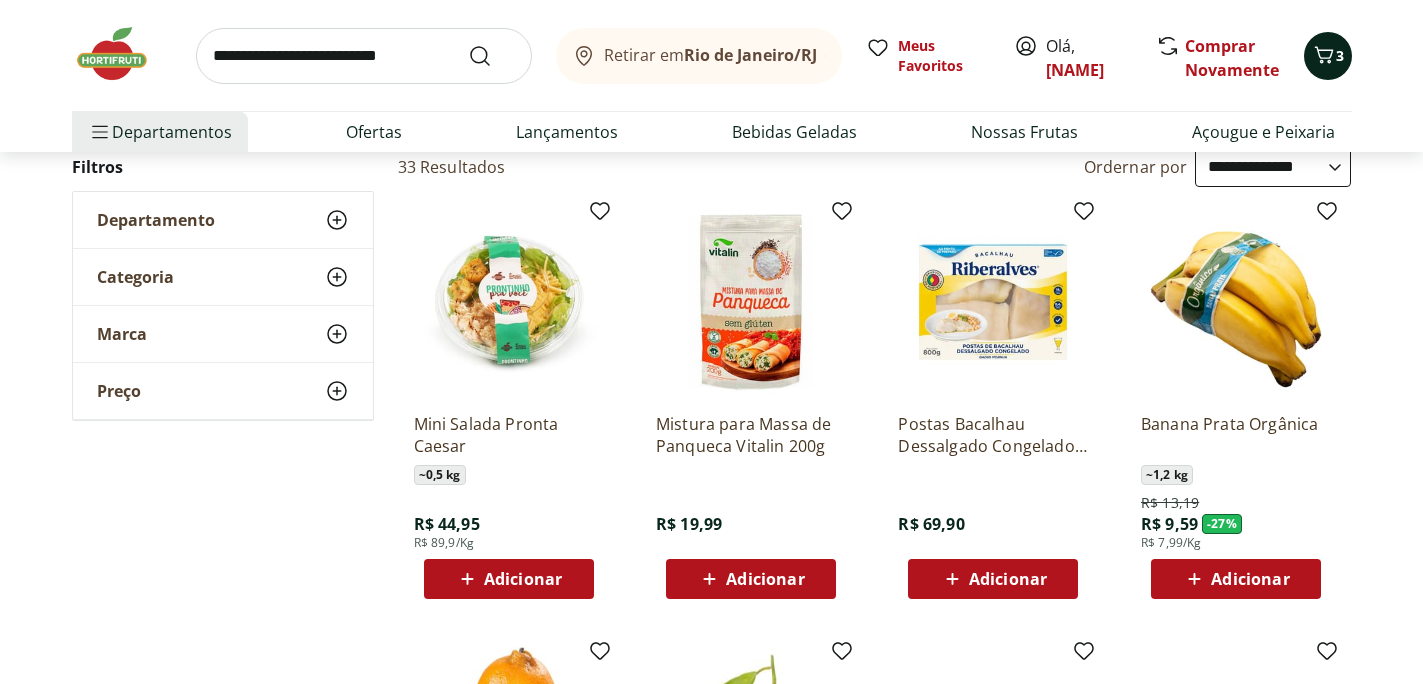 click 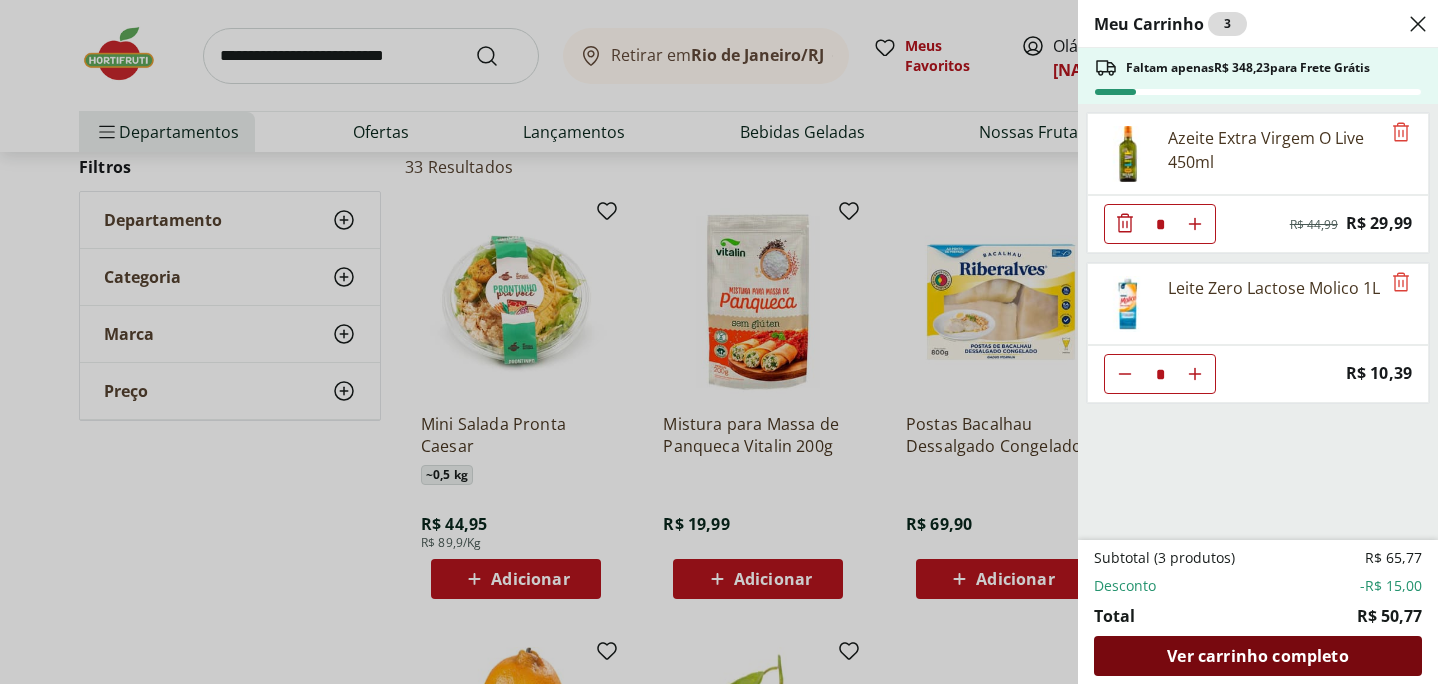 click on "Ver carrinho completo" at bounding box center (1257, 656) 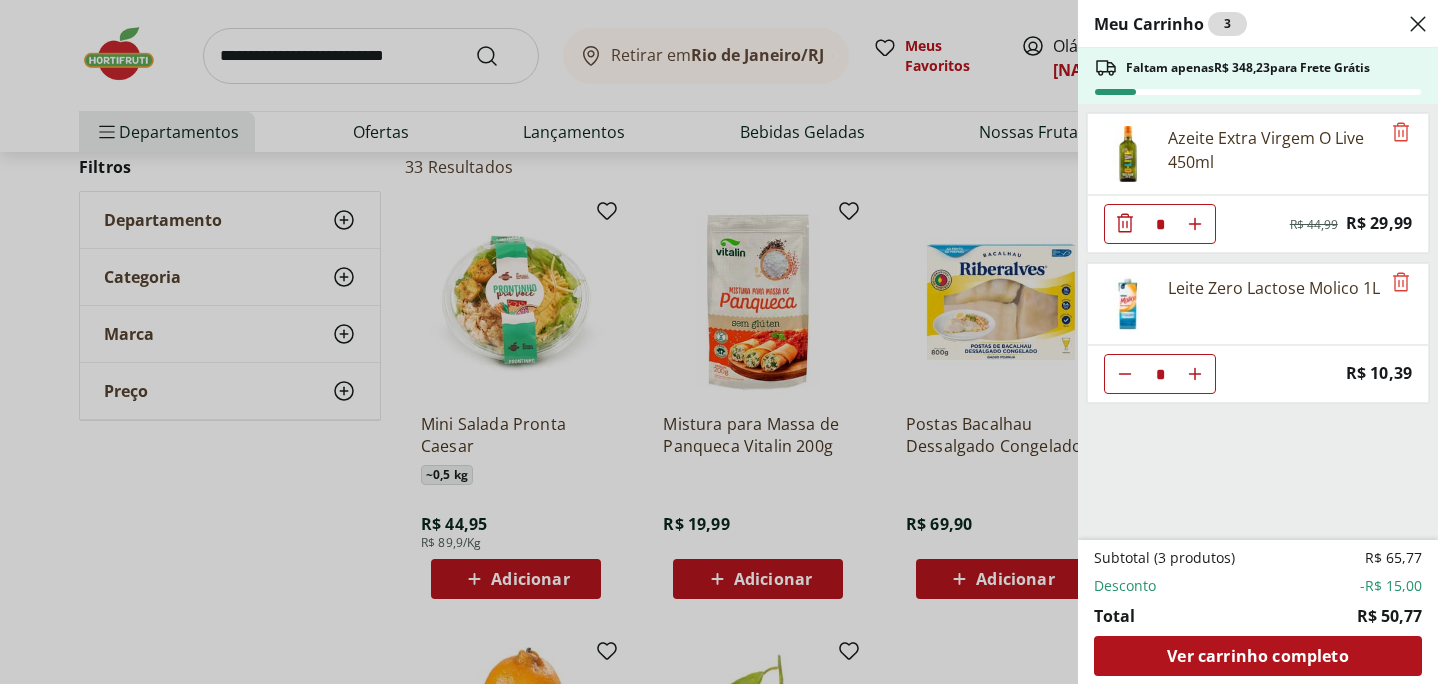 click on "Meu Carrinho 3 Faltam apenas  R$ 348,23  para Frete Grátis Azeite Extra Virgem O Live 450ml * Original price: R$ 44,99 Price: R$ 29,99 Leite Zero Lactose Molico 1L * Price: R$ 10,39 Subtotal (3 produtos) R$ 65,77 Desconto -R$ 15,00 Total R$ 50,77 Ver carrinho completo" at bounding box center (719, 342) 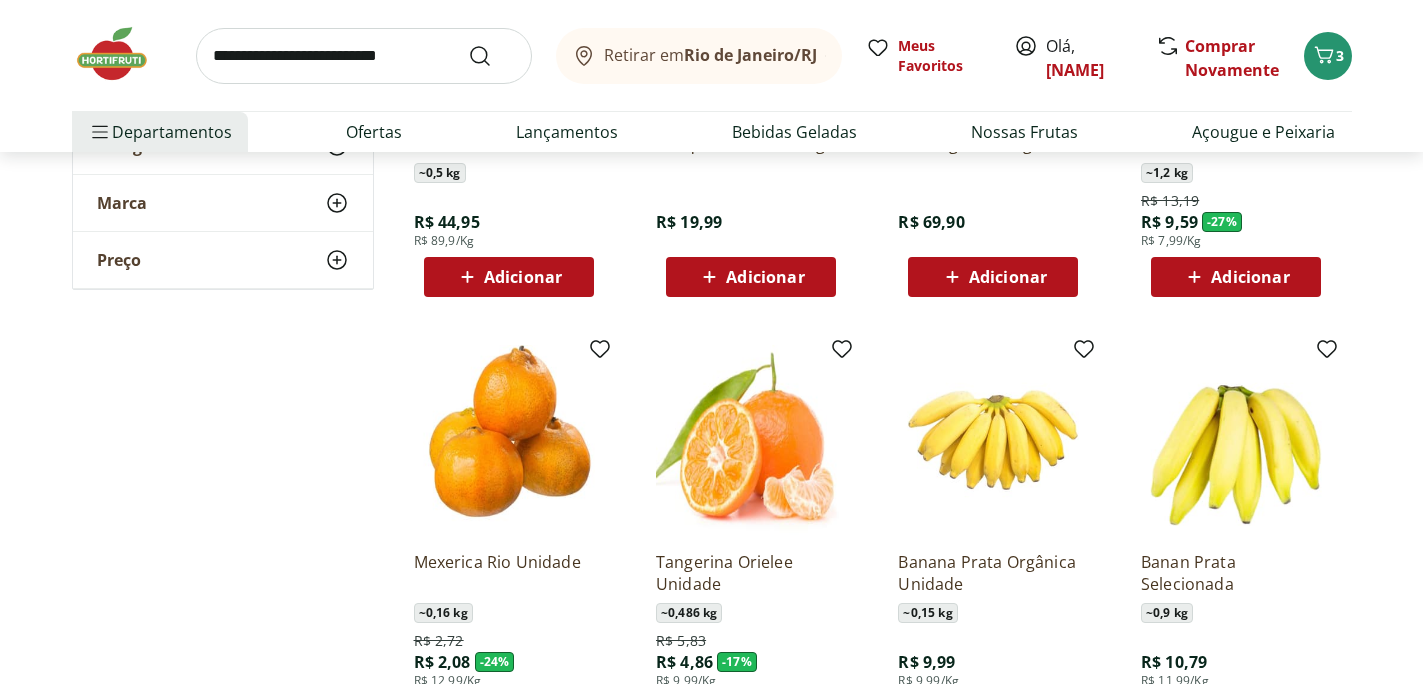 scroll, scrollTop: 354, scrollLeft: 0, axis: vertical 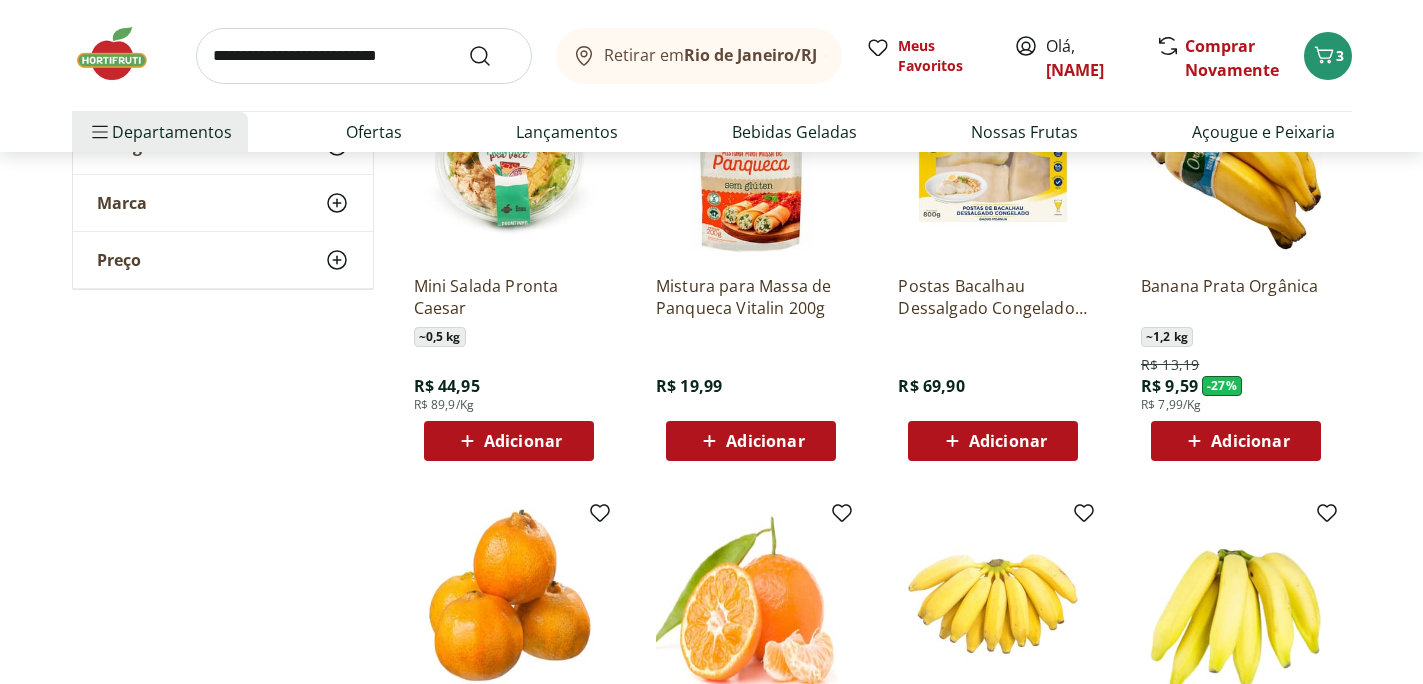 click on "Adicionar" at bounding box center (1008, 441) 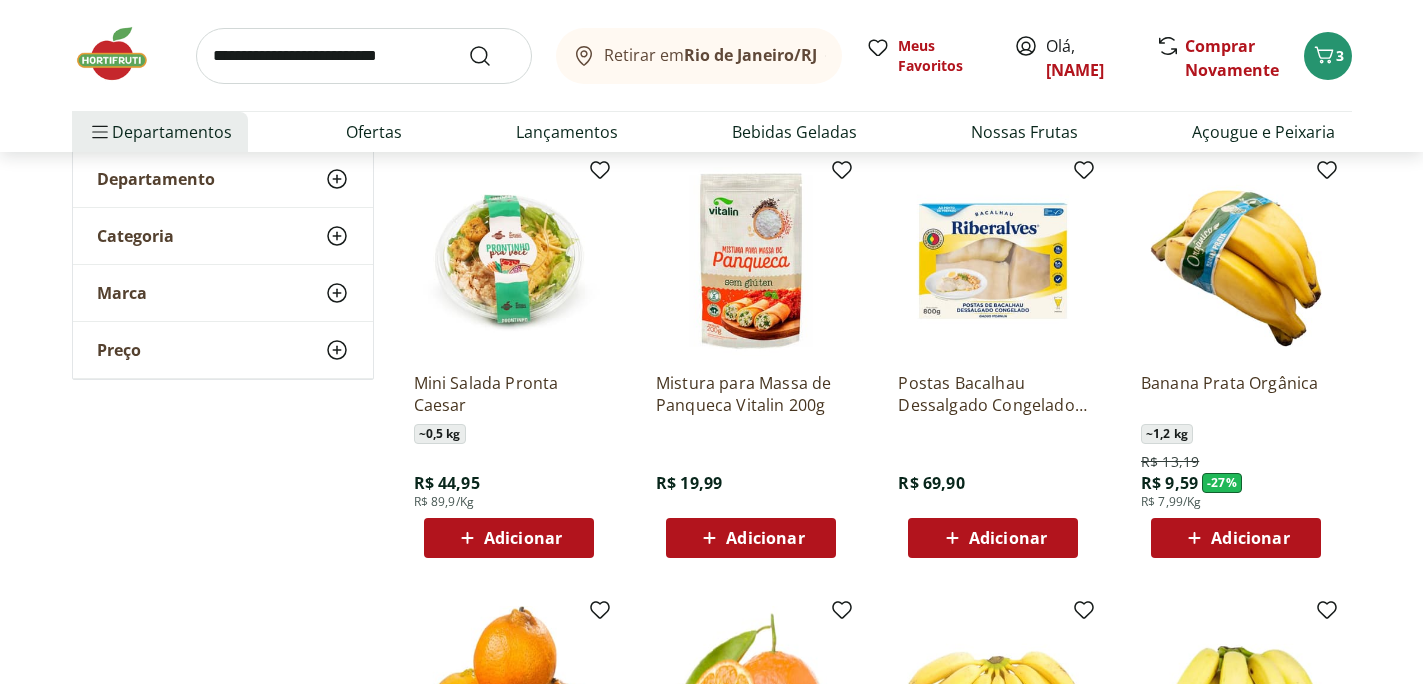 scroll, scrollTop: 238, scrollLeft: 0, axis: vertical 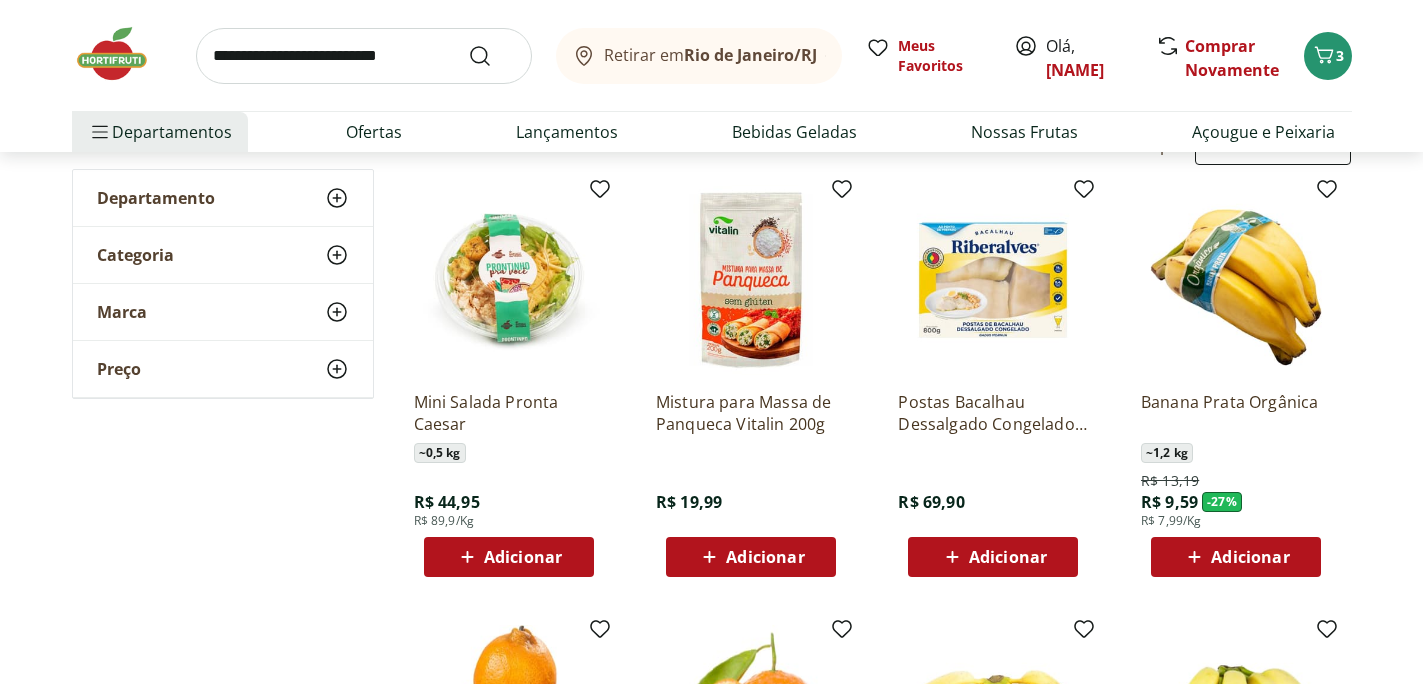 click 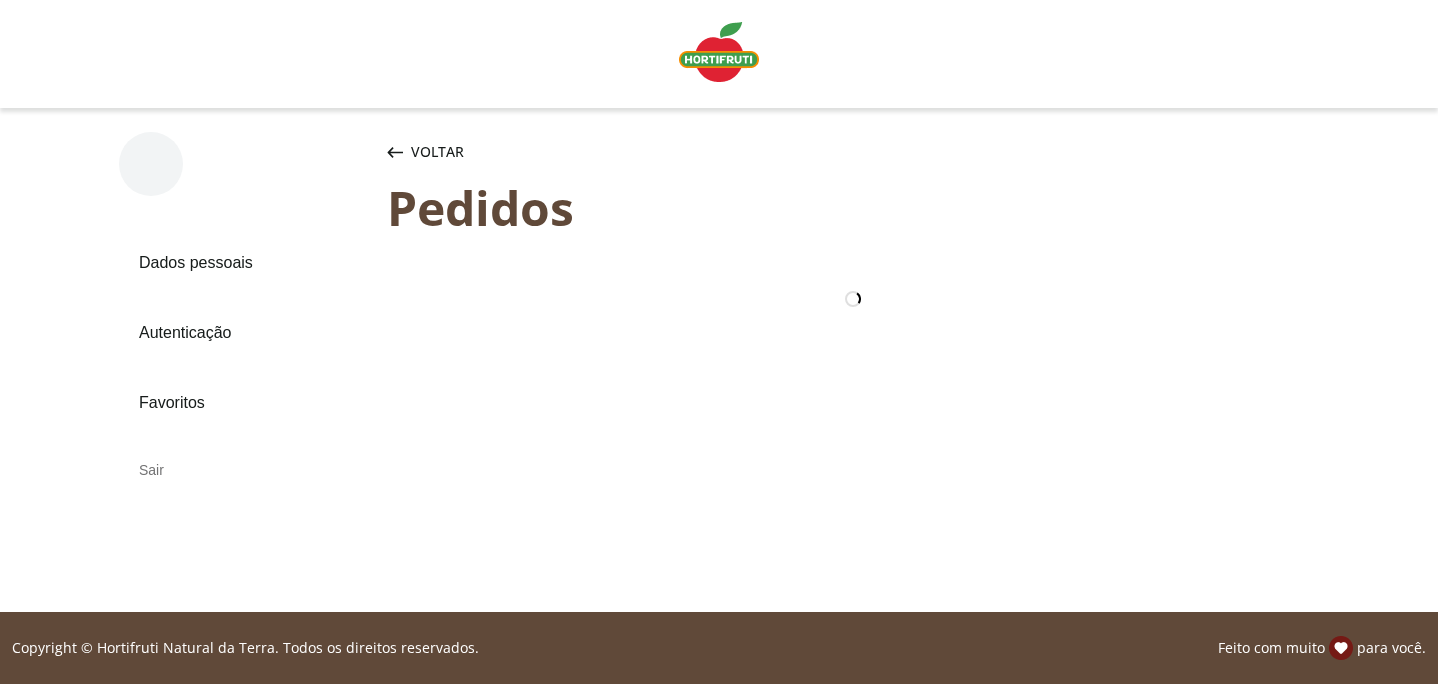 scroll, scrollTop: 0, scrollLeft: 0, axis: both 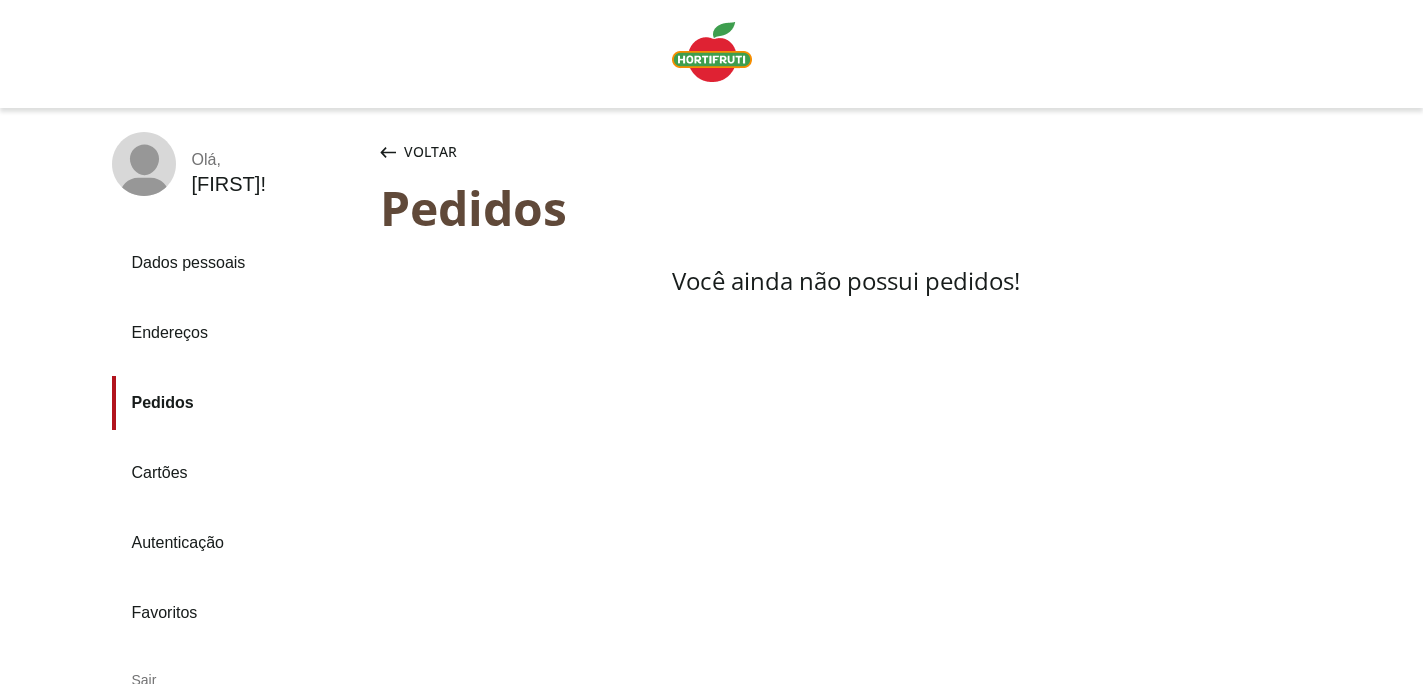click 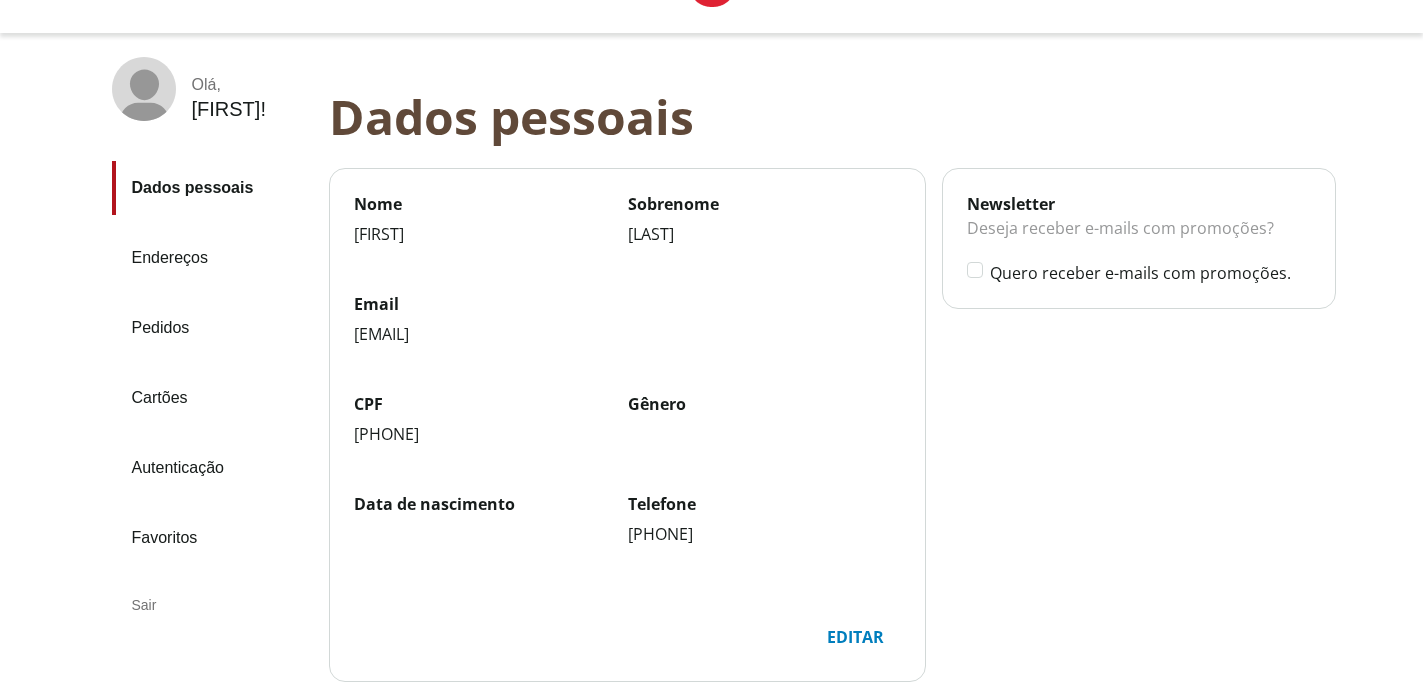 scroll, scrollTop: 0, scrollLeft: 0, axis: both 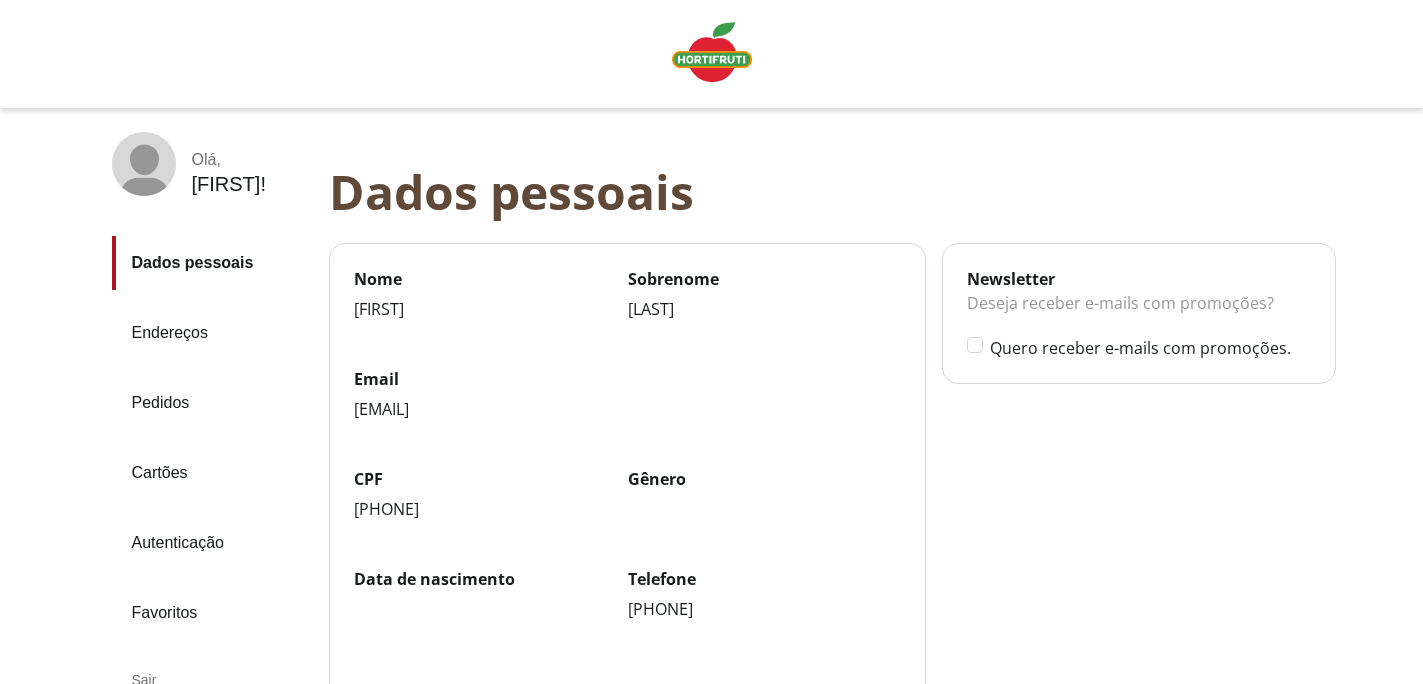 click on "Quero receber e-mails com promoções." at bounding box center [1150, 348] 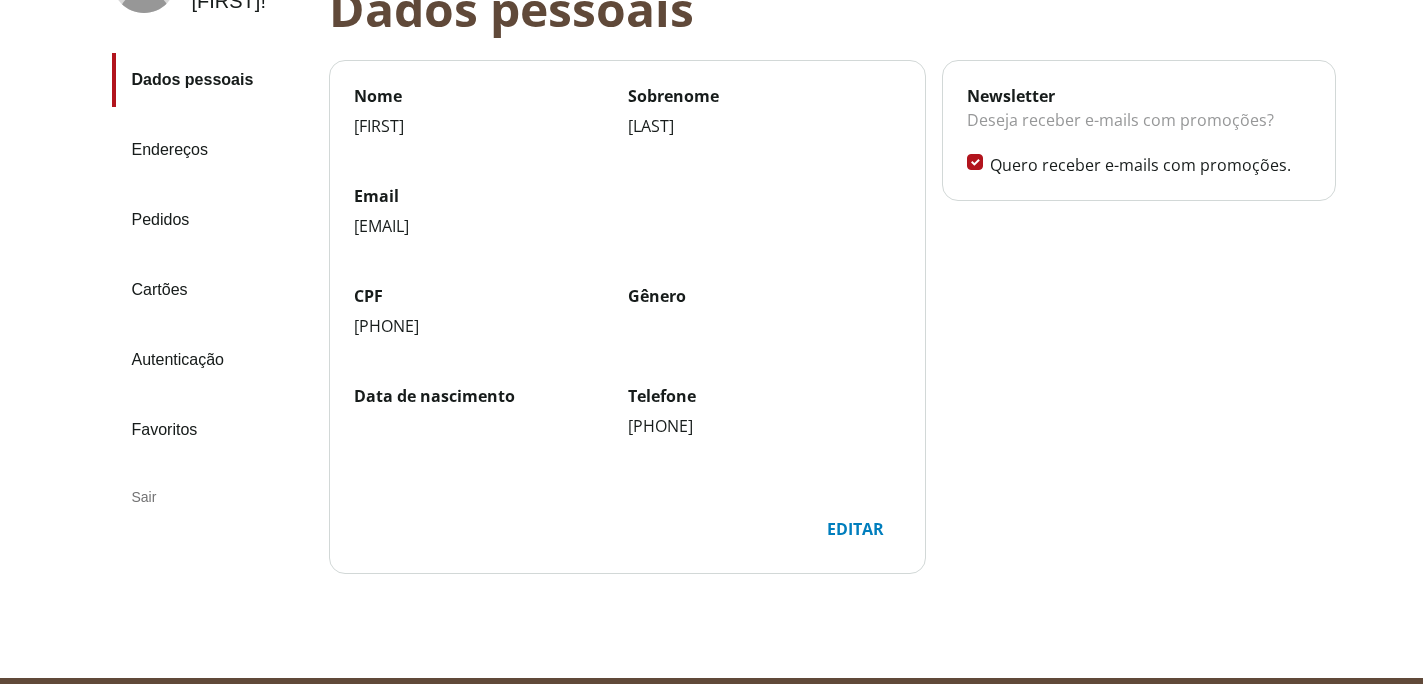 scroll, scrollTop: 0, scrollLeft: 0, axis: both 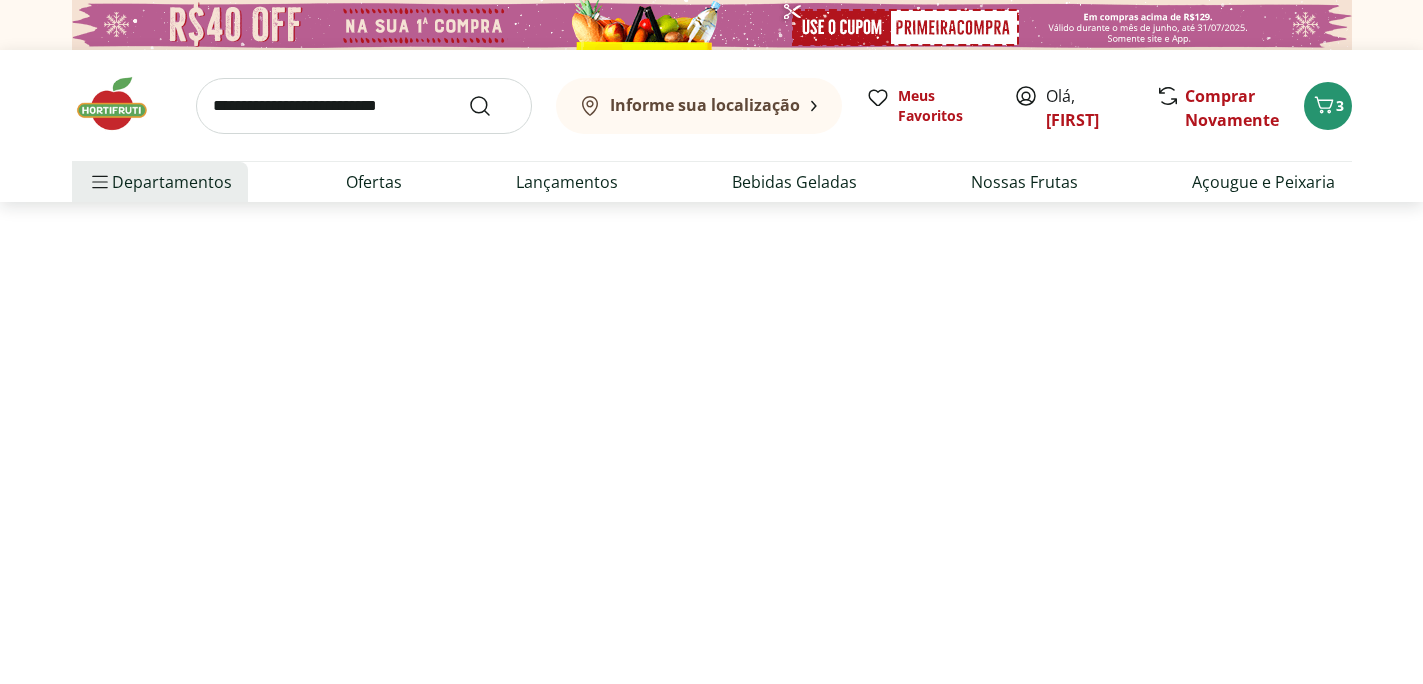 select on "**********" 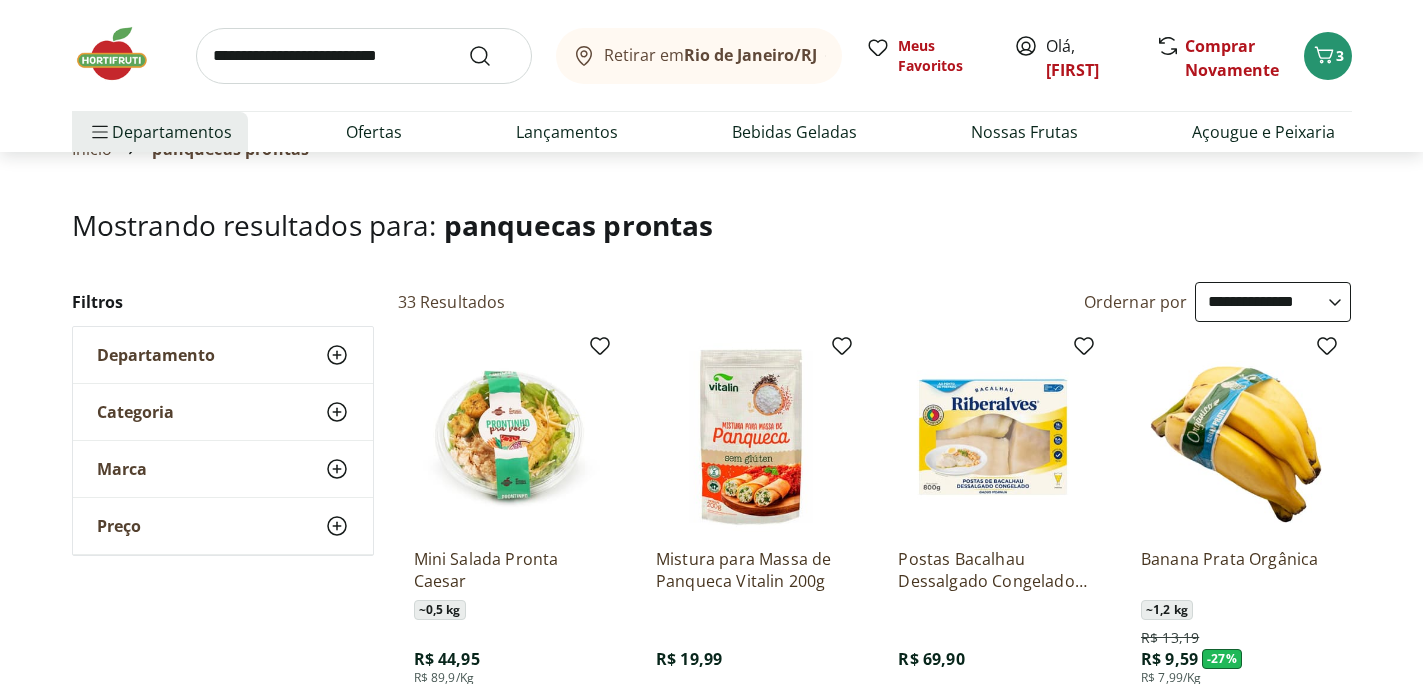 scroll, scrollTop: 0, scrollLeft: 0, axis: both 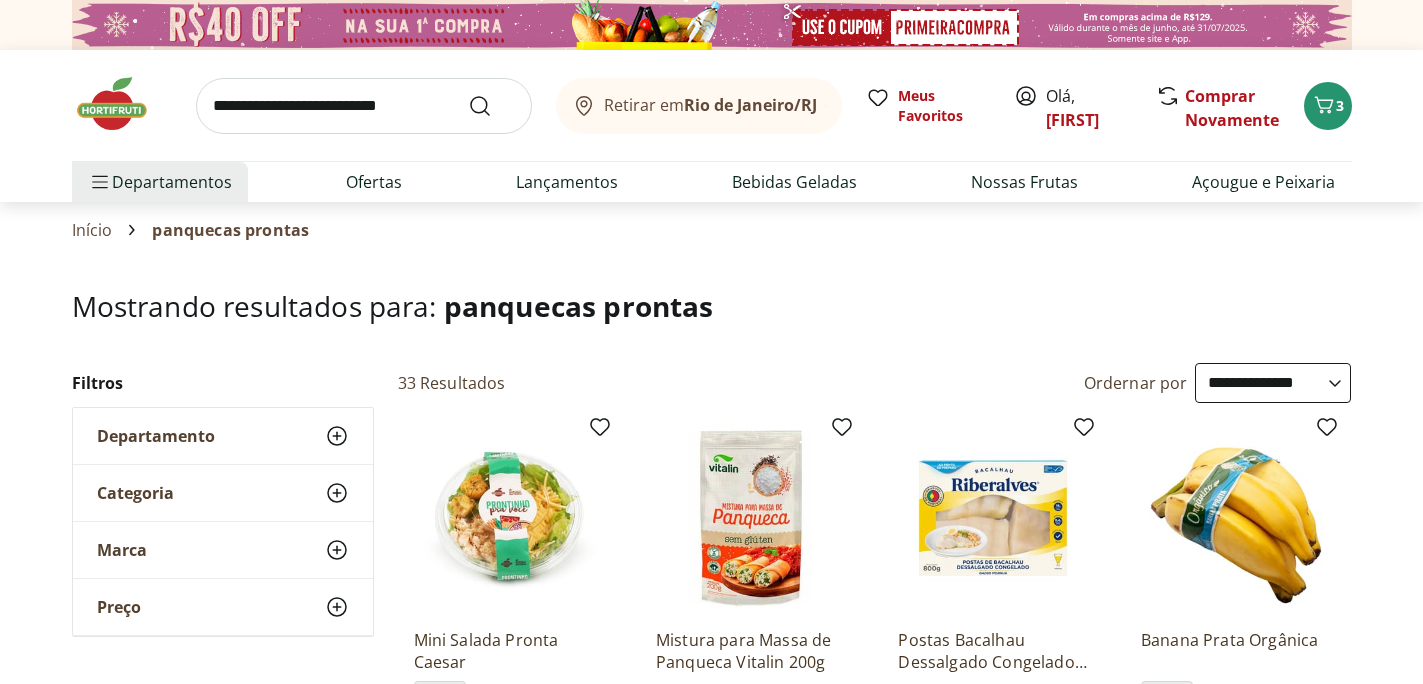 click on "Retirar em  [CITY]/[STATE]" at bounding box center (710, 105) 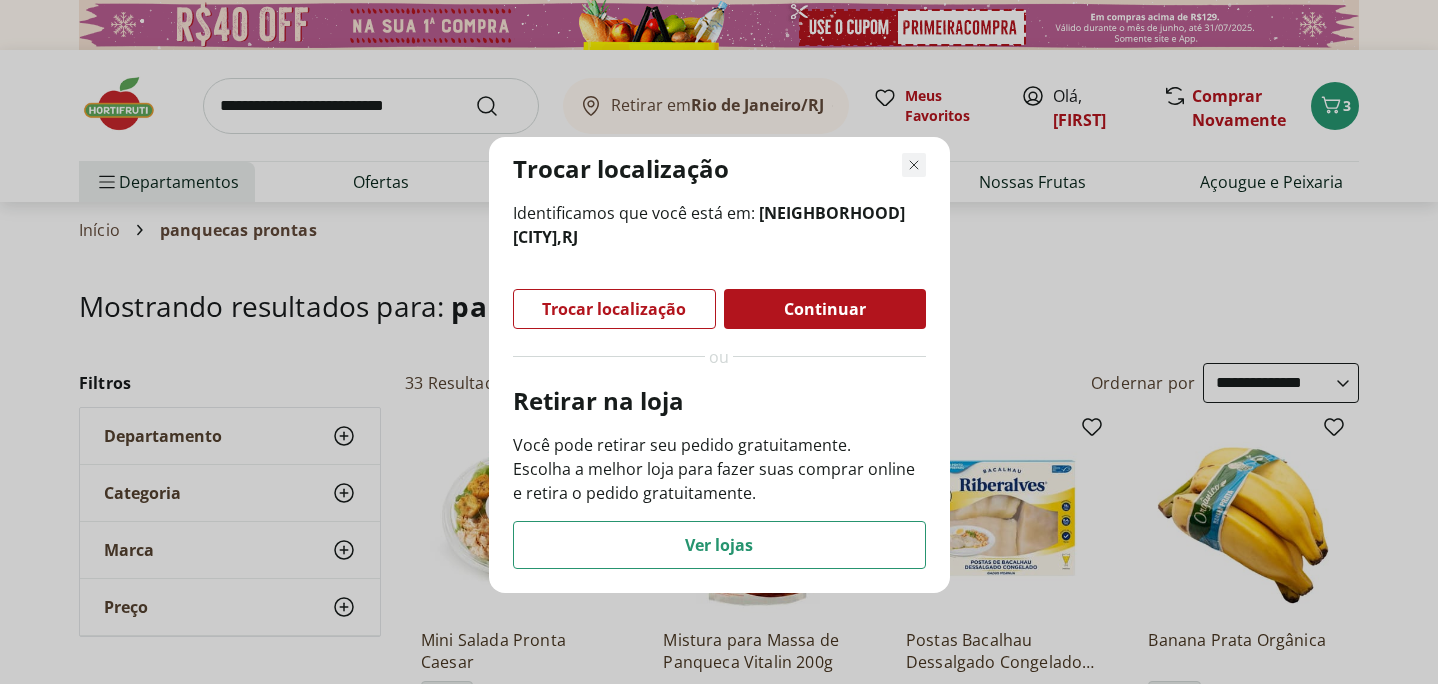 click 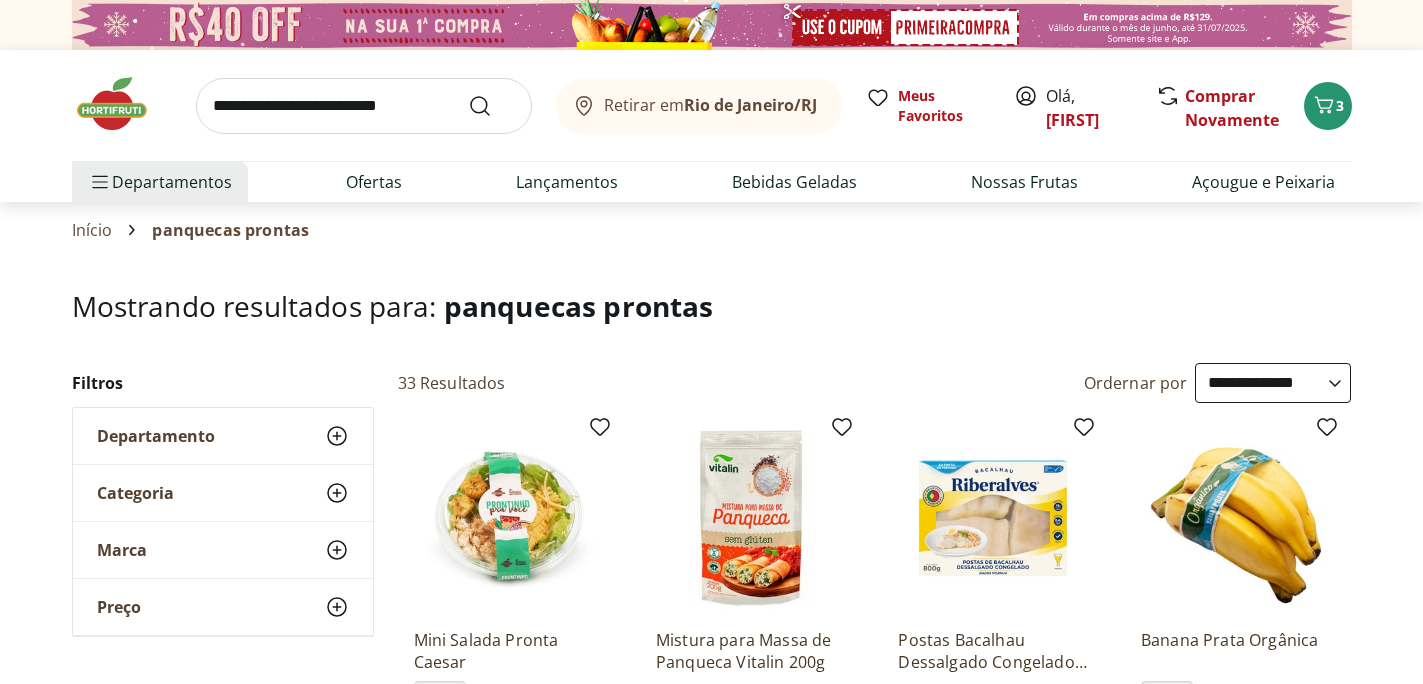 click on "Olá,  [FIRST]" at bounding box center (1090, 108) 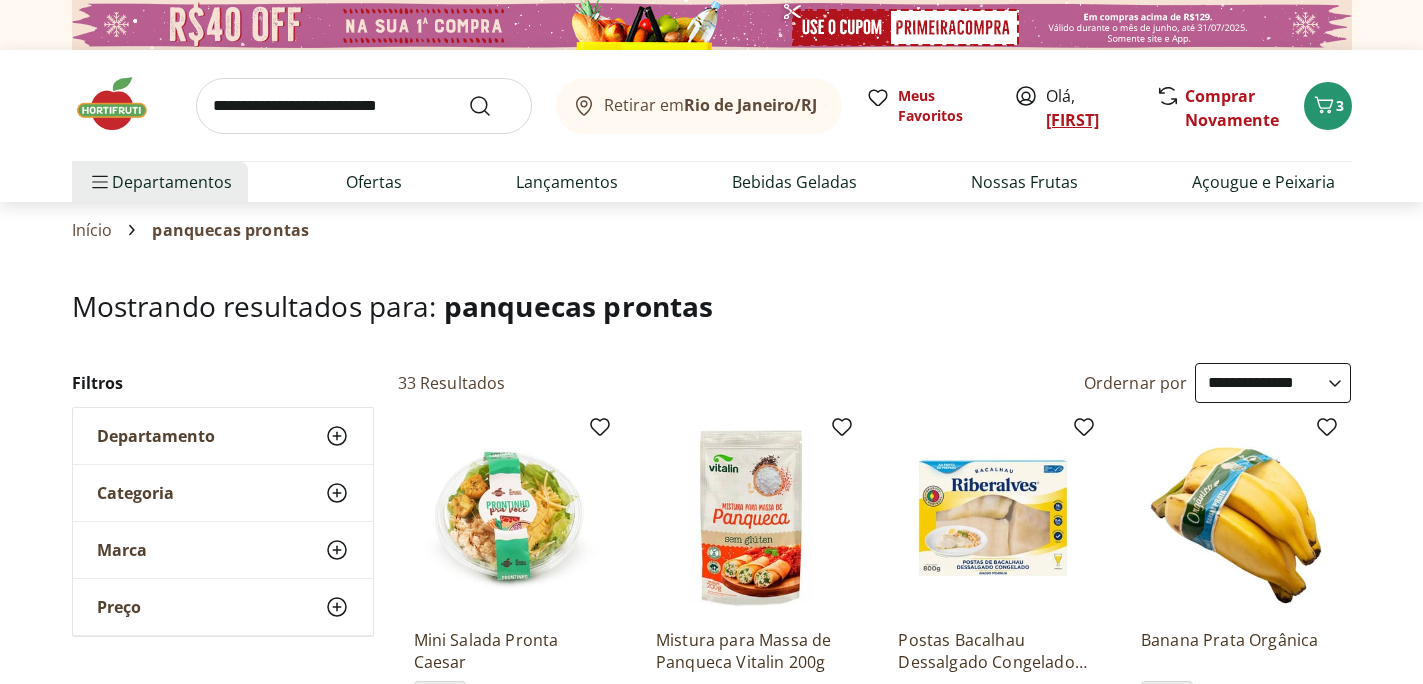 click on "[FIRST]" at bounding box center [1072, 120] 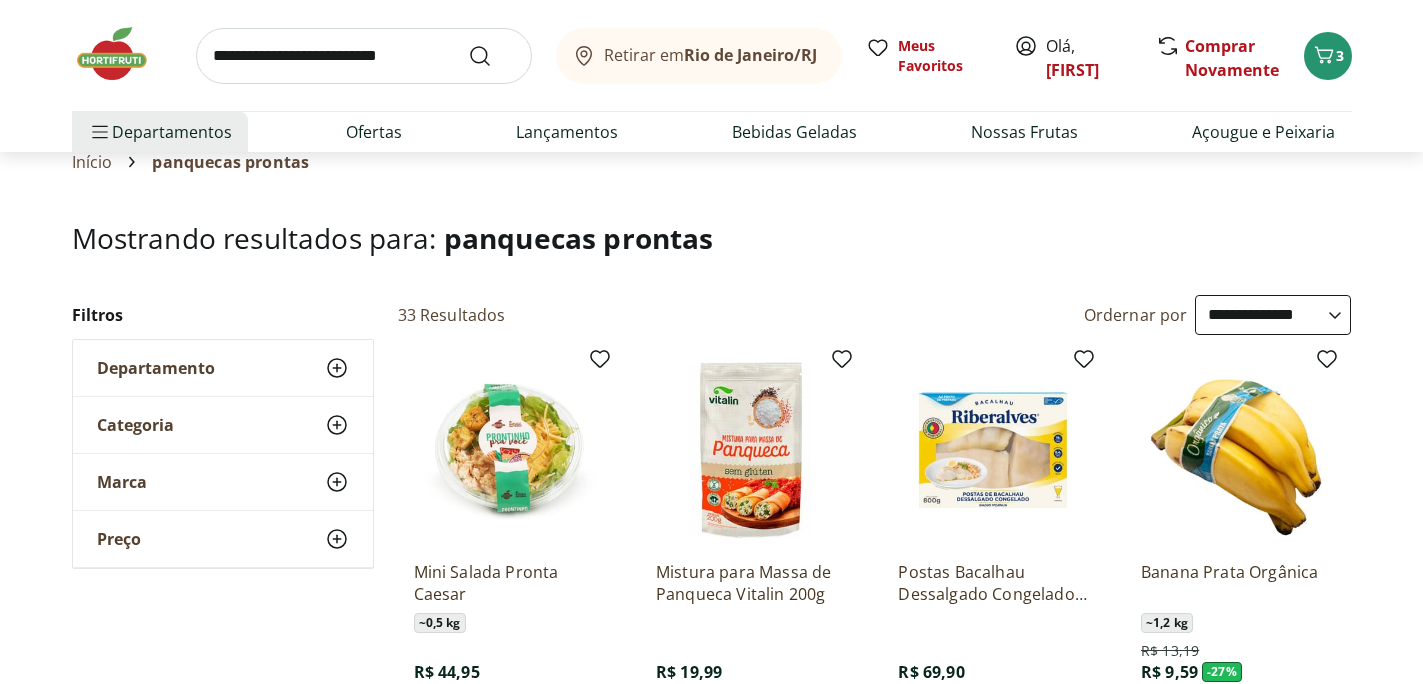 scroll, scrollTop: 0, scrollLeft: 0, axis: both 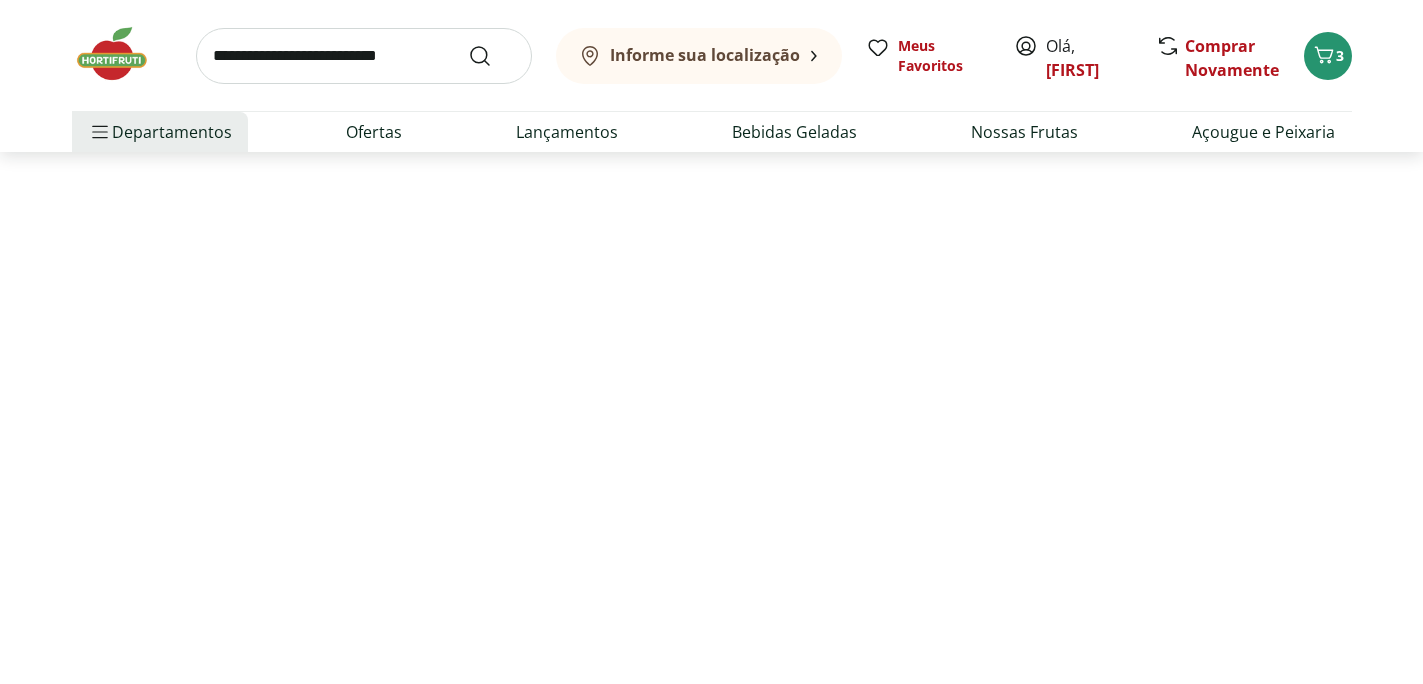 select on "**********" 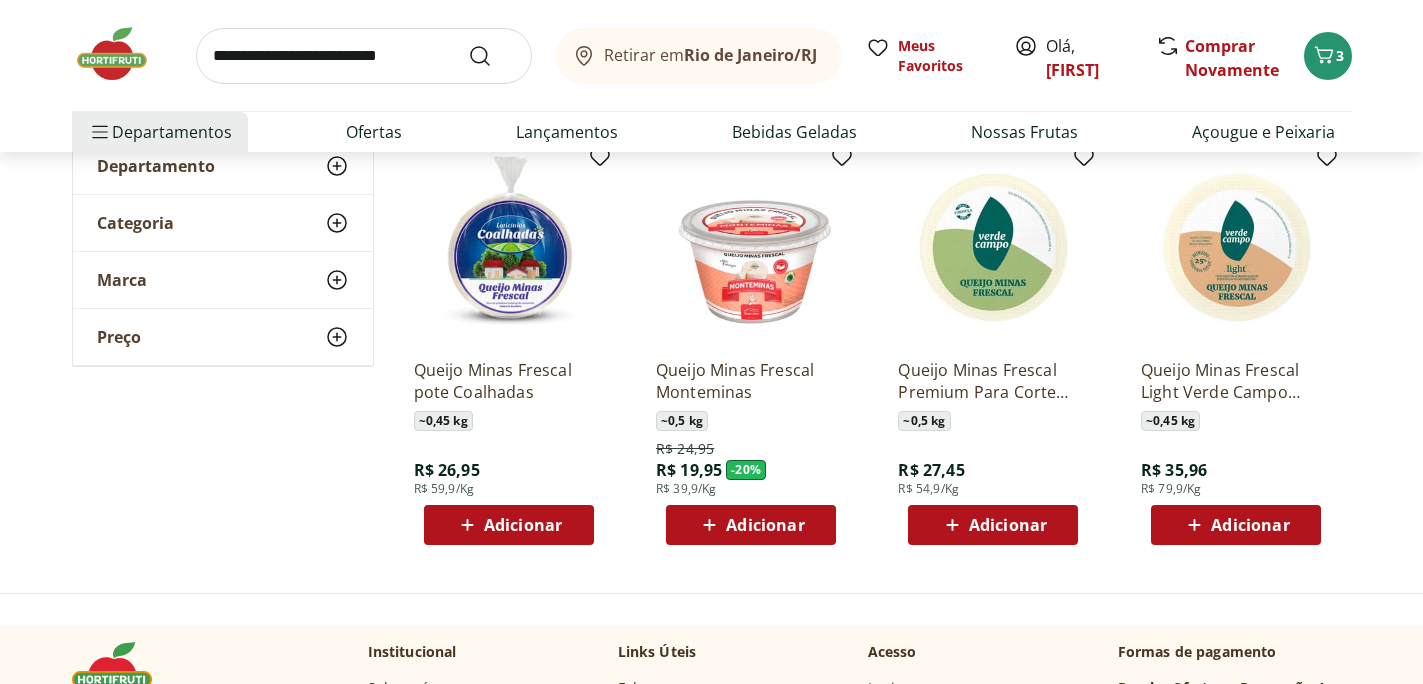 click on "Adicionar" at bounding box center [1250, 525] 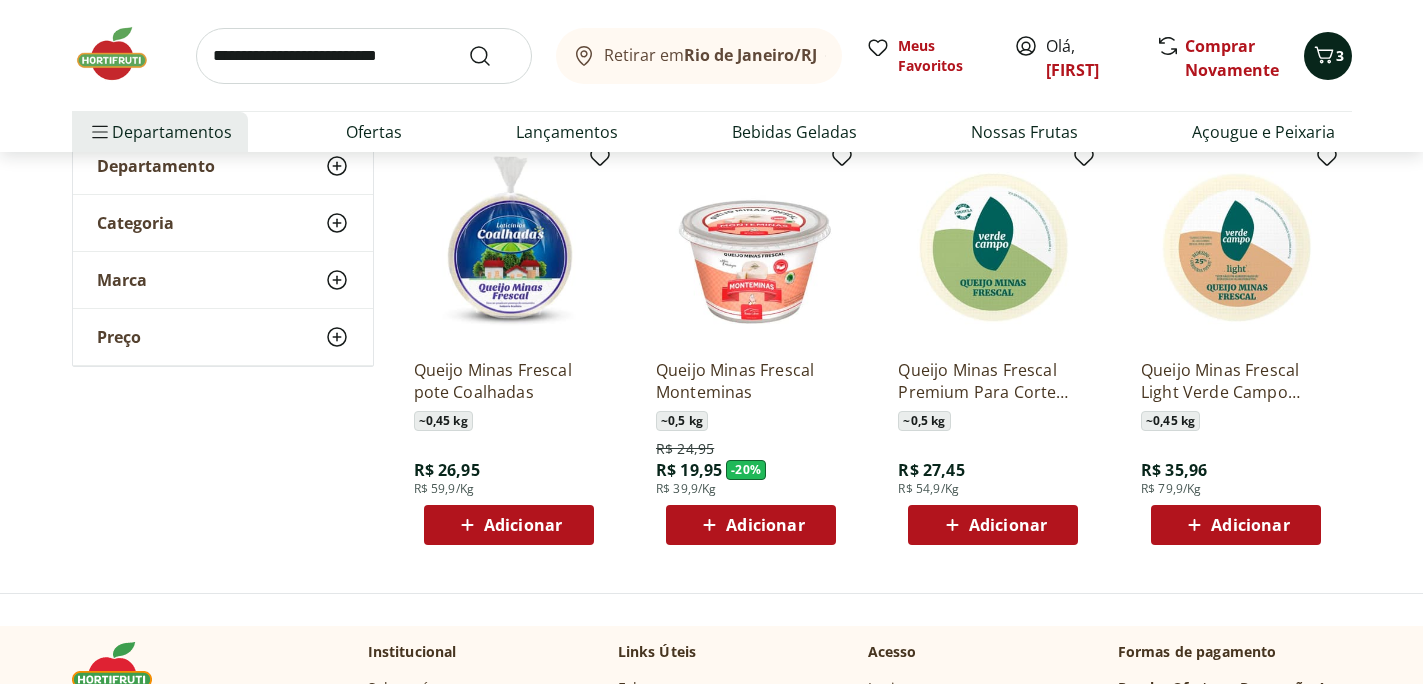 click 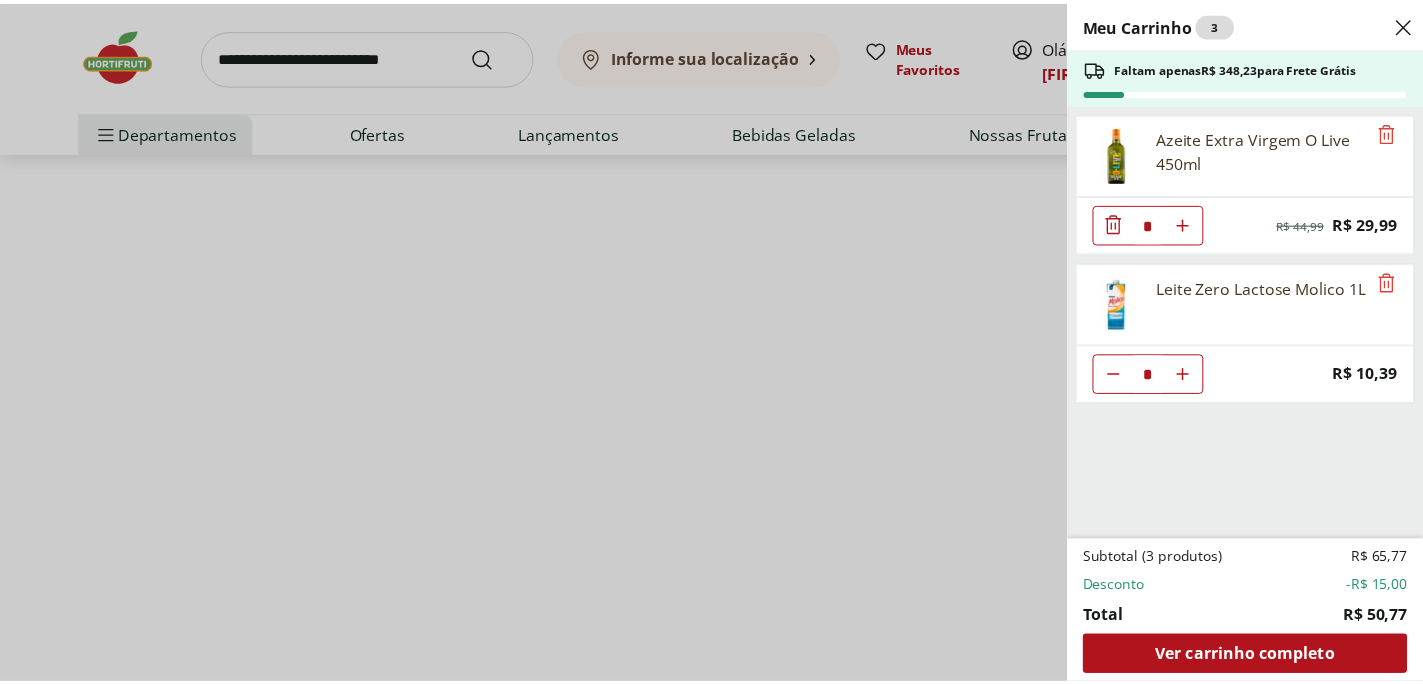 scroll, scrollTop: 39, scrollLeft: 0, axis: vertical 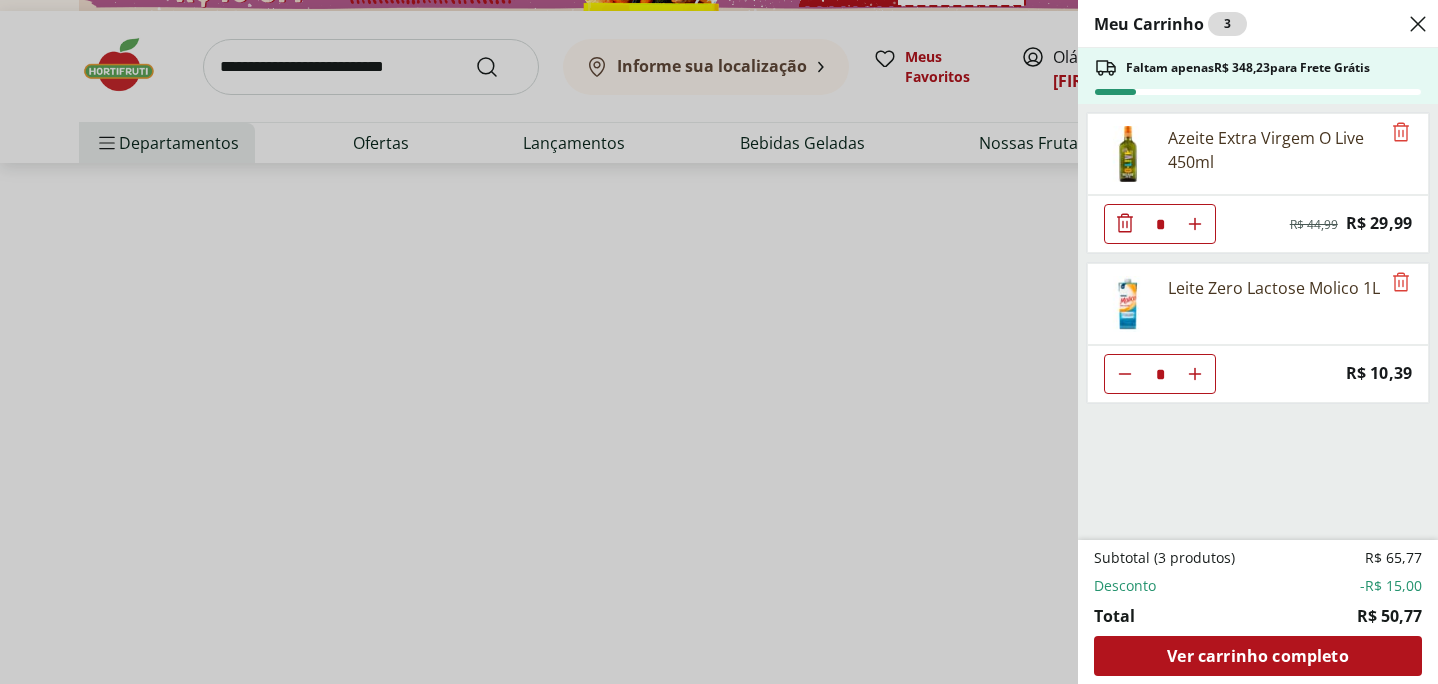 select on "**********" 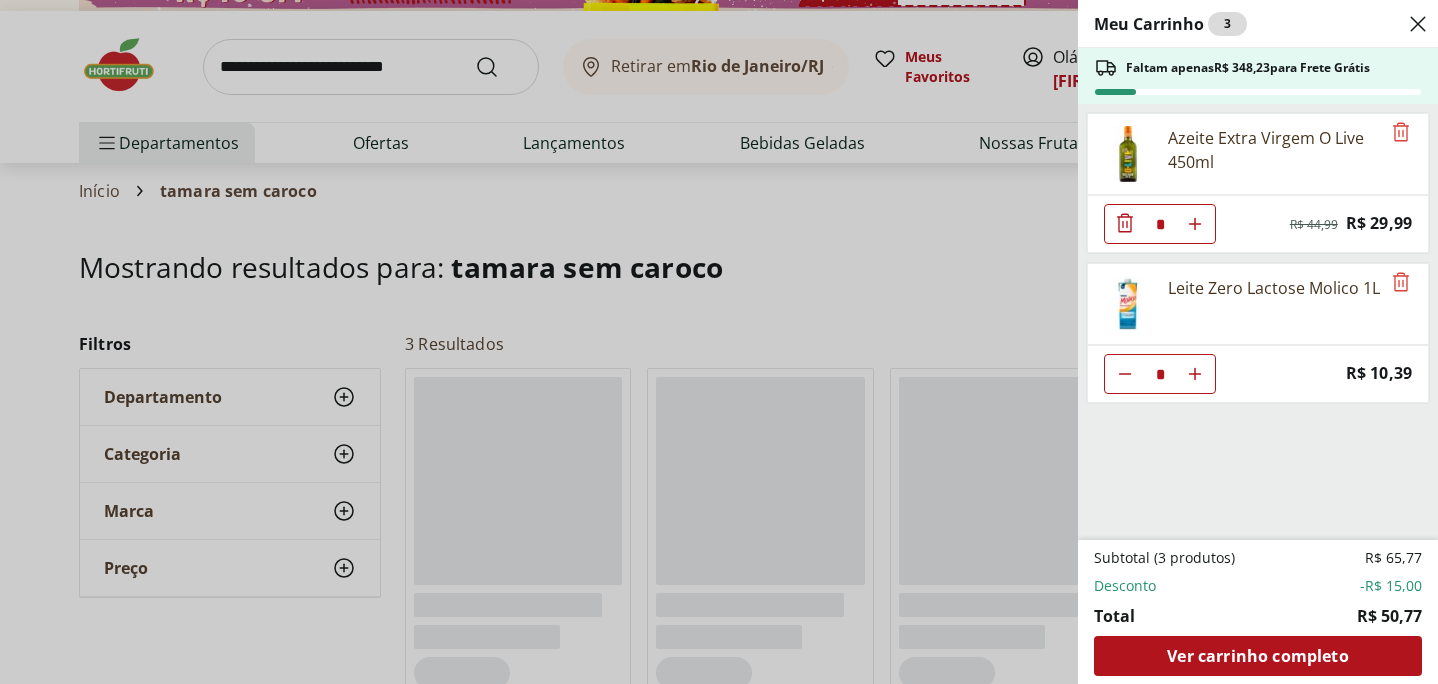 click on "Meu Carrinho 3 Faltam apenas  R$ 348,23  para Frete Grátis Azeite Extra Virgem O Live 450ml * Original price: R$ 44,99 Price: R$ 29,99 Leite Zero Lactose Molico 1L * Price: R$ 10,39 Subtotal (3 produtos) R$ 65,77 Desconto -R$ 15,00 Total R$ 50,77 Ver carrinho completo" at bounding box center [719, 342] 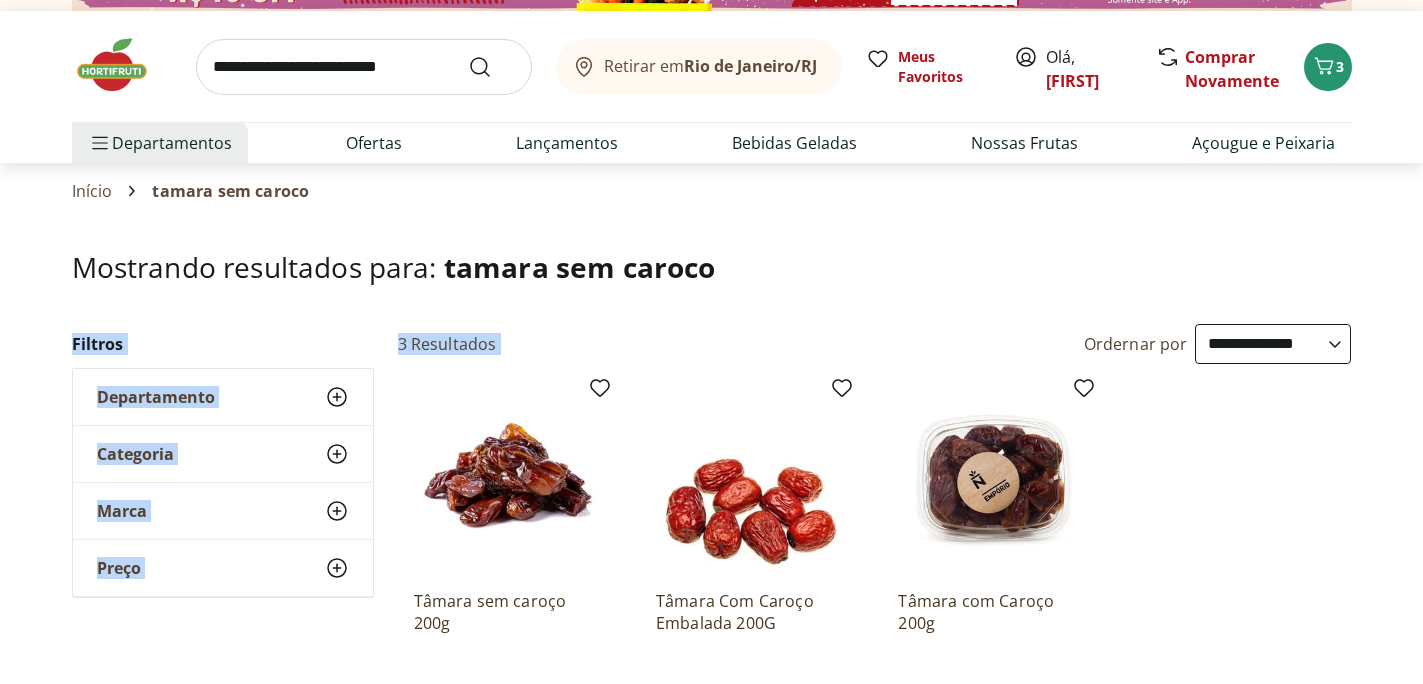 drag, startPoint x: 989, startPoint y: 307, endPoint x: 986, endPoint y: 343, distance: 36.124783 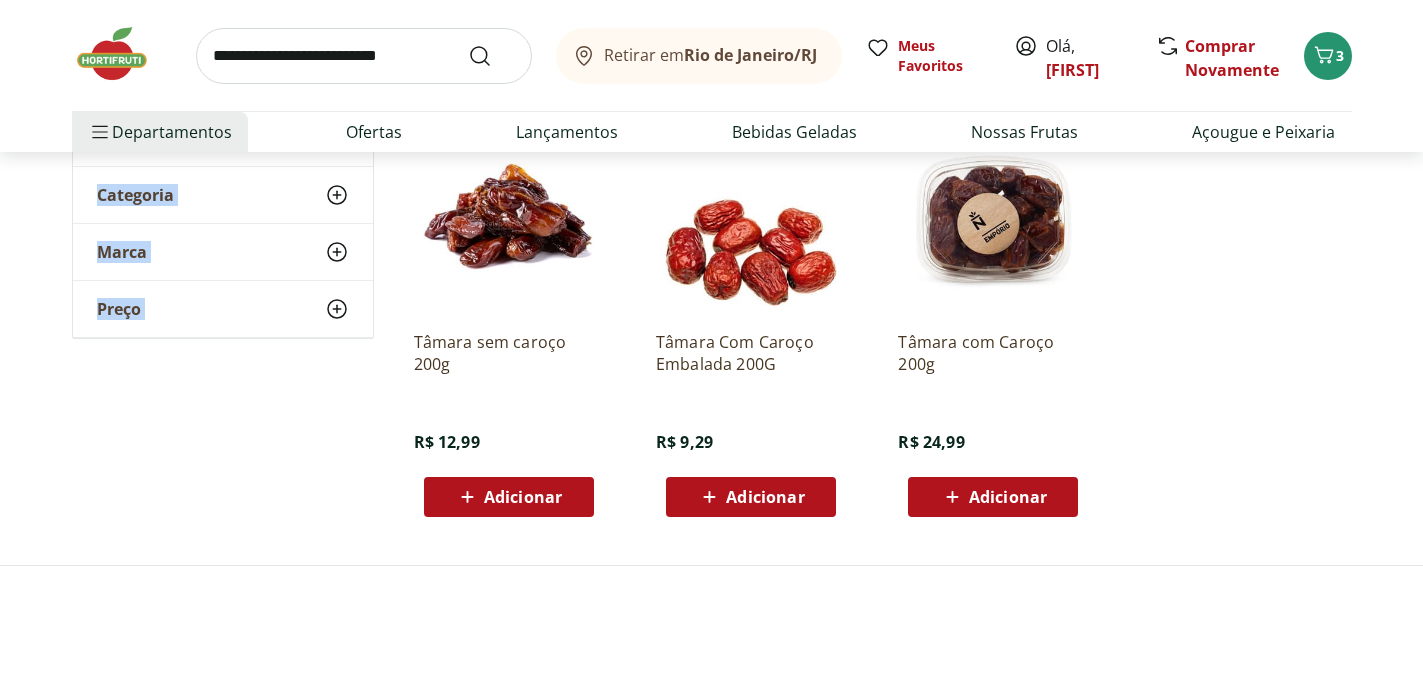 scroll, scrollTop: 547, scrollLeft: 0, axis: vertical 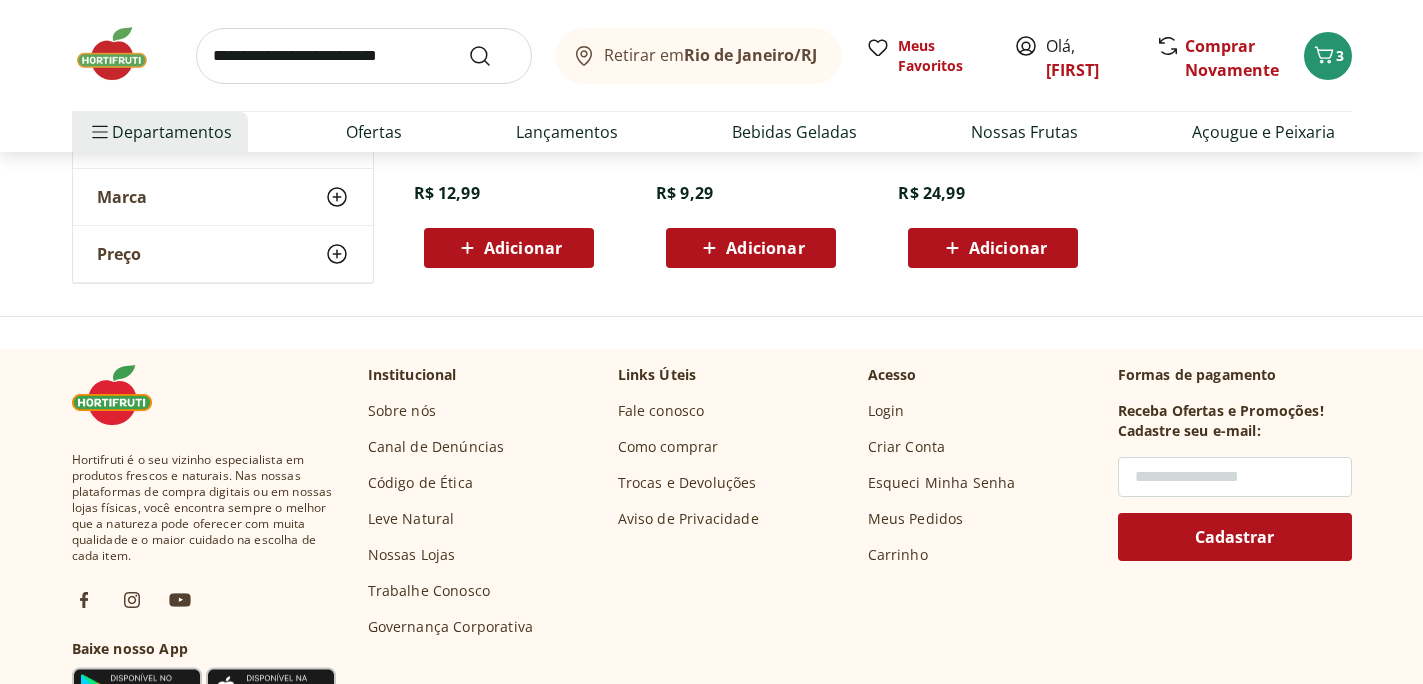 click at bounding box center [1235, 477] 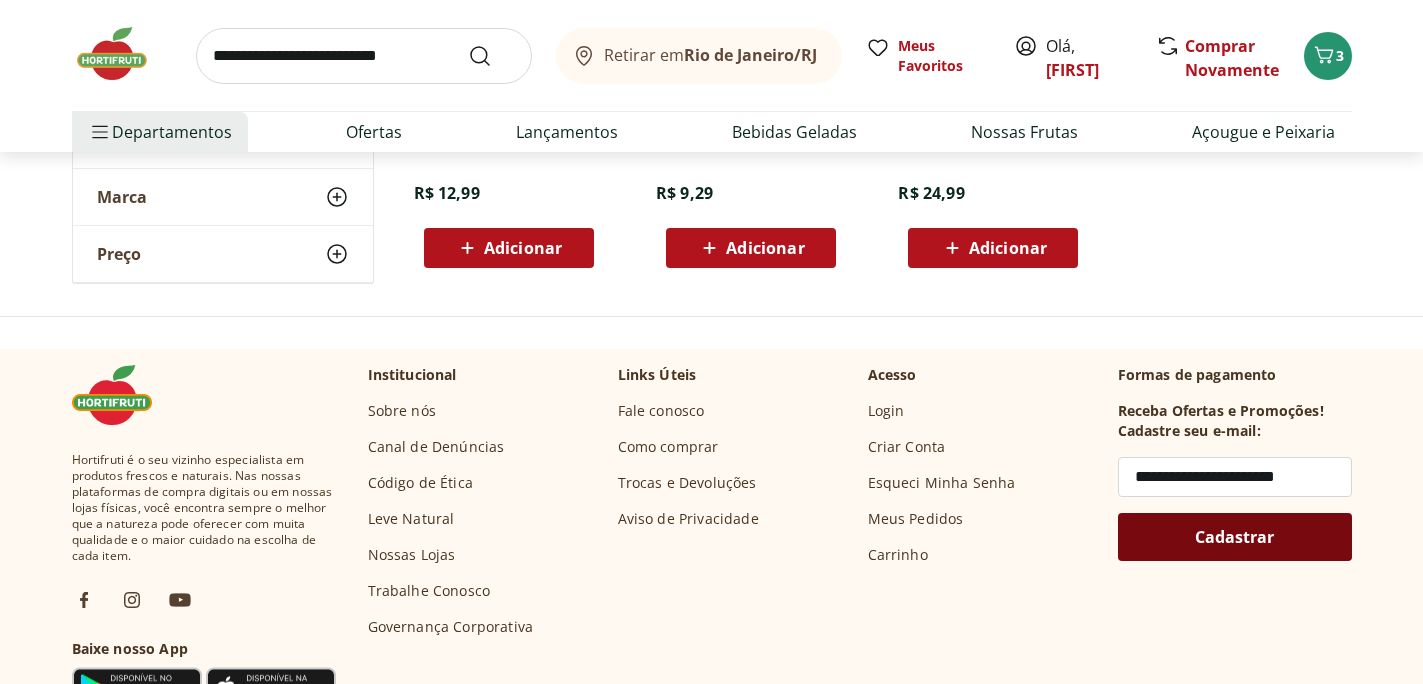 type on "**********" 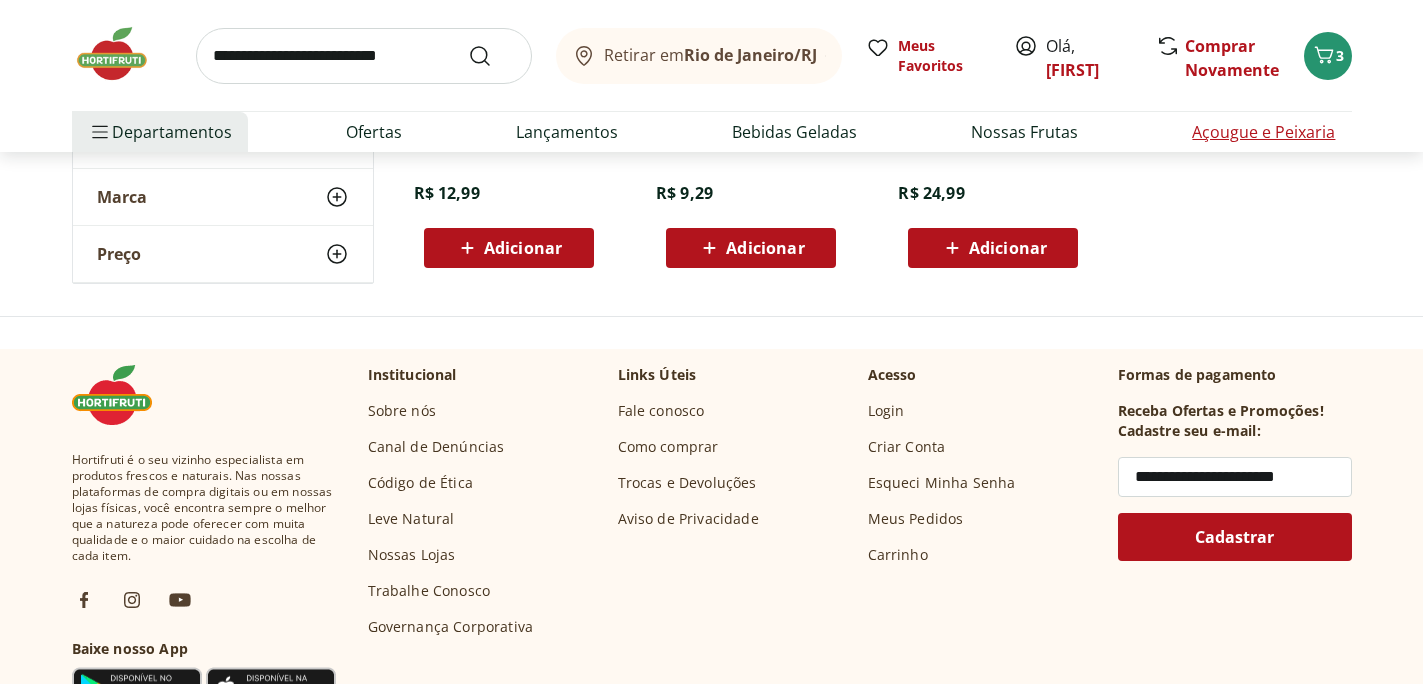 click on "Açougue e Peixaria" at bounding box center (1263, 132) 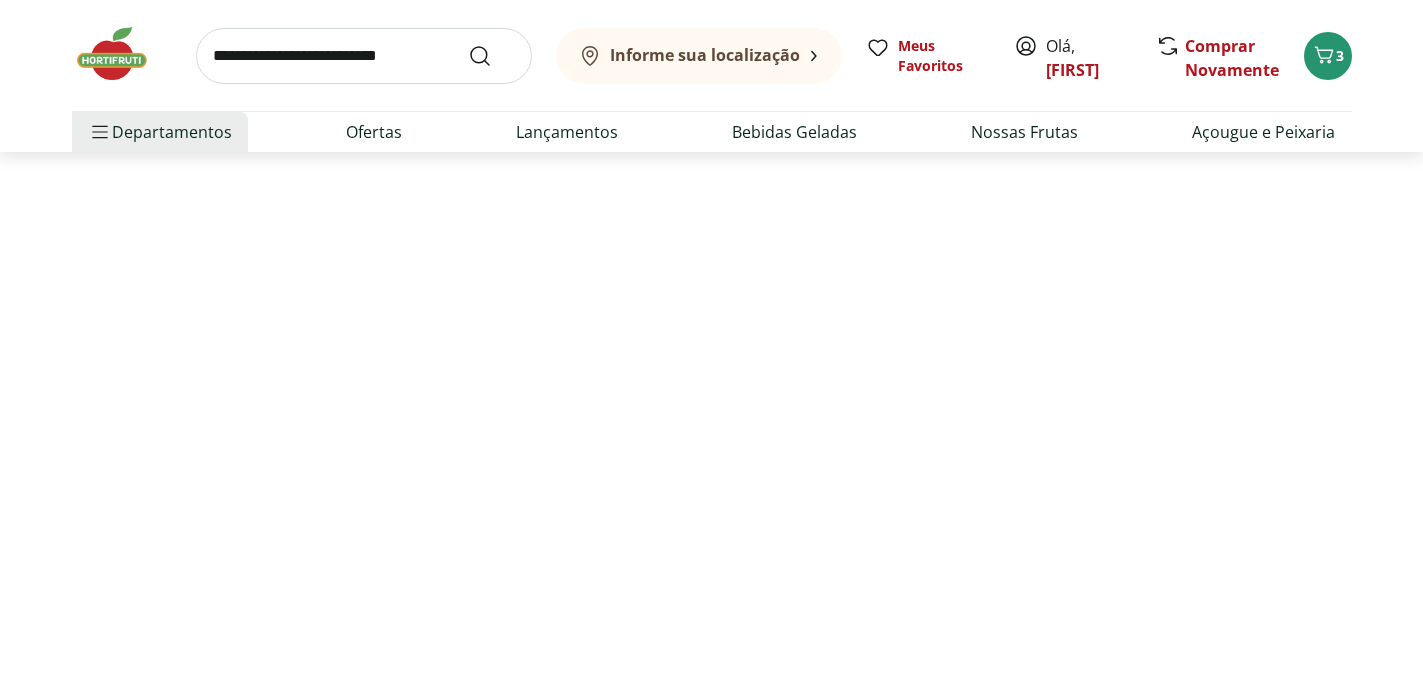 scroll, scrollTop: 0, scrollLeft: 0, axis: both 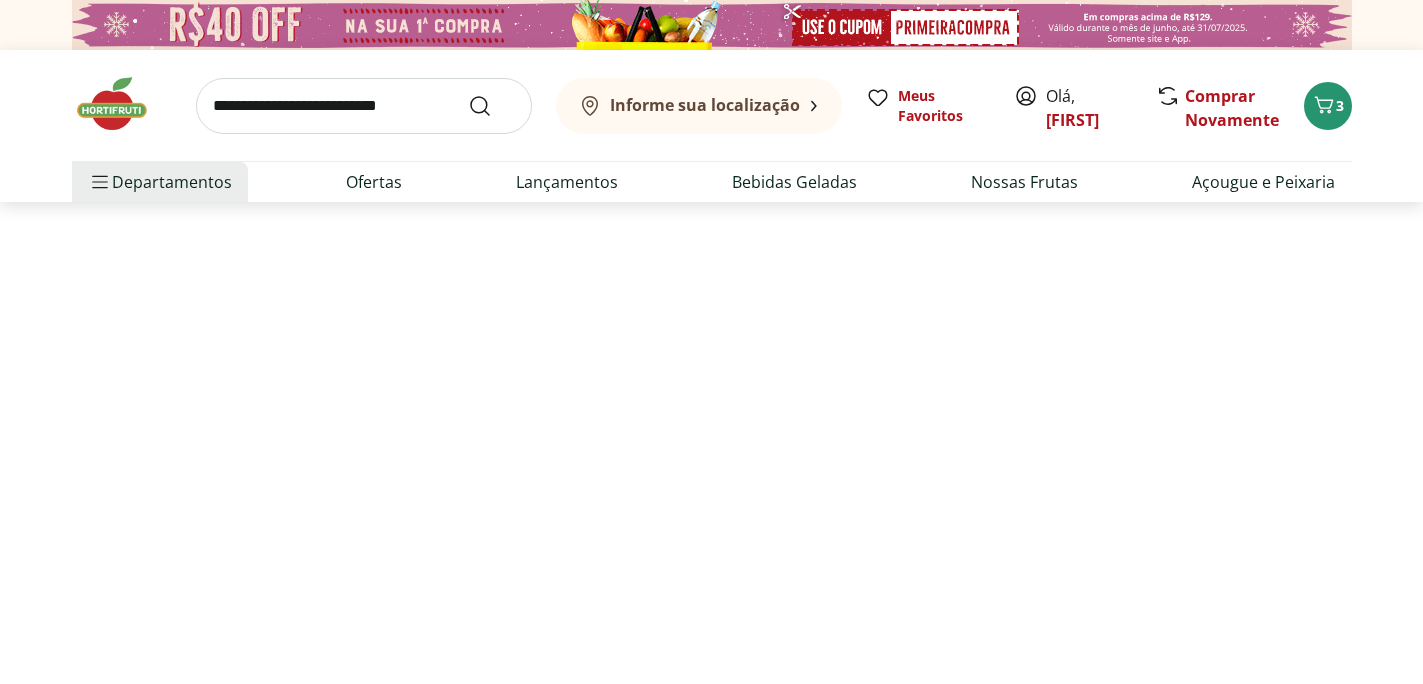 select on "**********" 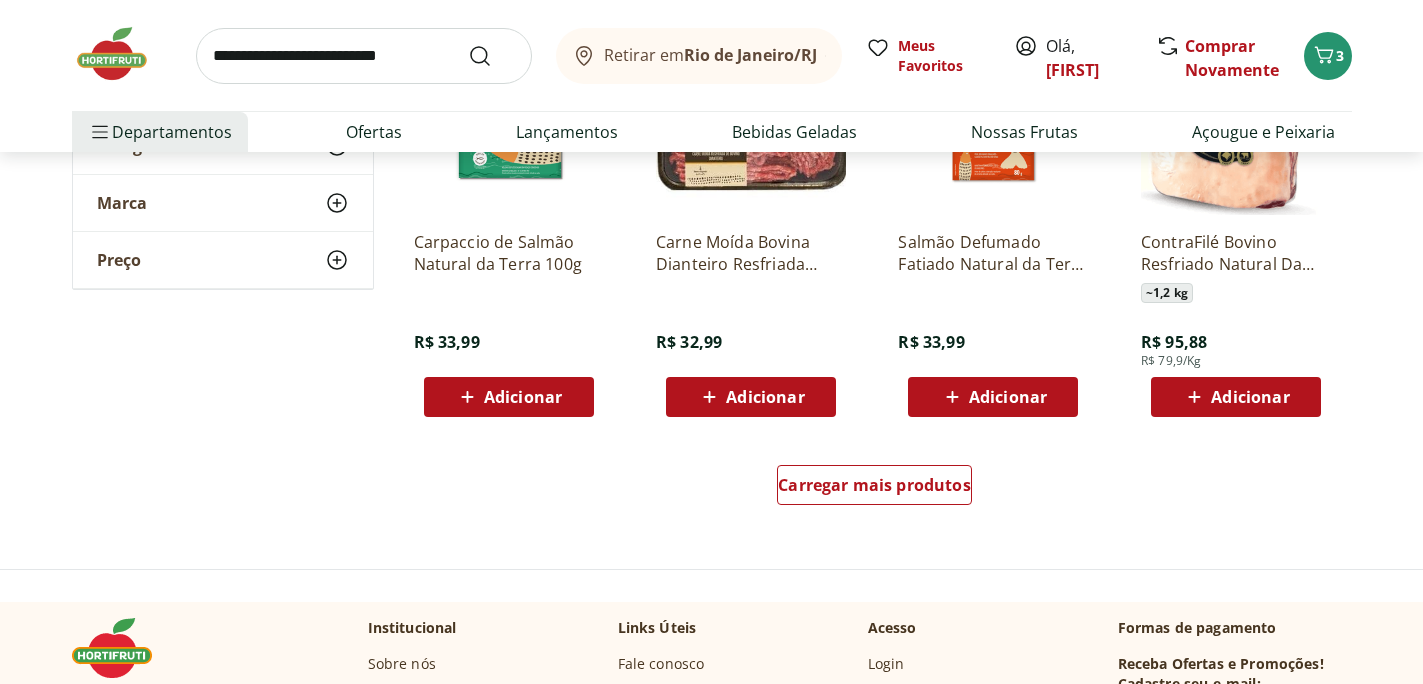 scroll, scrollTop: 1353, scrollLeft: 0, axis: vertical 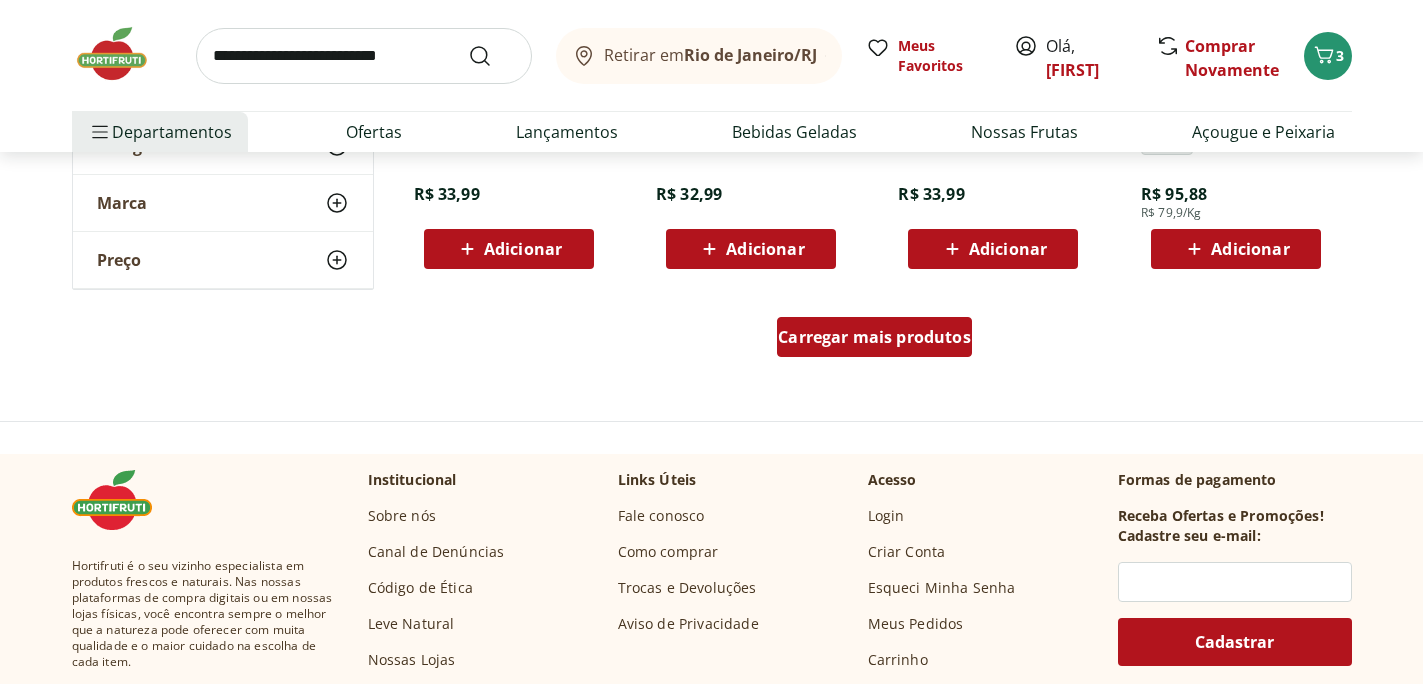 click on "Carregar mais produtos" at bounding box center [874, 337] 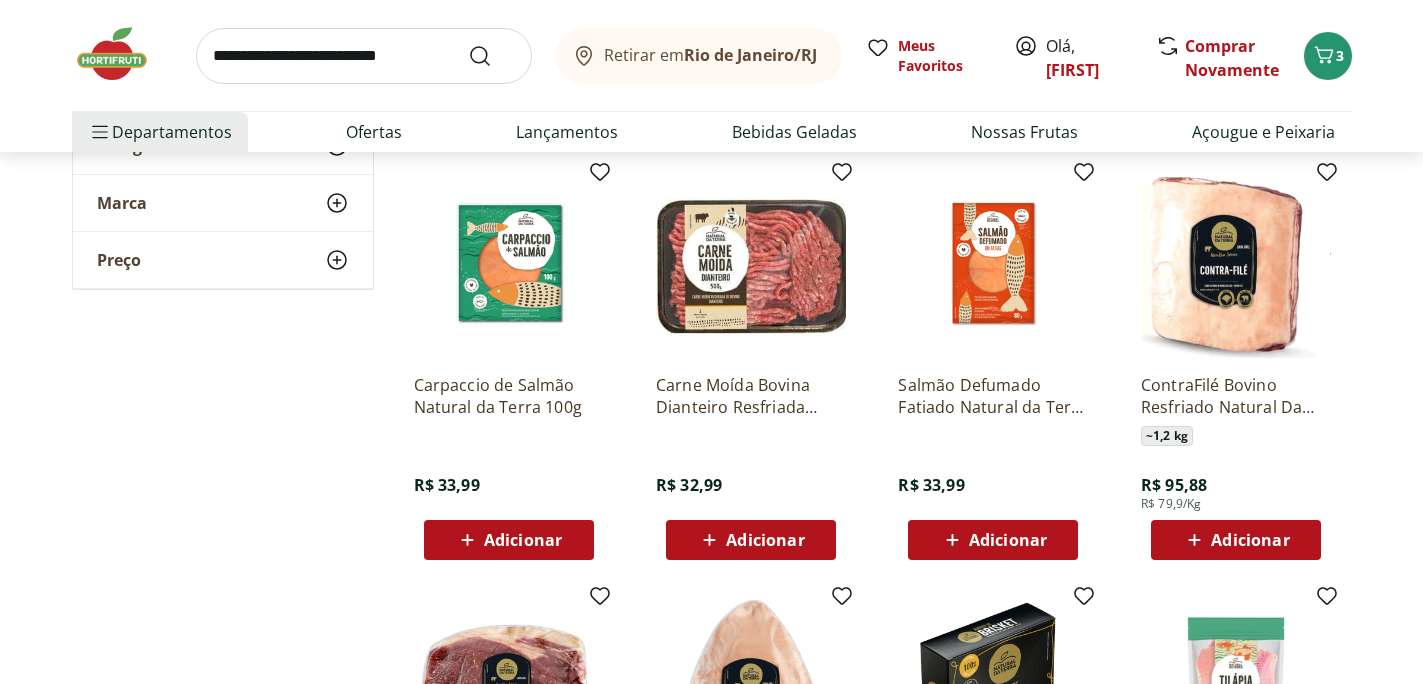 scroll, scrollTop: 1020, scrollLeft: 0, axis: vertical 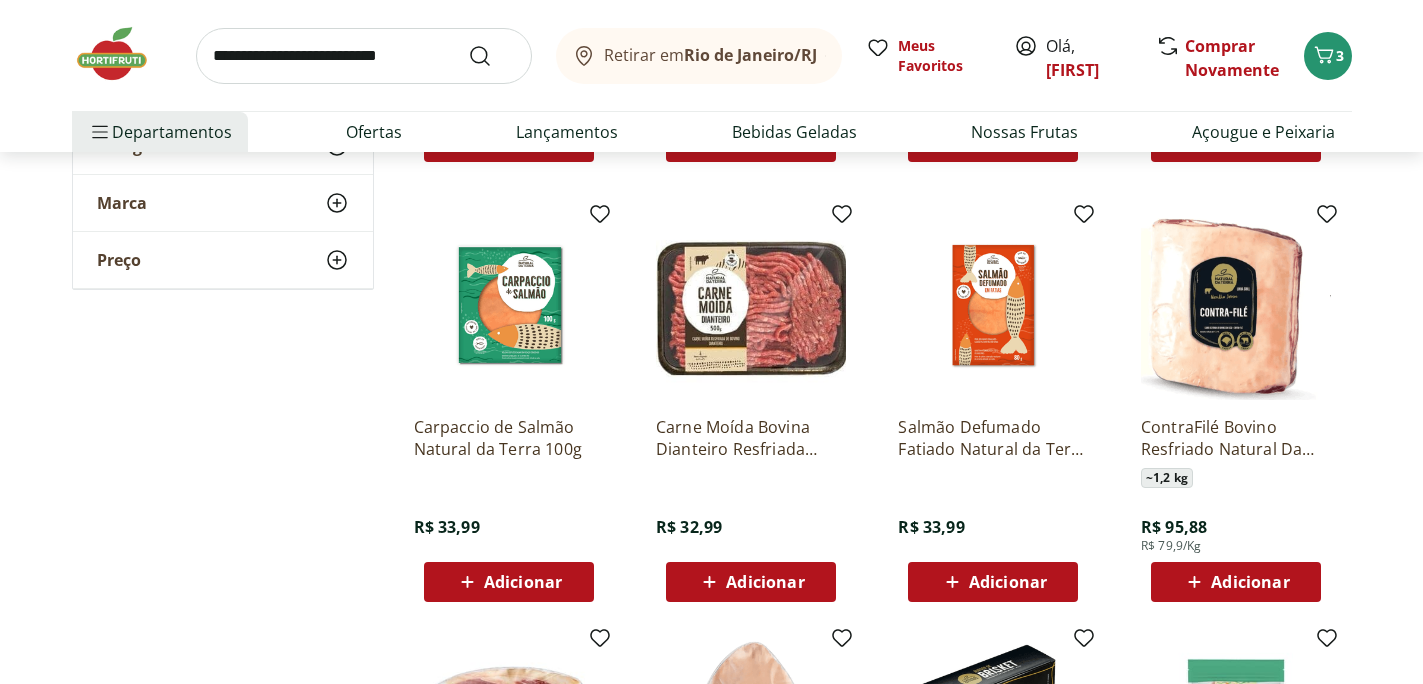 click on "Adicionar" at bounding box center [765, 582] 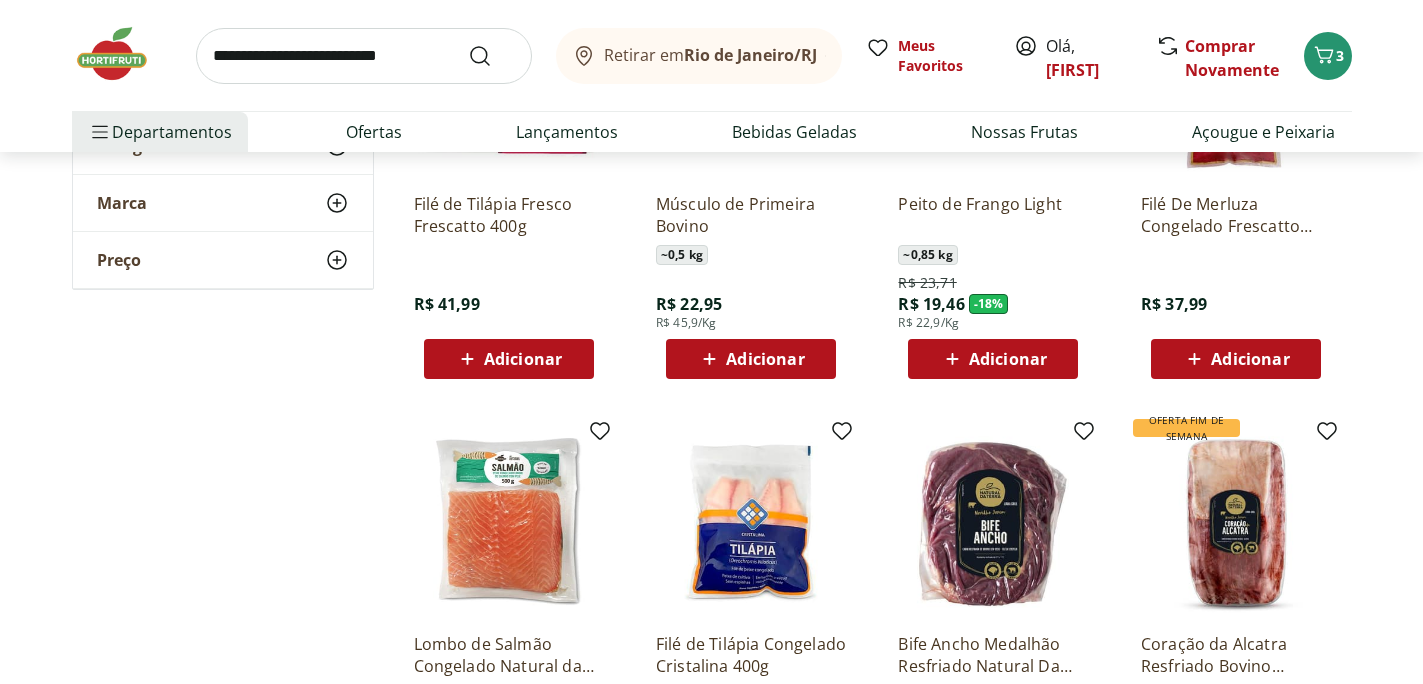 scroll, scrollTop: 0, scrollLeft: 0, axis: both 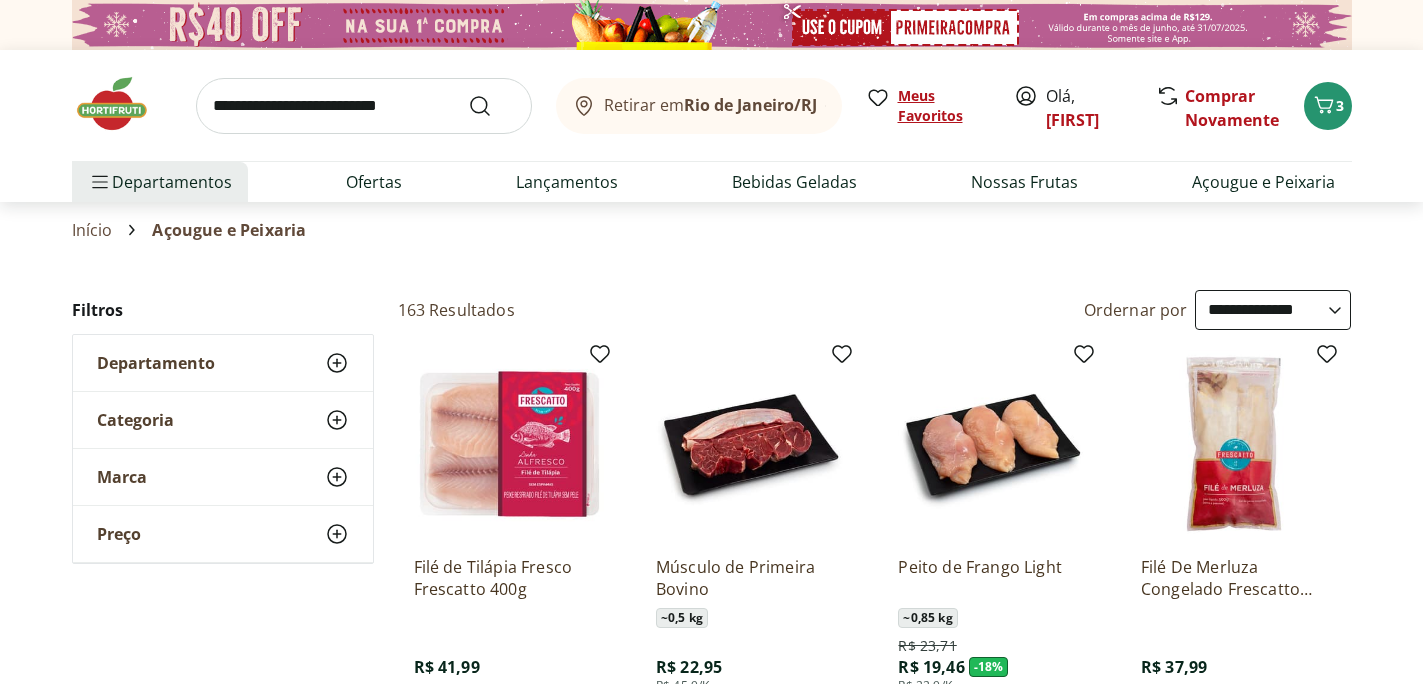 click on "Meus Favoritos" at bounding box center (944, 106) 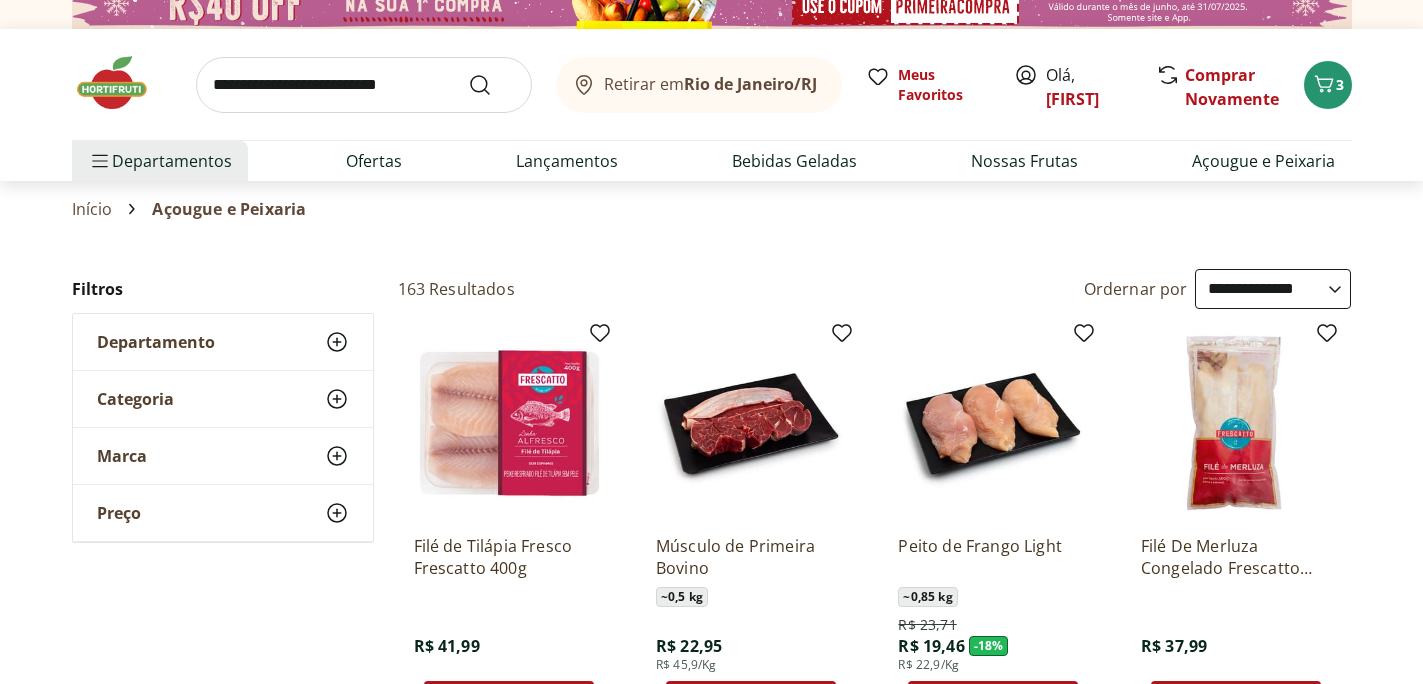 scroll, scrollTop: 0, scrollLeft: 0, axis: both 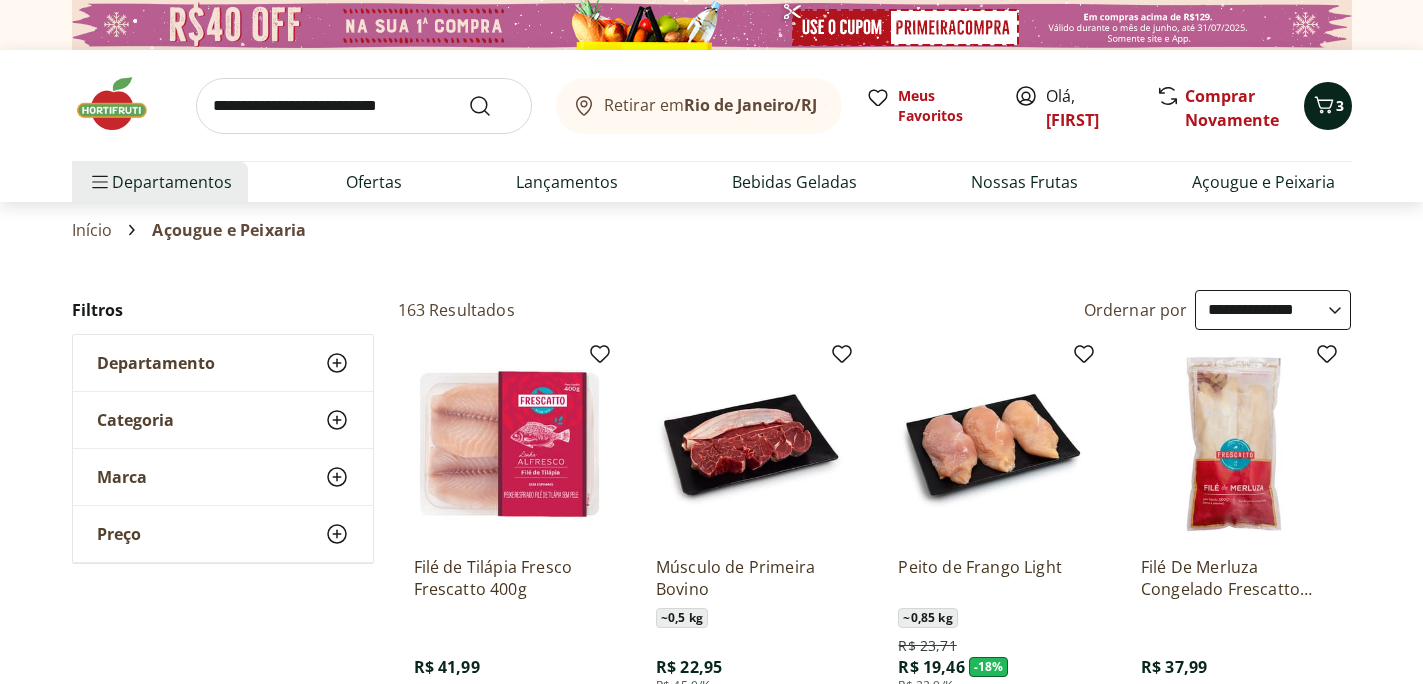 click 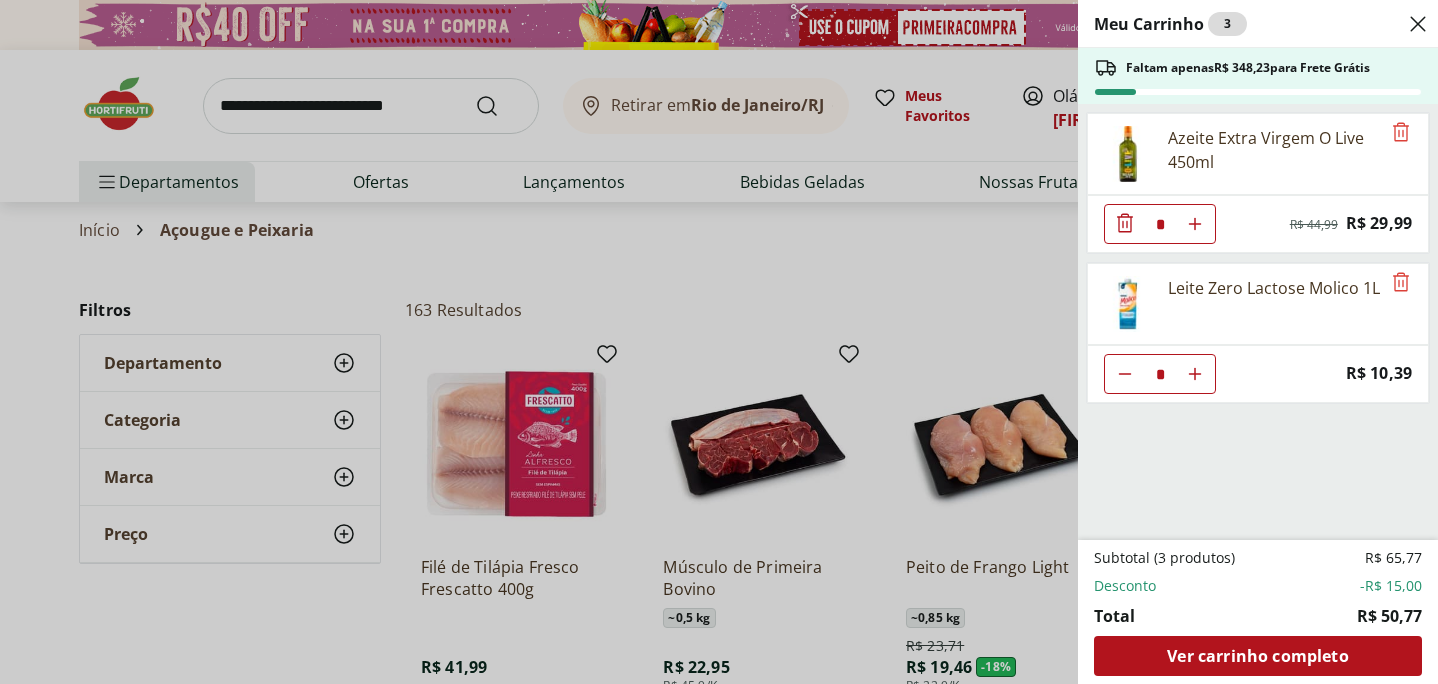 click on "Meu Carrinho 3 Faltam apenas  R$ 348,23  para Frete Grátis Azeite Extra Virgem O Live 450ml * Original price: R$ 44,99 Price: R$ 29,99 Leite Zero Lactose Molico 1L * Price: R$ 10,39 Subtotal (3 produtos) R$ 65,77 Desconto -R$ 15,00 Total R$ 50,77 Ver carrinho completo" at bounding box center [719, 342] 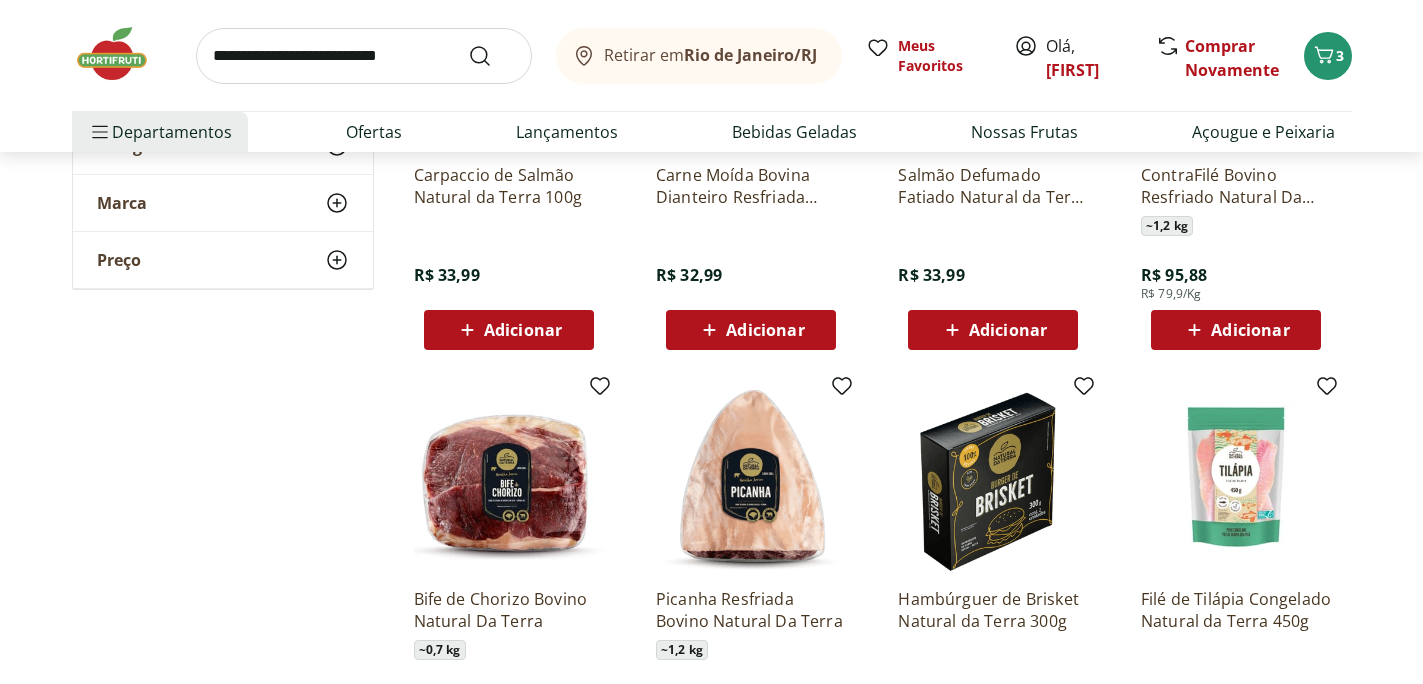 scroll, scrollTop: 1108, scrollLeft: 0, axis: vertical 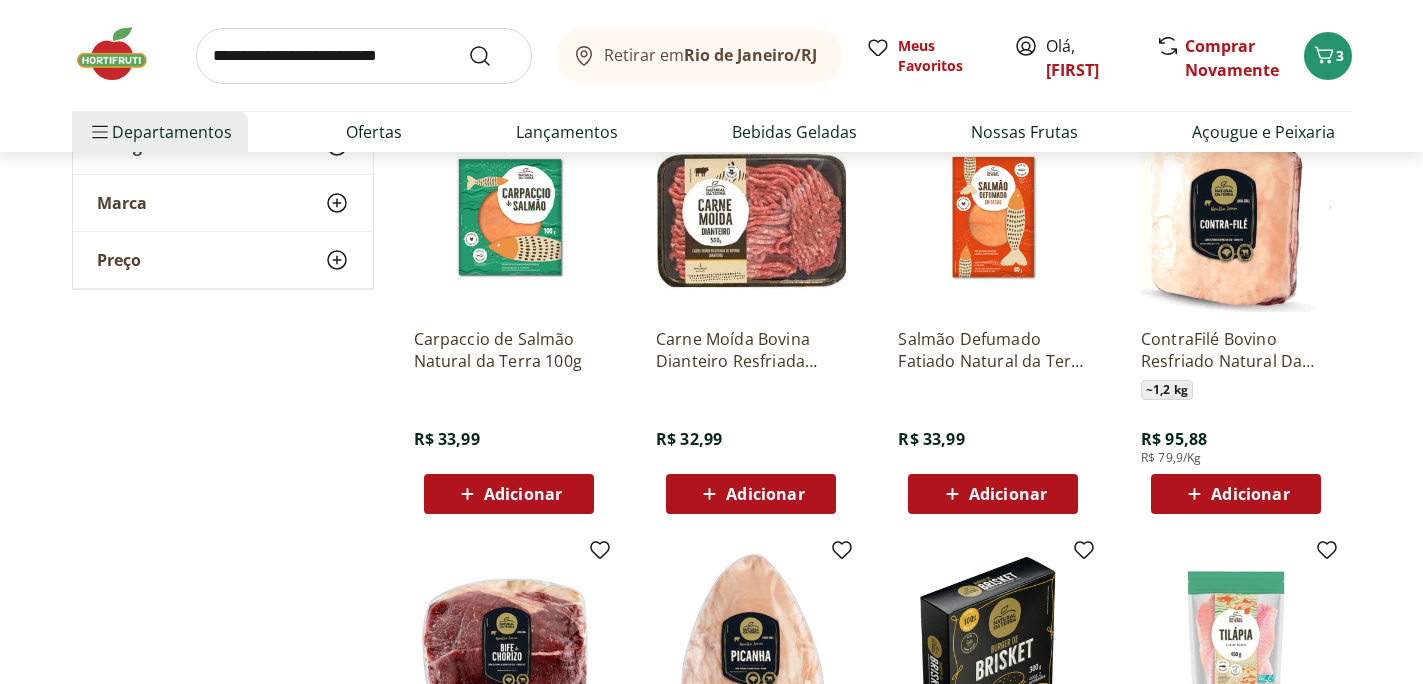 click on "Adicionar" at bounding box center (765, 494) 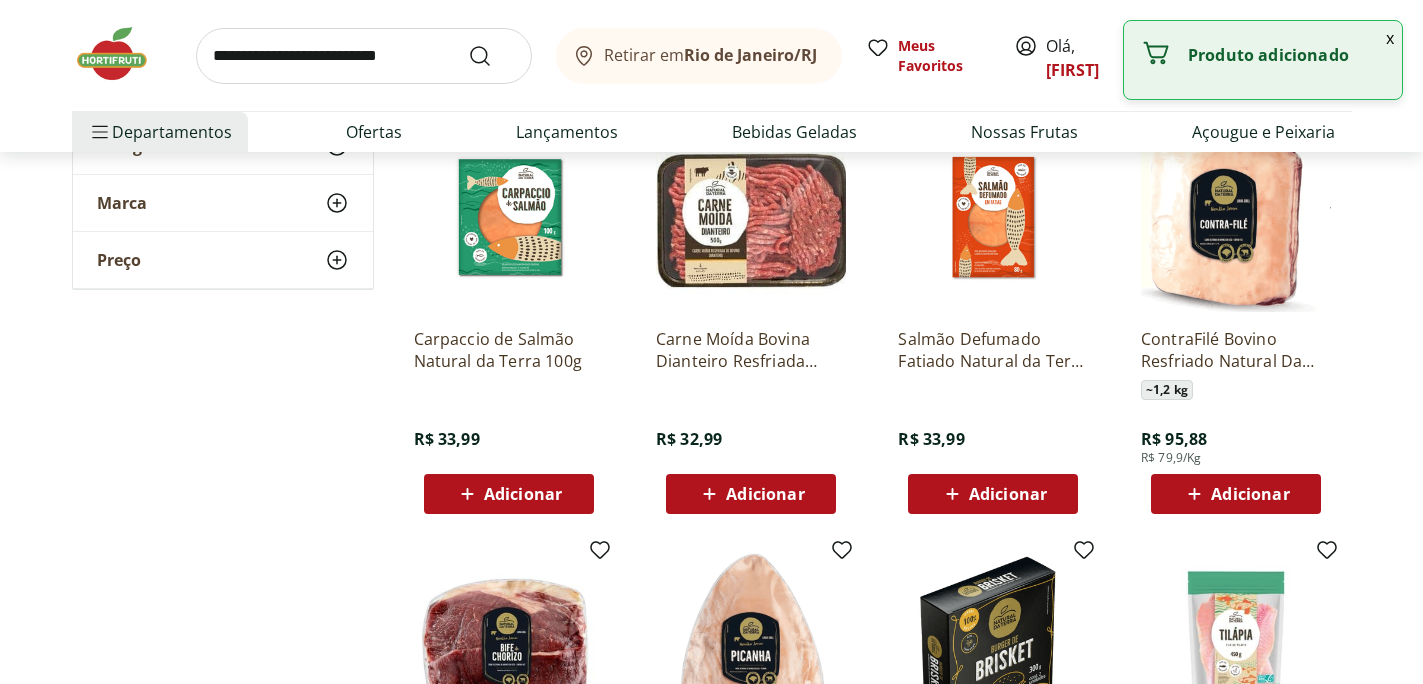 click on "Adicionar" at bounding box center [765, 494] 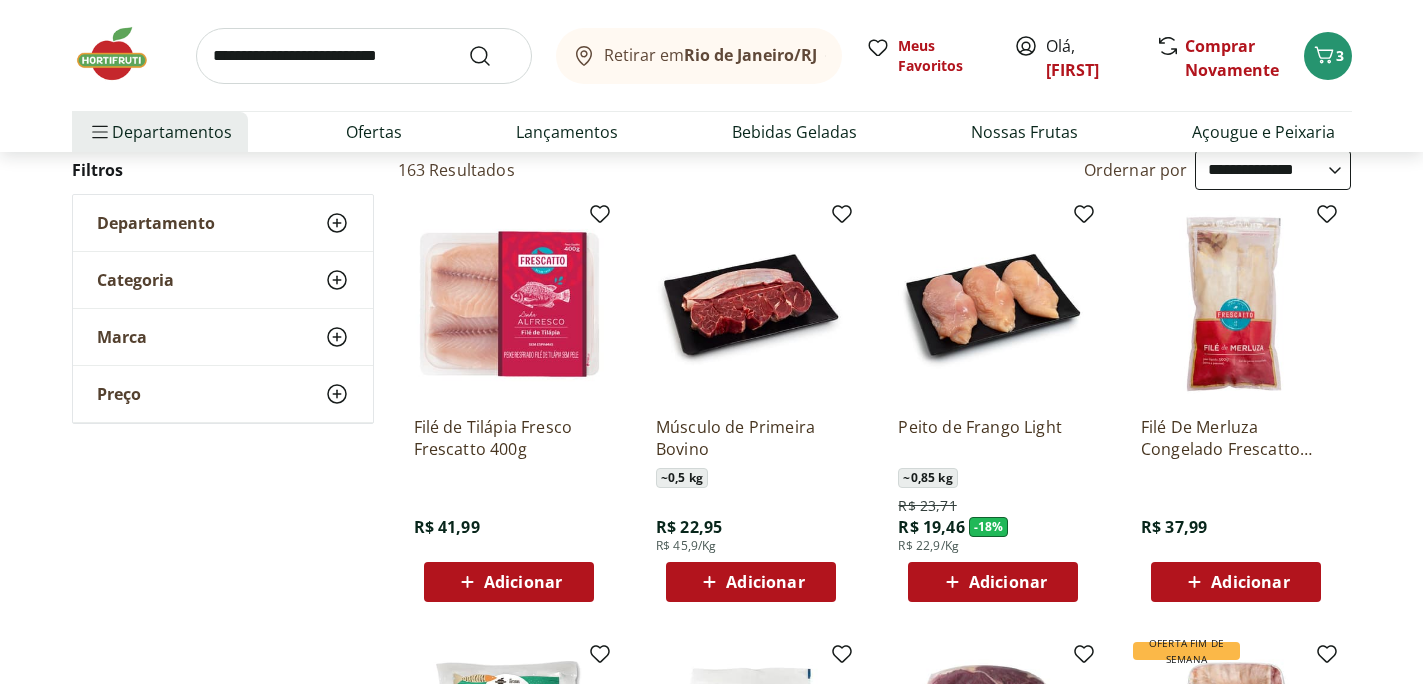 scroll, scrollTop: 0, scrollLeft: 0, axis: both 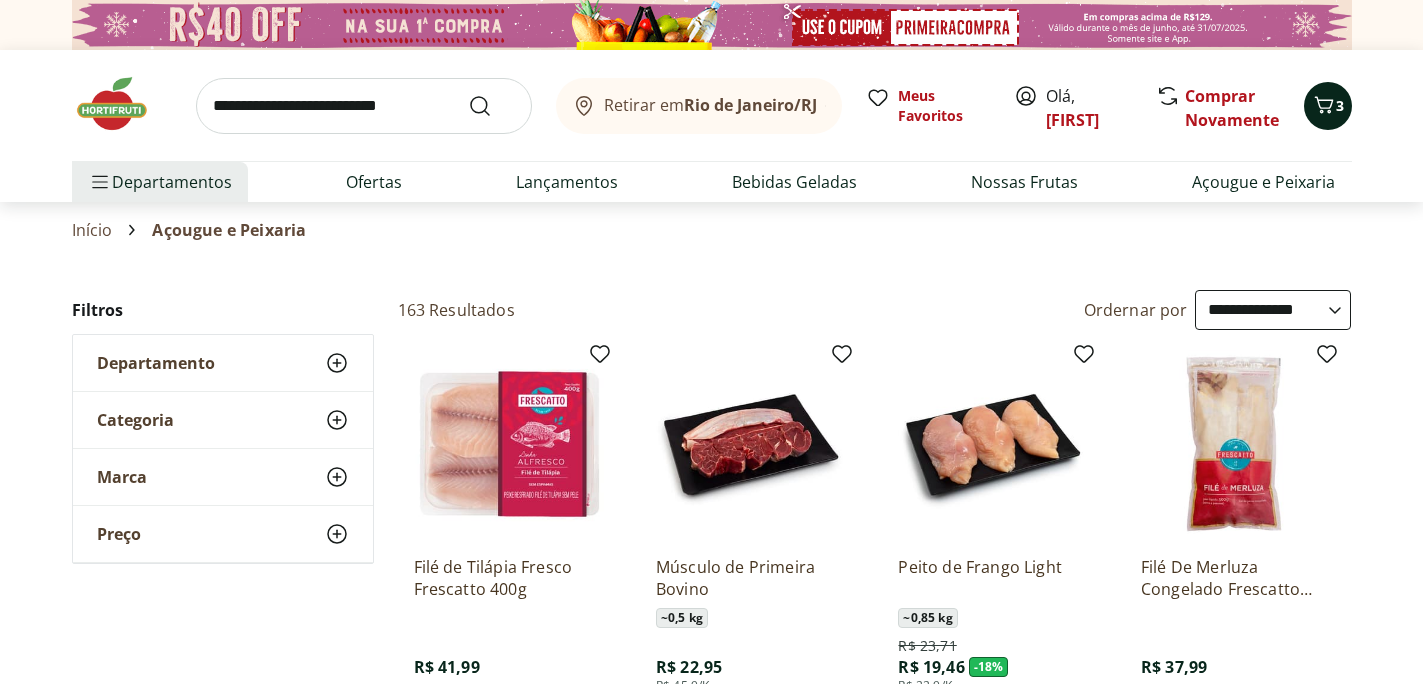 click 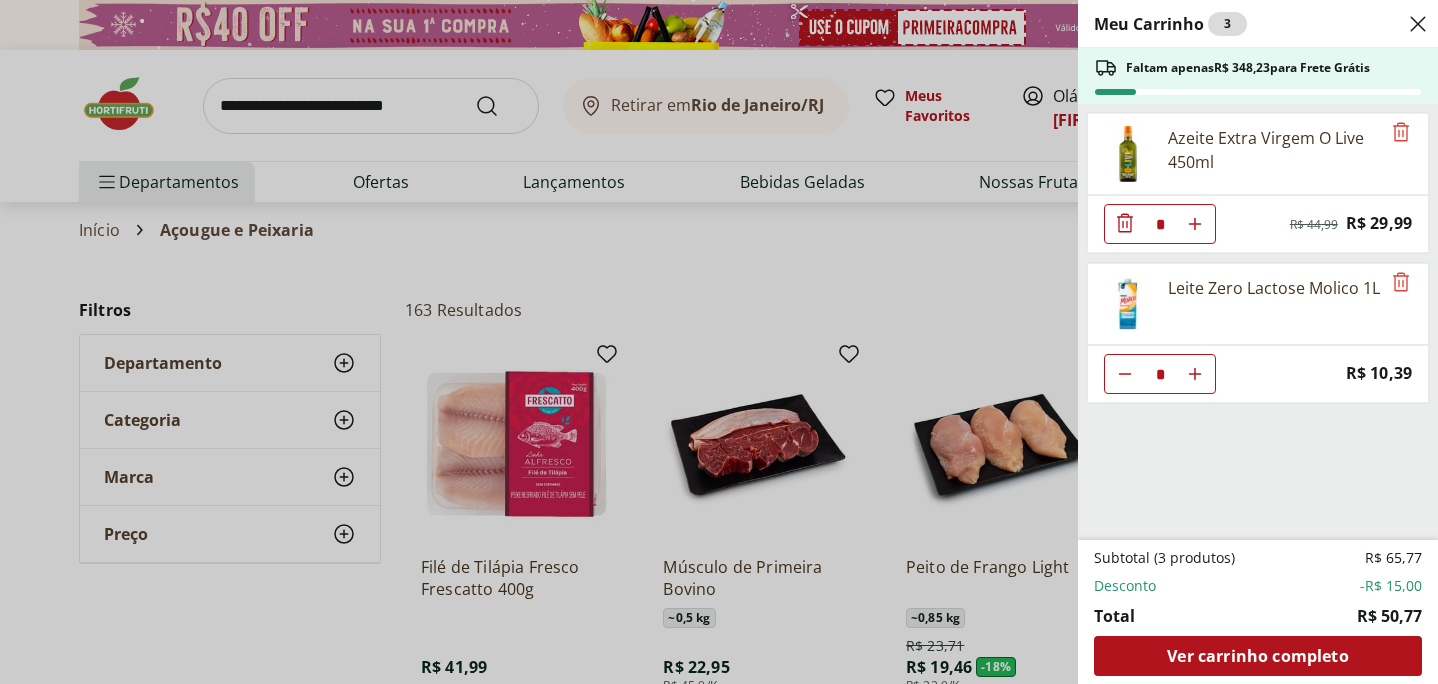 click on "Meu Carrinho 3 Faltam apenas  R$ 348,23  para Frete Grátis Azeite Extra Virgem O Live 450ml * Original price: R$ 44,99 Price: R$ 29,99 Leite Zero Lactose Molico 1L * Price: R$ 10,39 Subtotal (3 produtos) R$ 65,77 Desconto -R$ 15,00 Total R$ 50,77 Ver carrinho completo" at bounding box center (719, 342) 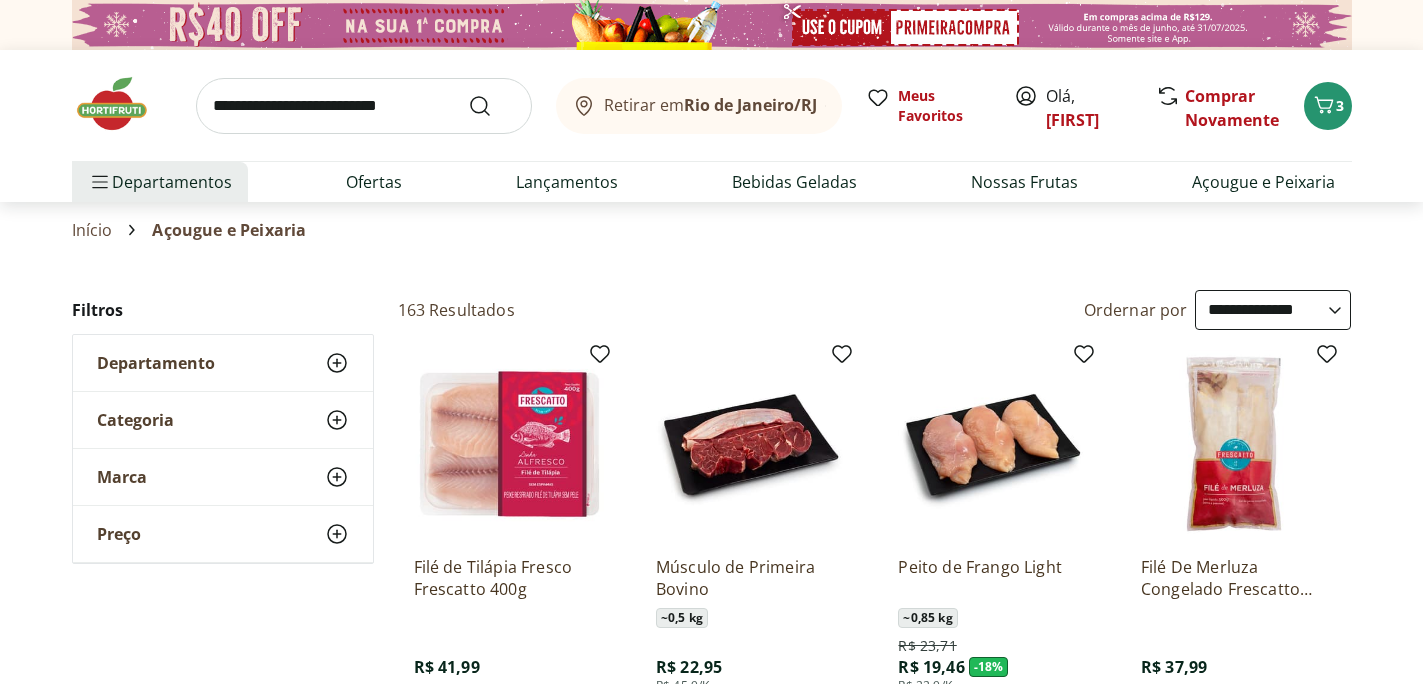 click on "**********" at bounding box center [711, 1668] 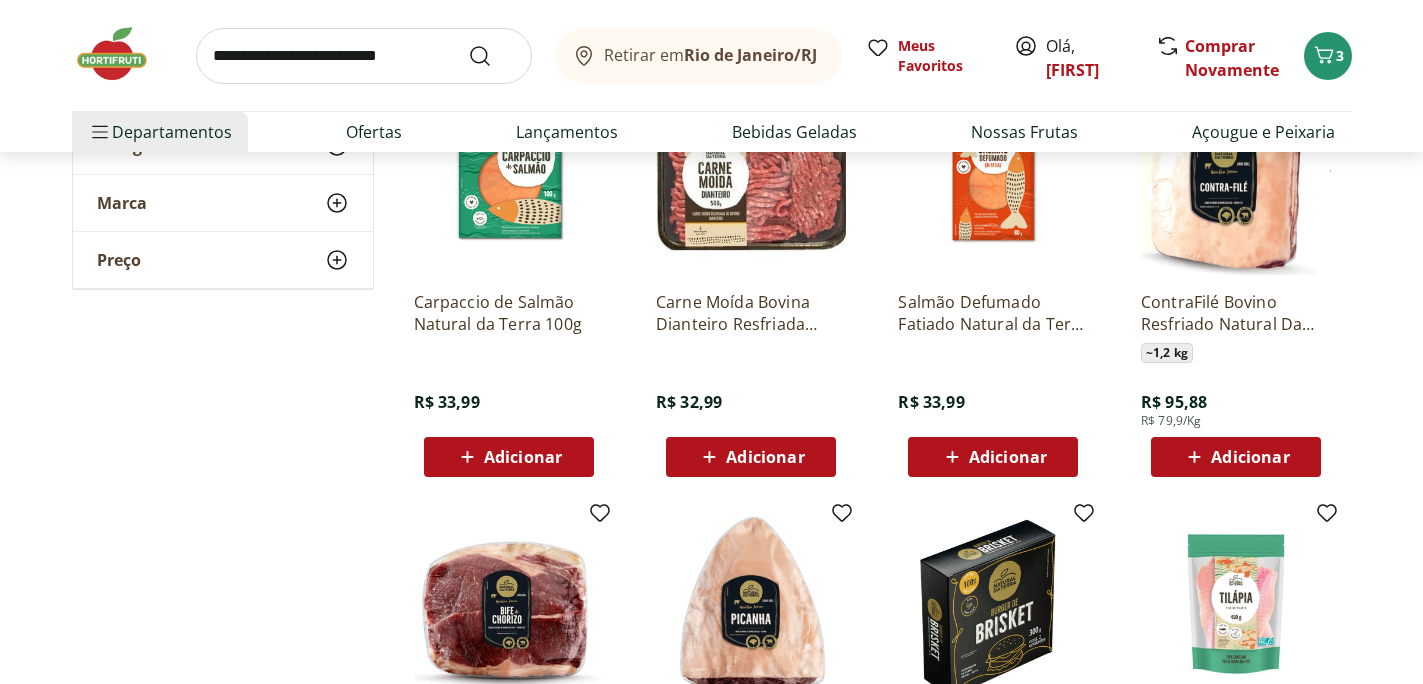 scroll, scrollTop: 1000, scrollLeft: 0, axis: vertical 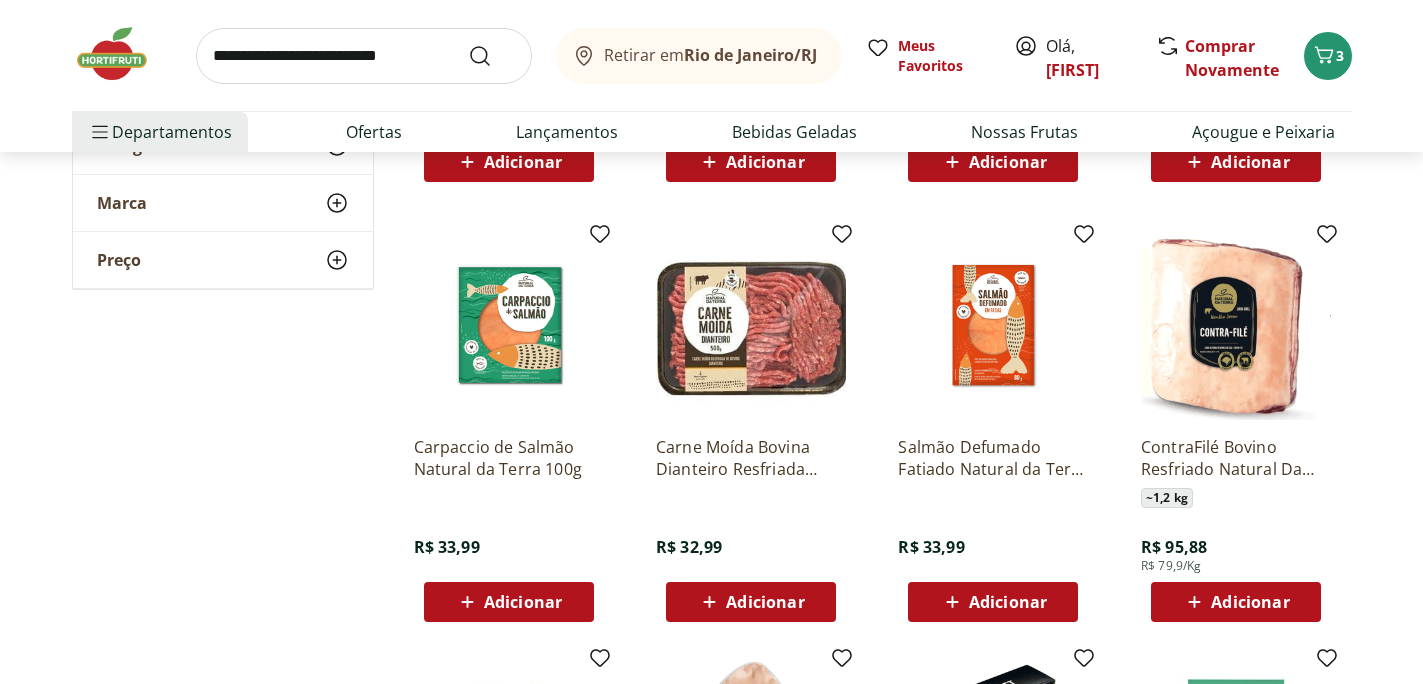 click on "Adicionar" at bounding box center [765, 602] 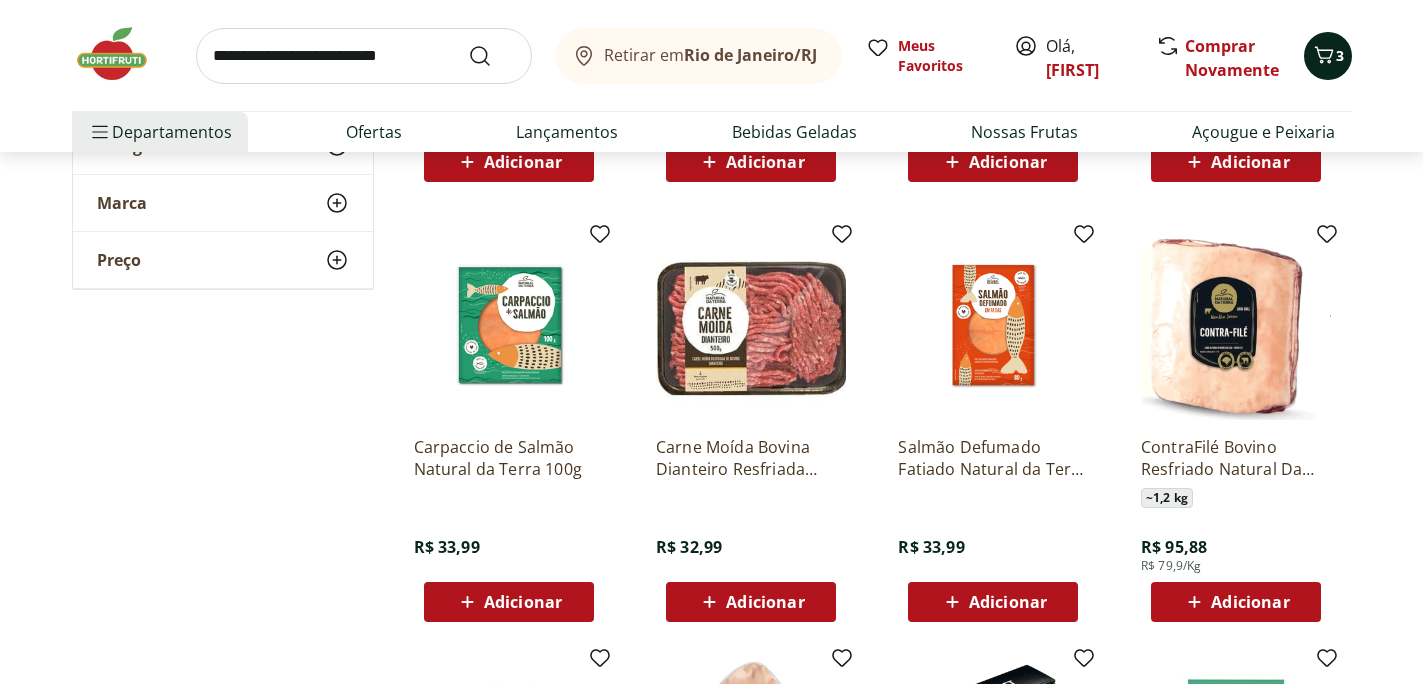click 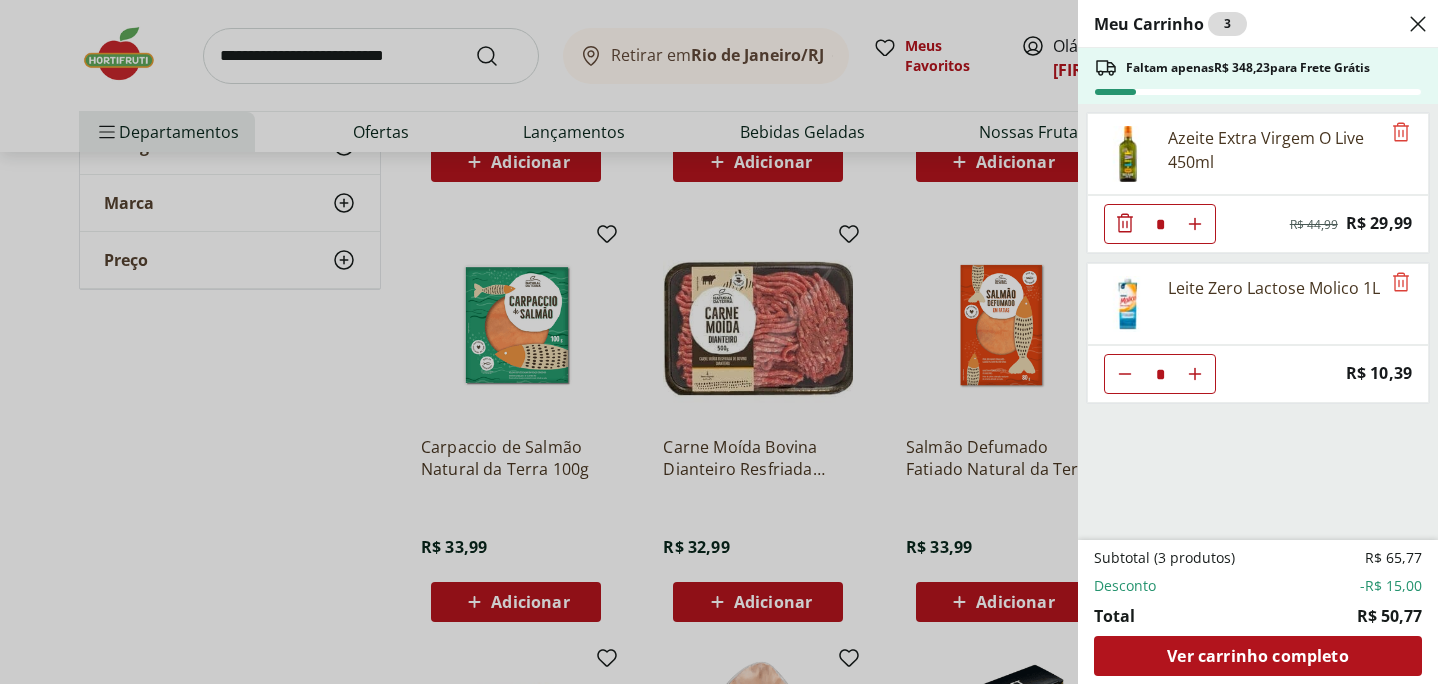 click 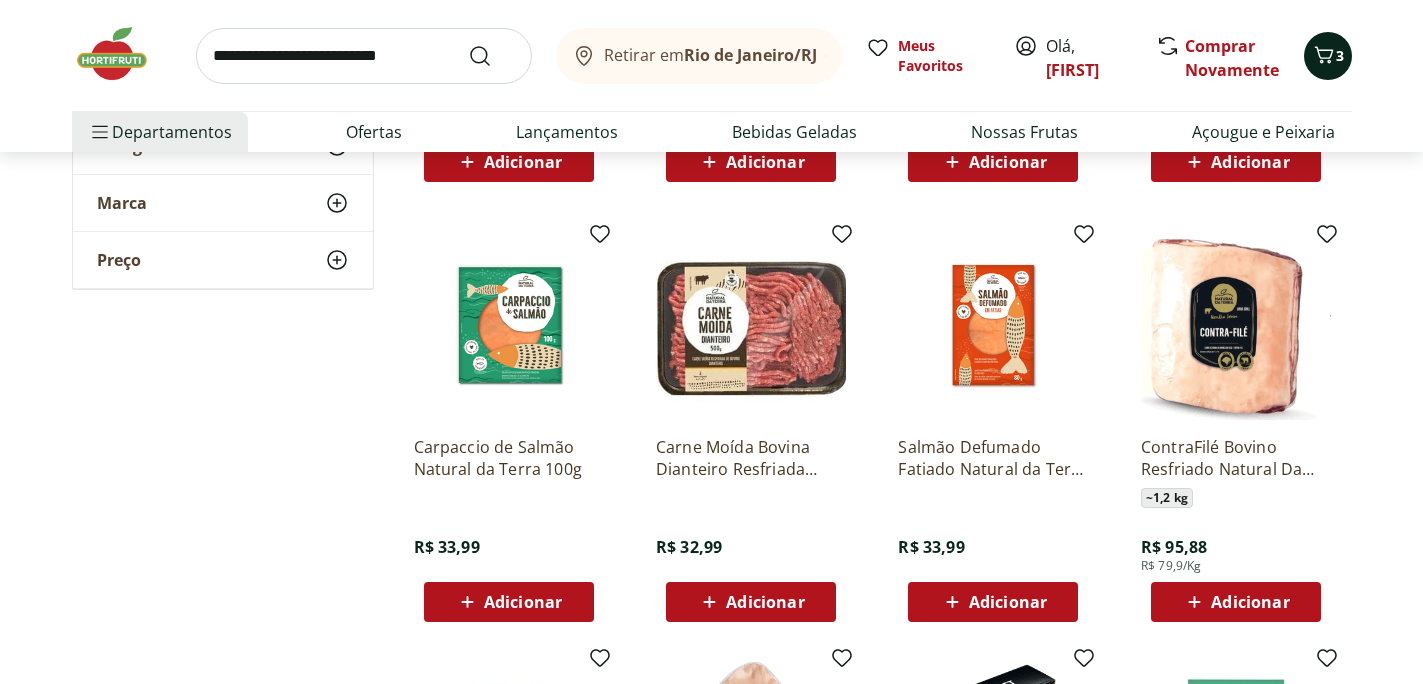 click 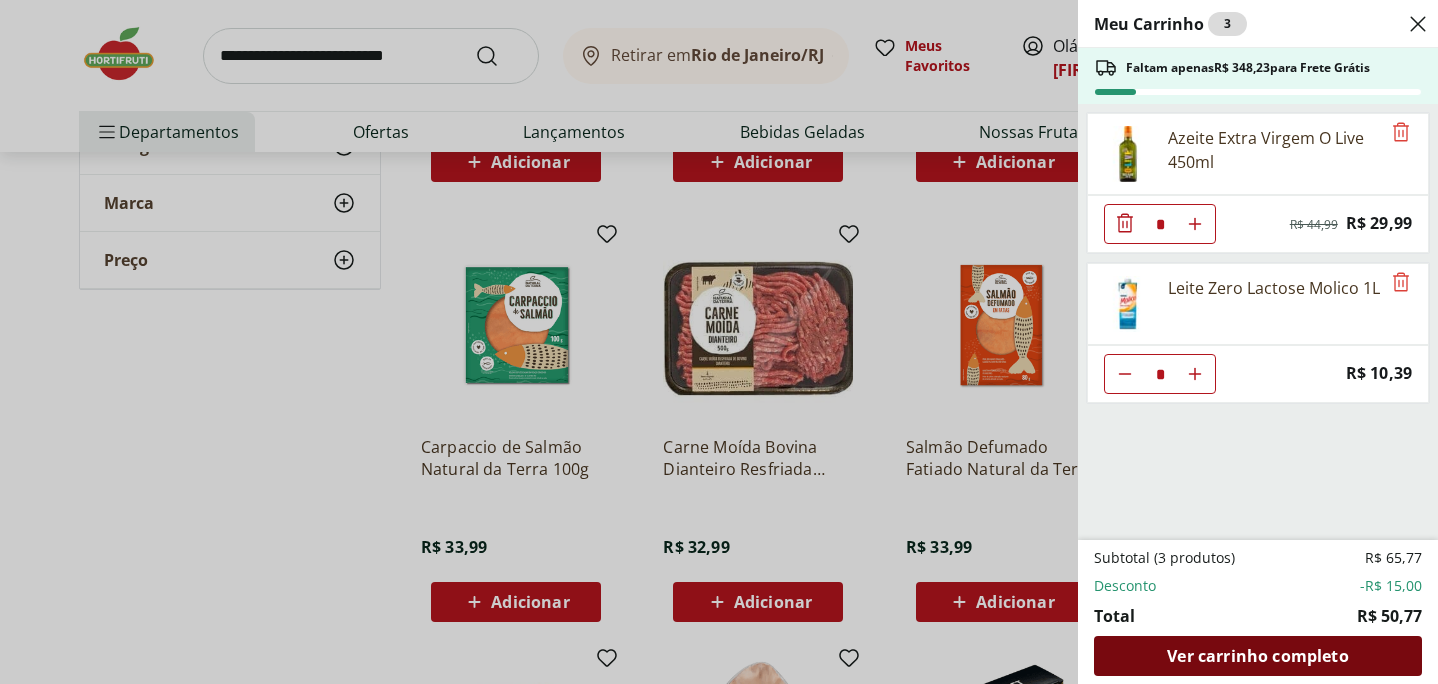 click on "Ver carrinho completo" at bounding box center (1257, 656) 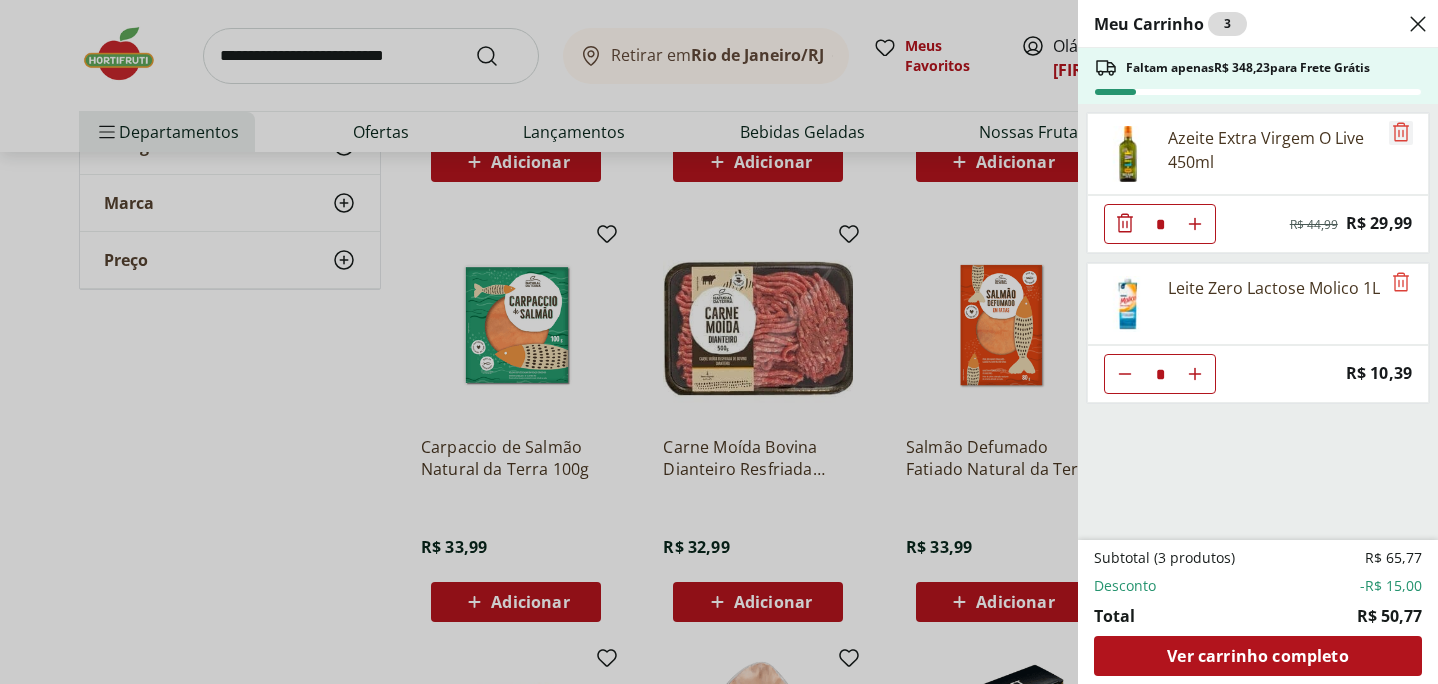 click 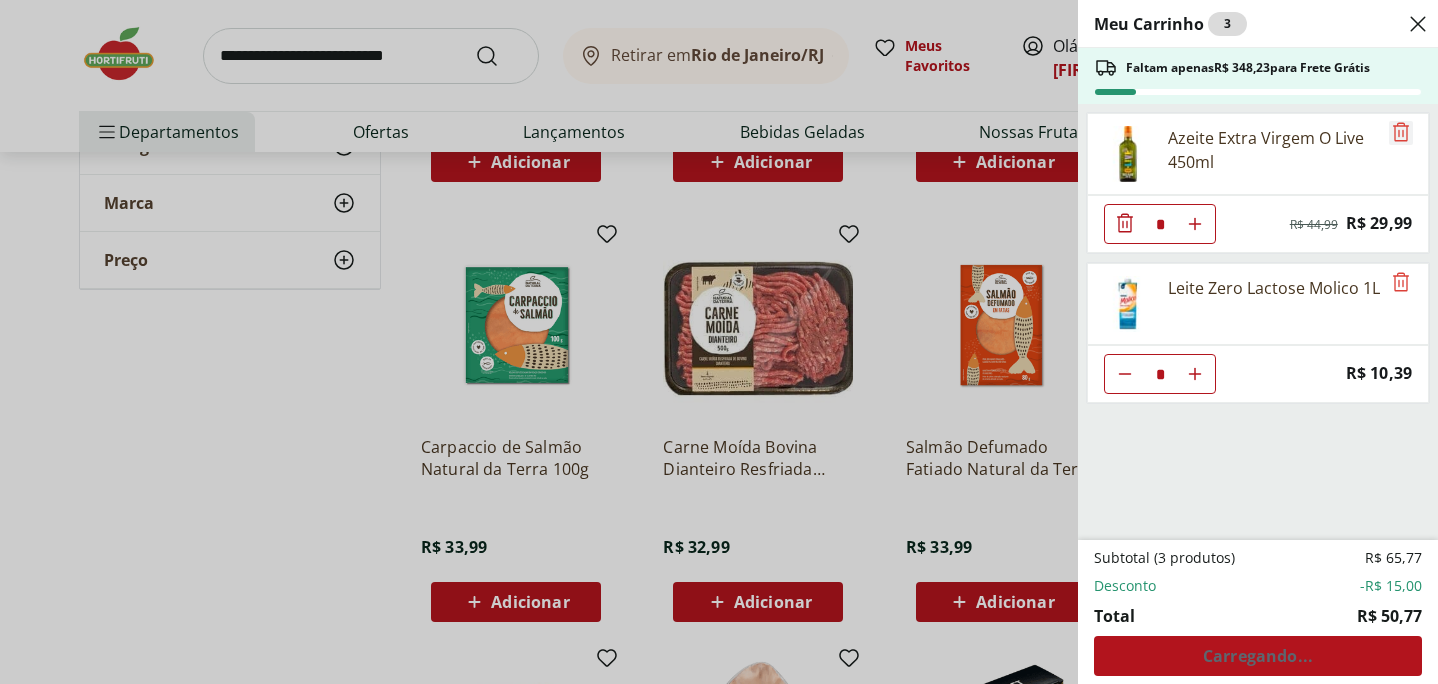 click 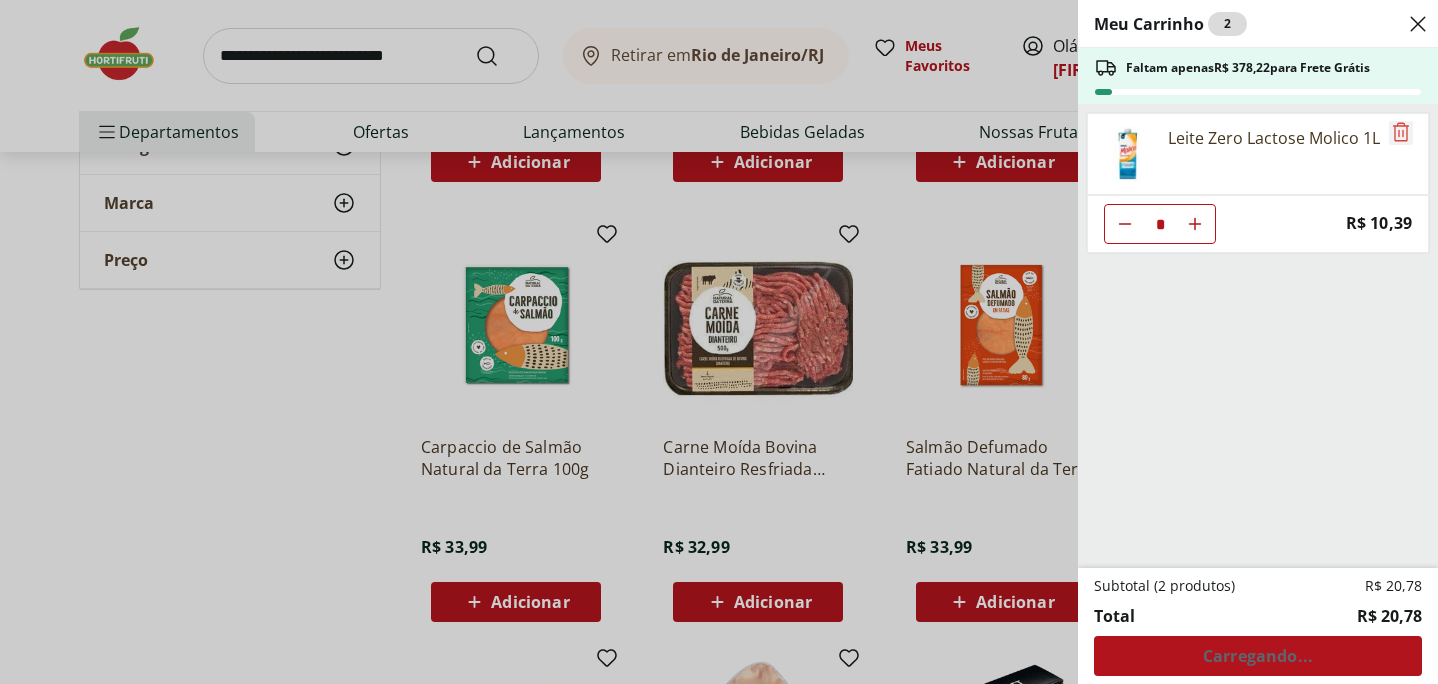 click 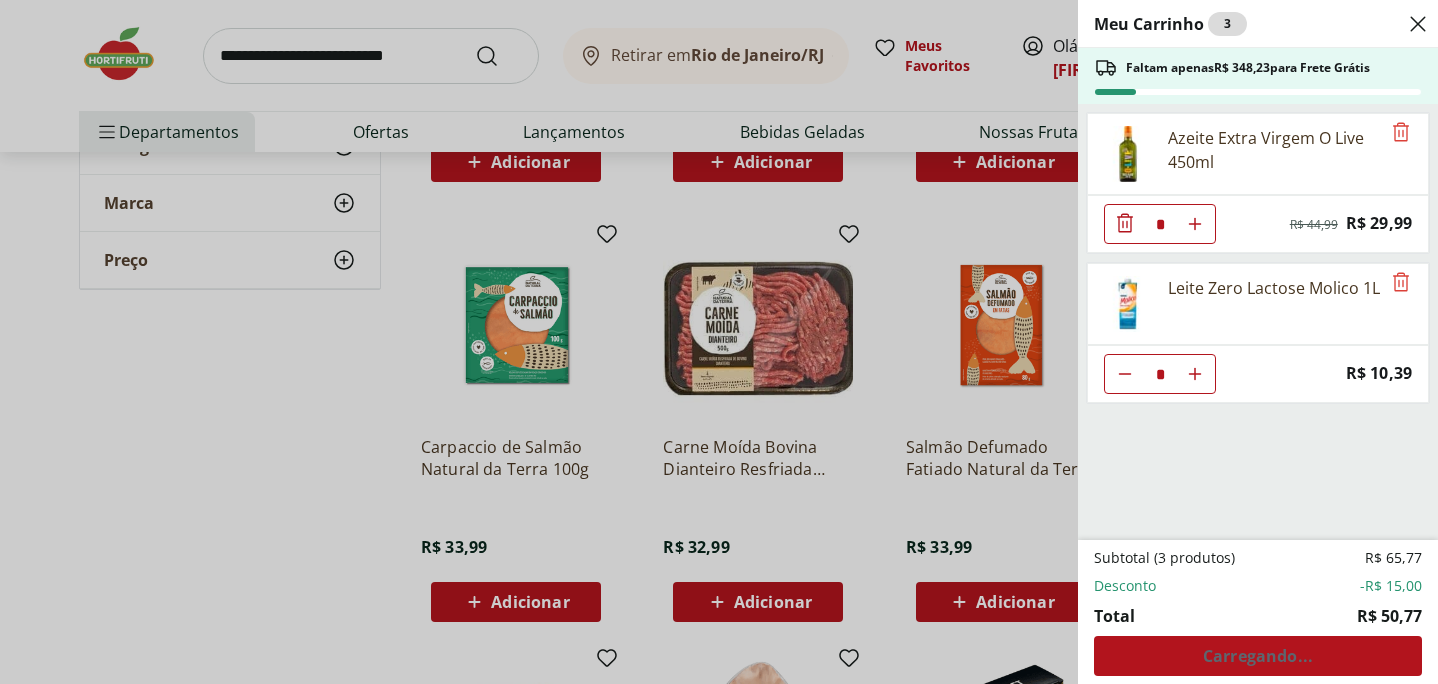 click 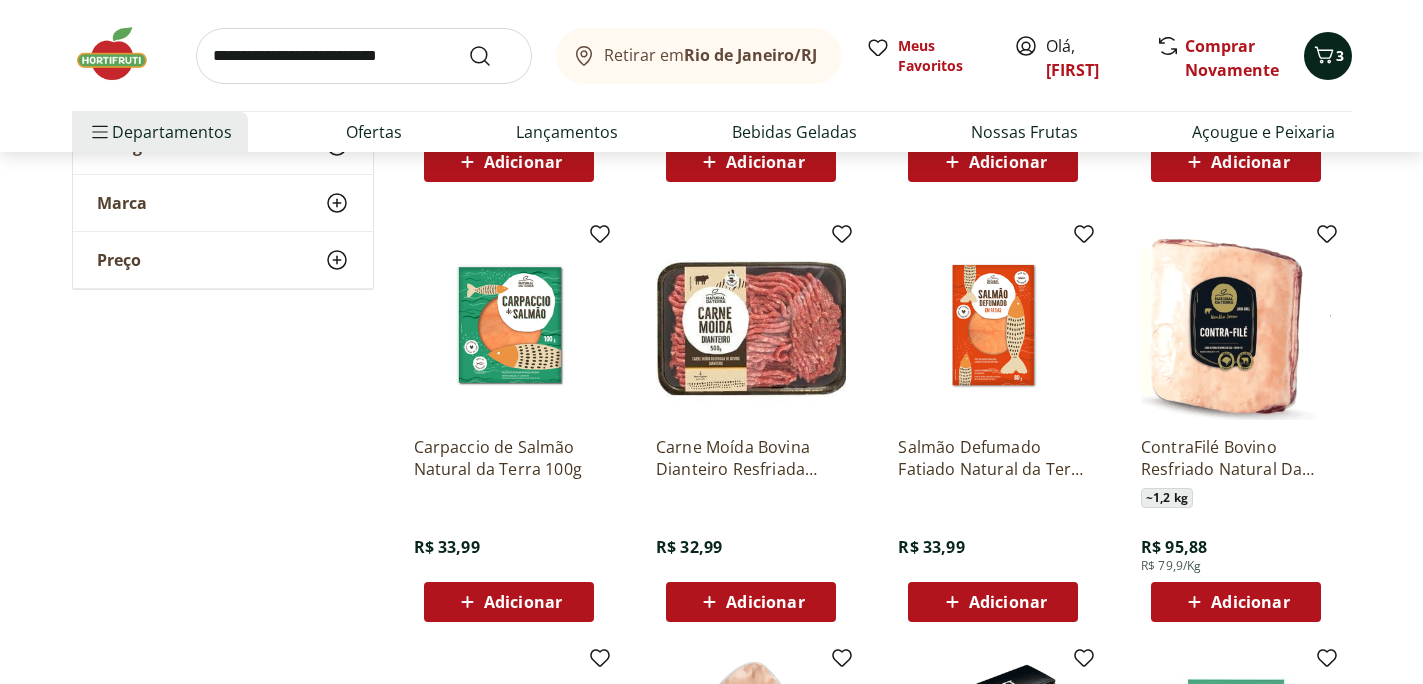 click on "3" at bounding box center [1340, 55] 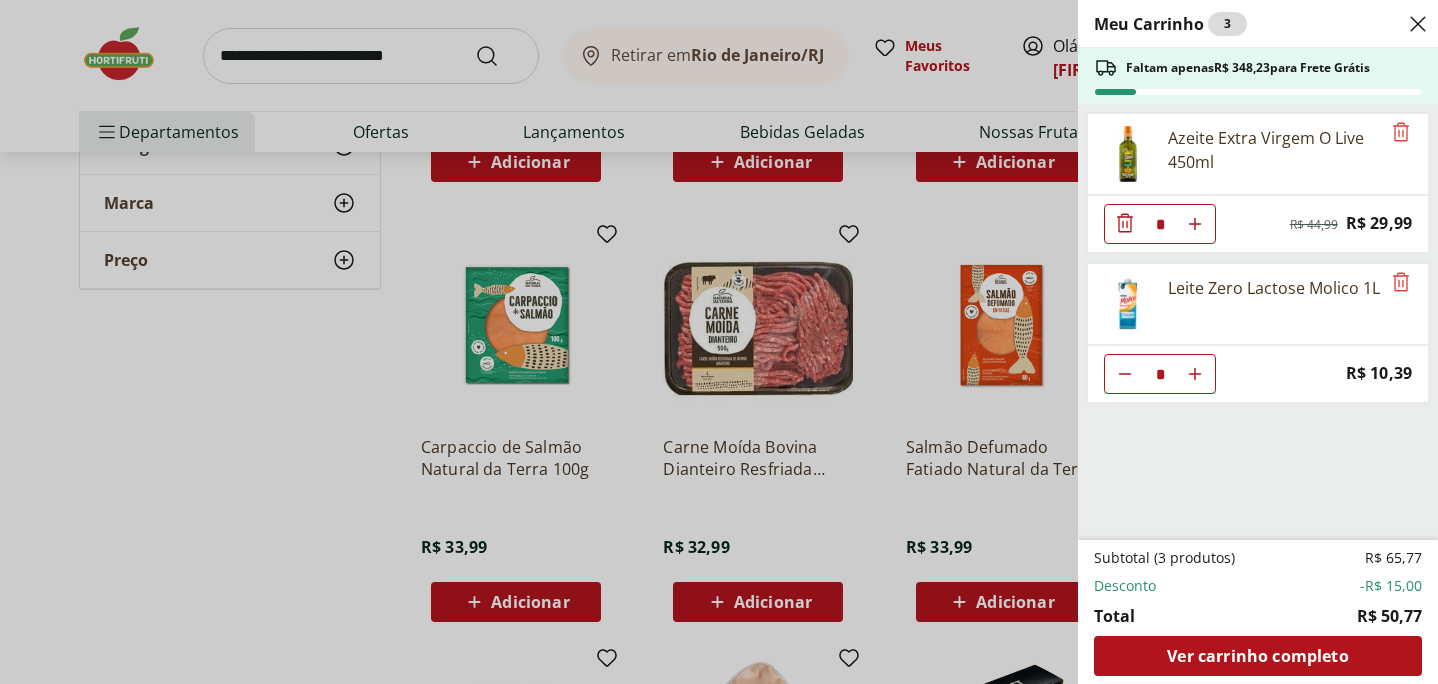 click 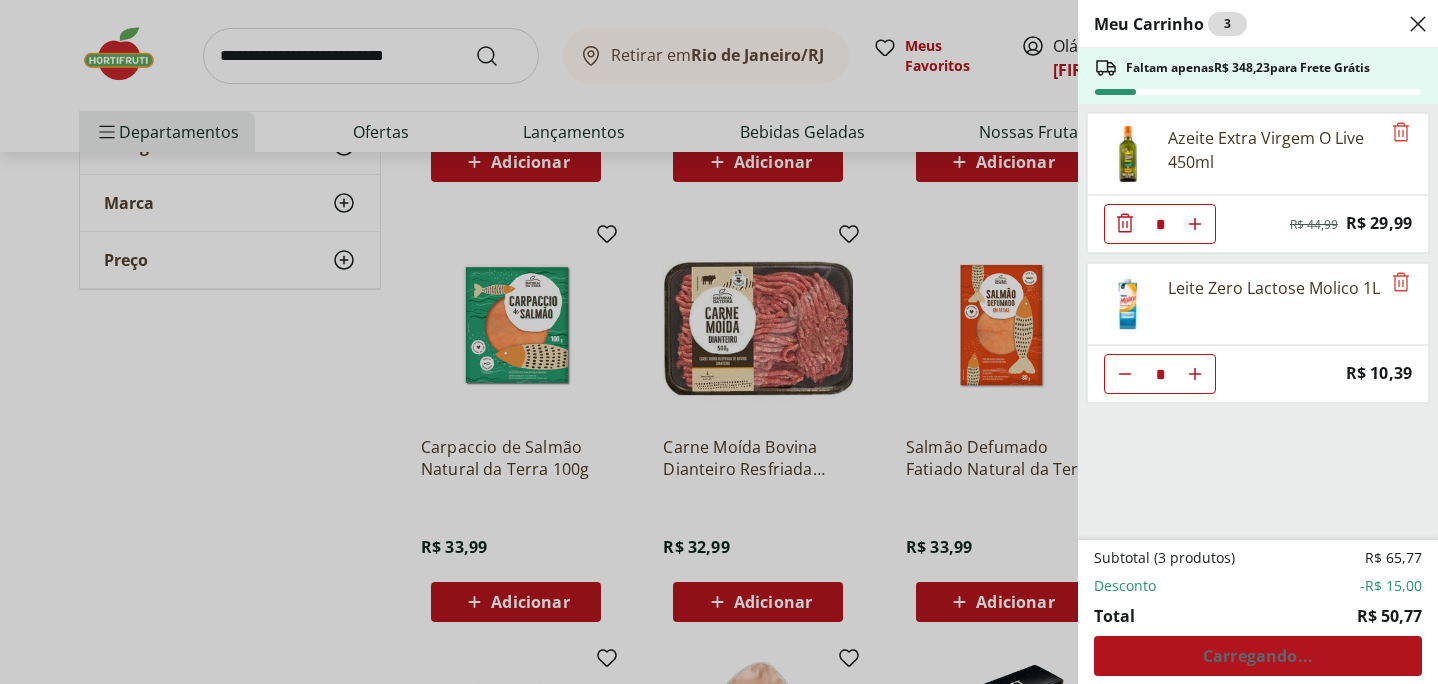 click 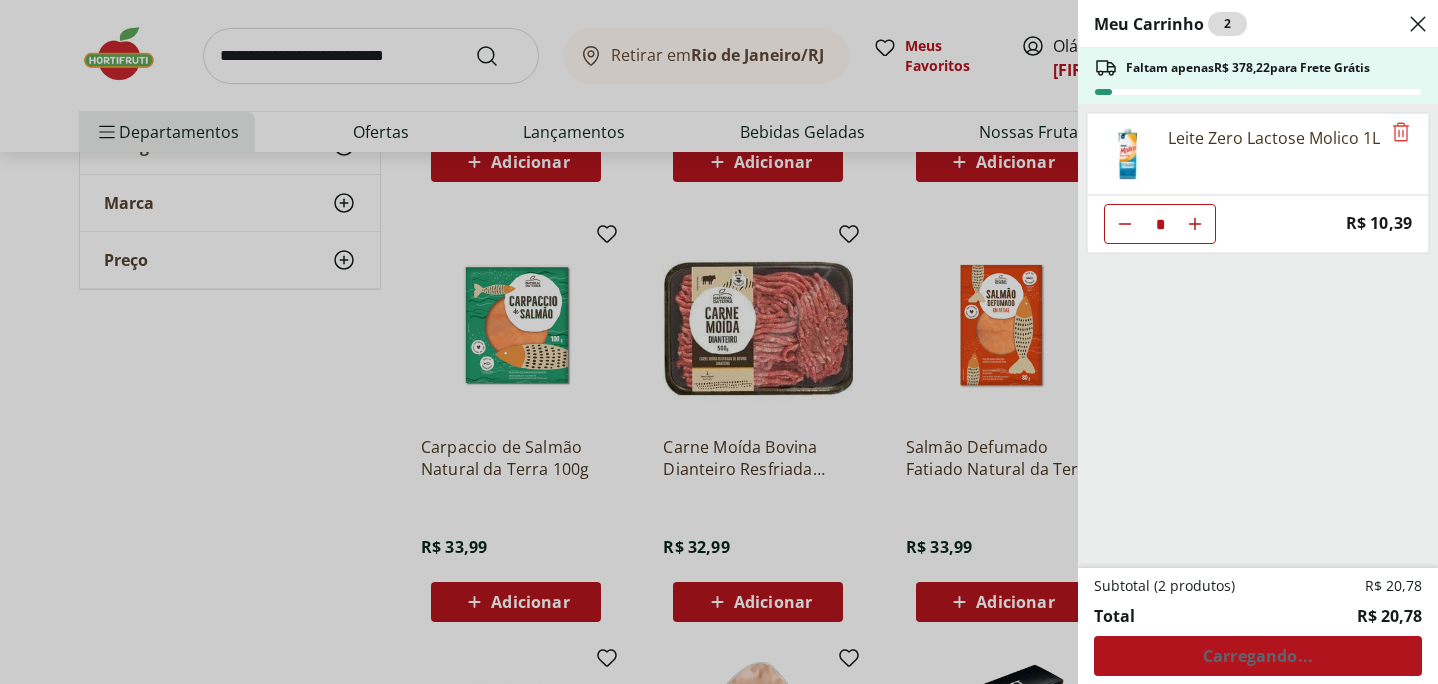 click 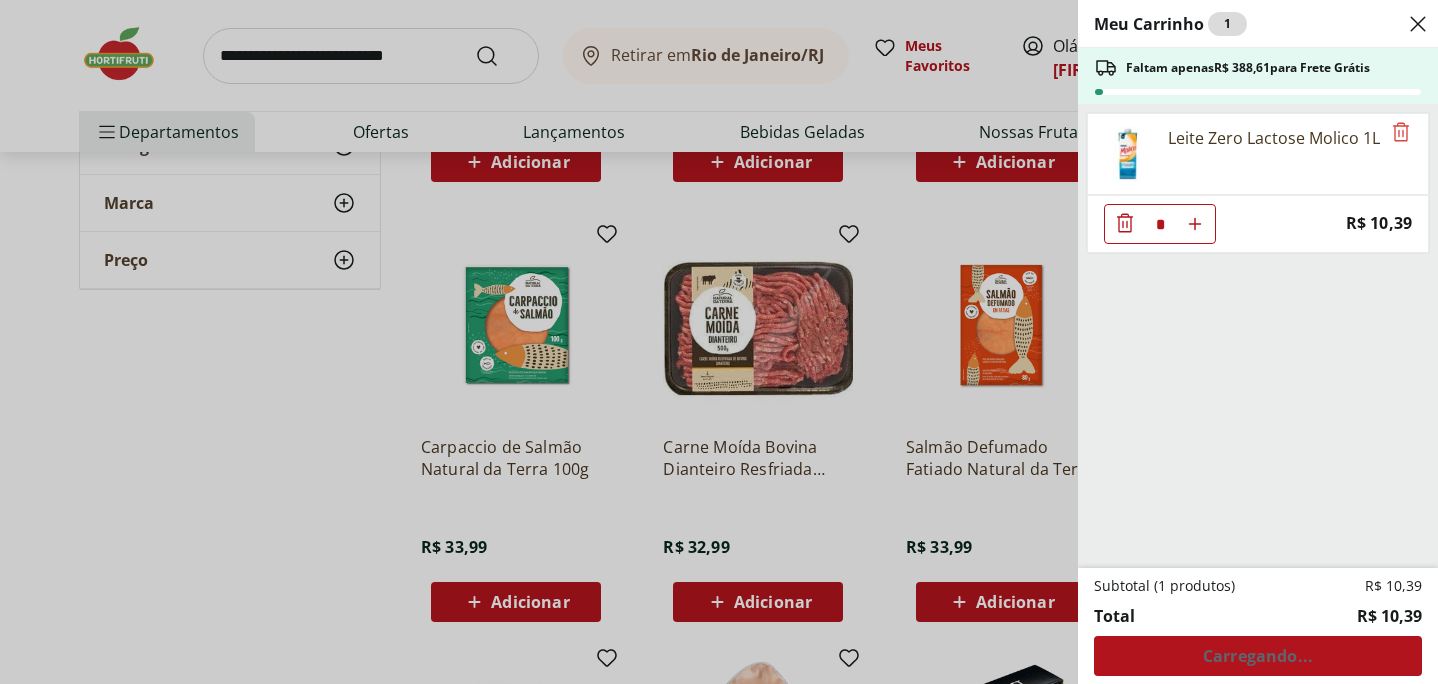click 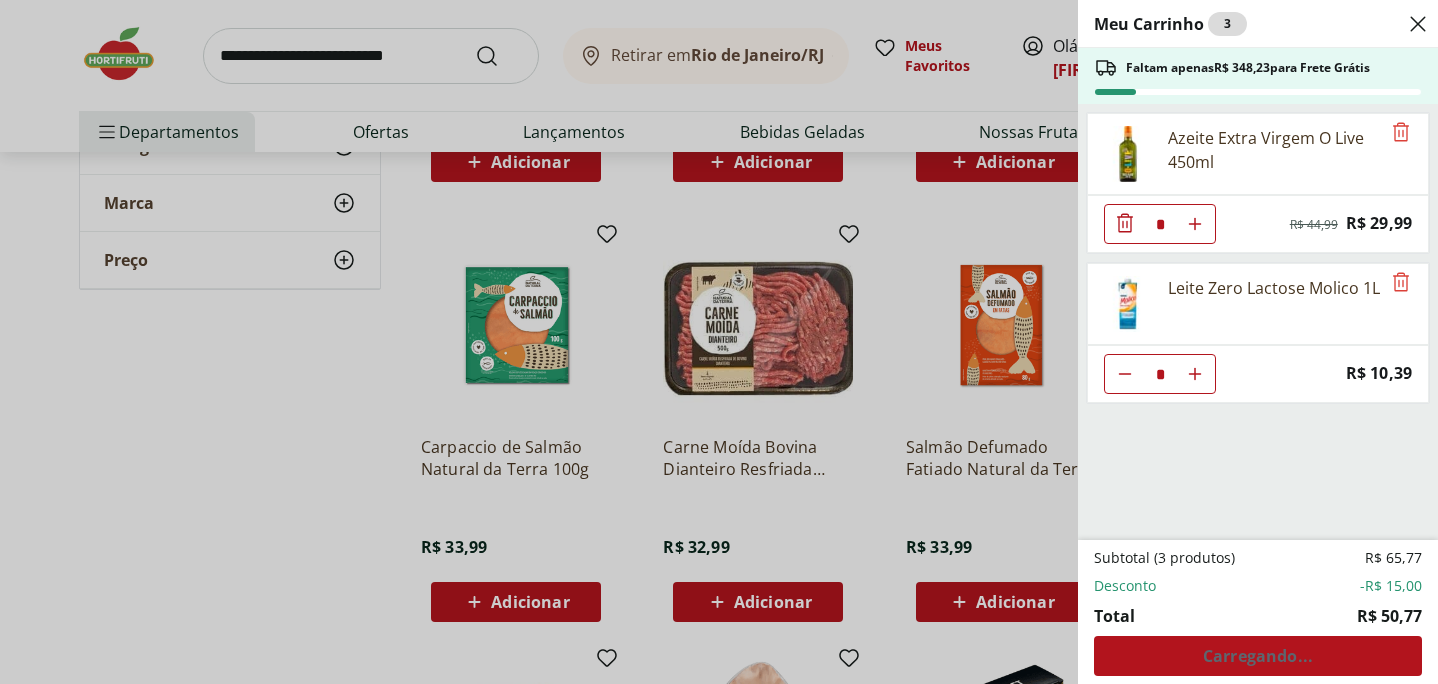 click 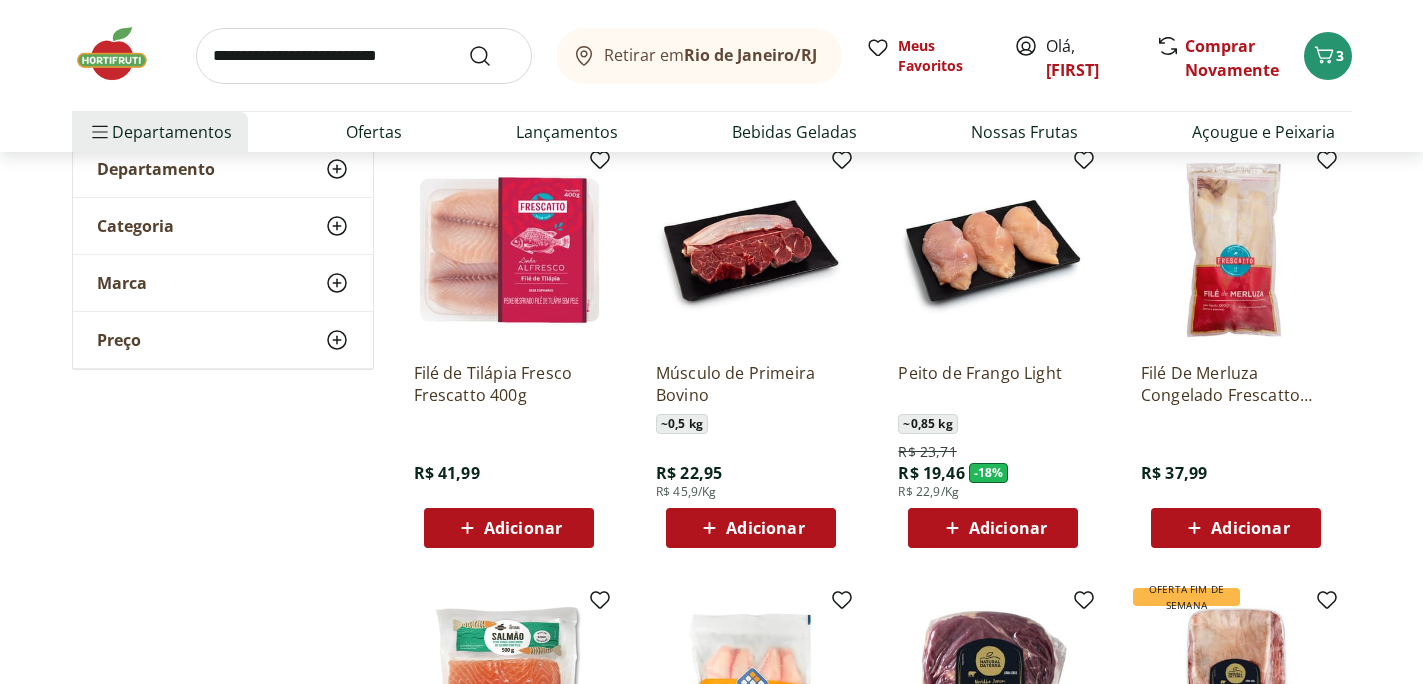 scroll, scrollTop: 0, scrollLeft: 0, axis: both 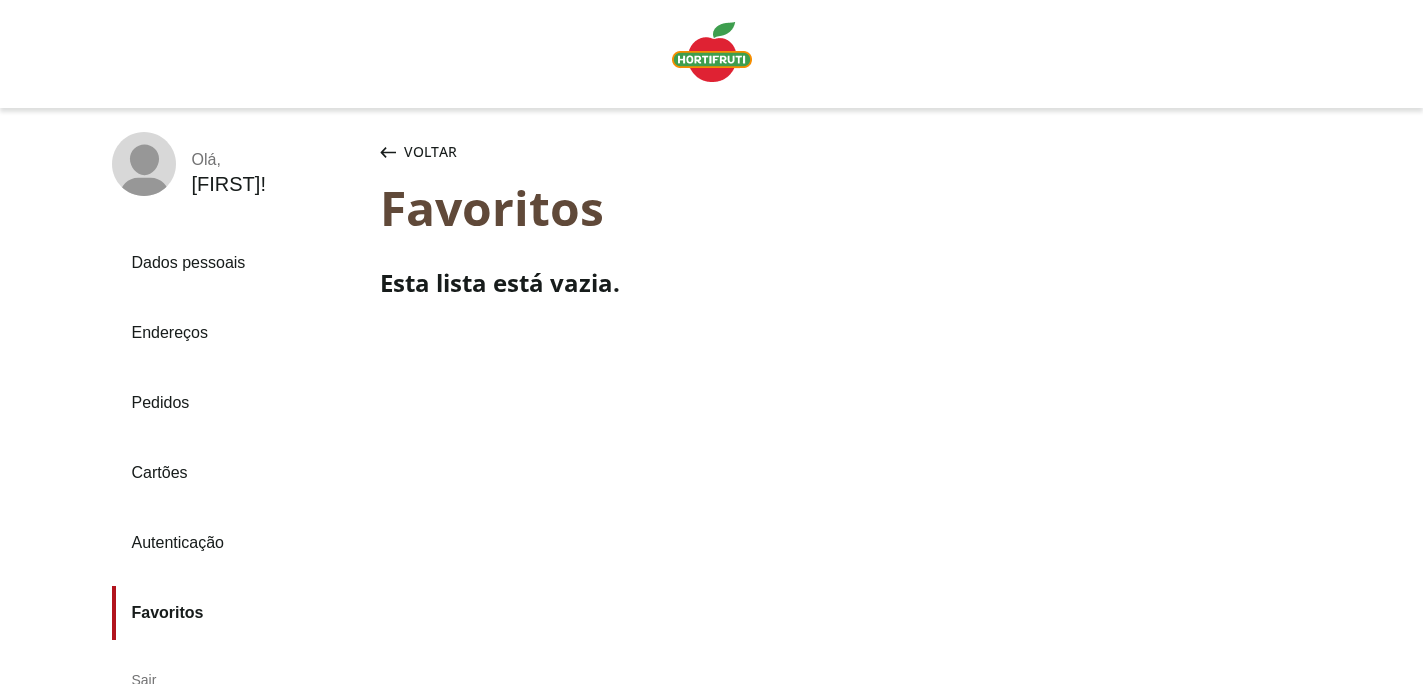 click 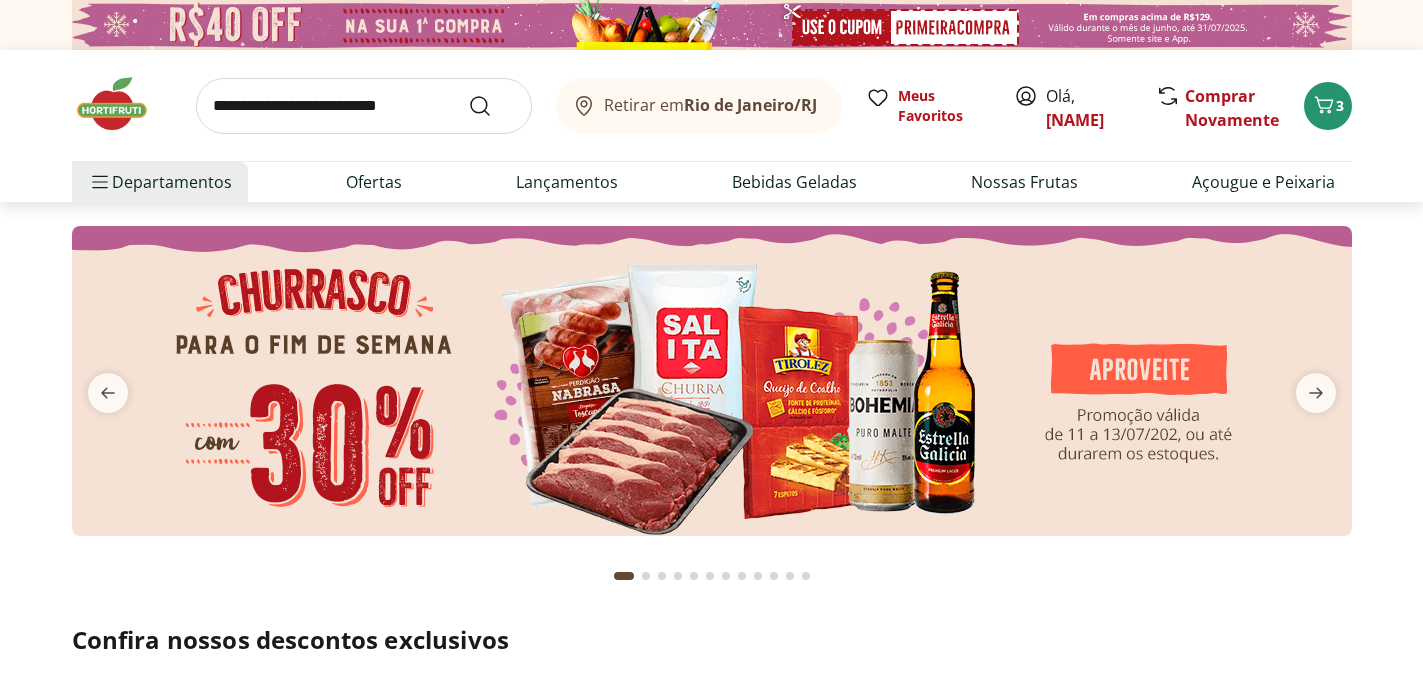 scroll, scrollTop: 0, scrollLeft: 0, axis: both 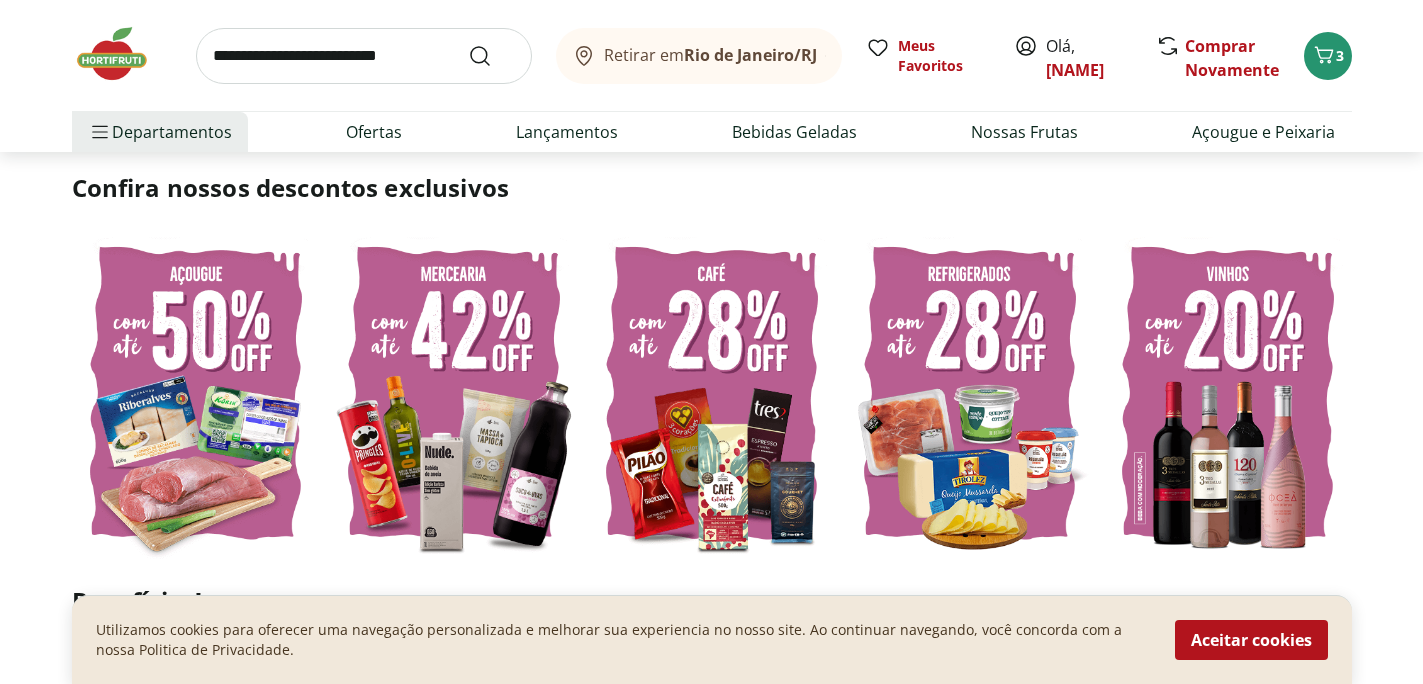 click at bounding box center (196, 393) 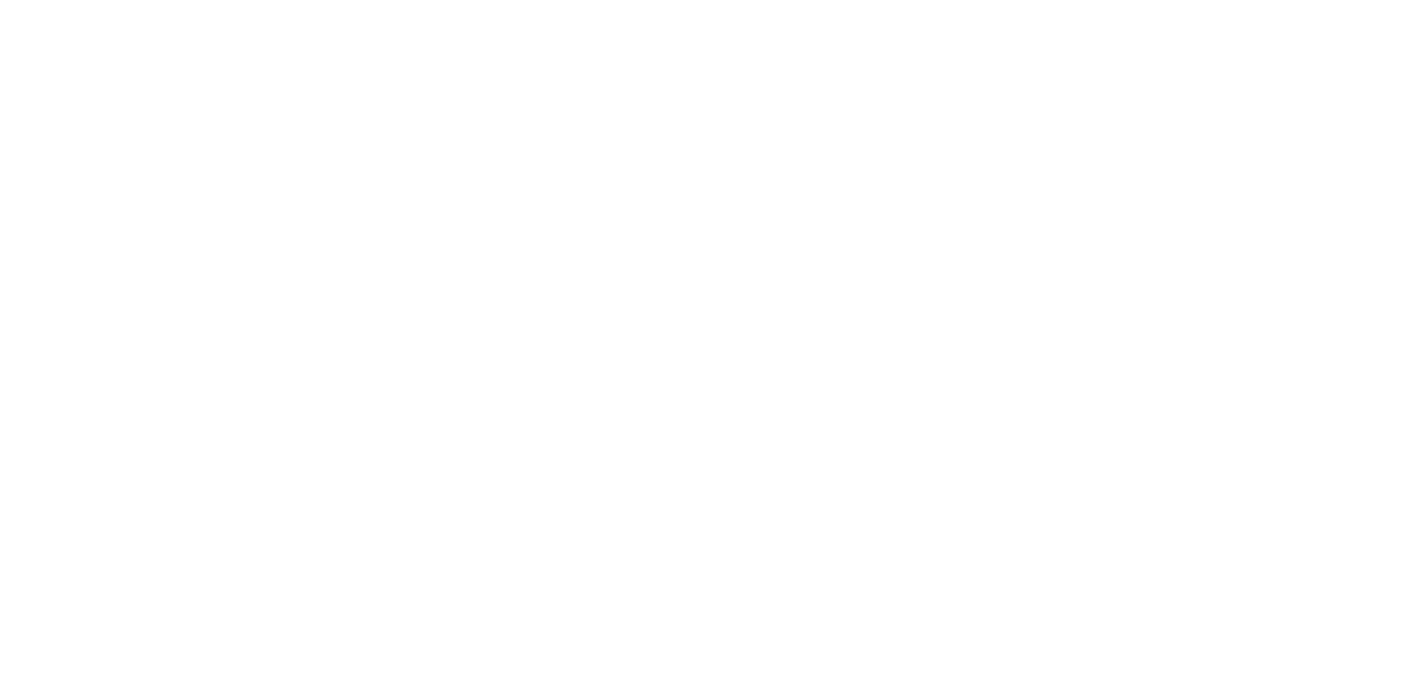 scroll, scrollTop: 0, scrollLeft: 0, axis: both 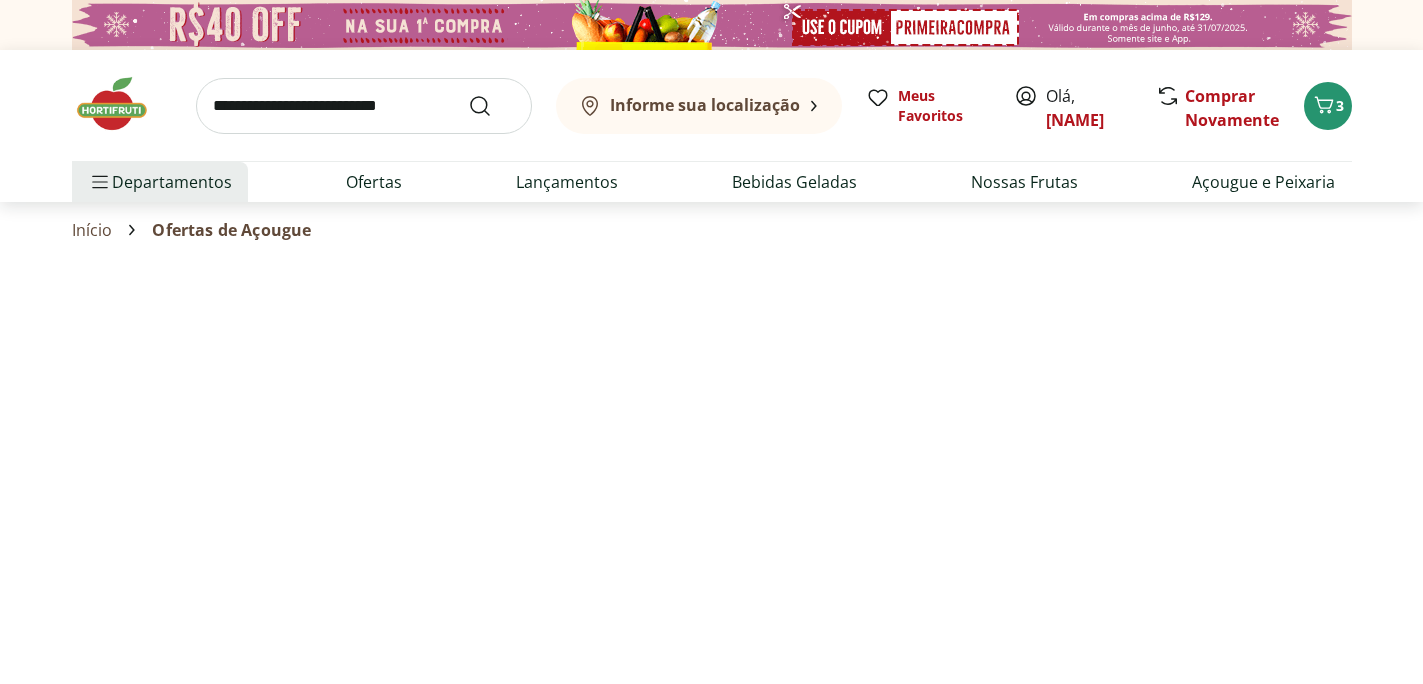 select on "**********" 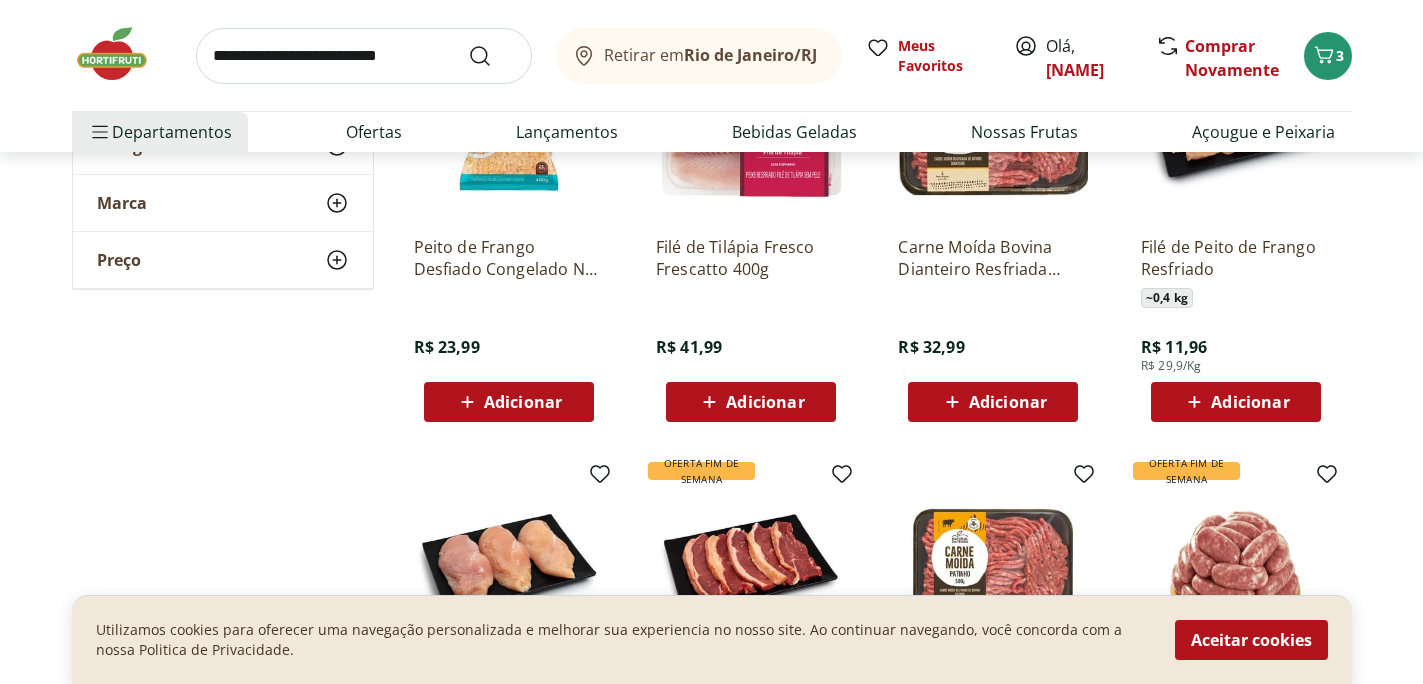 scroll, scrollTop: 622, scrollLeft: 0, axis: vertical 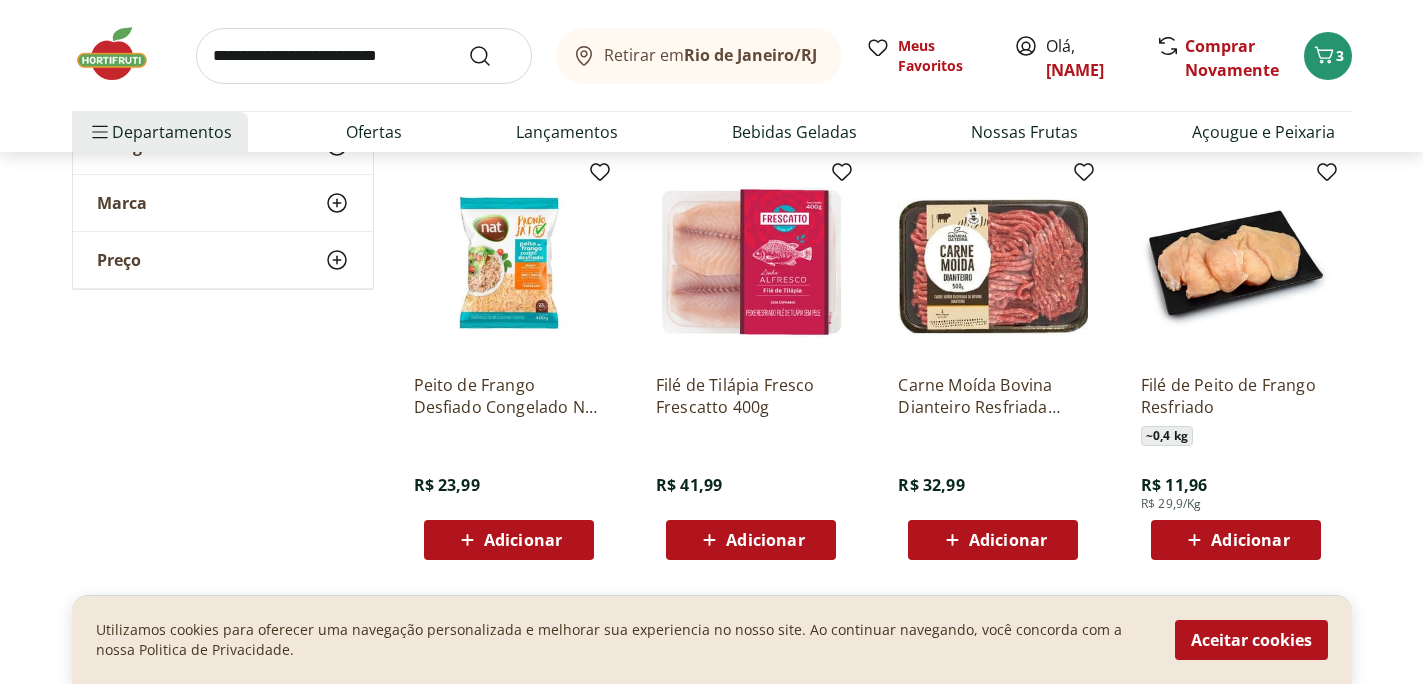 click 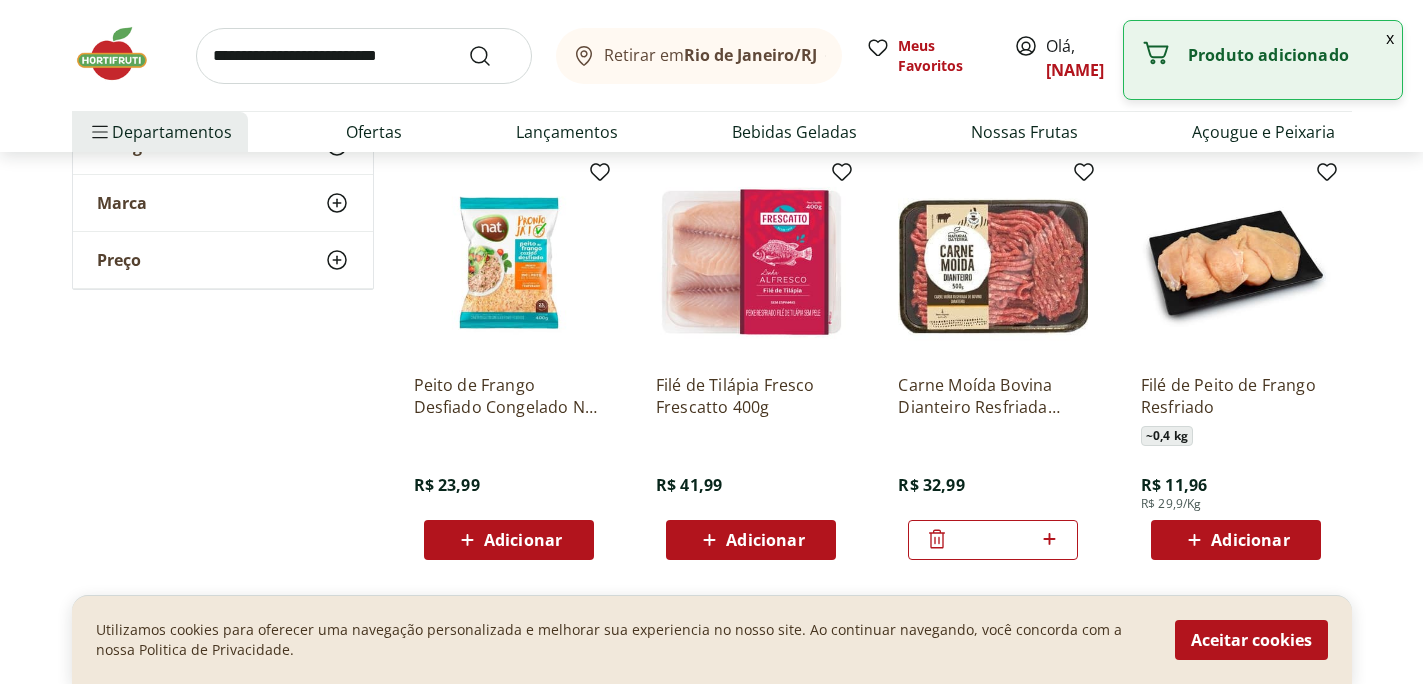 click 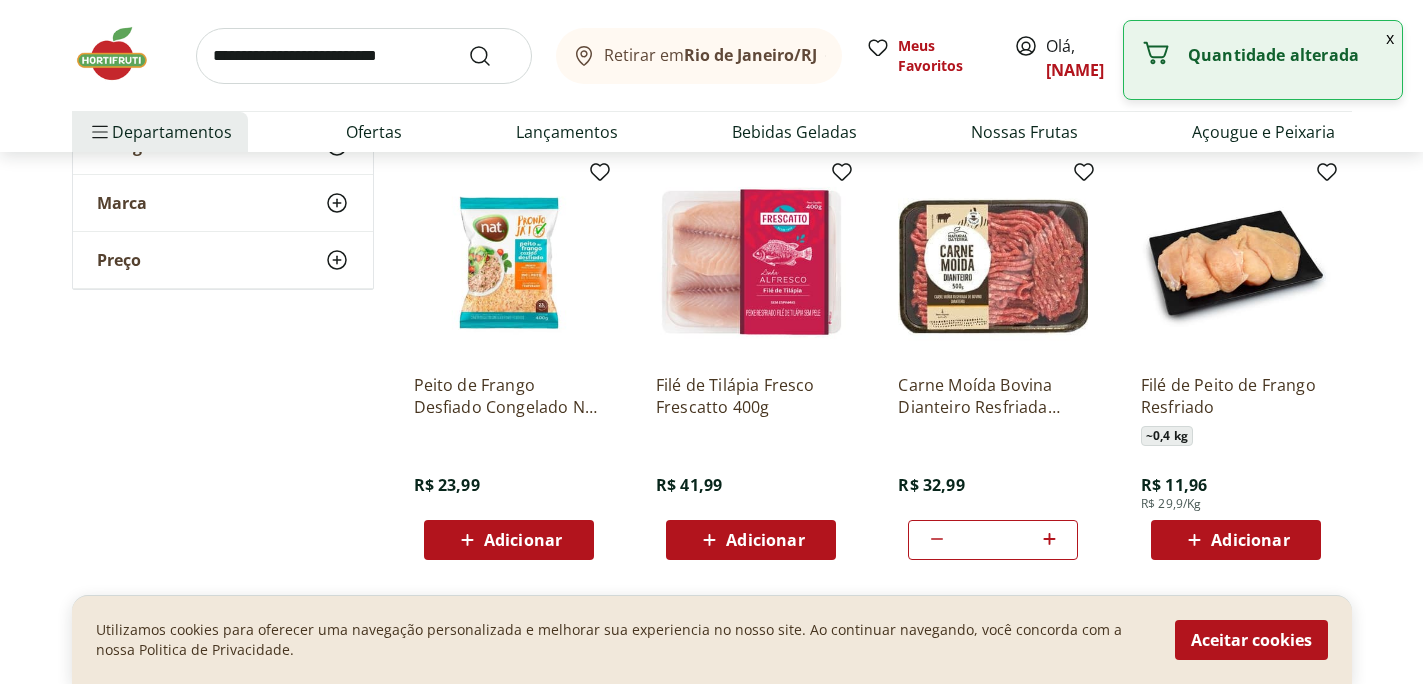 type on "*" 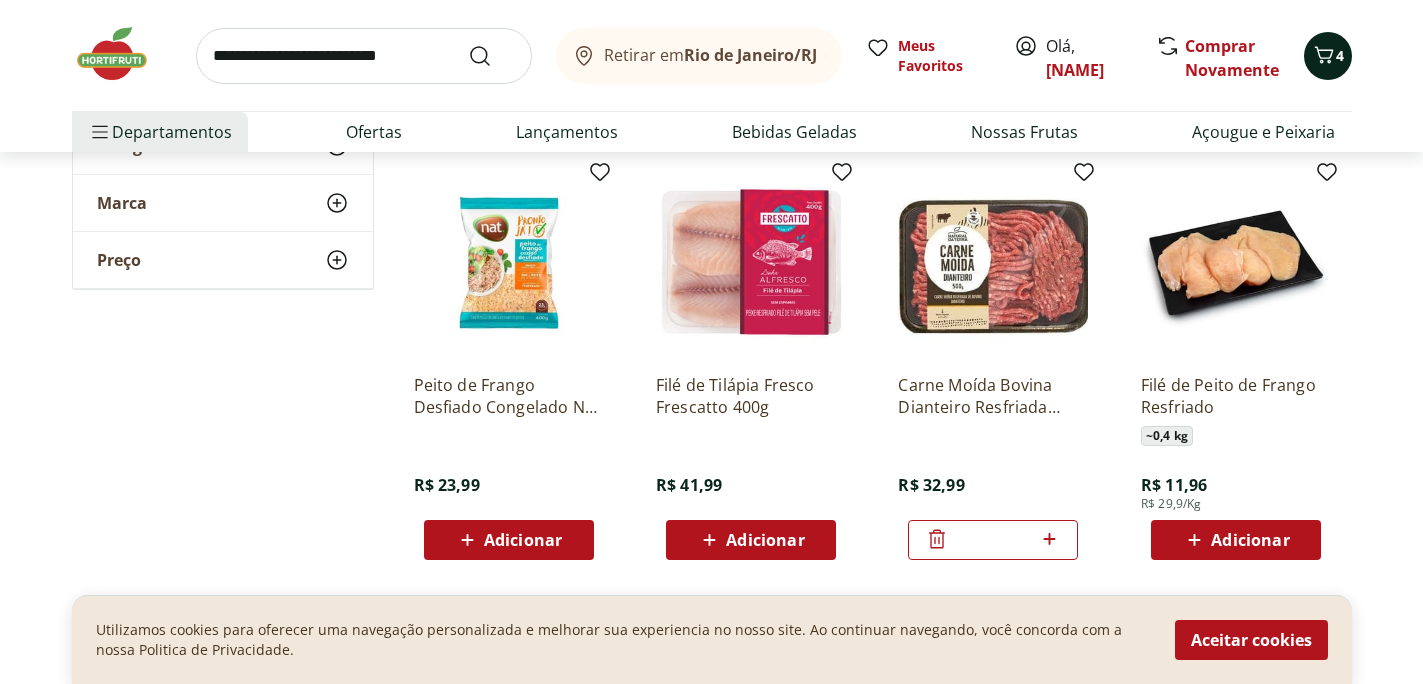 click 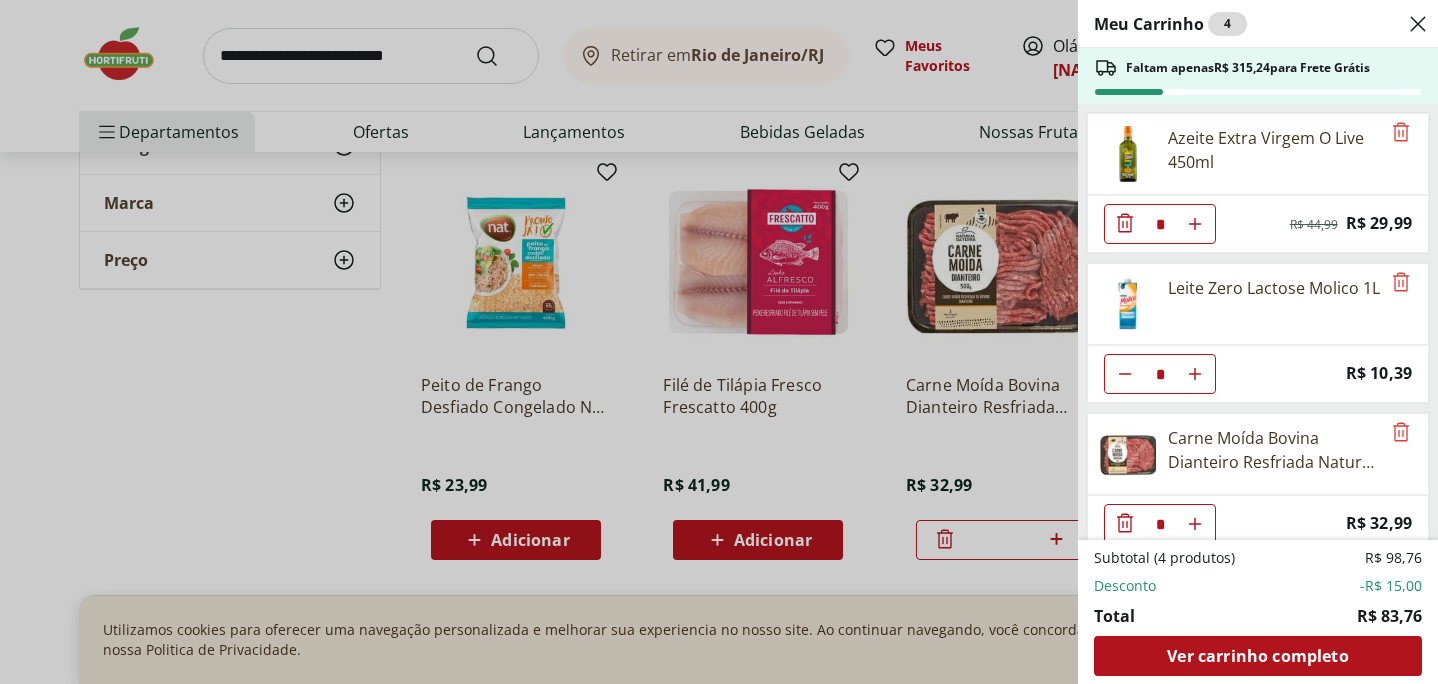 click on "Meu Carrinho 4 Faltam apenas  R$ 315,24  para Frete Grátis Azeite Extra Virgem O Live 450ml * Original price: R$ 44,99 Price: R$ 29,99 Leite Zero Lactose Molico 1L * Price: R$ 10,39 Carne Moída Bovina Dianteiro Resfriada Natural da Terra 500g * Price: R$ 32,99 Subtotal (4 produtos) R$ 98,76 Desconto -R$ 15,00 Total R$ 83,76 Ver carrinho completo" at bounding box center [719, 342] 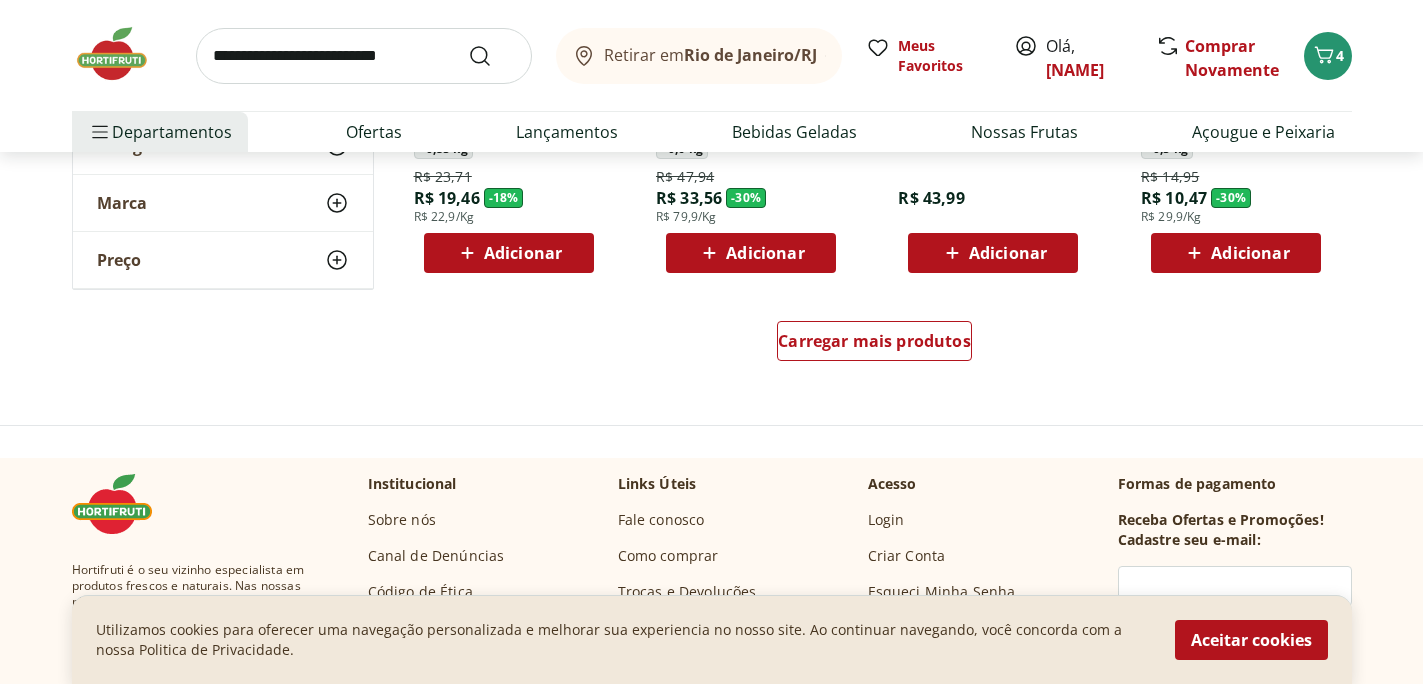 scroll, scrollTop: 1350, scrollLeft: 0, axis: vertical 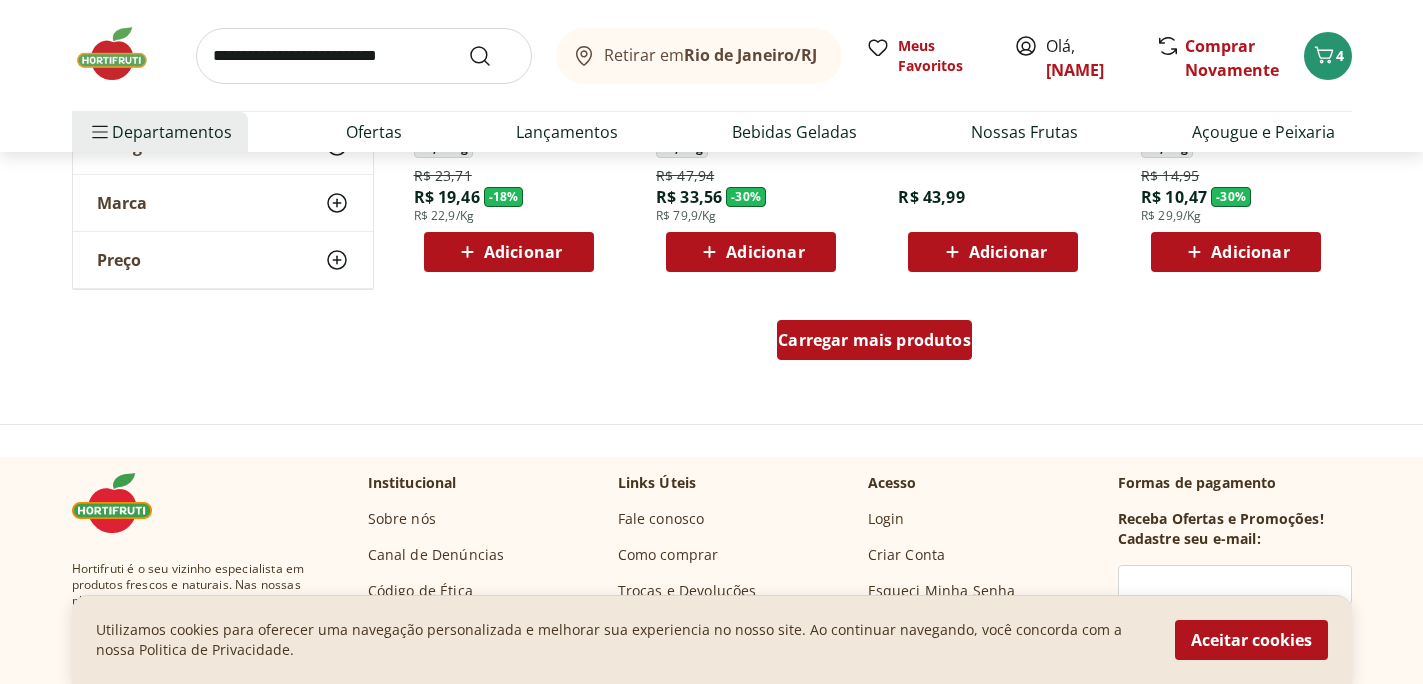 click on "Carregar mais produtos" at bounding box center [874, 340] 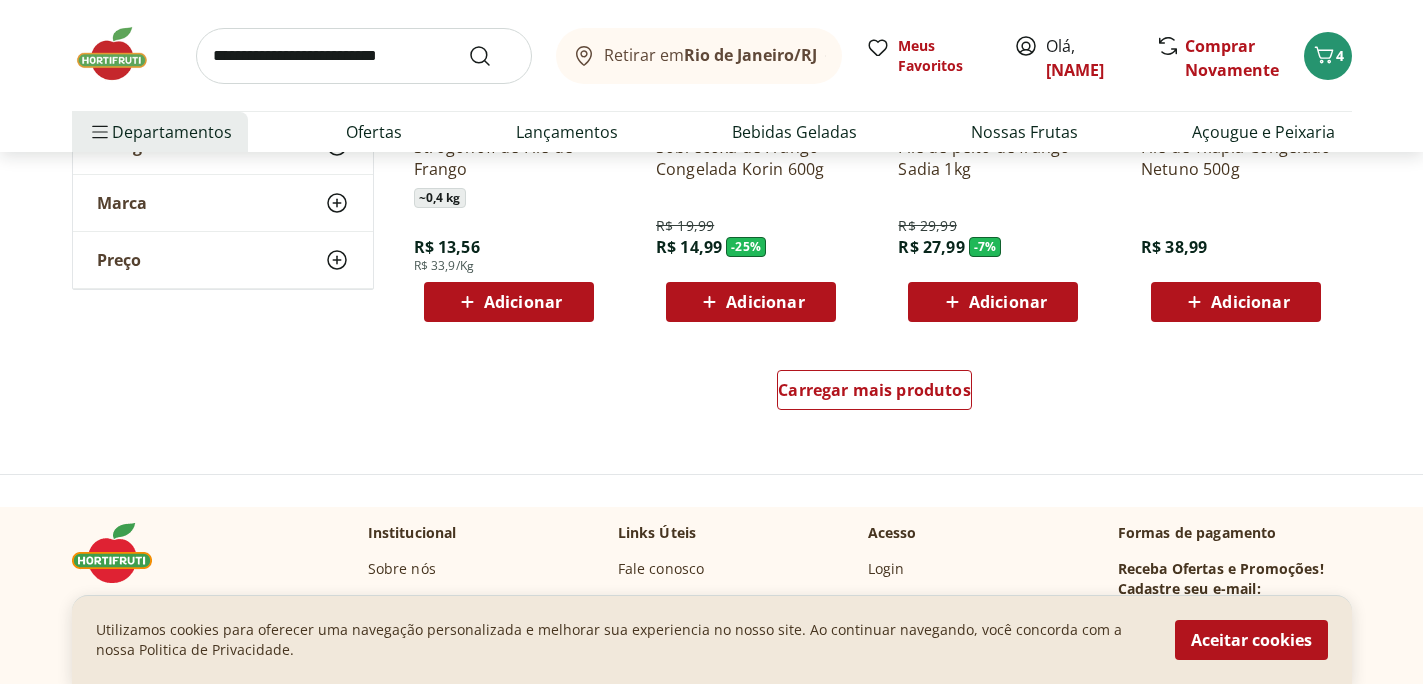 scroll, scrollTop: 2608, scrollLeft: 0, axis: vertical 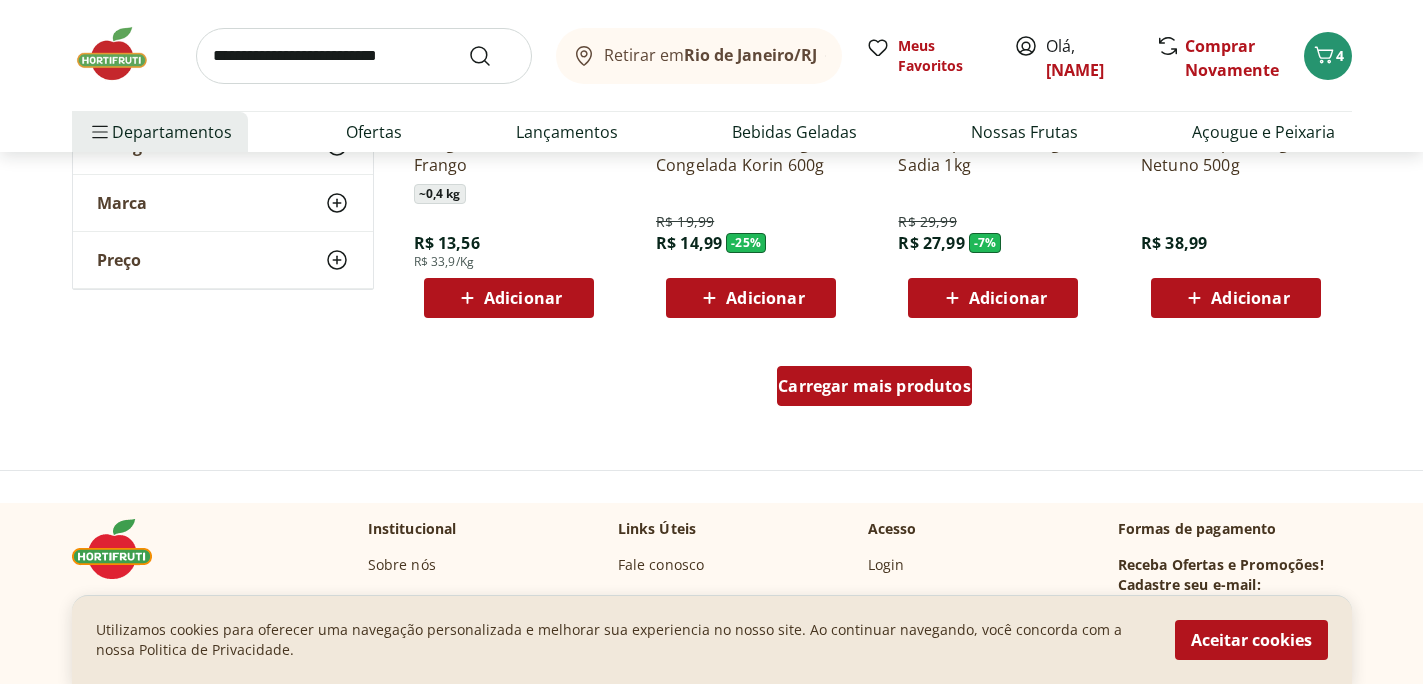 click on "Carregar mais produtos" at bounding box center [874, 386] 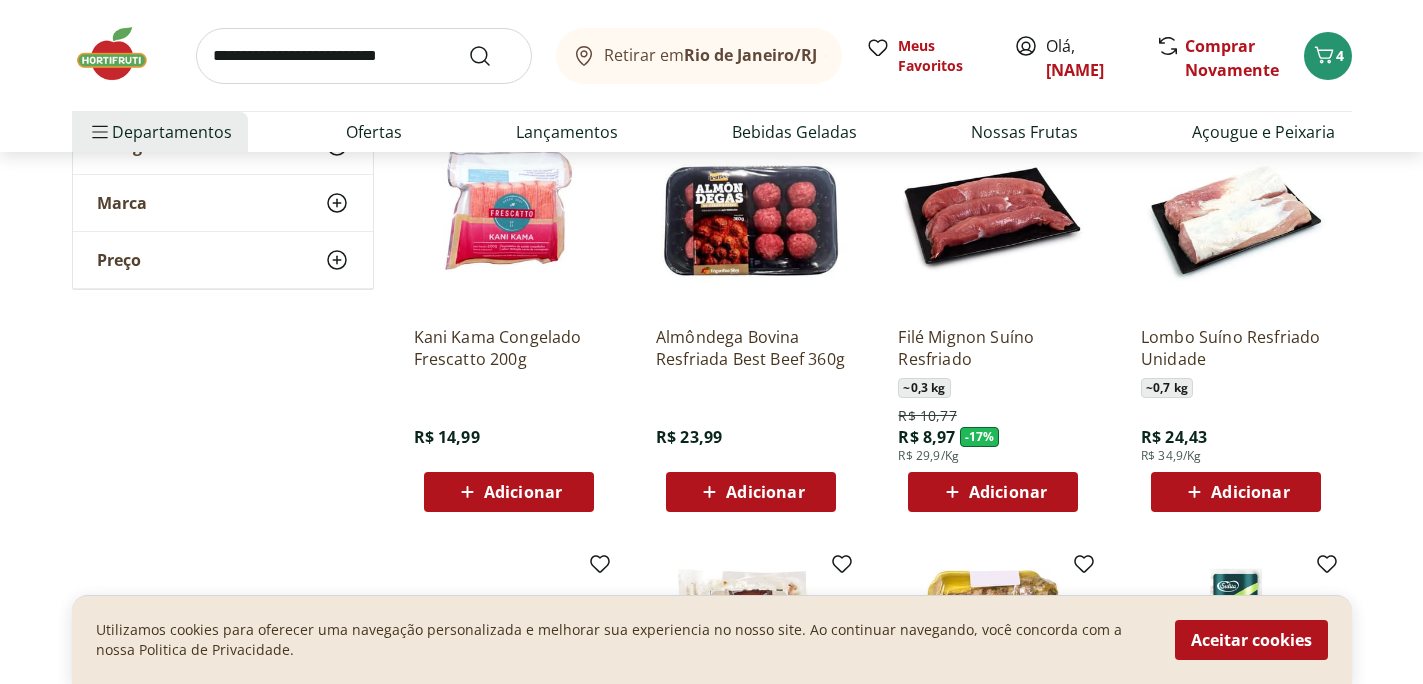 scroll, scrollTop: 2839, scrollLeft: 0, axis: vertical 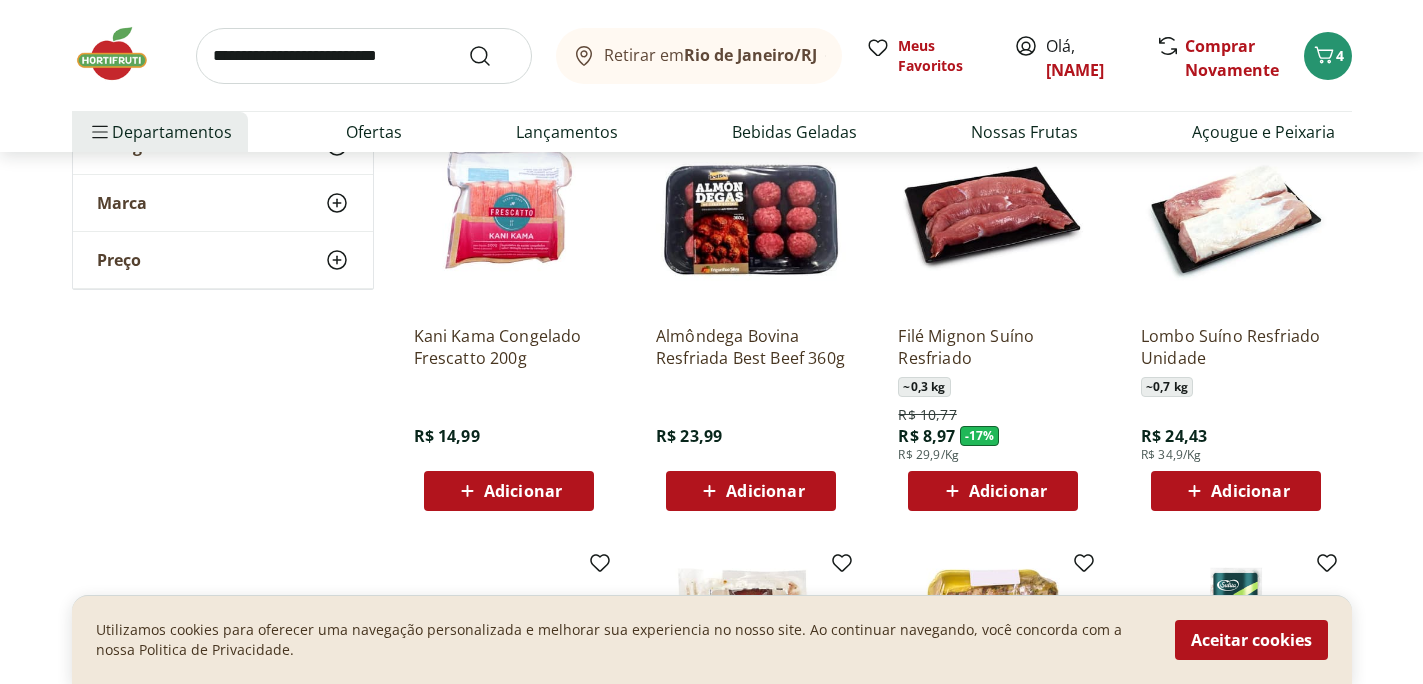 click 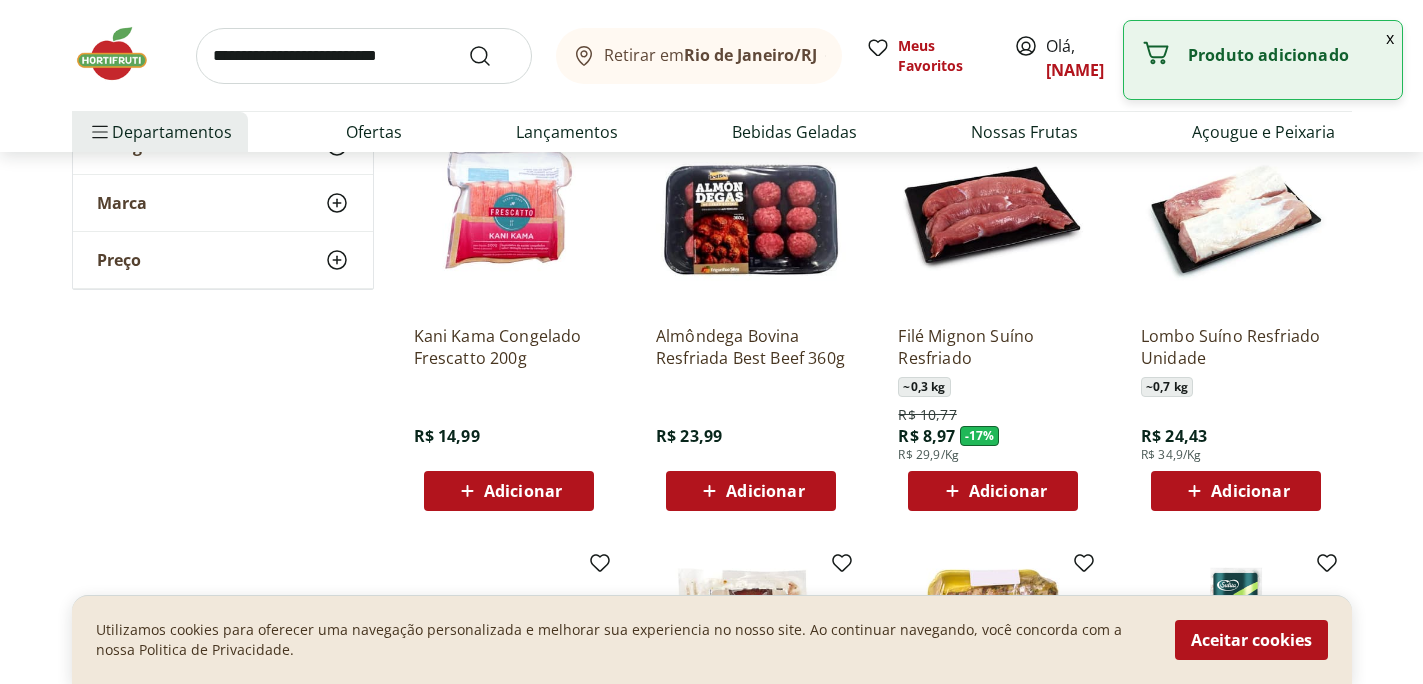 click on "Adicionar" at bounding box center (1236, 491) 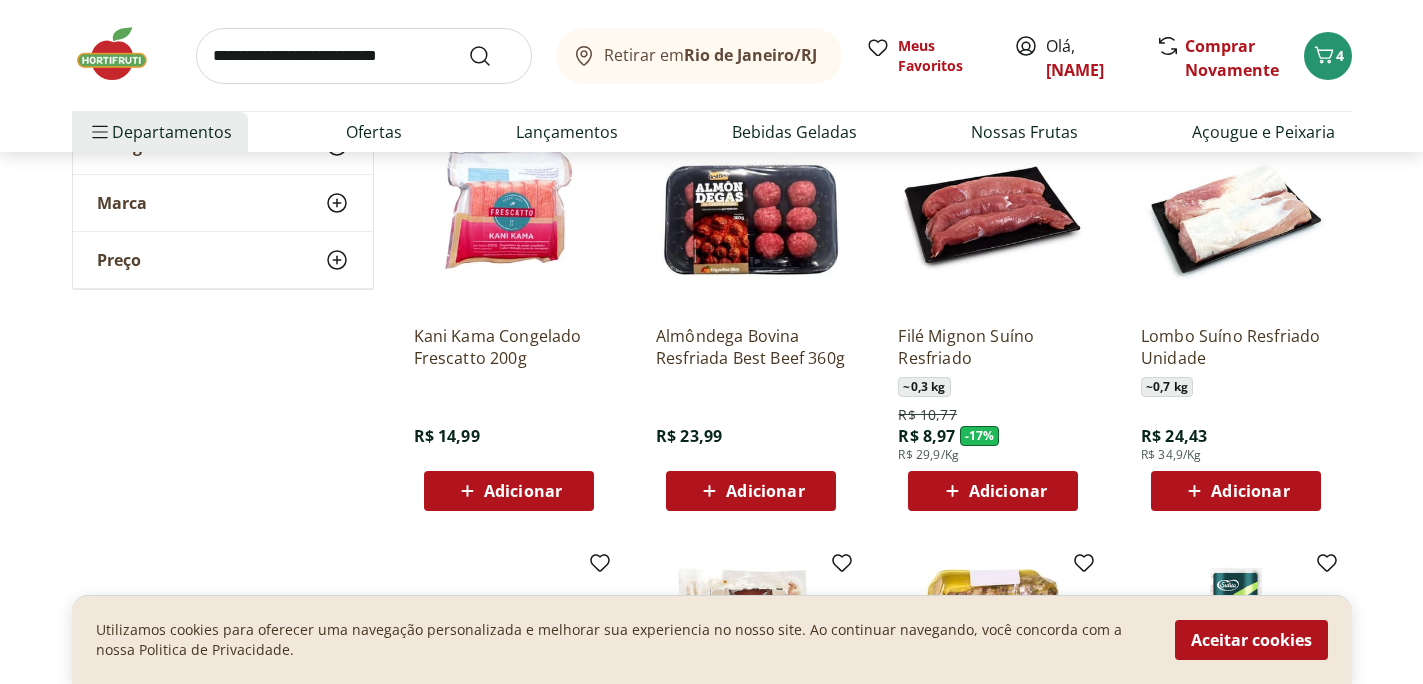 click 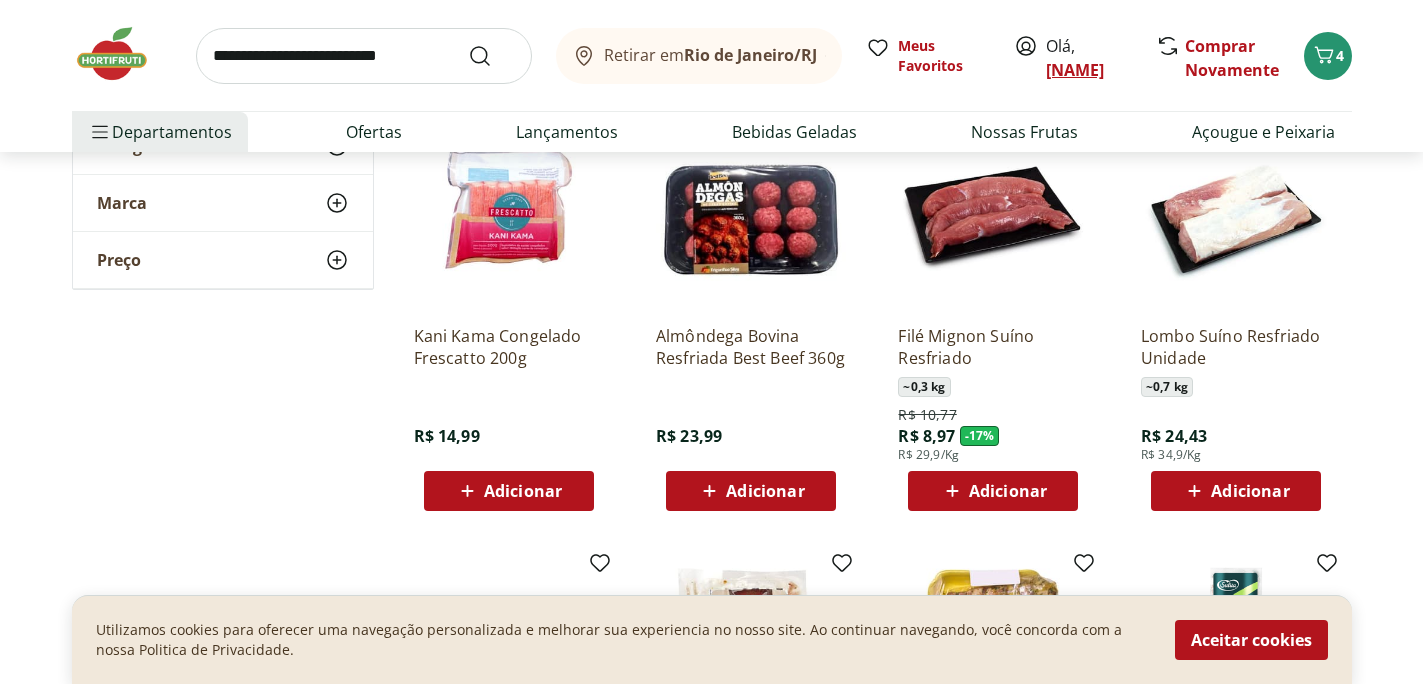 click on "Deise" at bounding box center [1075, 70] 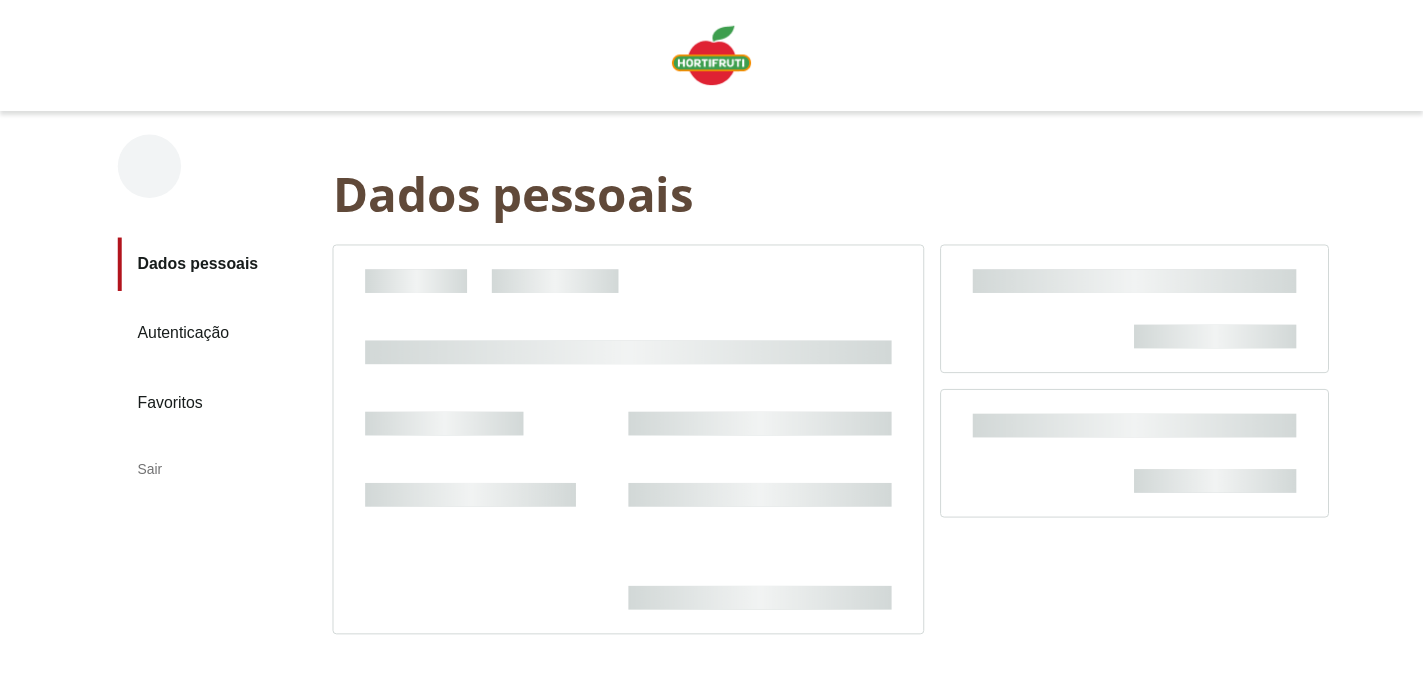 scroll, scrollTop: 0, scrollLeft: 0, axis: both 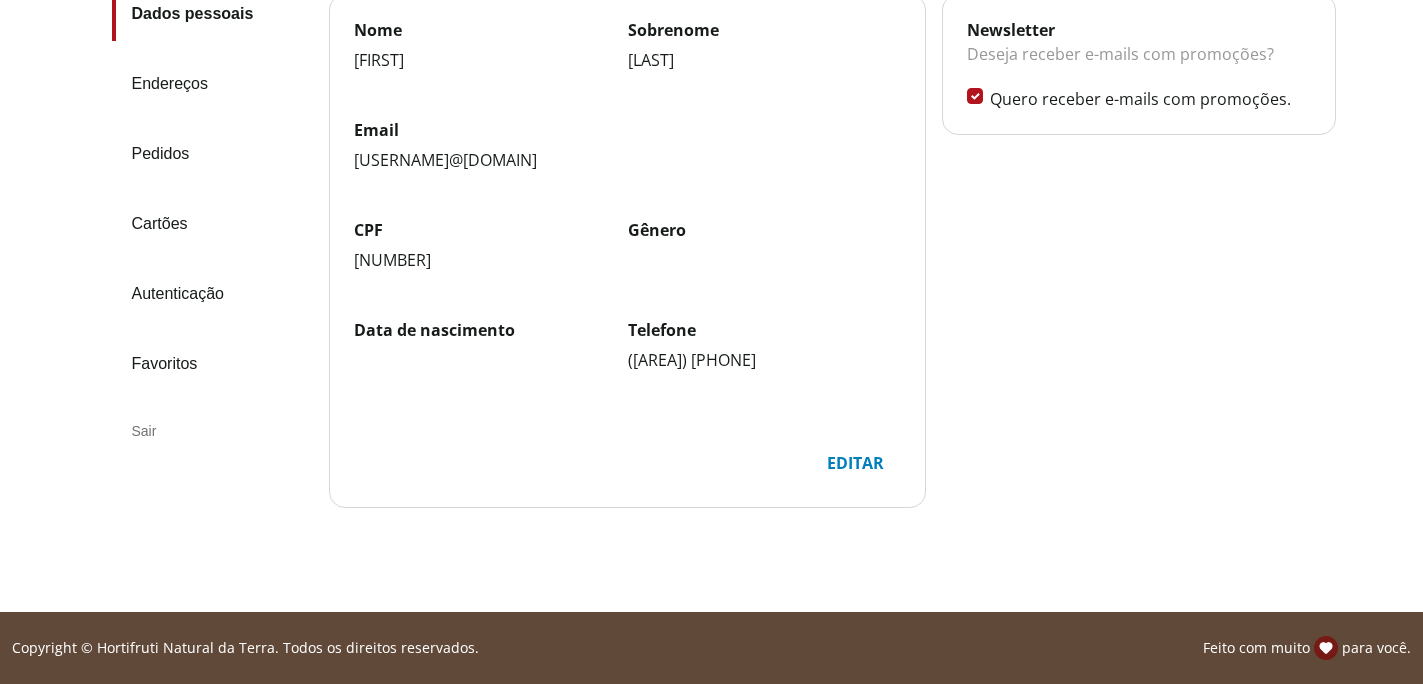 click on "Sair" at bounding box center (212, 431) 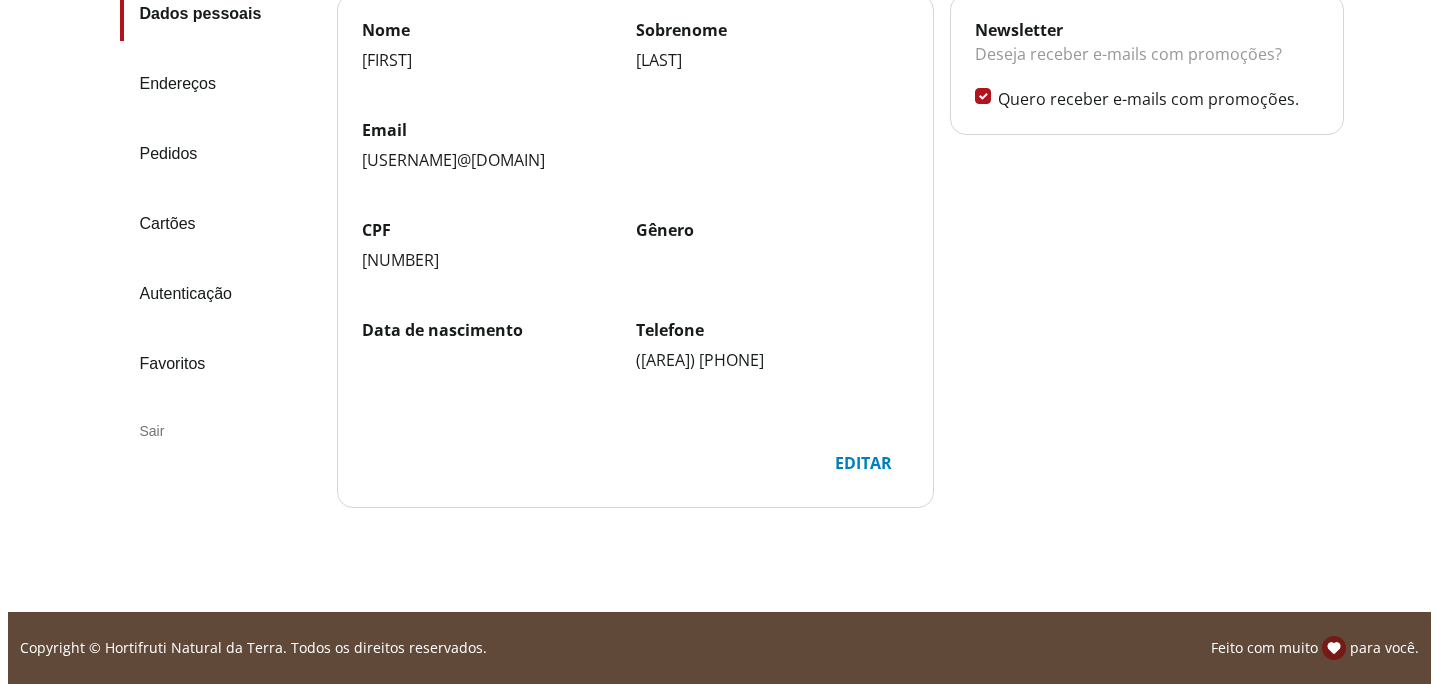 scroll, scrollTop: 0, scrollLeft: 0, axis: both 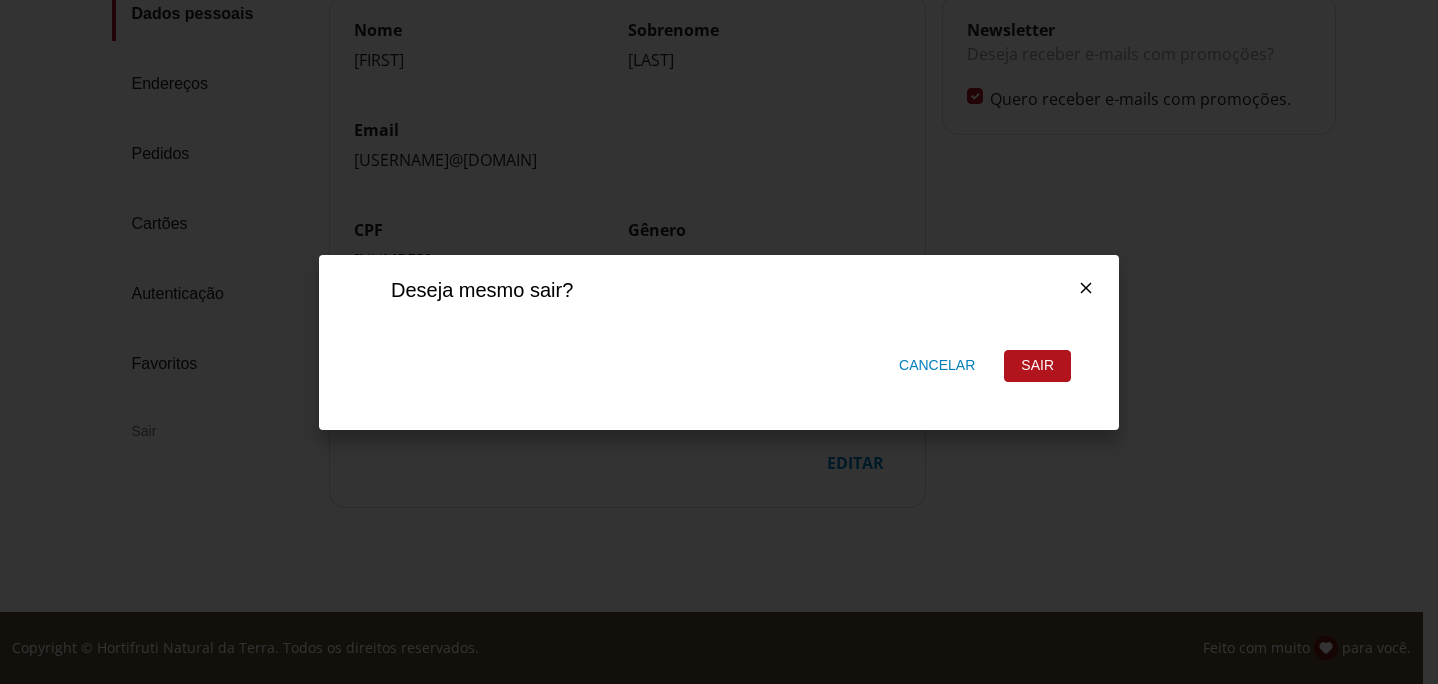 click on "Sair" at bounding box center [1037, 366] 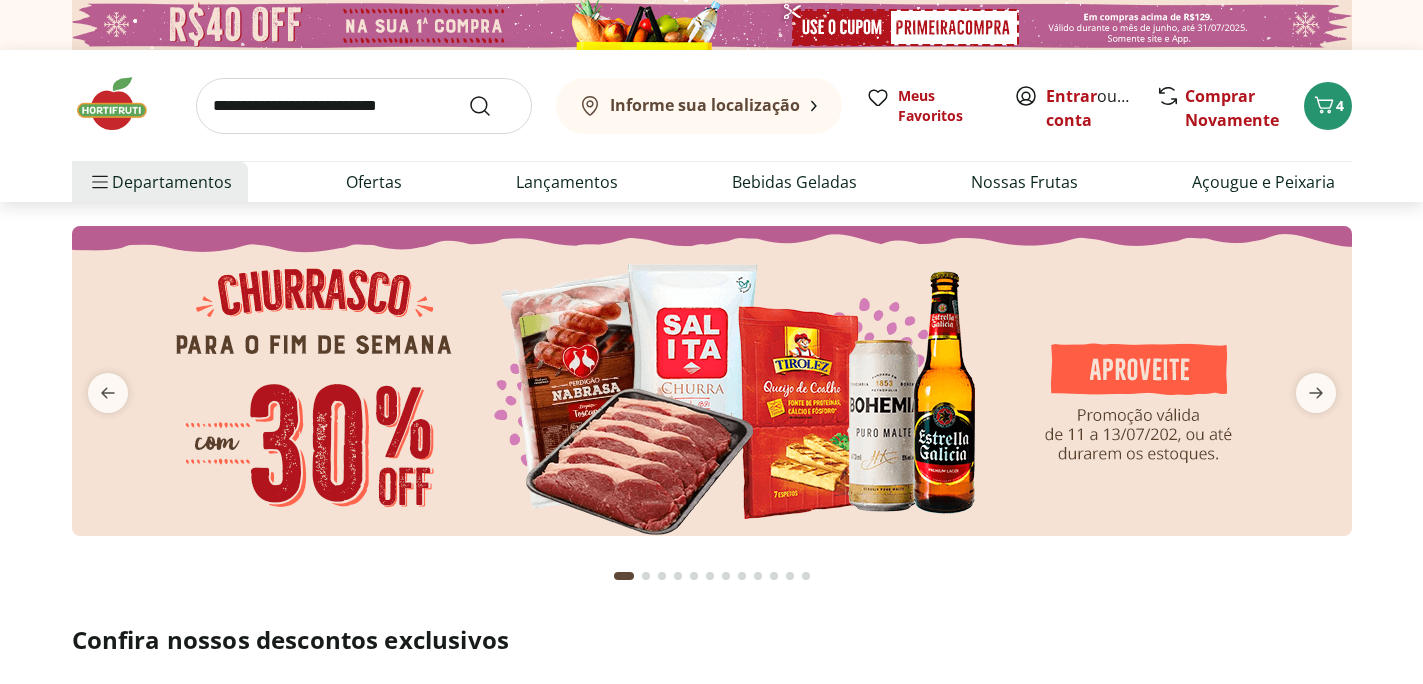 scroll, scrollTop: 0, scrollLeft: 0, axis: both 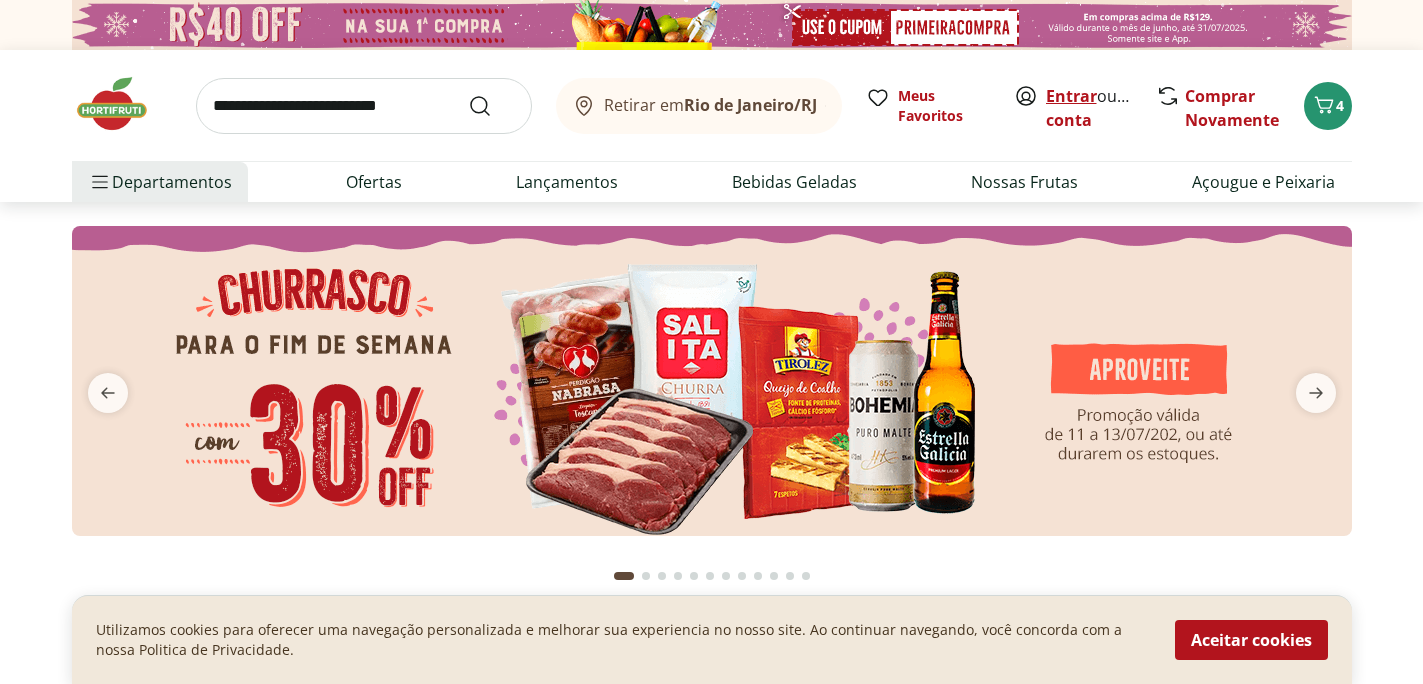 click on "Entrar" at bounding box center (1071, 96) 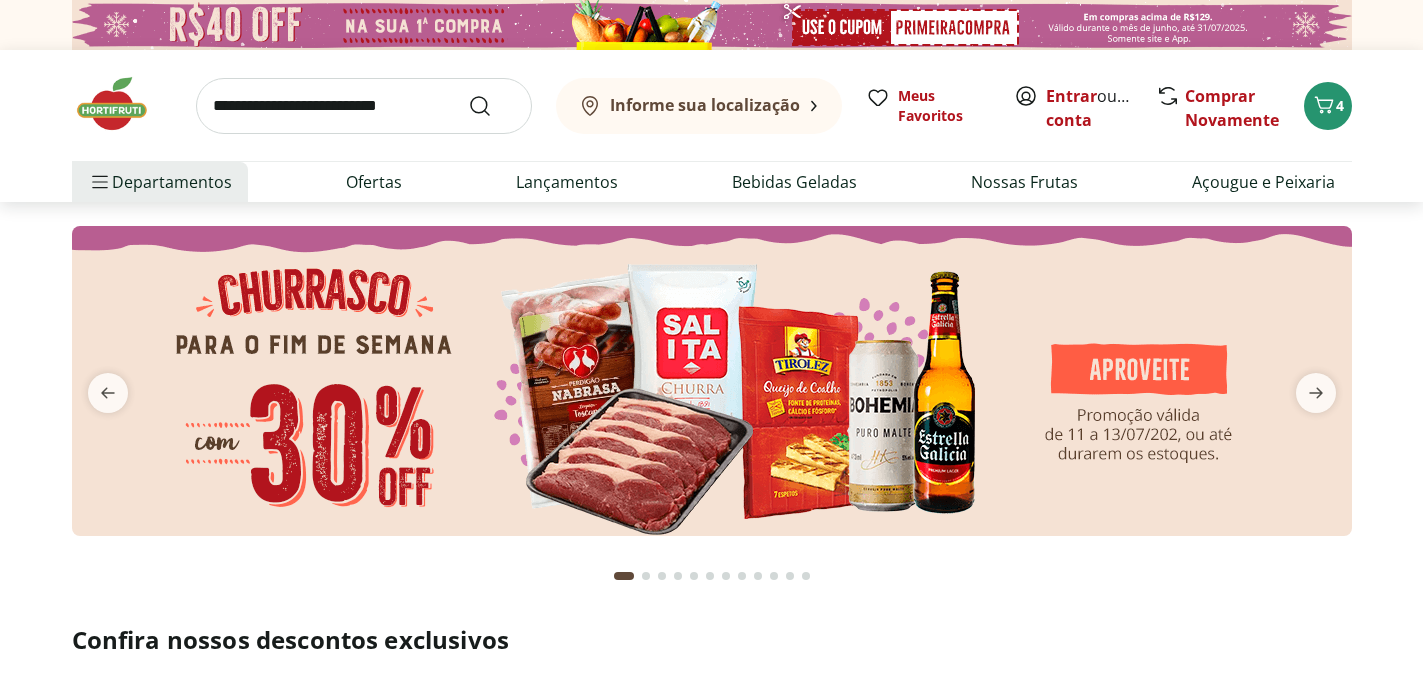 scroll, scrollTop: 0, scrollLeft: 0, axis: both 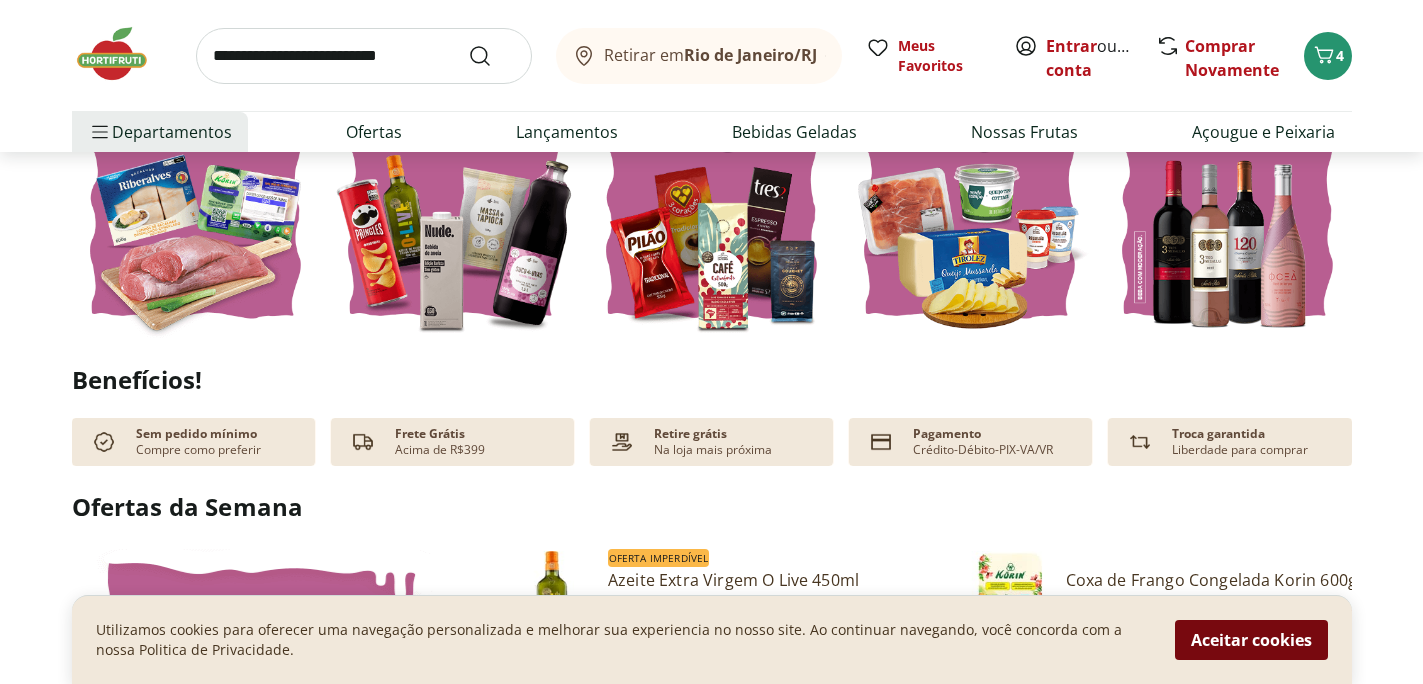 click on "Aceitar cookies" at bounding box center [1251, 640] 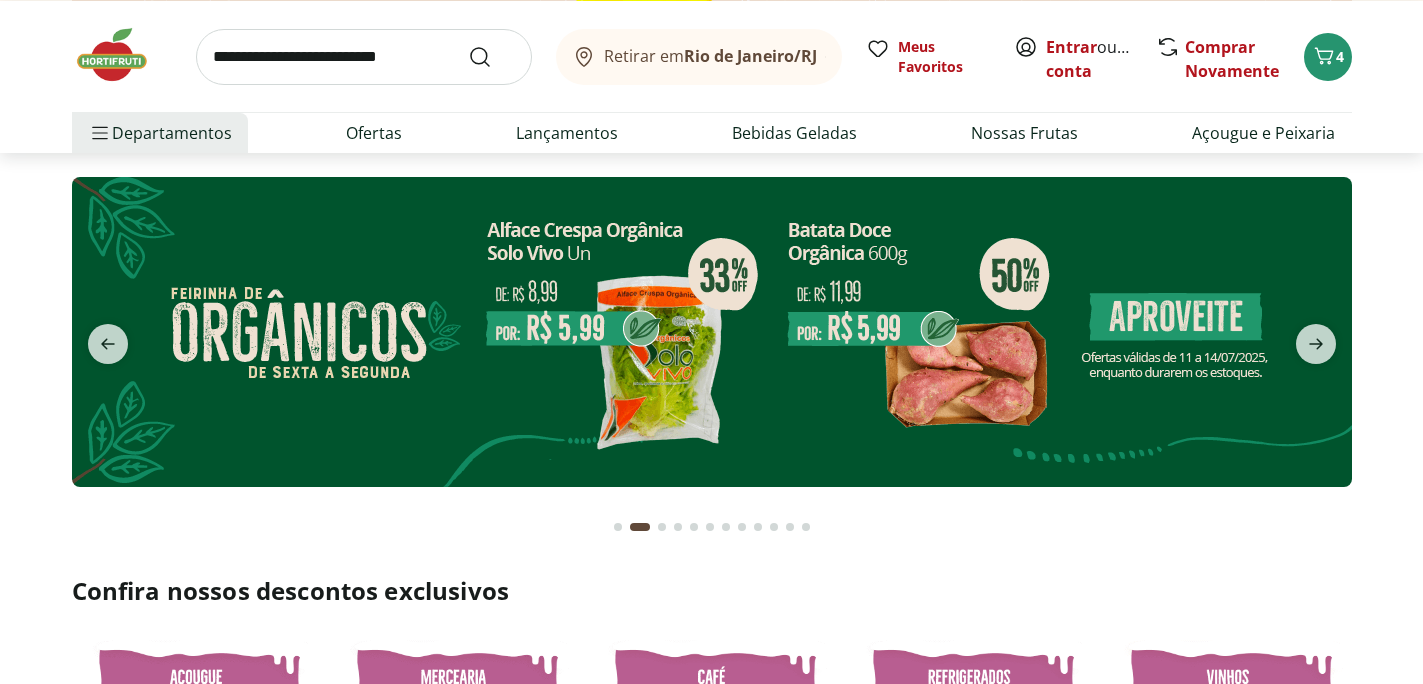 scroll, scrollTop: 0, scrollLeft: 0, axis: both 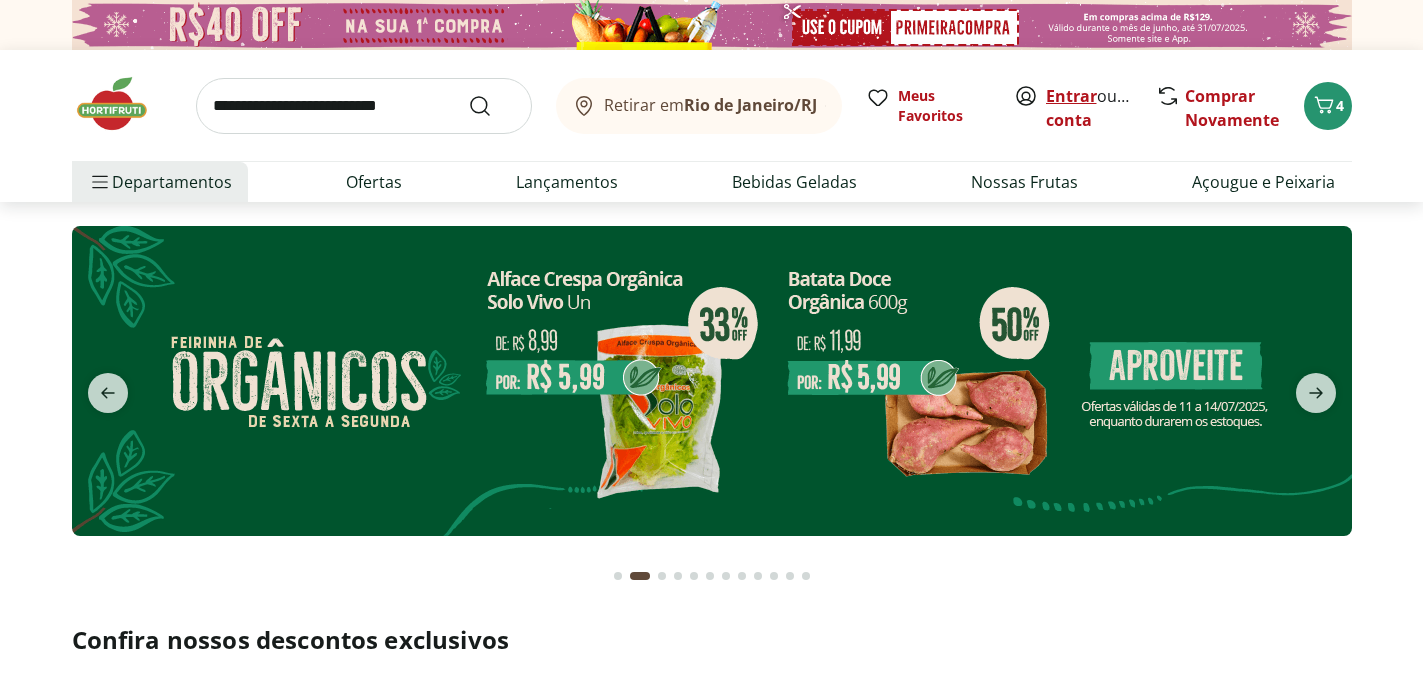 click on "Entrar" at bounding box center [1071, 96] 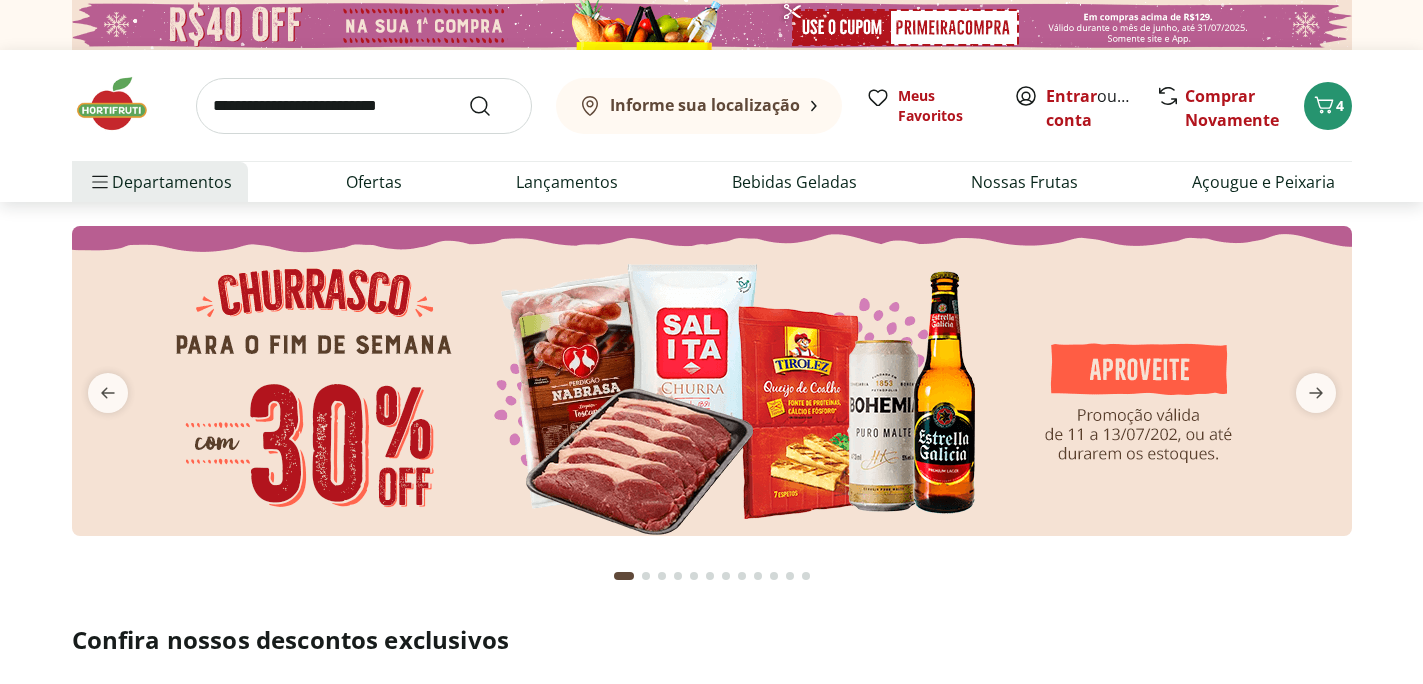 scroll, scrollTop: 0, scrollLeft: 0, axis: both 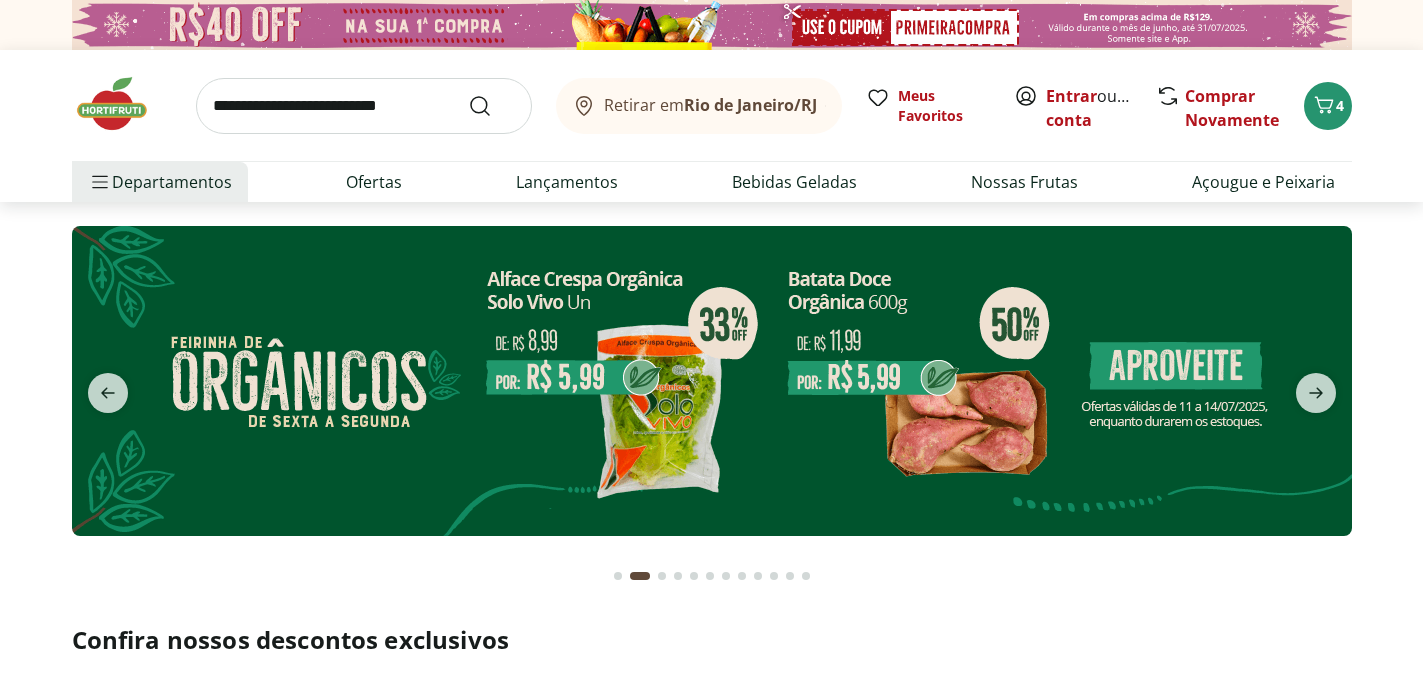 click 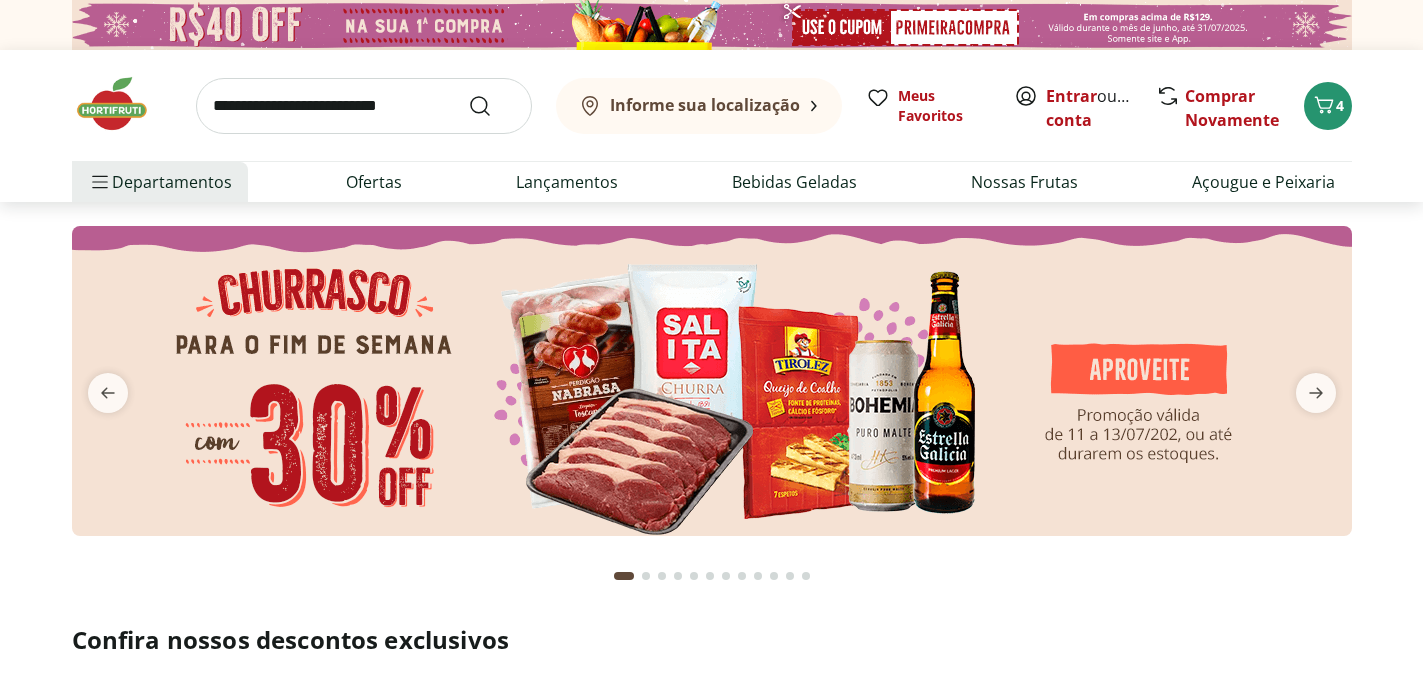 scroll, scrollTop: 0, scrollLeft: 0, axis: both 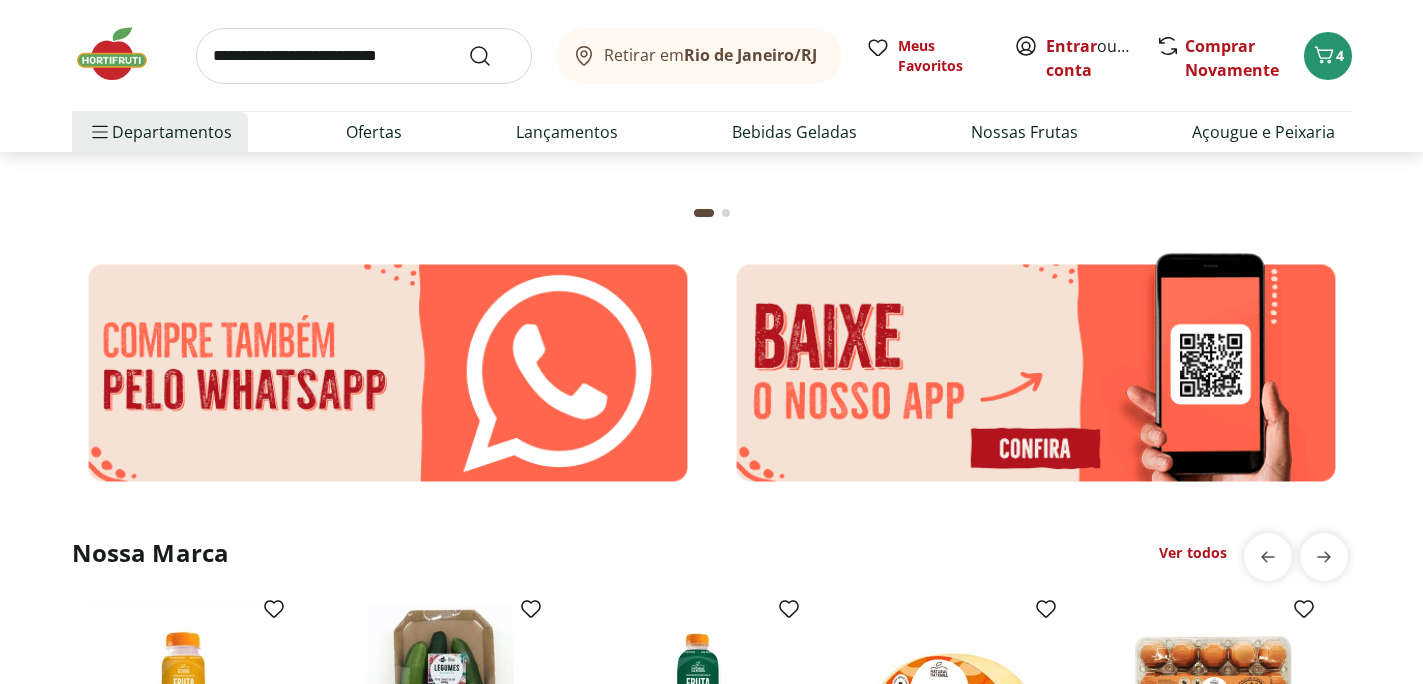 click at bounding box center [388, 373] 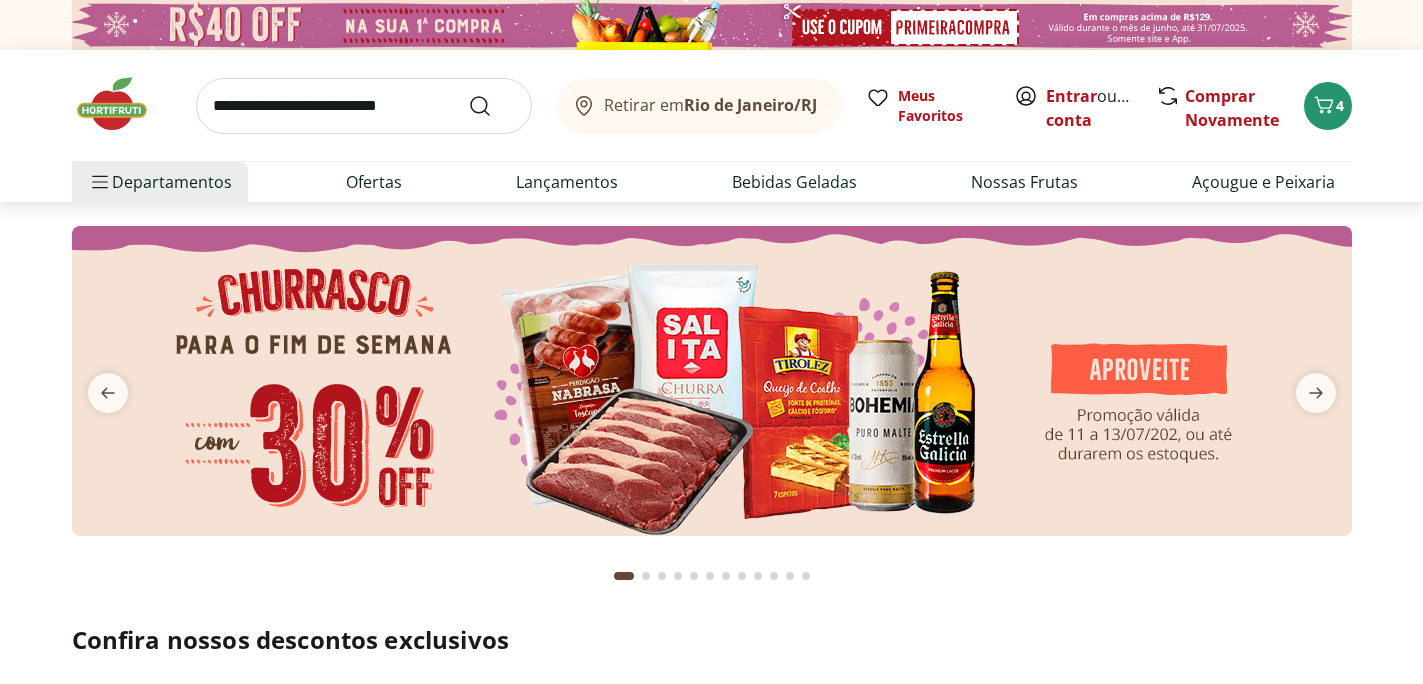scroll, scrollTop: 0, scrollLeft: 0, axis: both 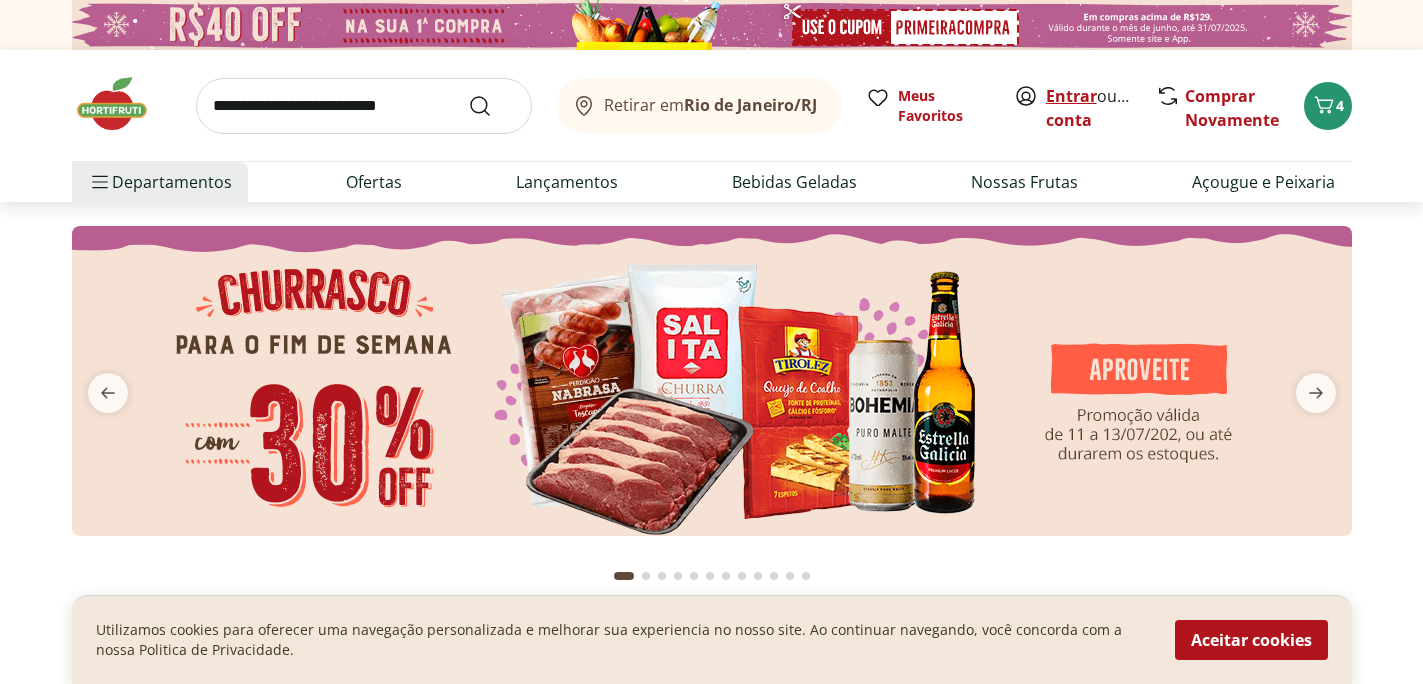 click on "Entrar" at bounding box center (1071, 96) 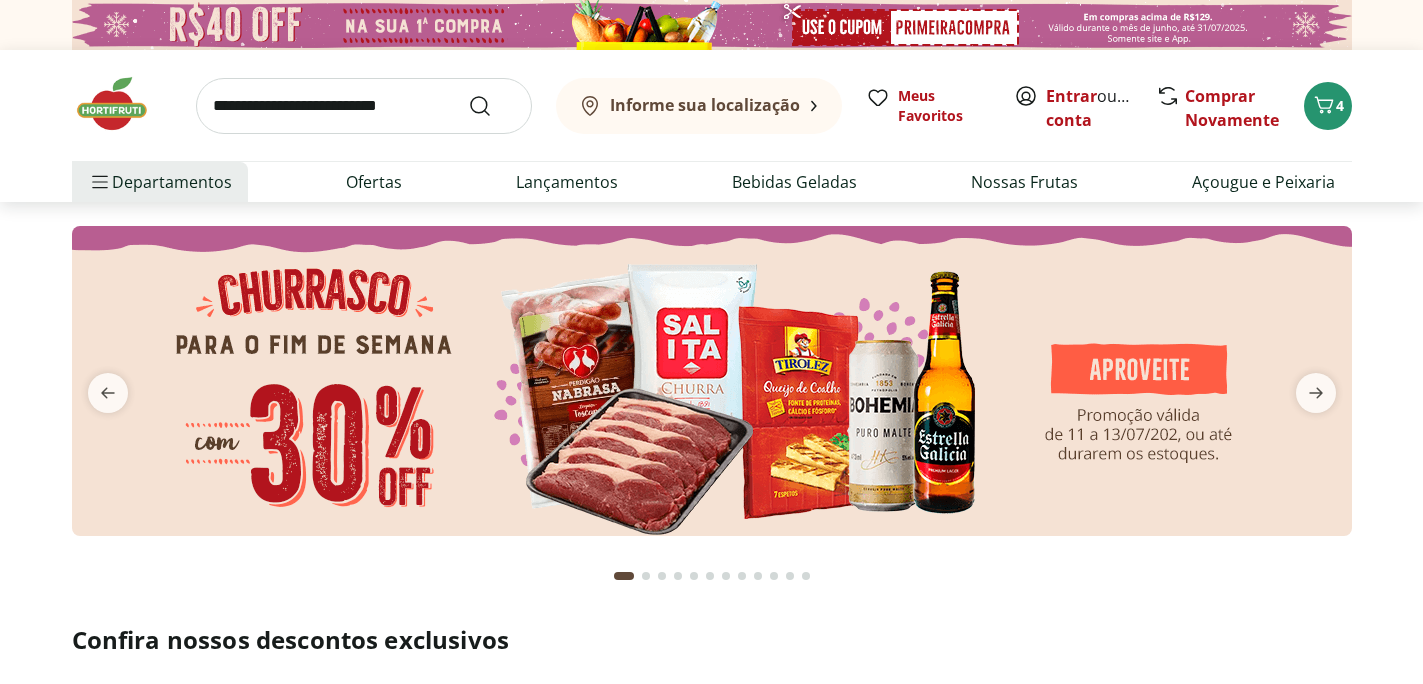 scroll, scrollTop: 0, scrollLeft: 0, axis: both 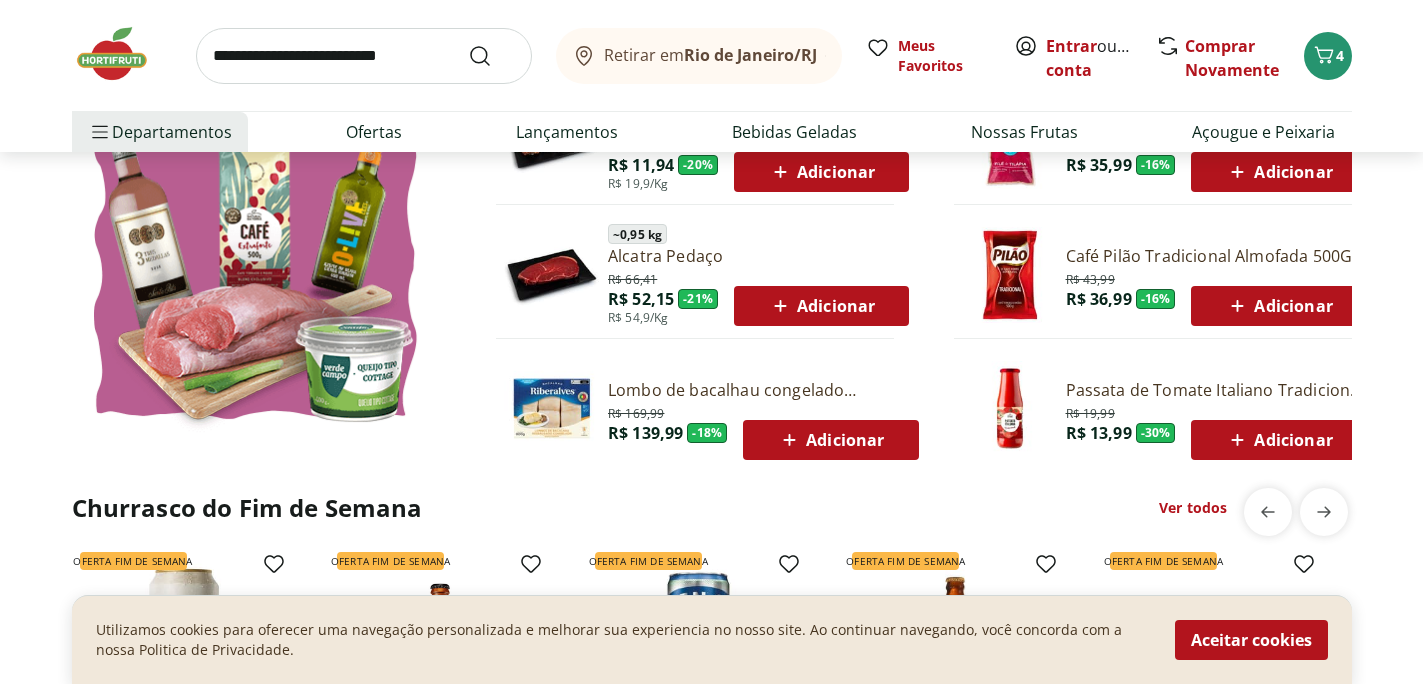 click 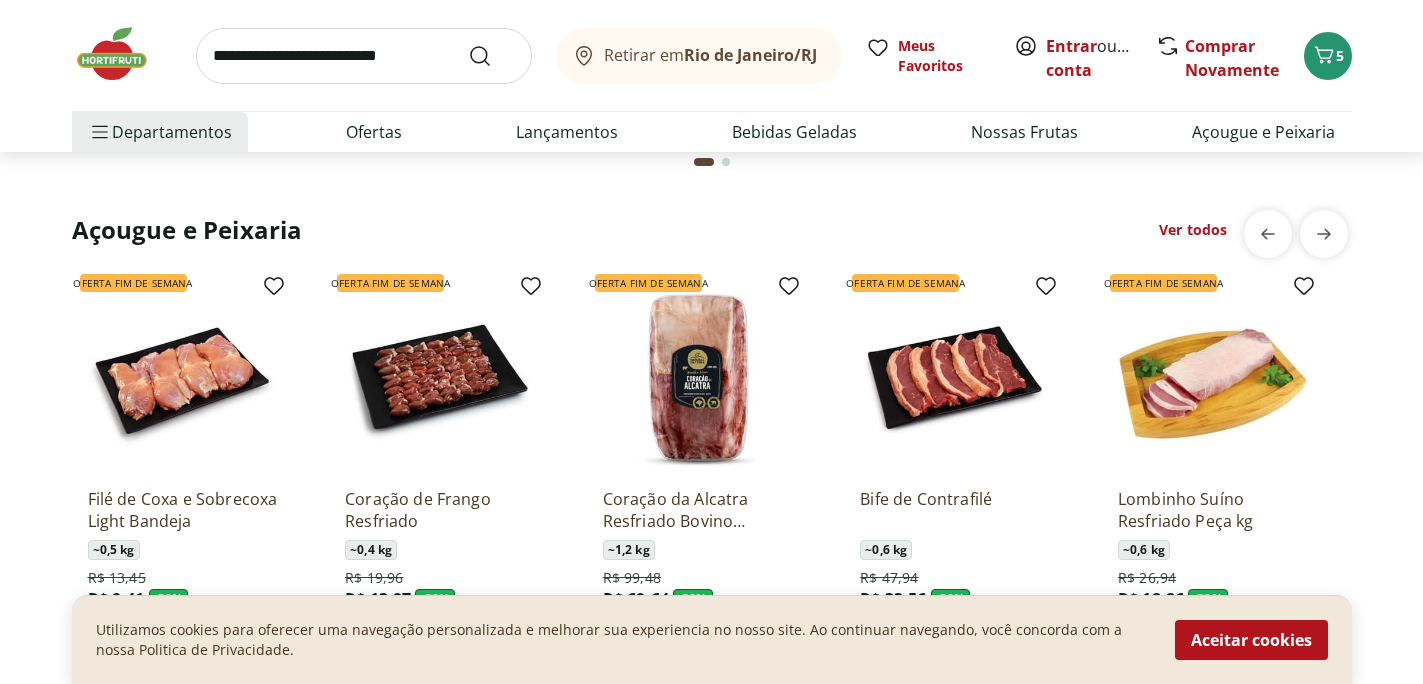 scroll, scrollTop: 3299, scrollLeft: 0, axis: vertical 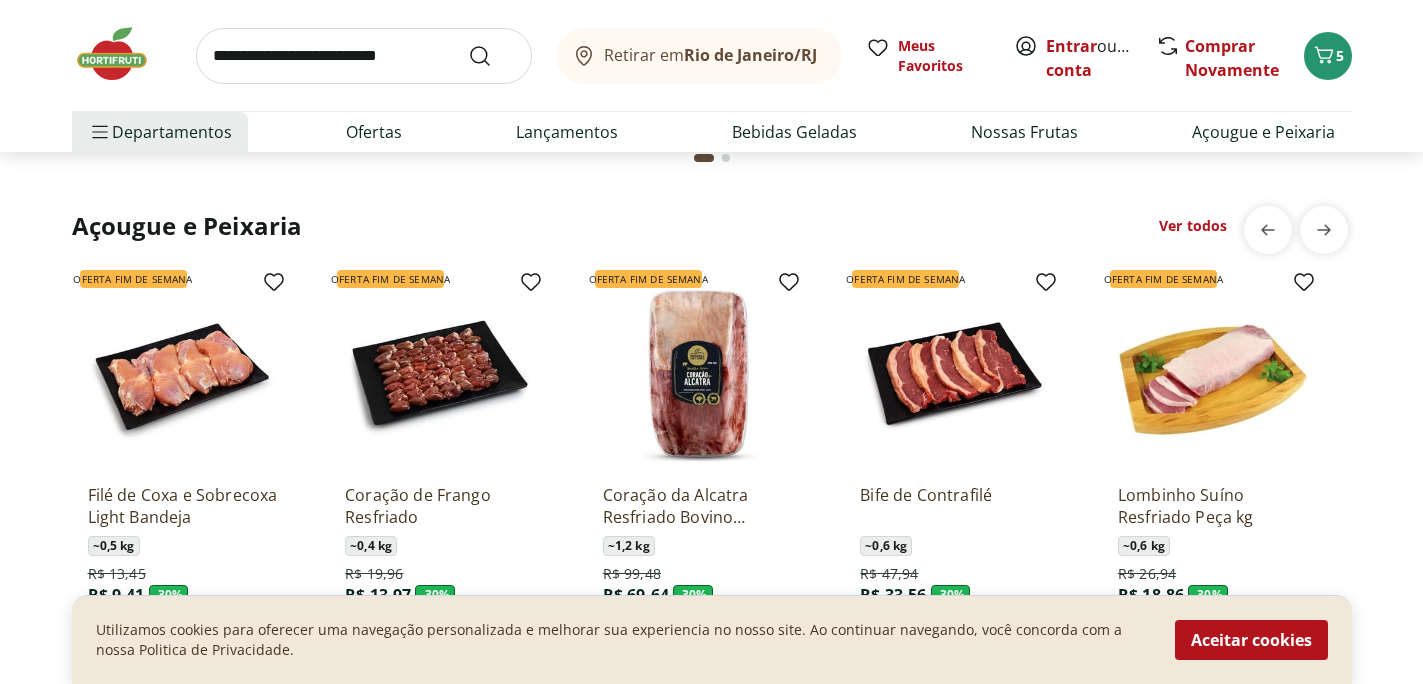 click on "Ver todos" at bounding box center [1193, 226] 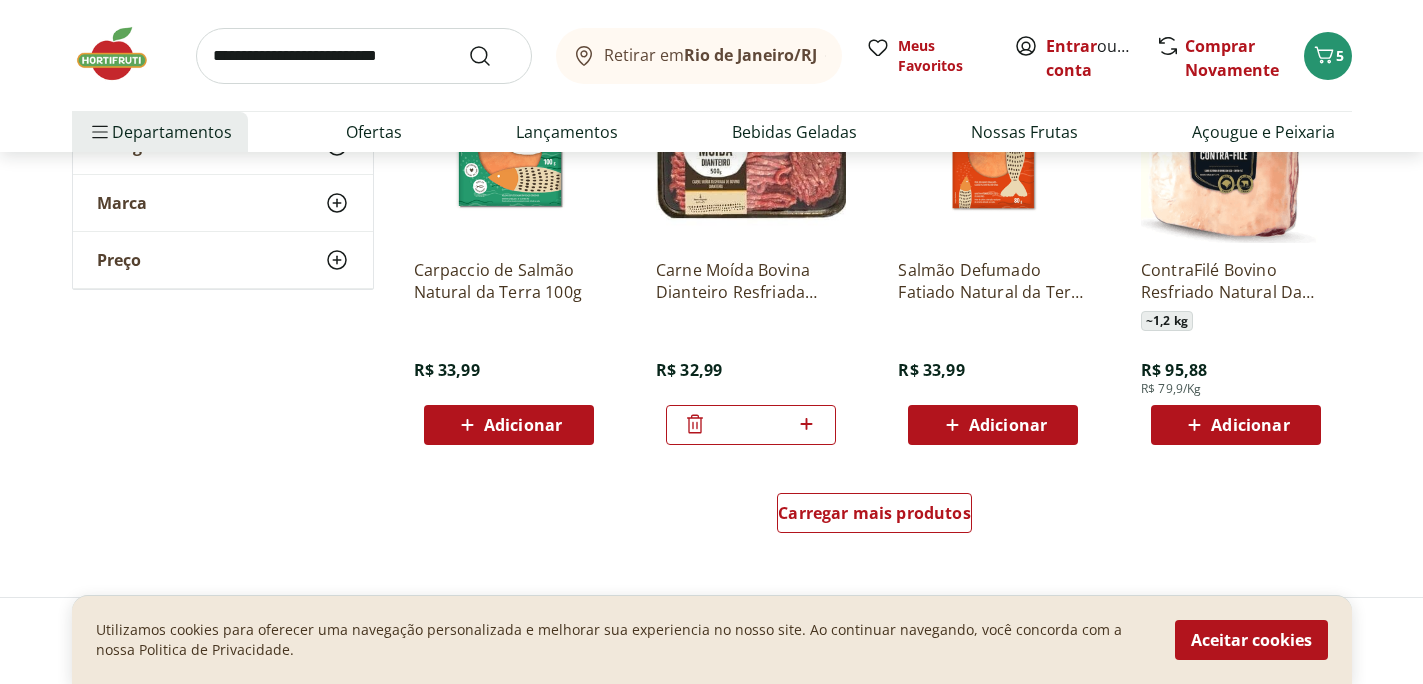 scroll, scrollTop: 1188, scrollLeft: 0, axis: vertical 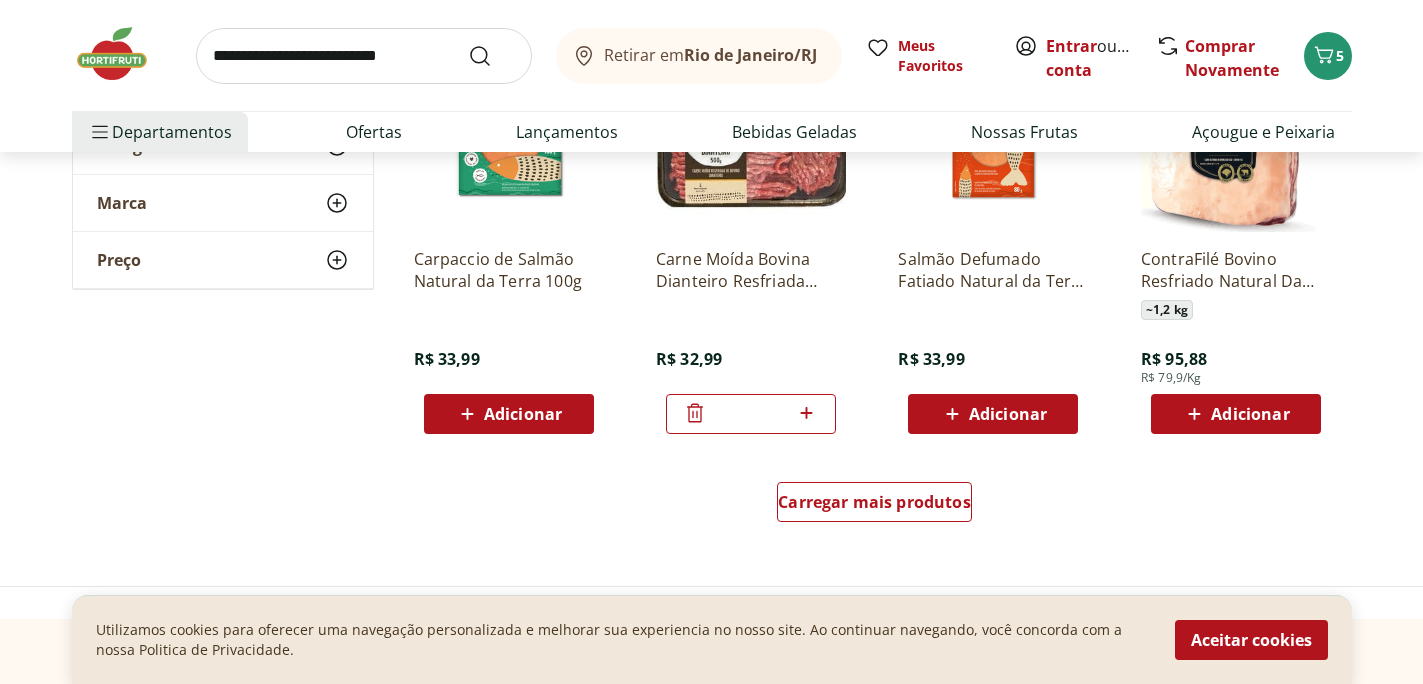 click 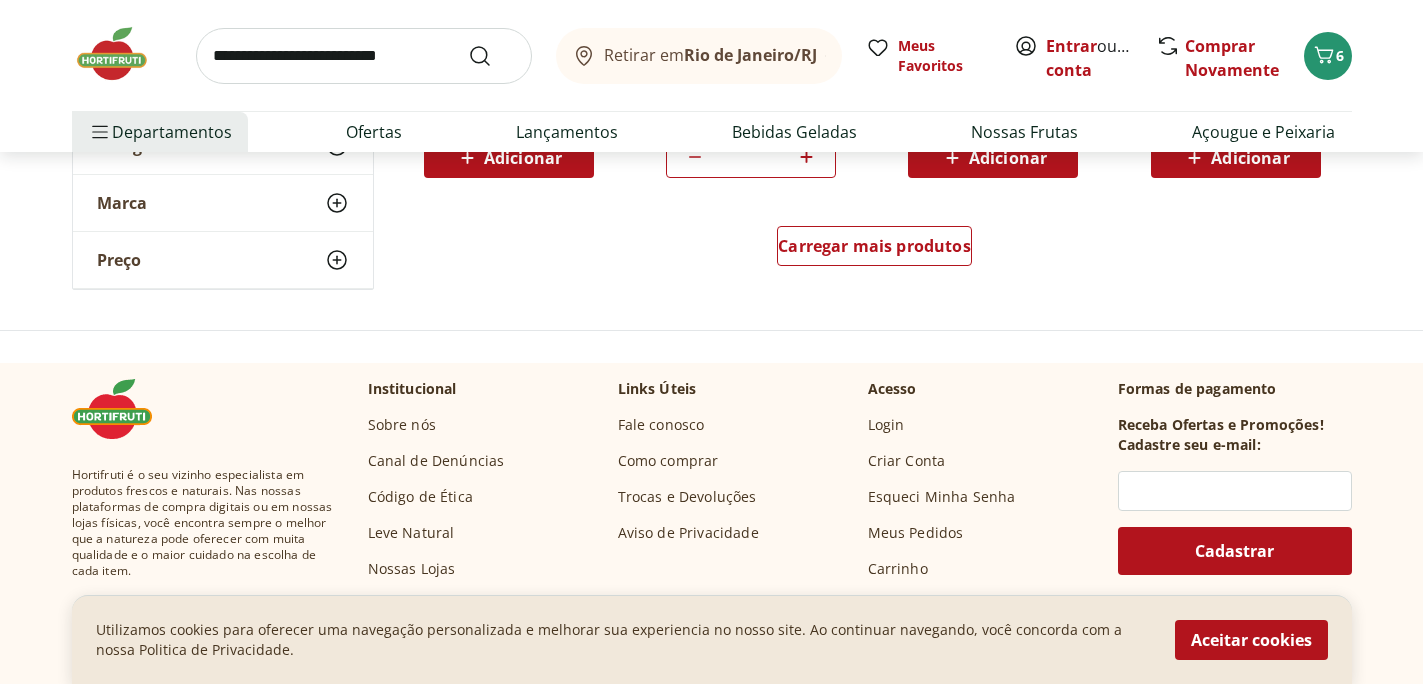 scroll, scrollTop: 1513, scrollLeft: 0, axis: vertical 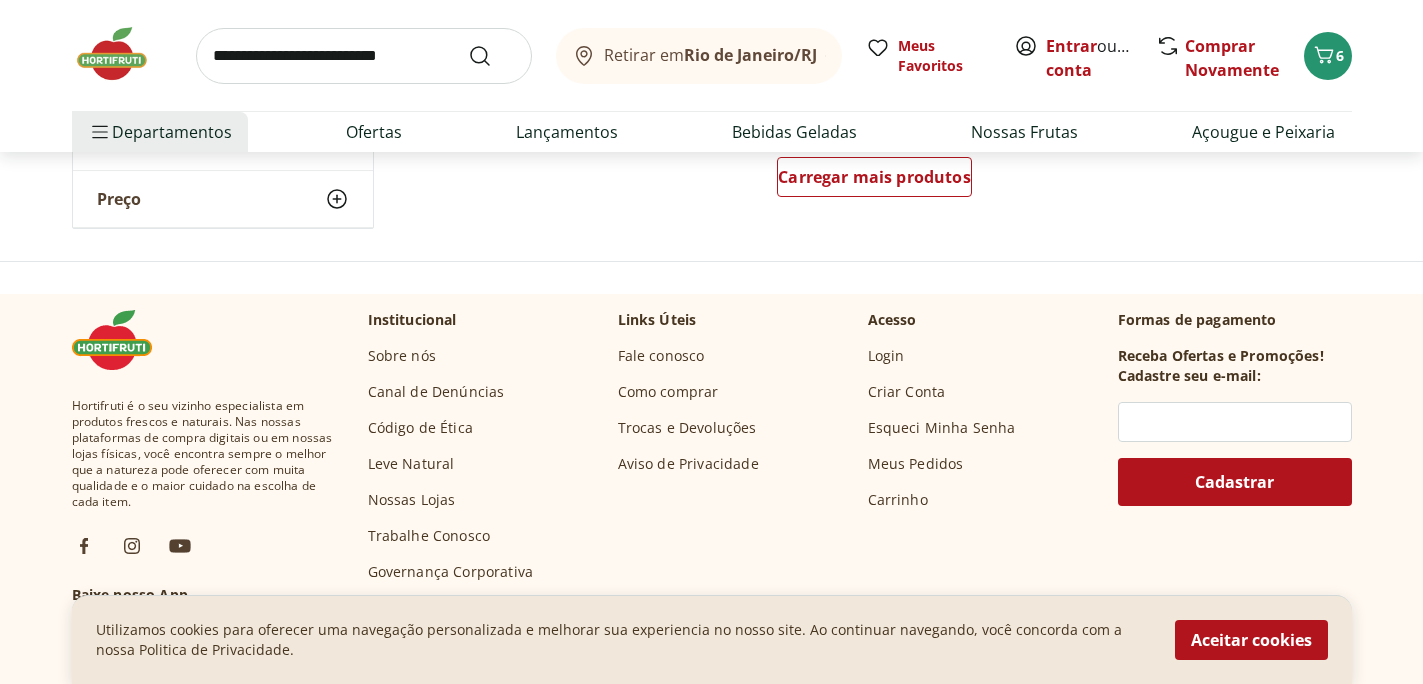 click at bounding box center [364, 56] 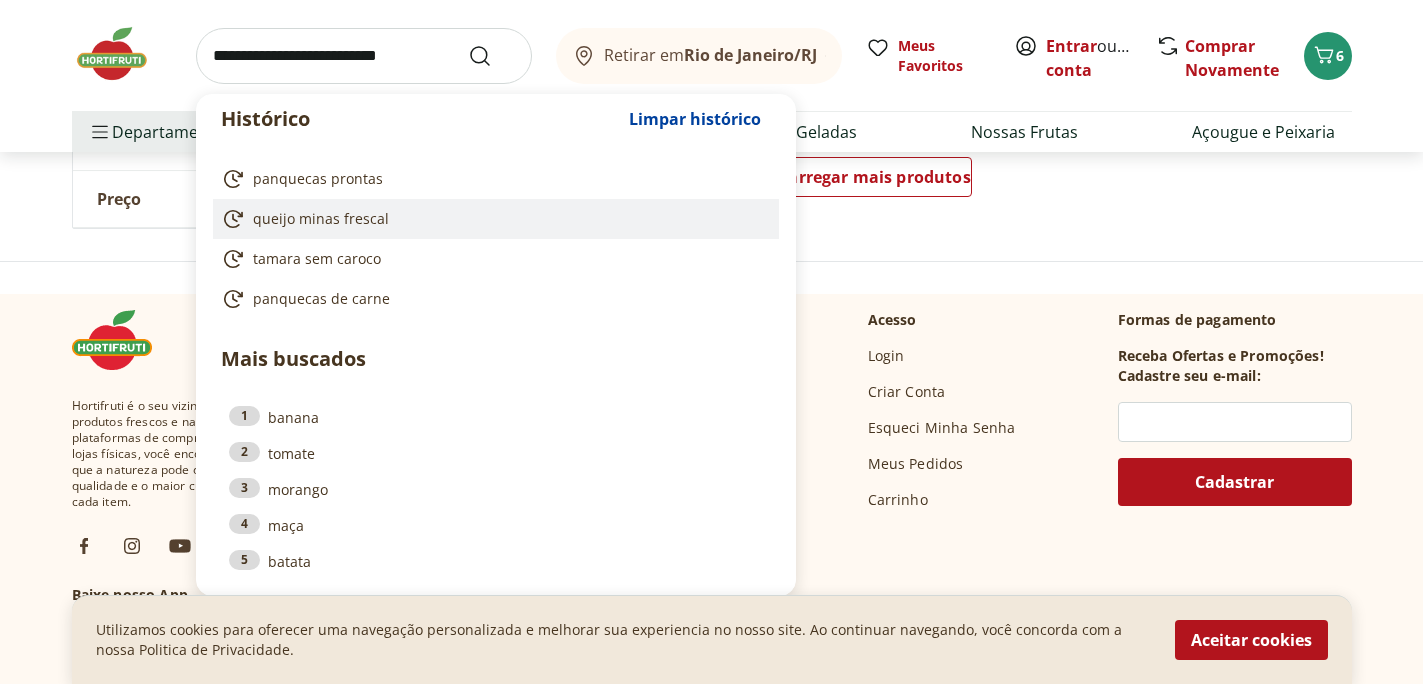 click on "queijo minas frescal" at bounding box center (321, 219) 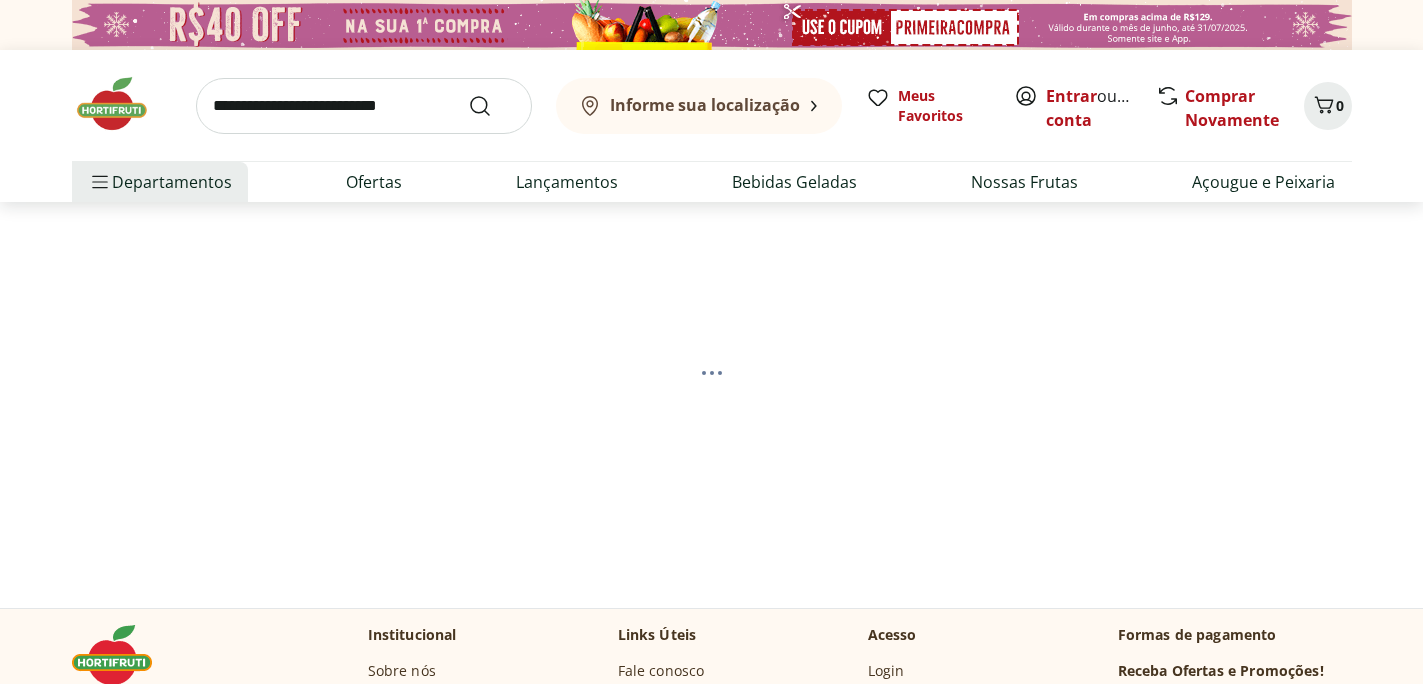 scroll, scrollTop: 0, scrollLeft: 0, axis: both 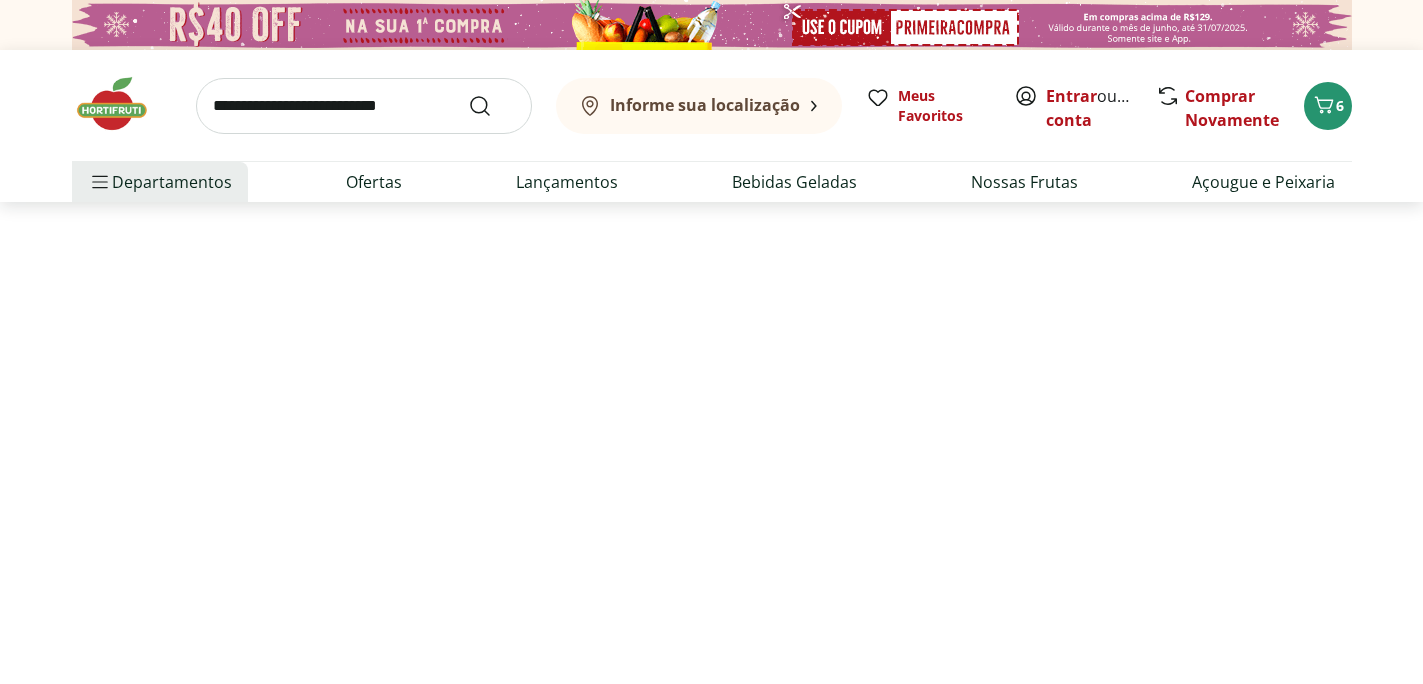 select on "**********" 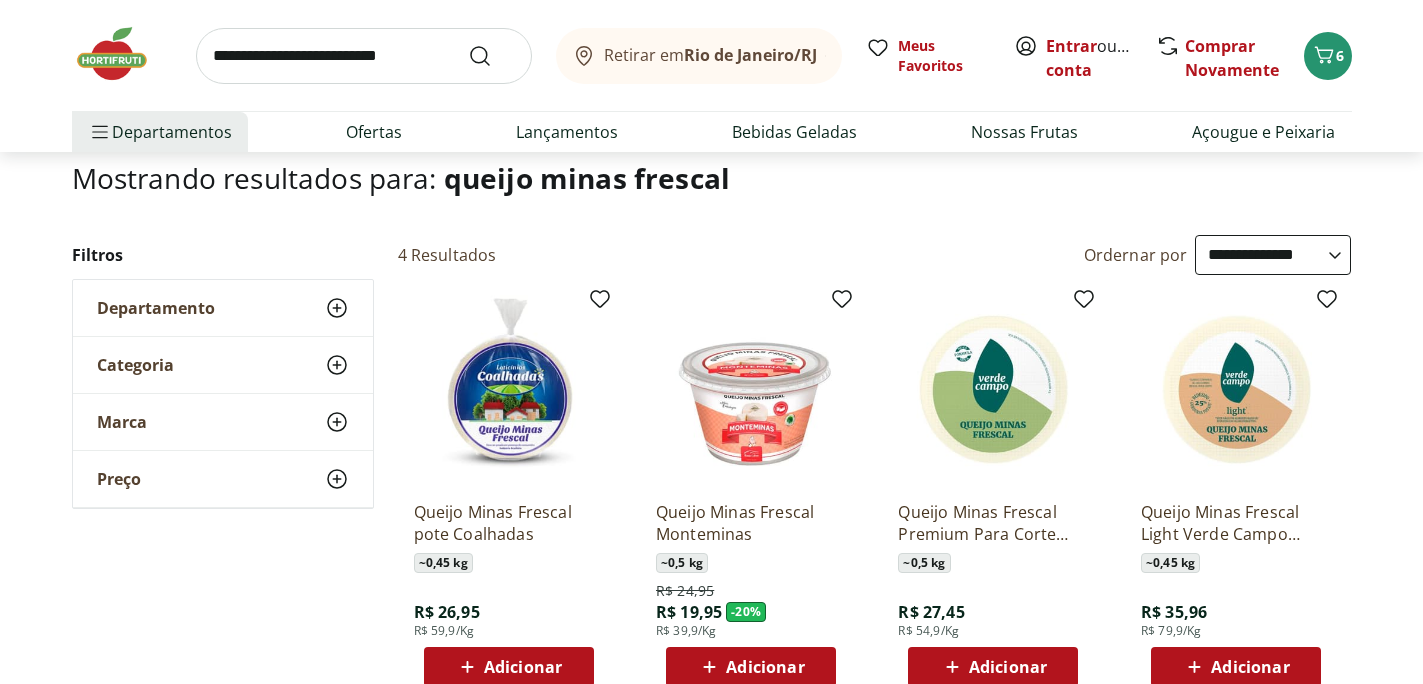 scroll, scrollTop: 253, scrollLeft: 0, axis: vertical 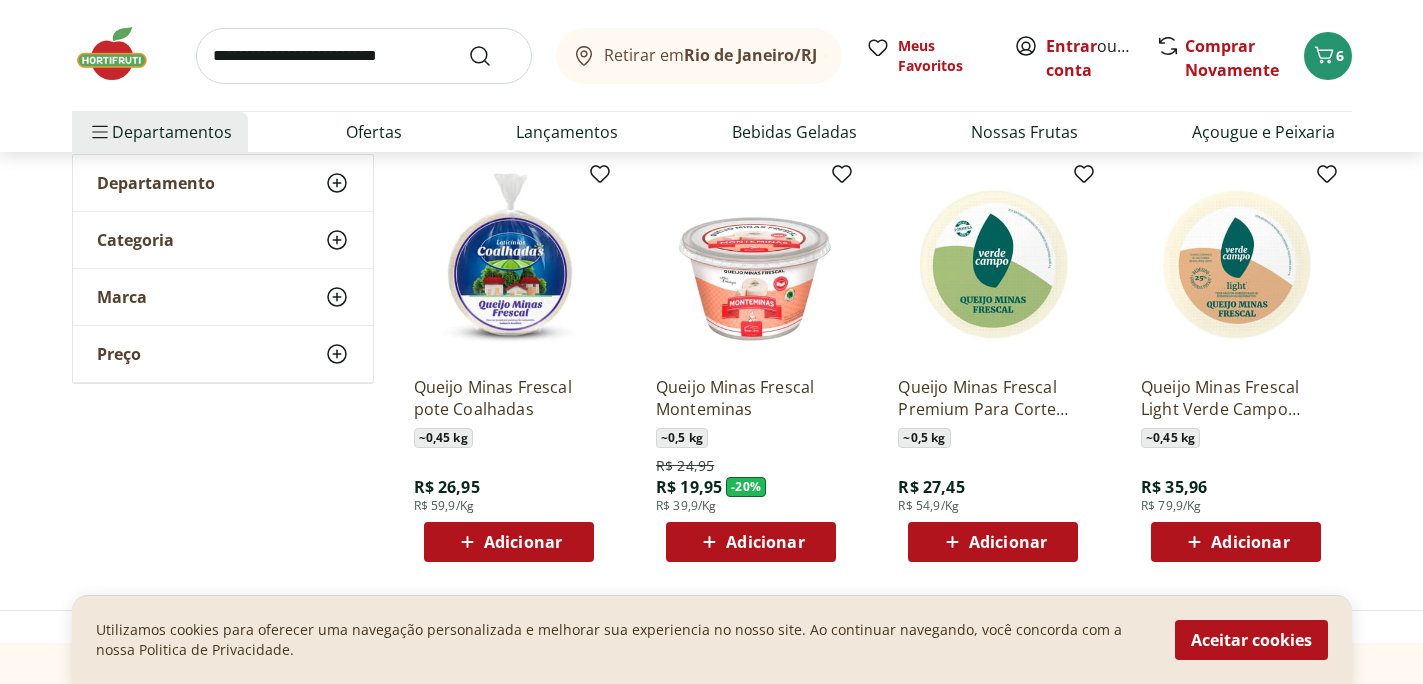 click 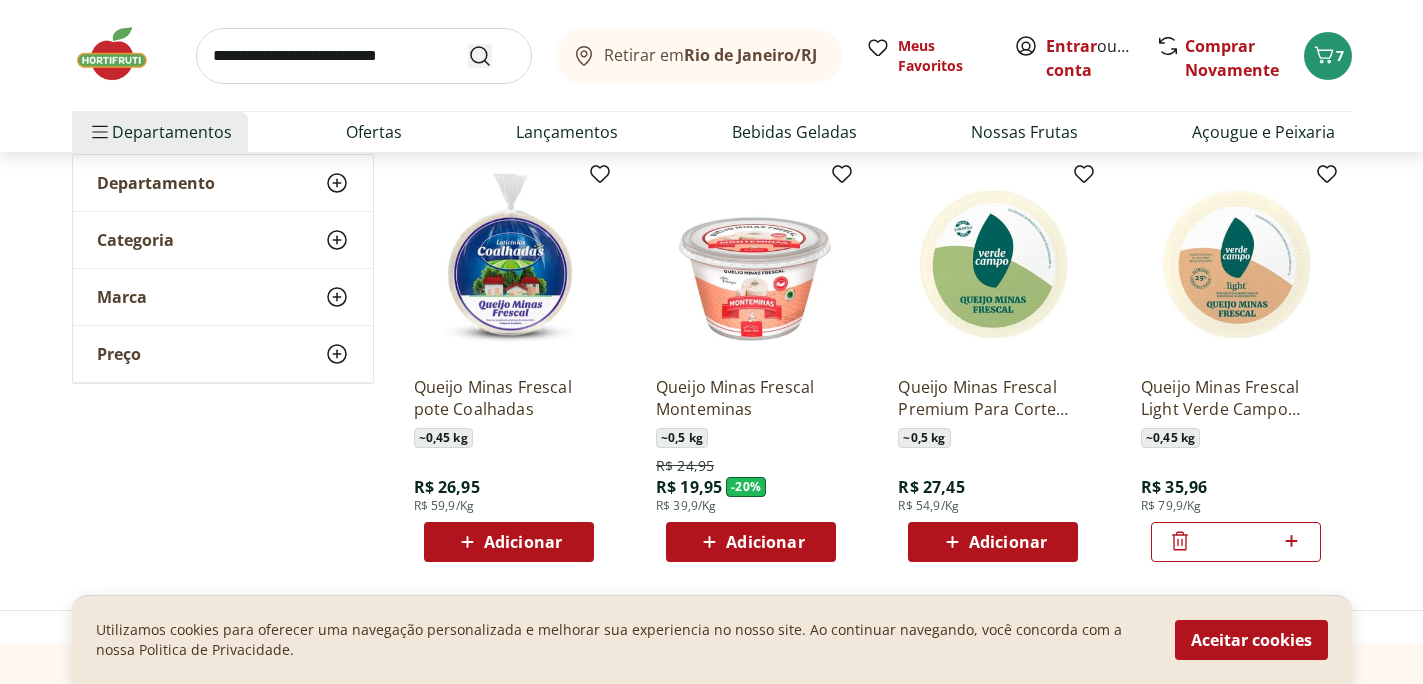 click 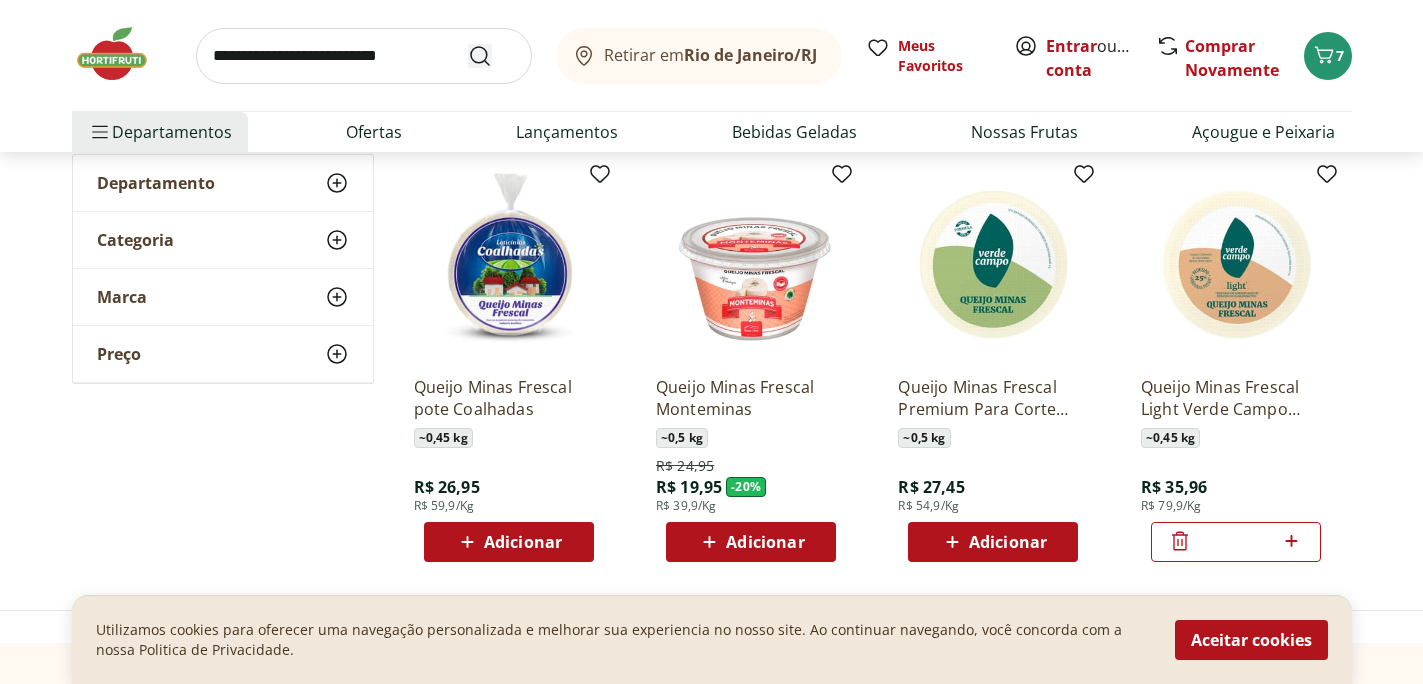 click 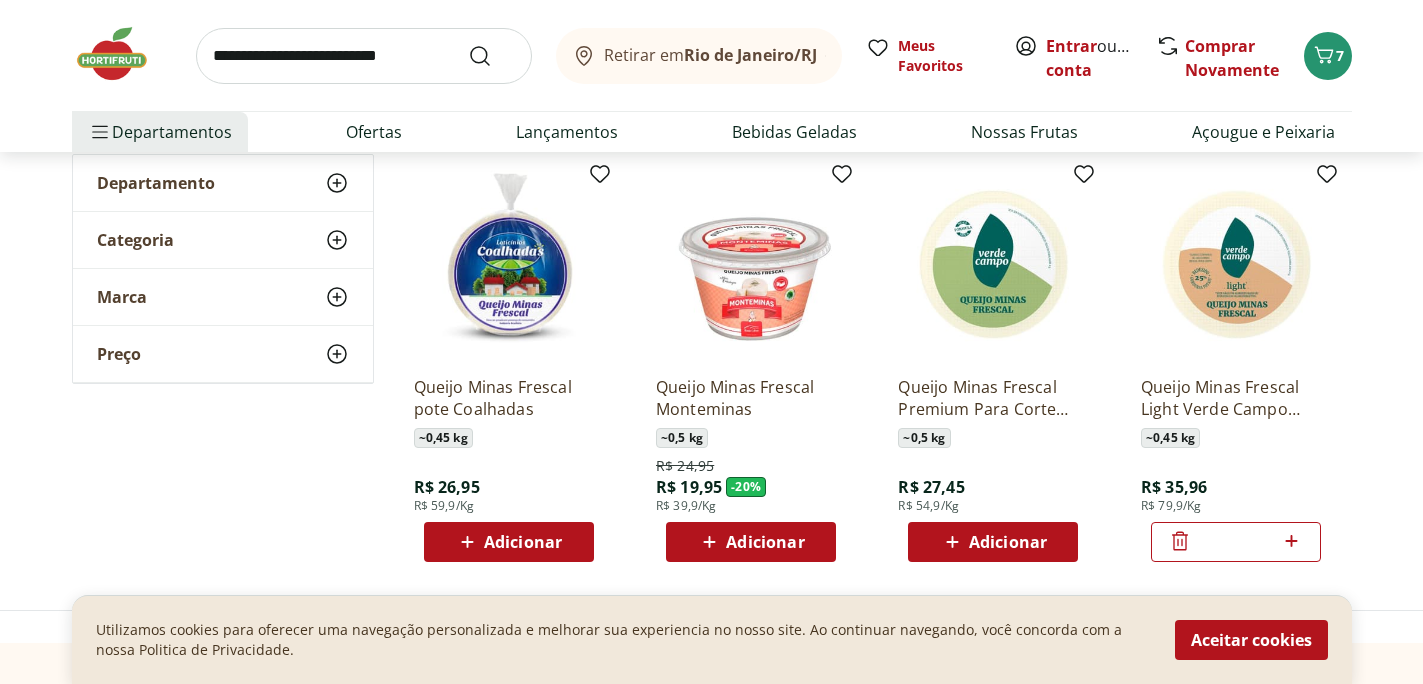 click at bounding box center (364, 56) 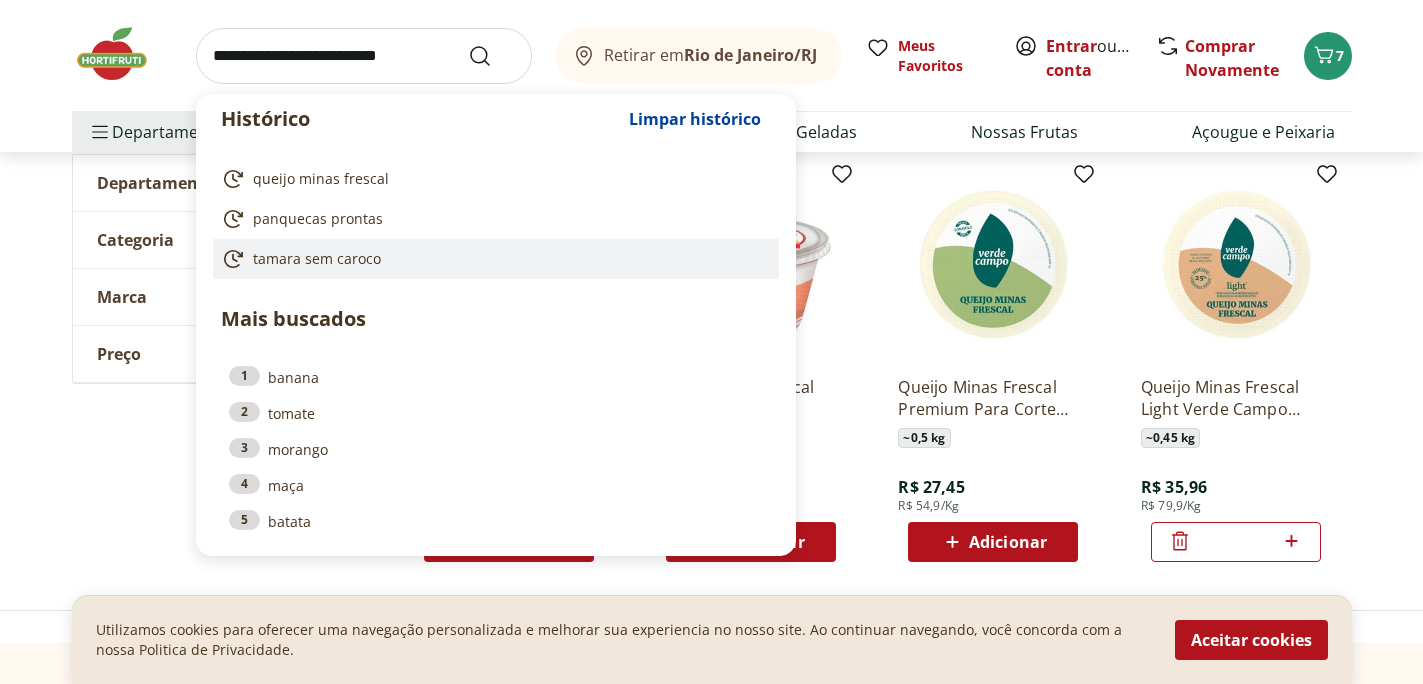 click on "tamara sem caroco" at bounding box center [317, 259] 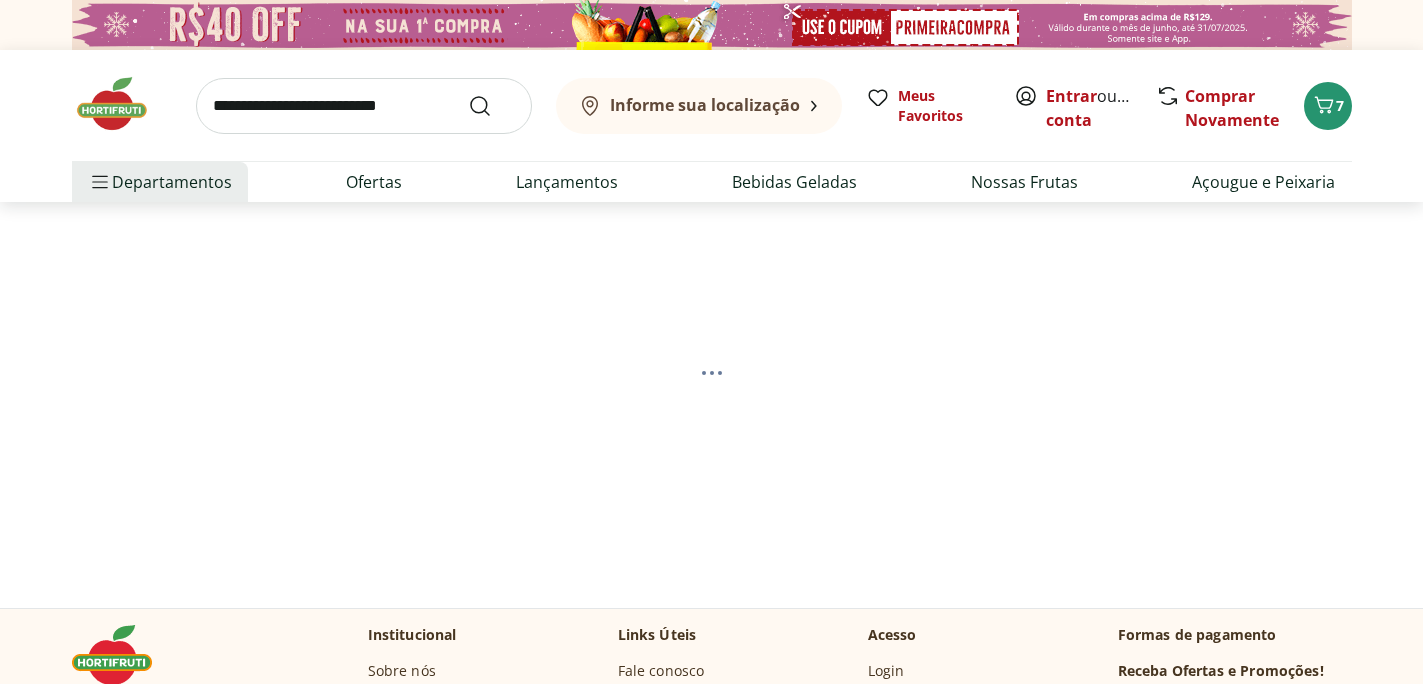 scroll, scrollTop: 0, scrollLeft: 0, axis: both 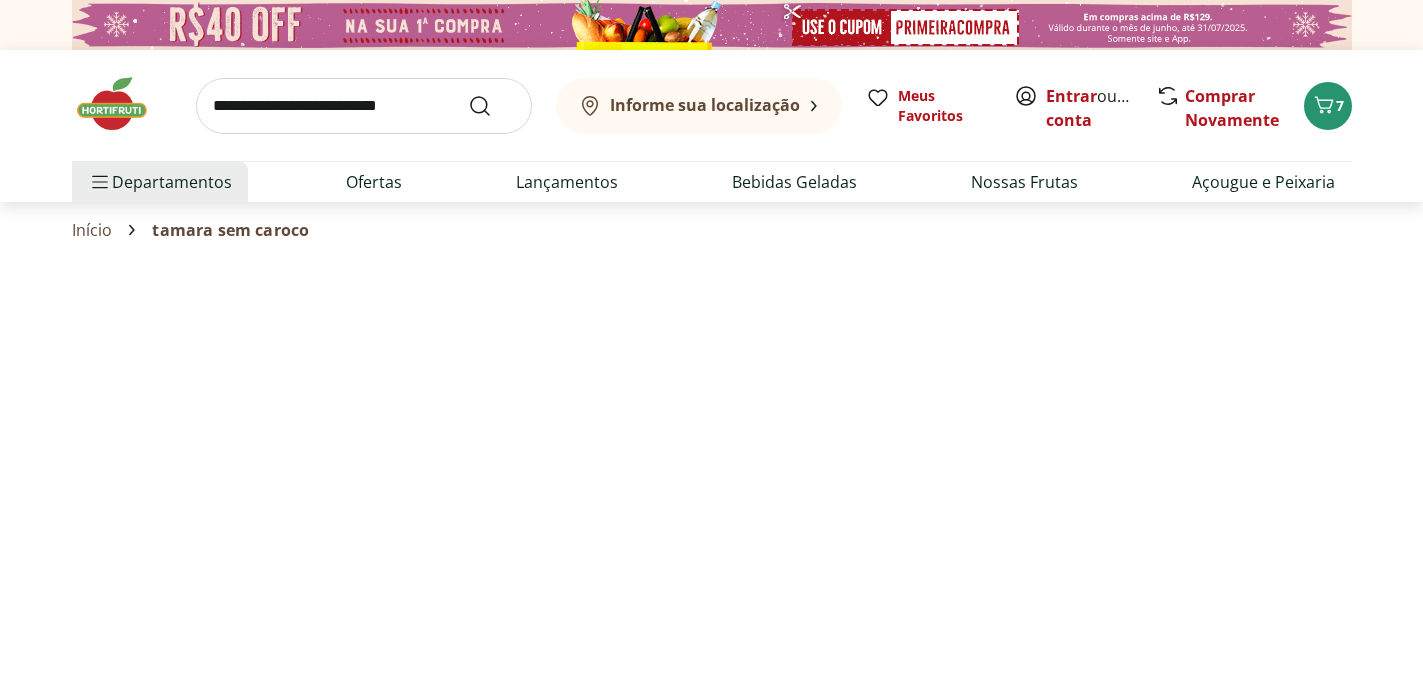 select on "**********" 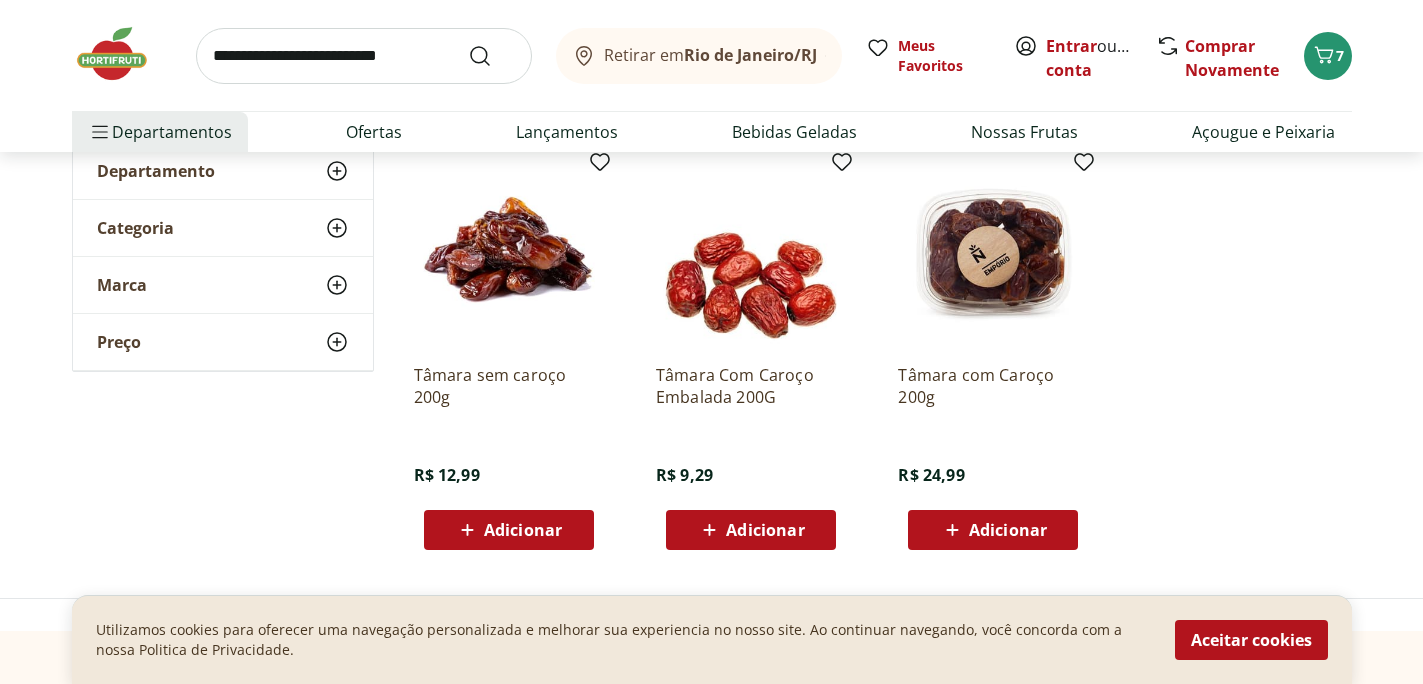 scroll, scrollTop: 277, scrollLeft: 0, axis: vertical 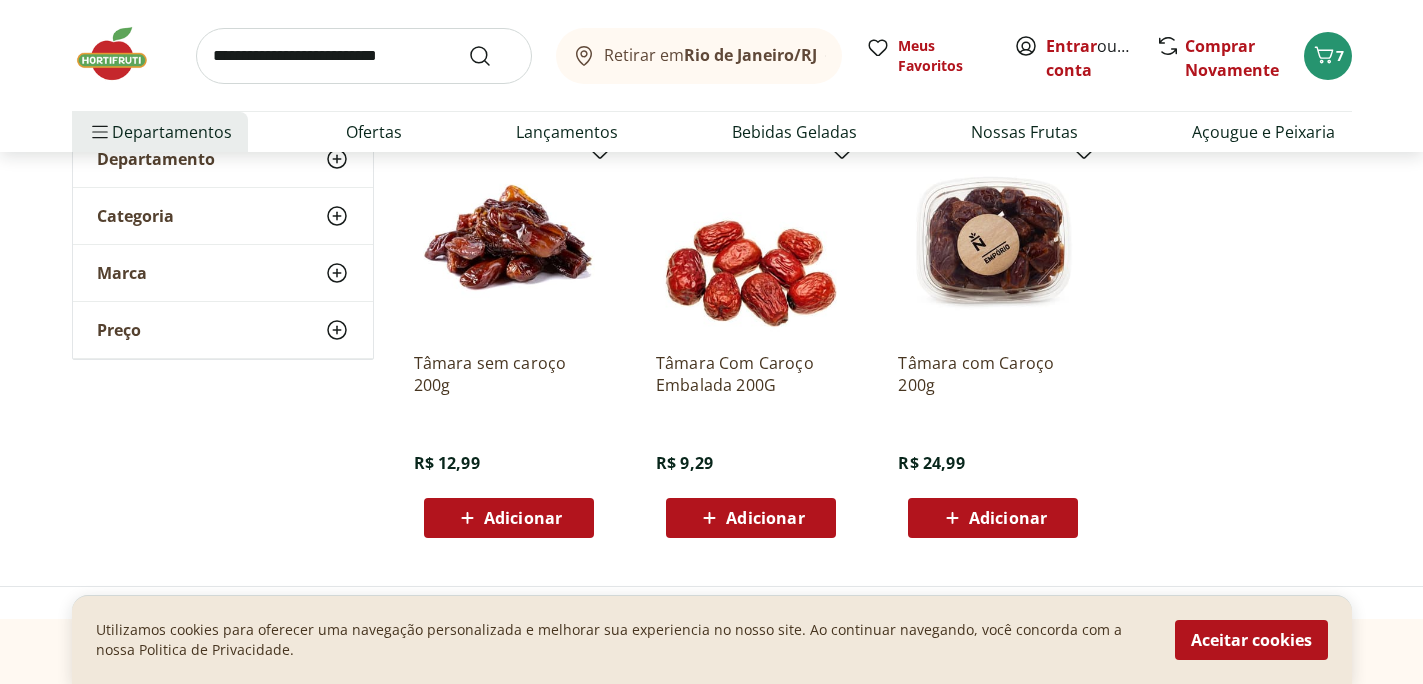 click 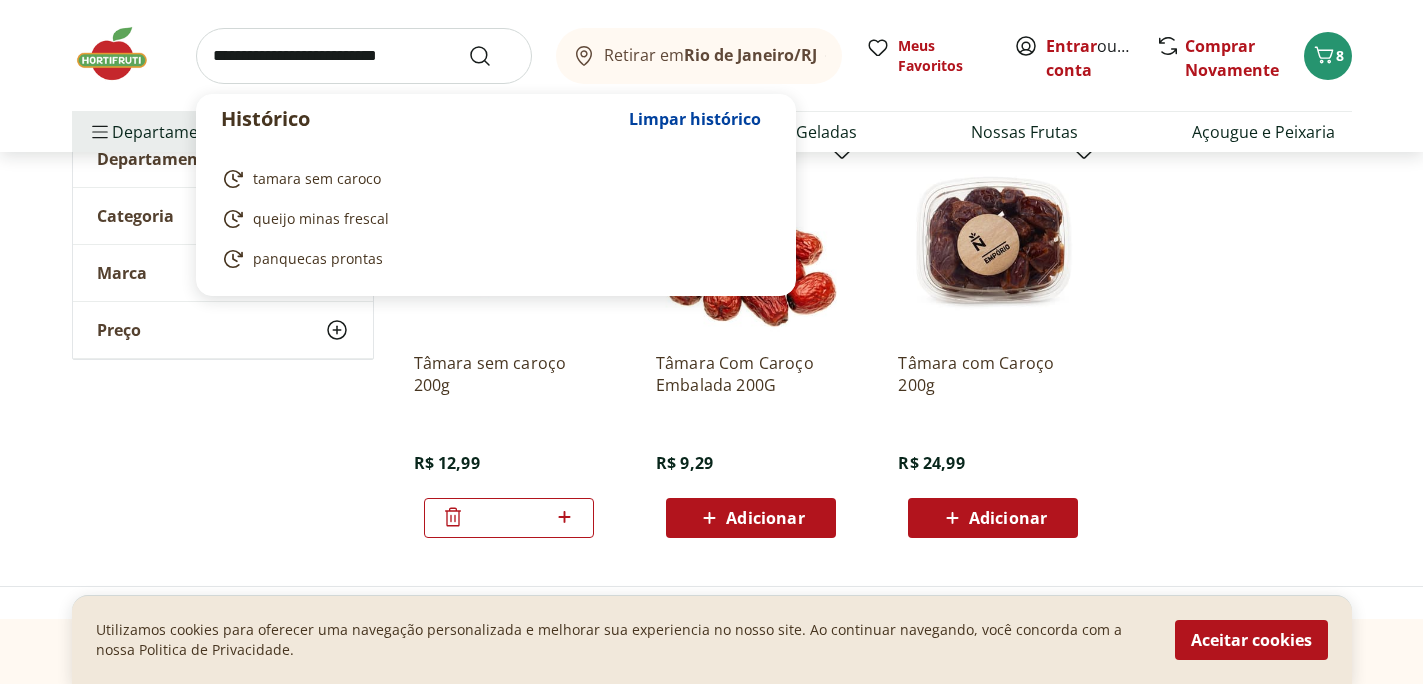 click at bounding box center [364, 56] 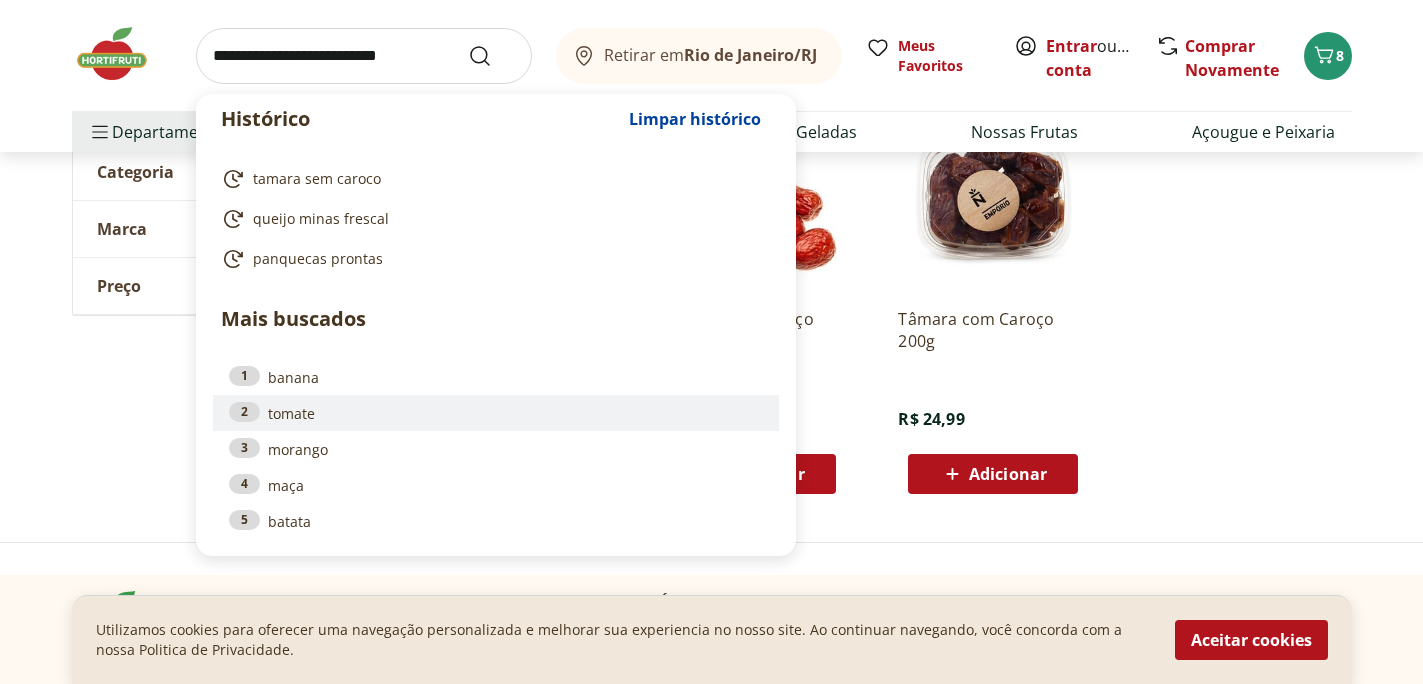 scroll, scrollTop: 314, scrollLeft: 0, axis: vertical 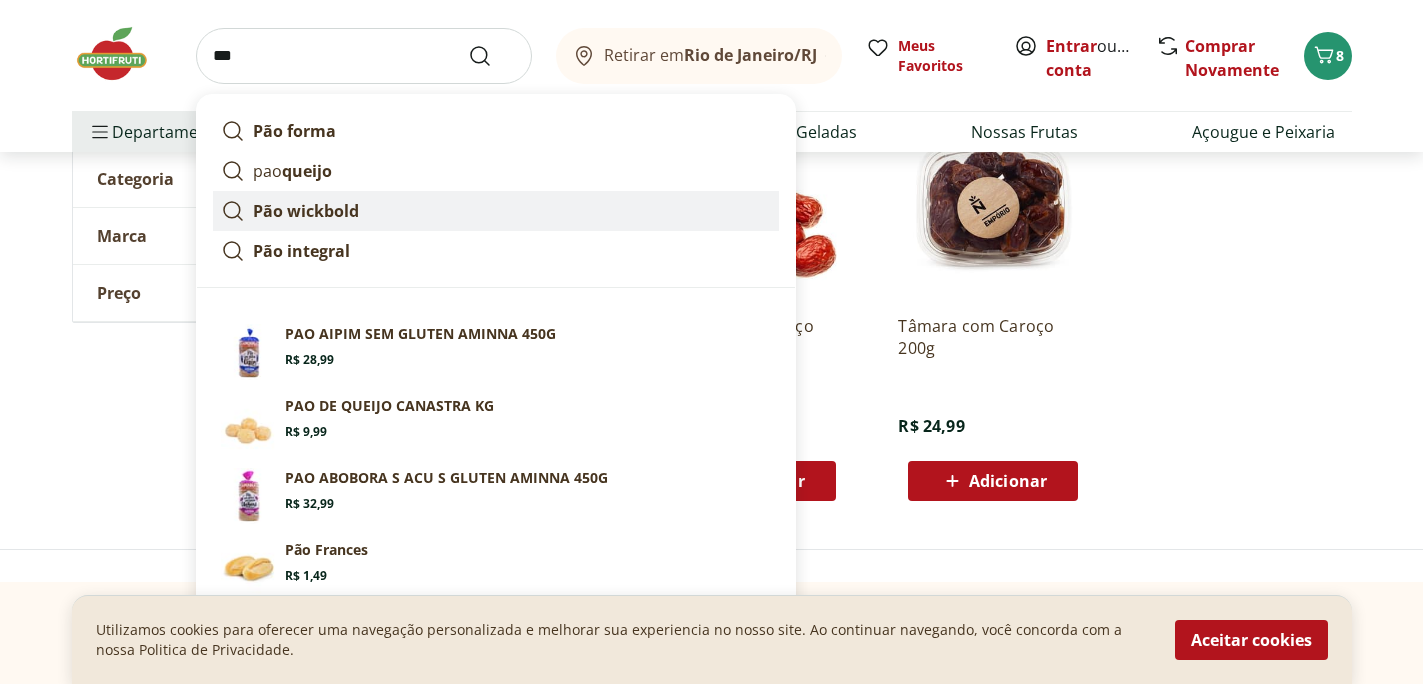 click on "Pão wickbold" at bounding box center (306, 211) 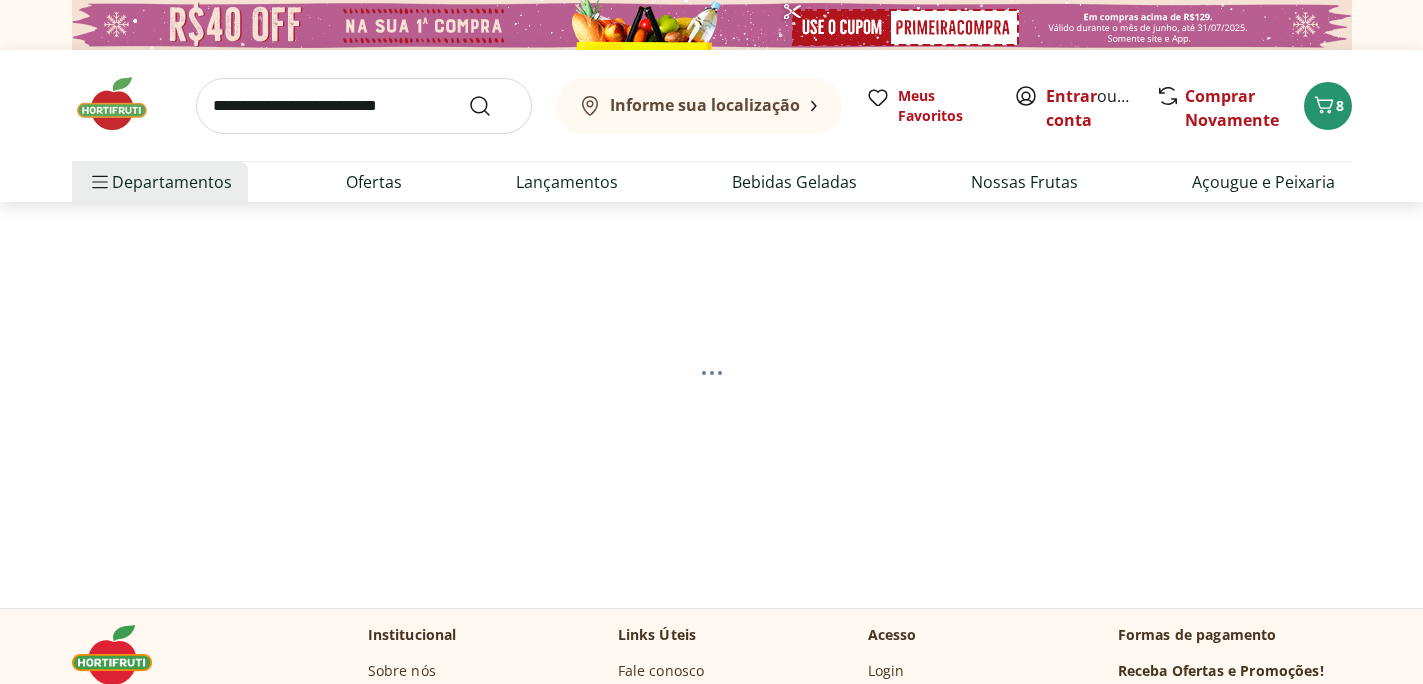 scroll, scrollTop: 0, scrollLeft: 0, axis: both 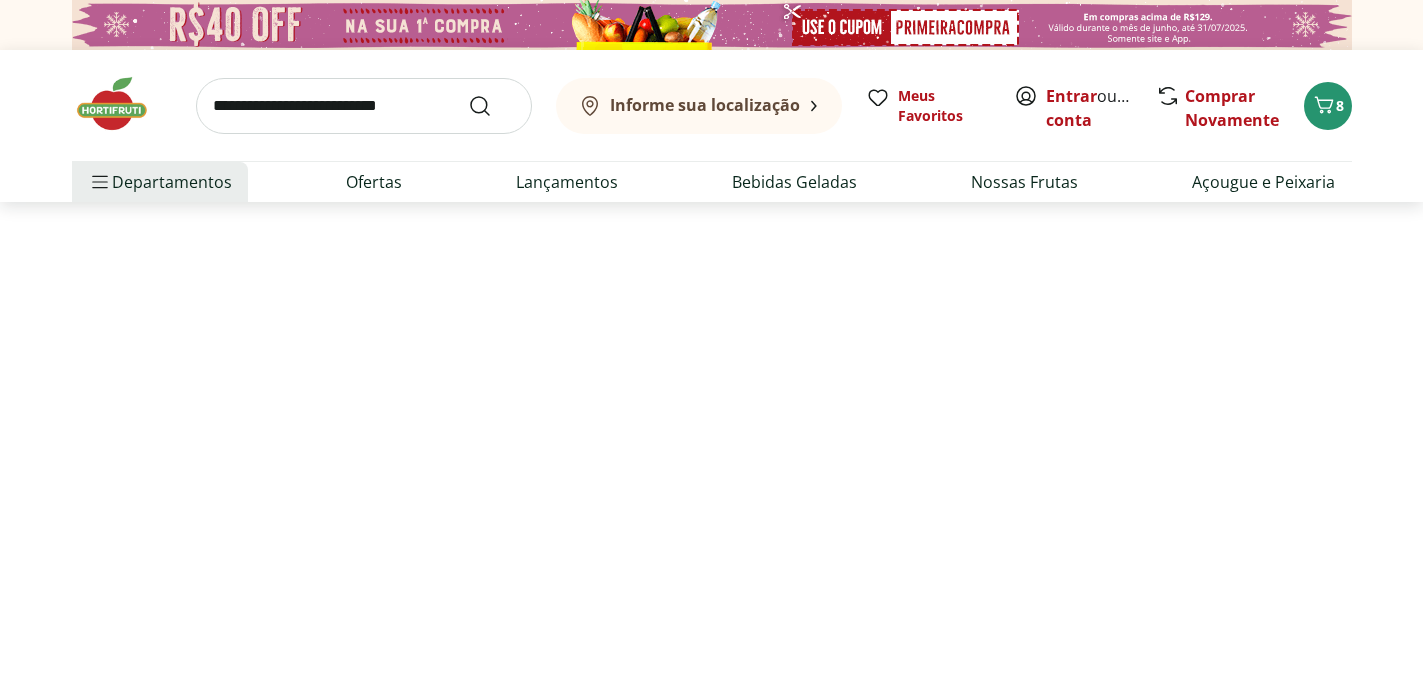 select on "**********" 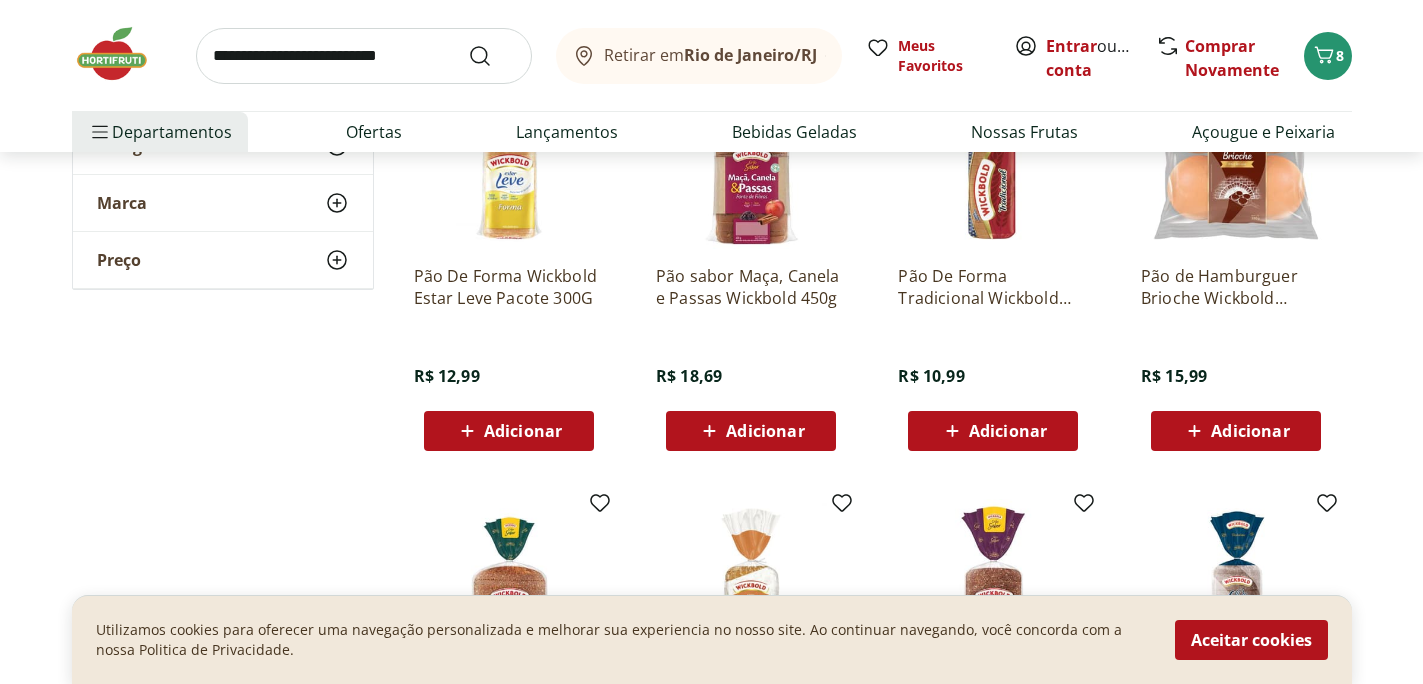 scroll, scrollTop: 817, scrollLeft: 0, axis: vertical 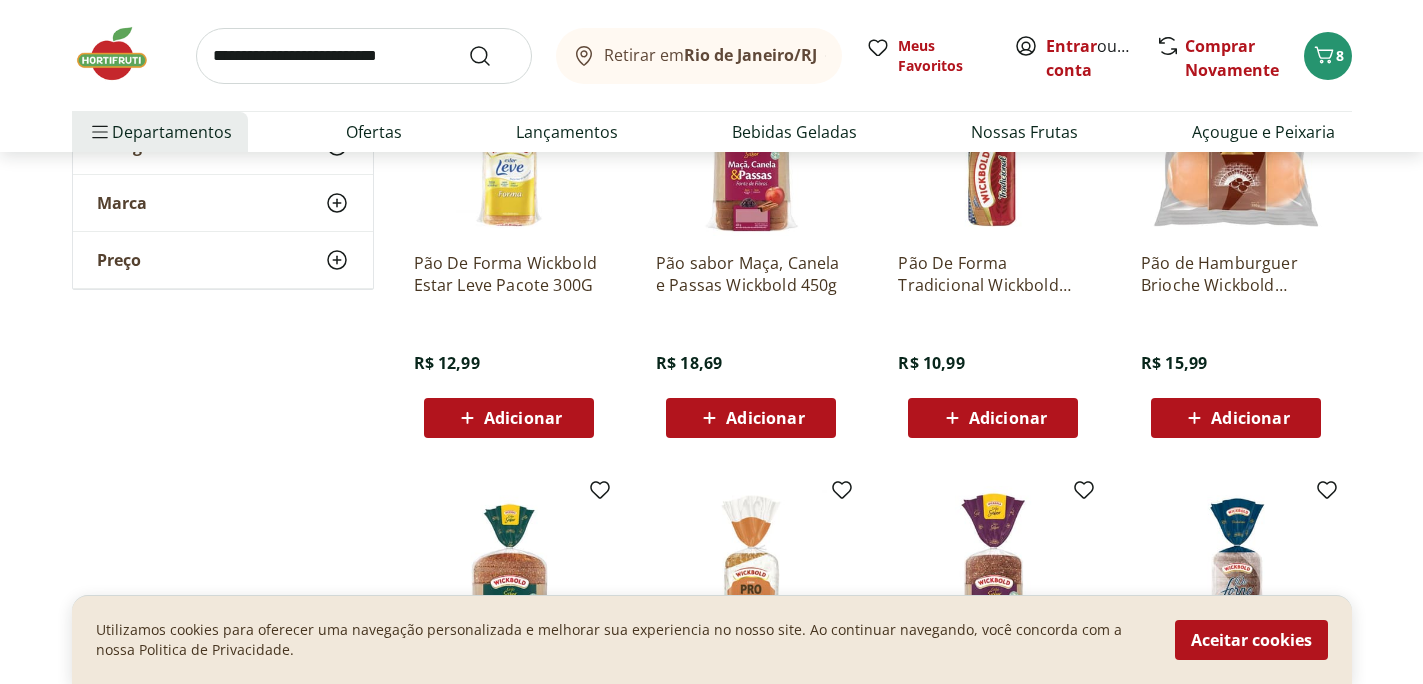 click 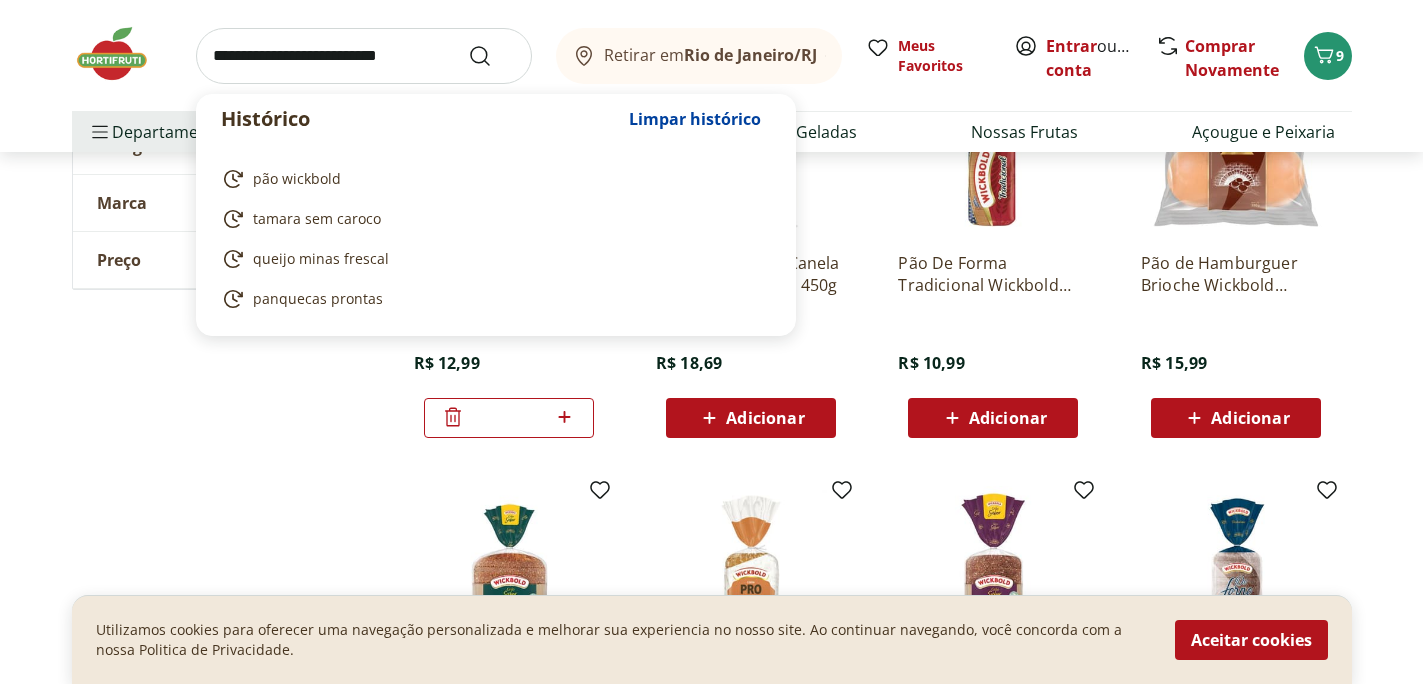 click at bounding box center [364, 56] 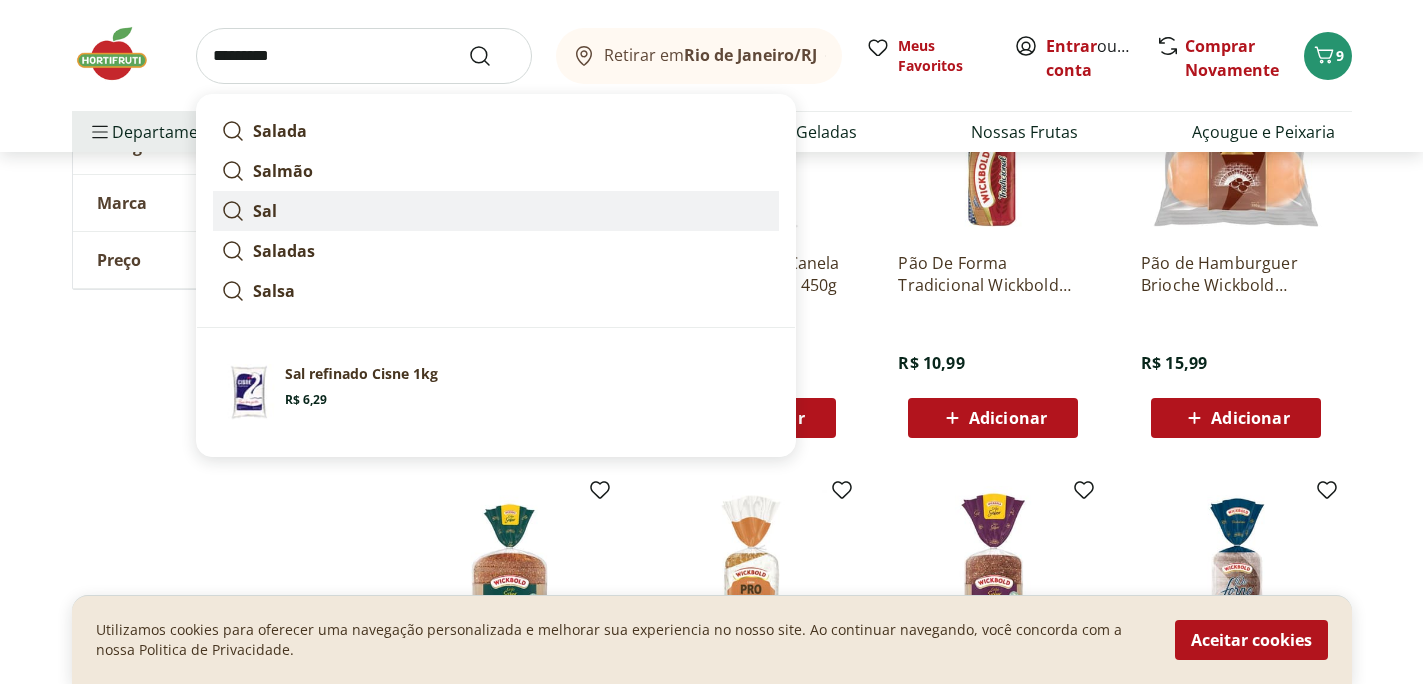 click 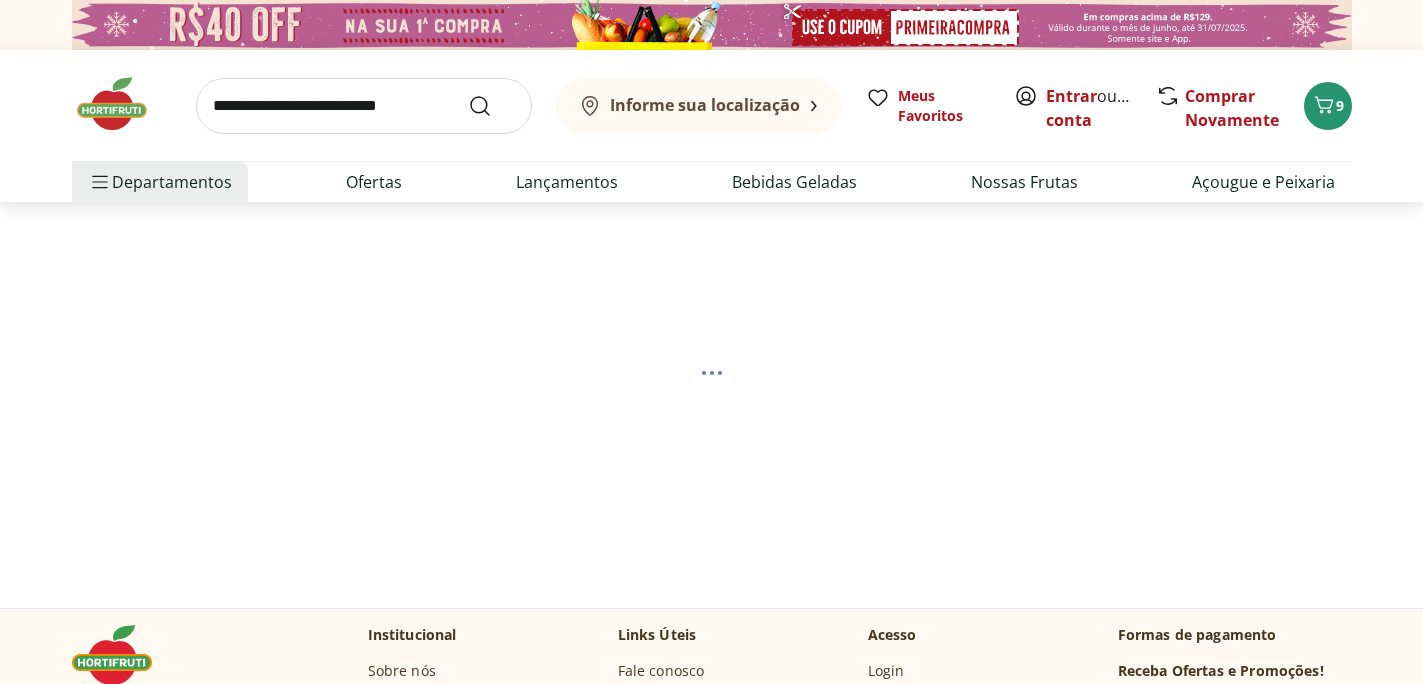 scroll, scrollTop: 0, scrollLeft: 0, axis: both 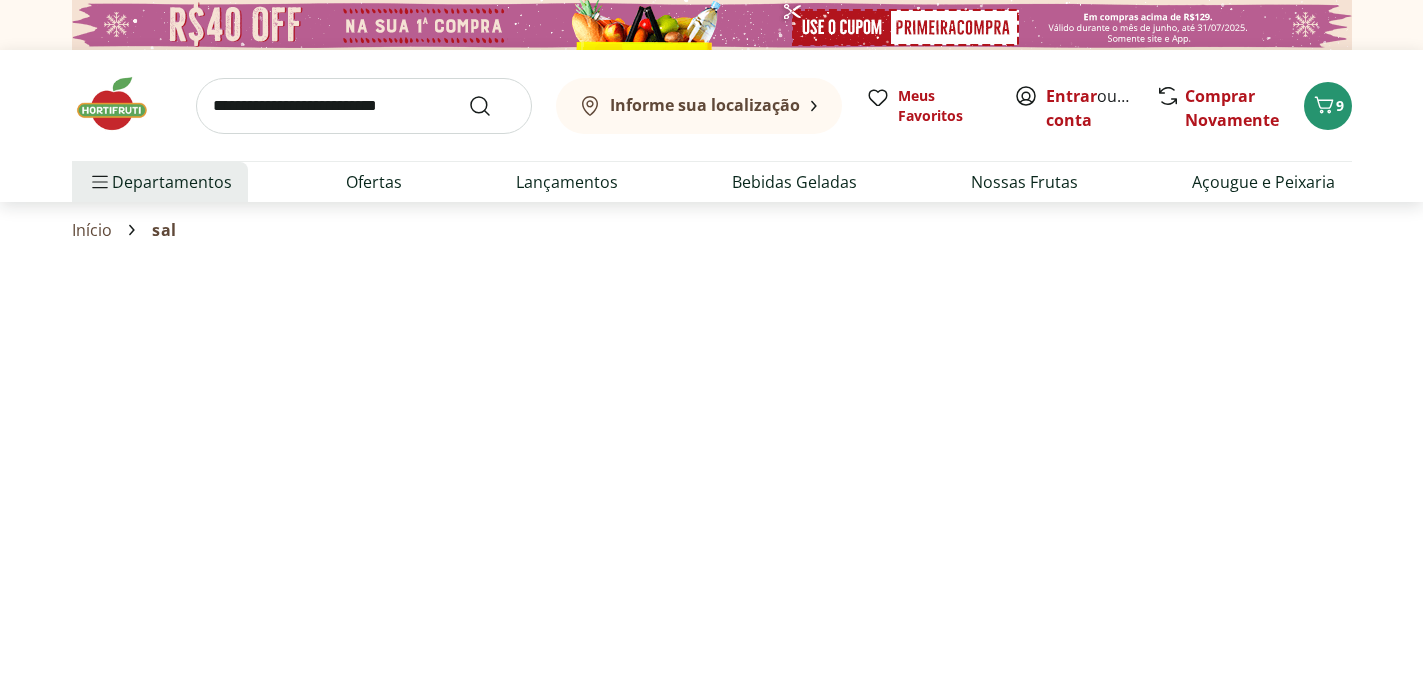 select on "**********" 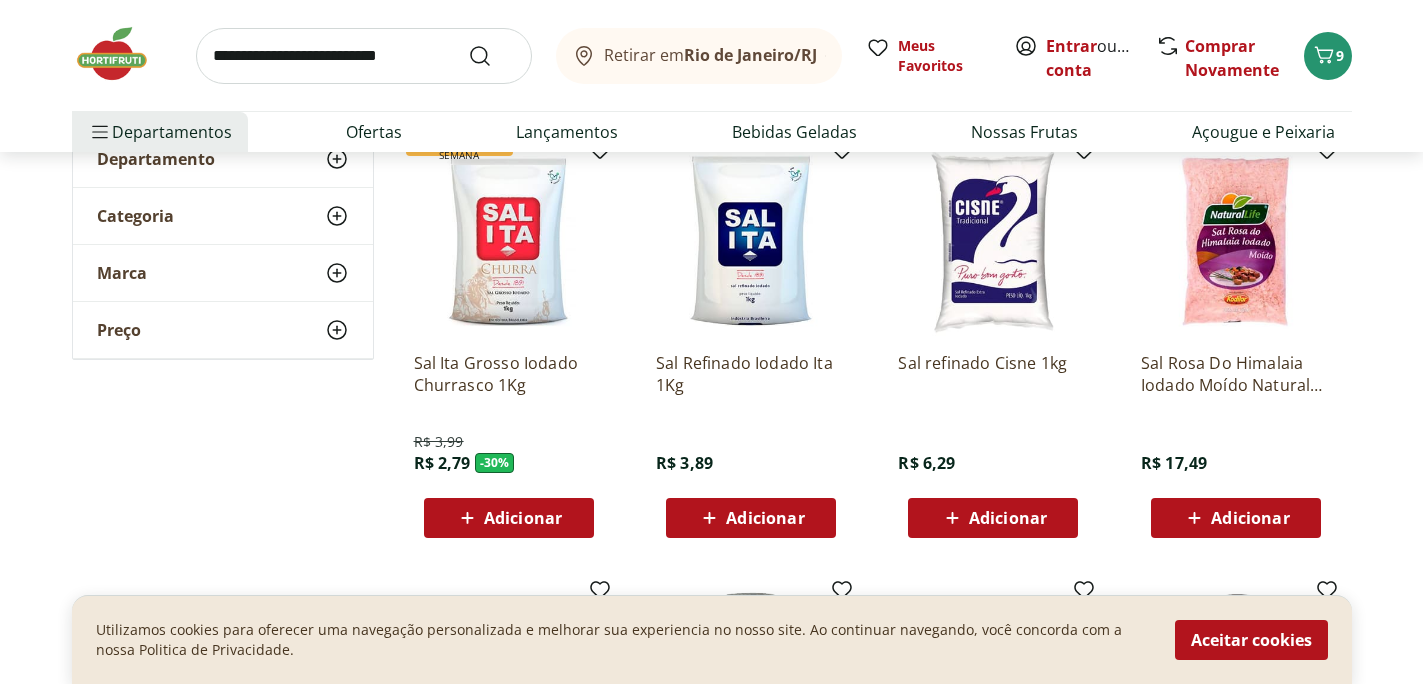 scroll, scrollTop: 303, scrollLeft: 0, axis: vertical 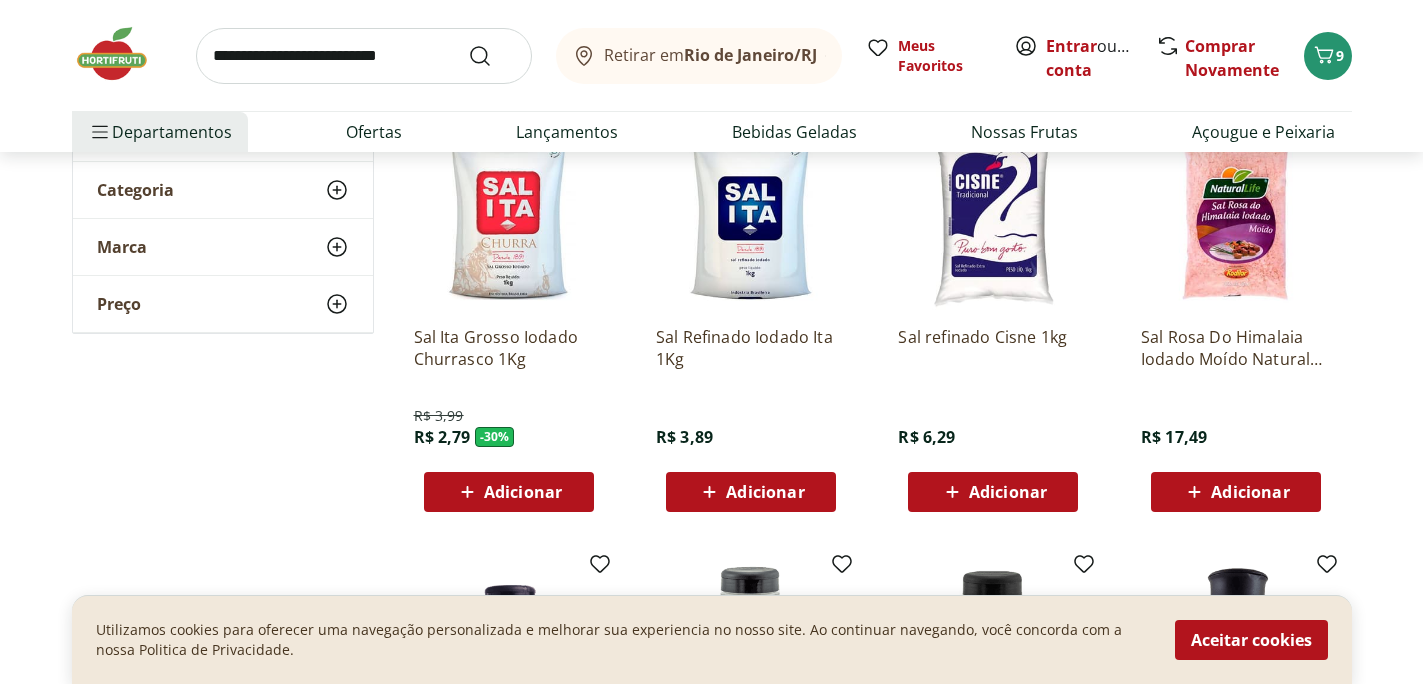 click 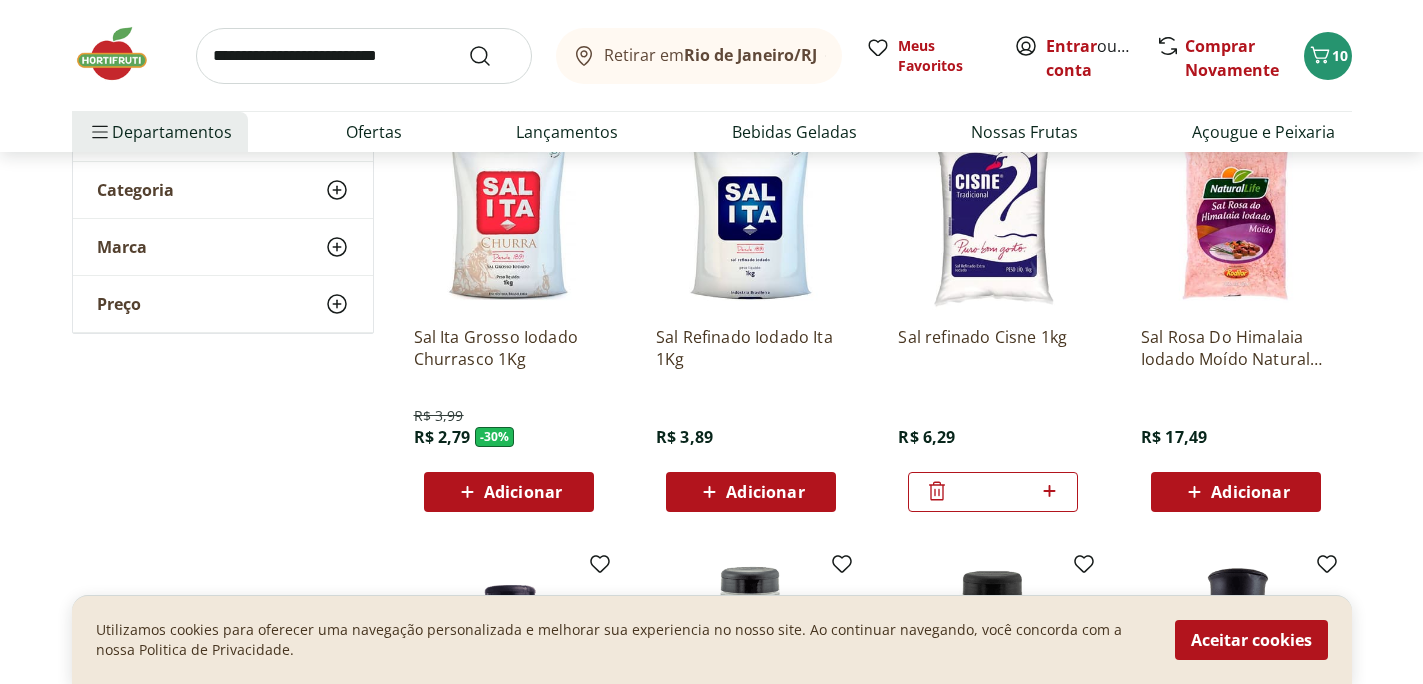 click at bounding box center [364, 56] 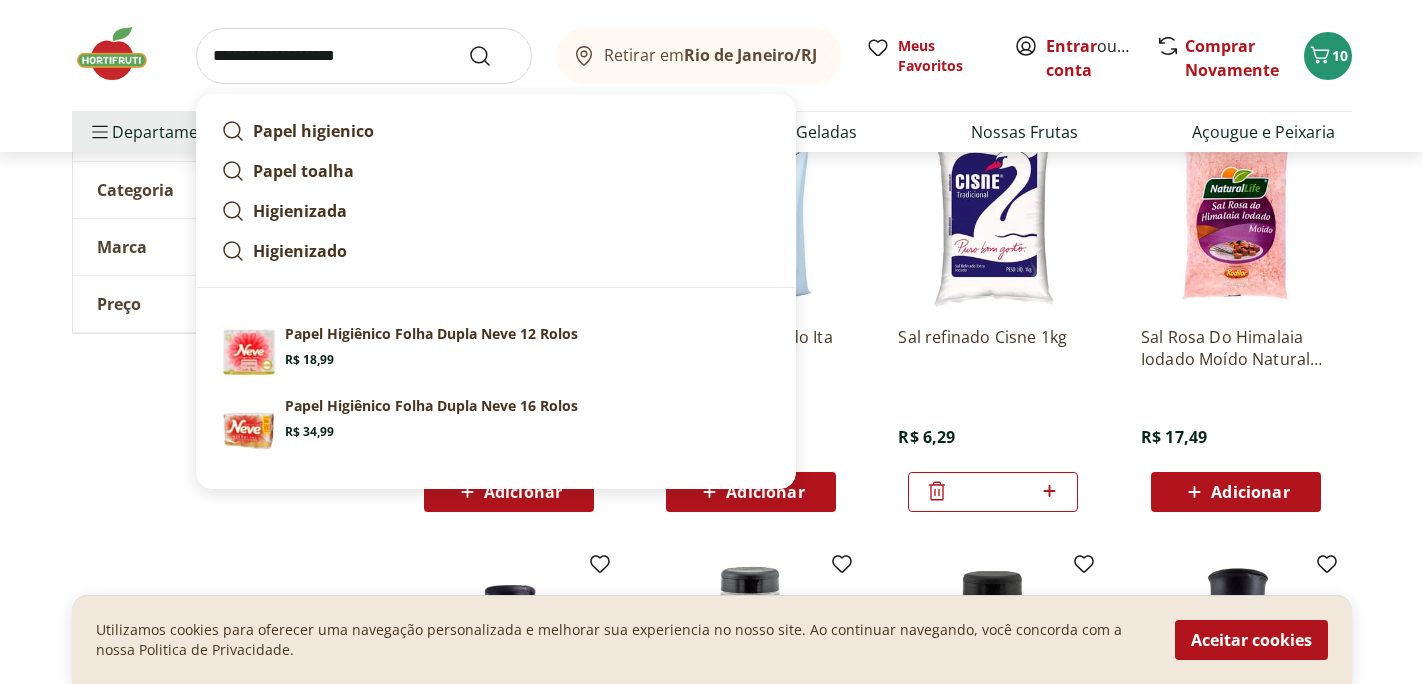 type on "**********" 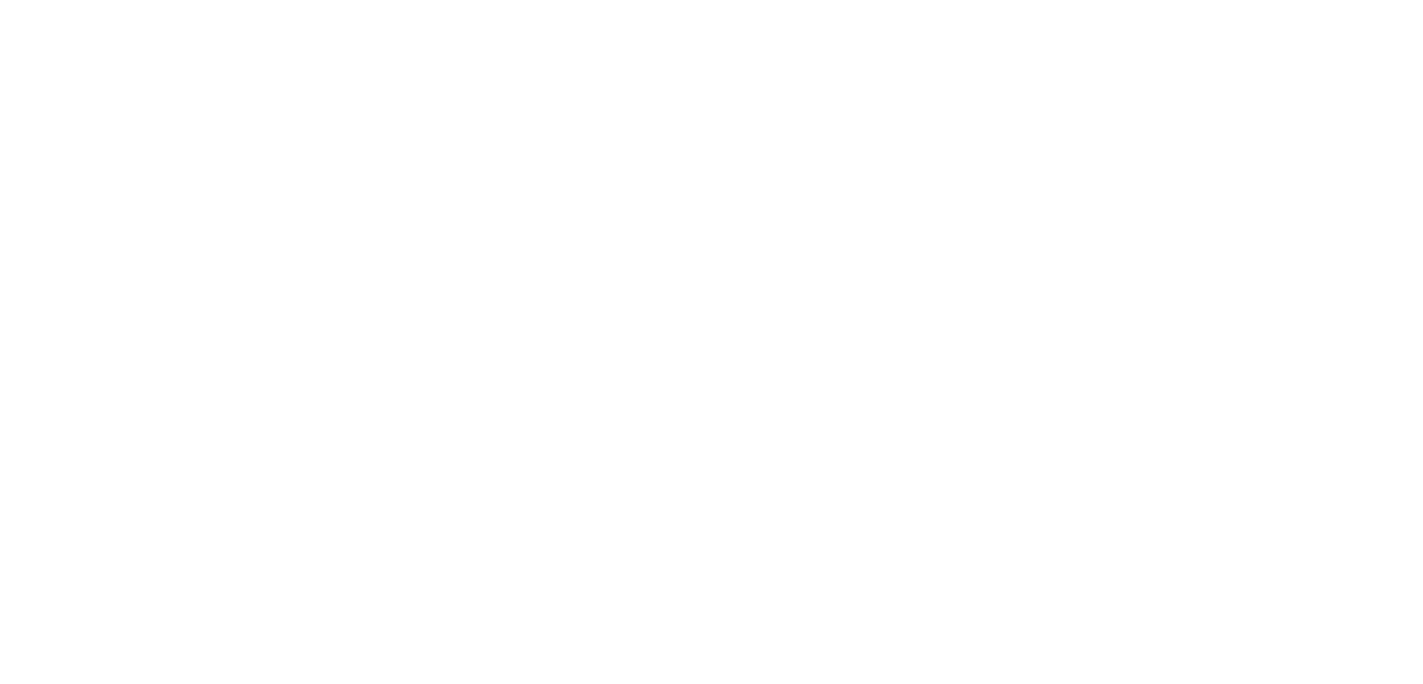 scroll, scrollTop: 0, scrollLeft: 0, axis: both 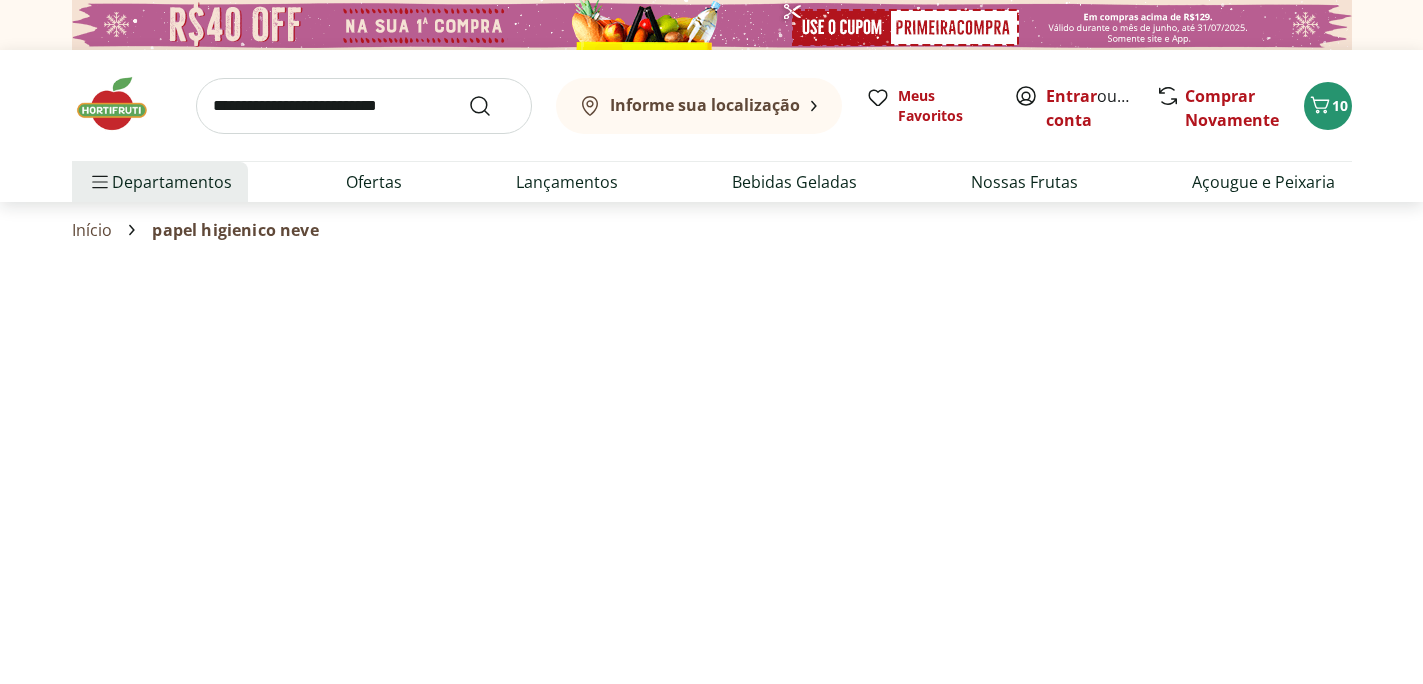 select on "**********" 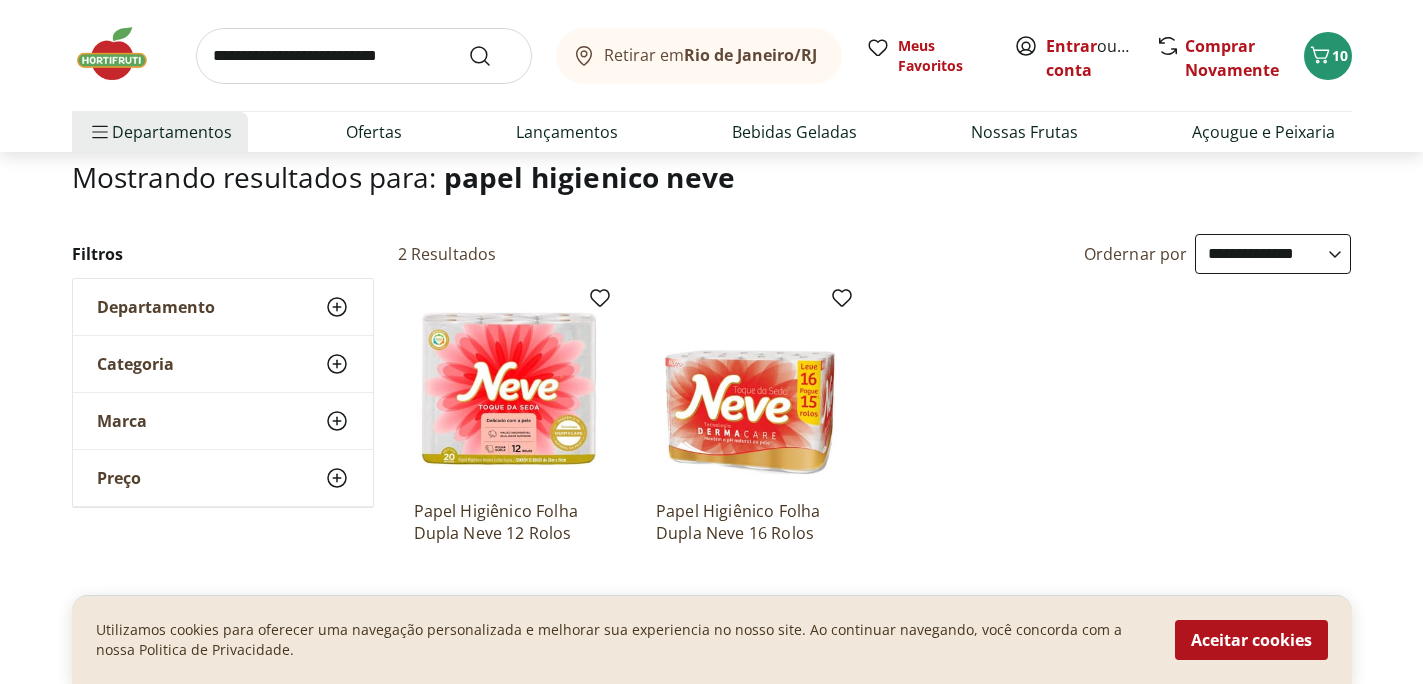 scroll, scrollTop: 244, scrollLeft: 0, axis: vertical 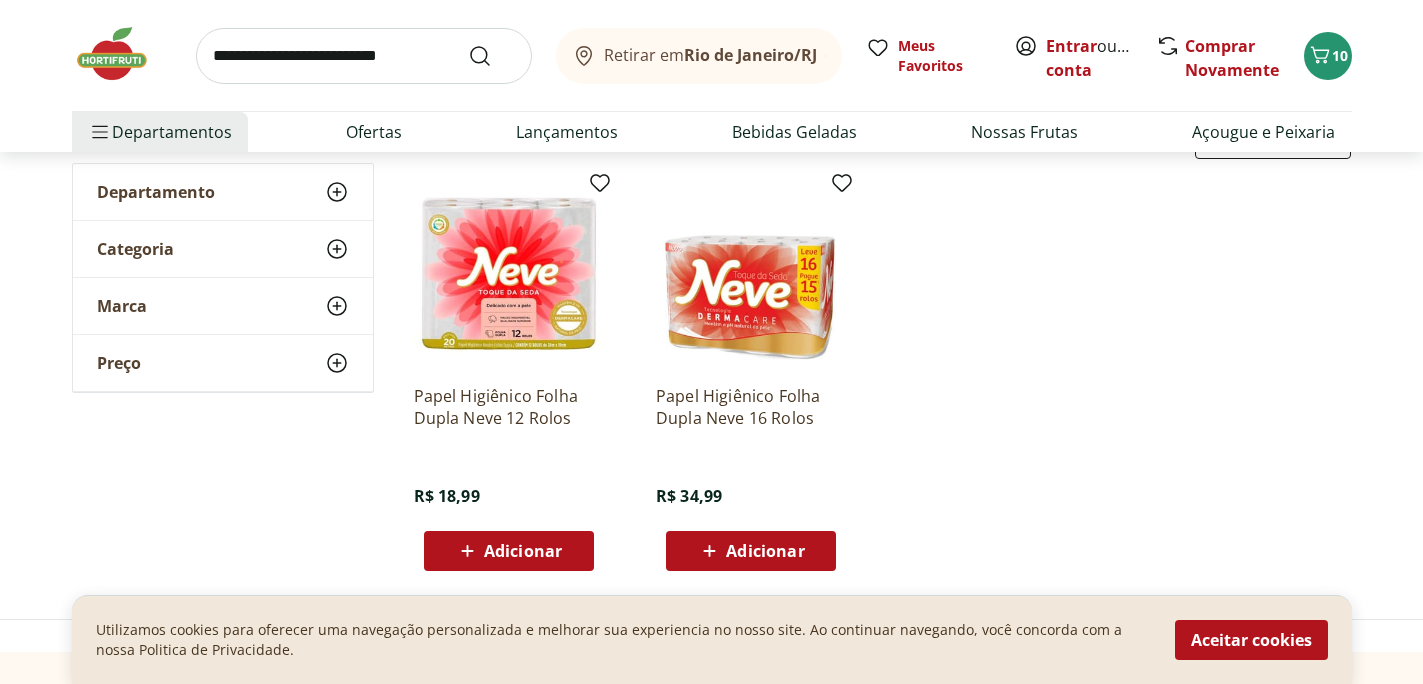 click 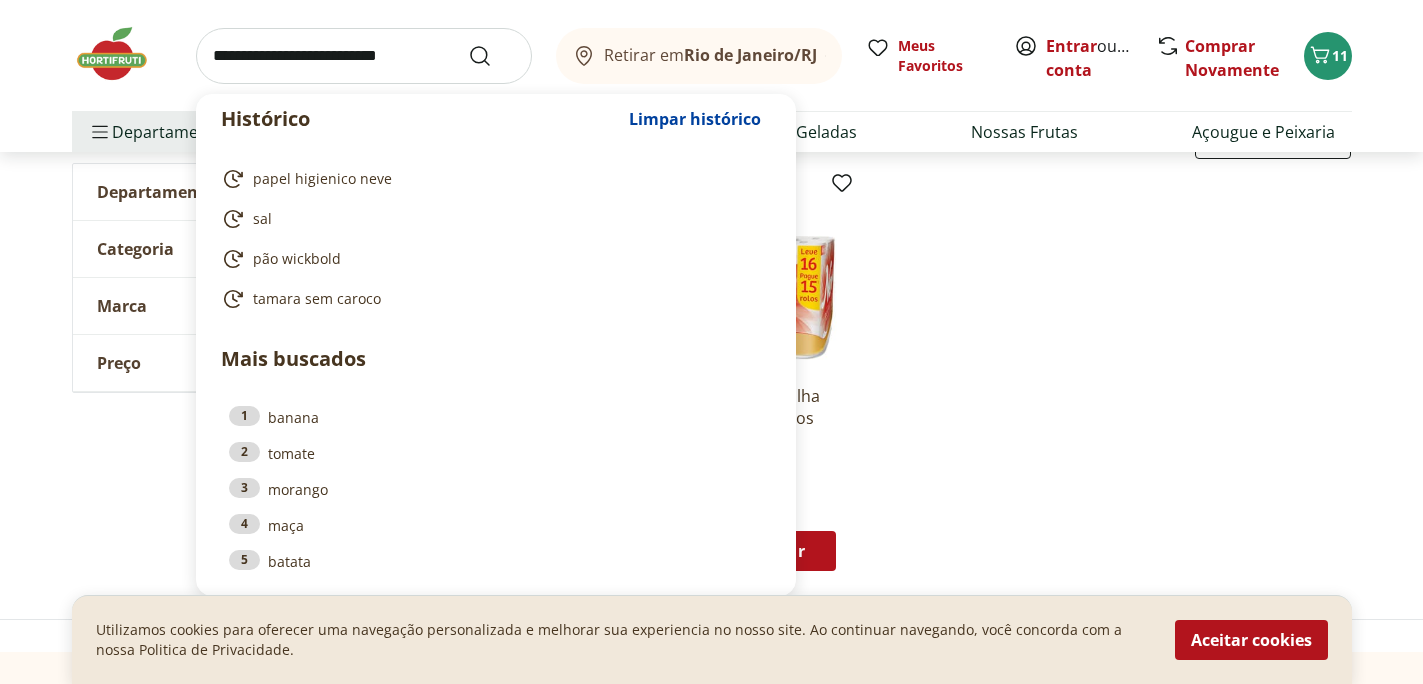 click at bounding box center (364, 56) 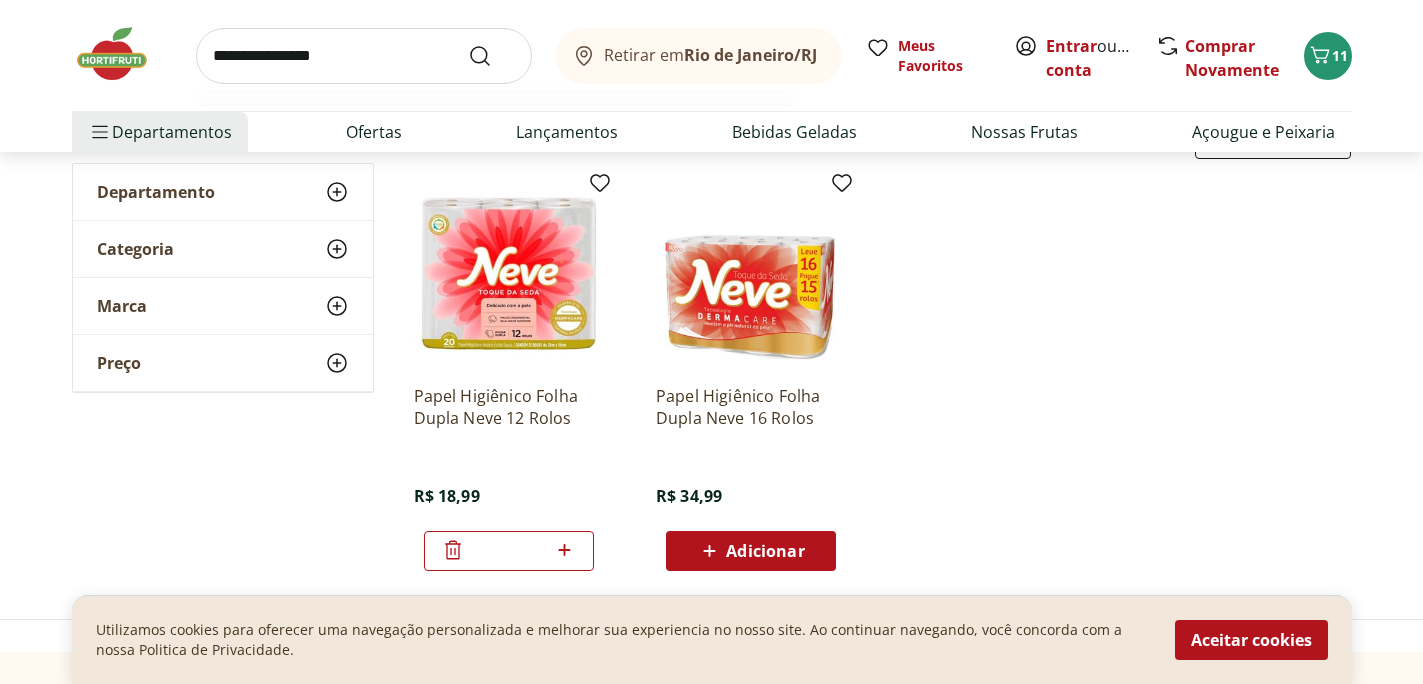 type on "**********" 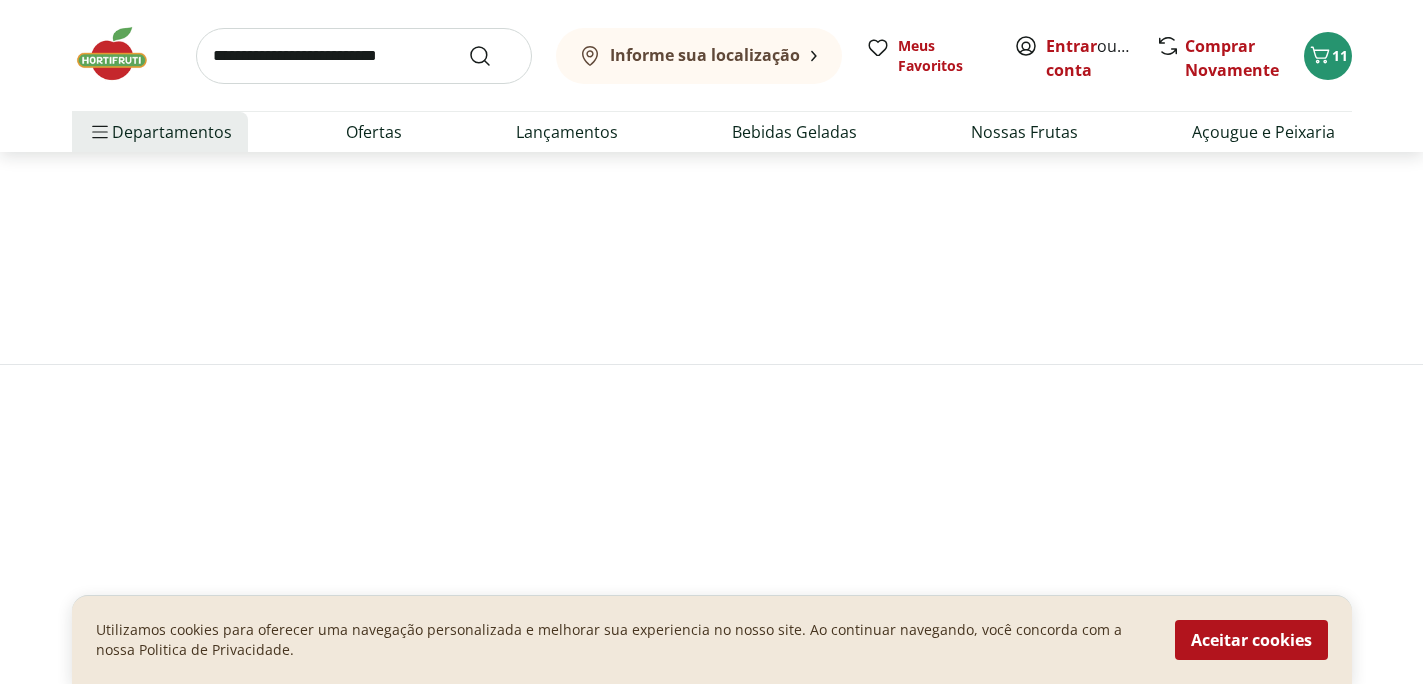 scroll, scrollTop: 0, scrollLeft: 0, axis: both 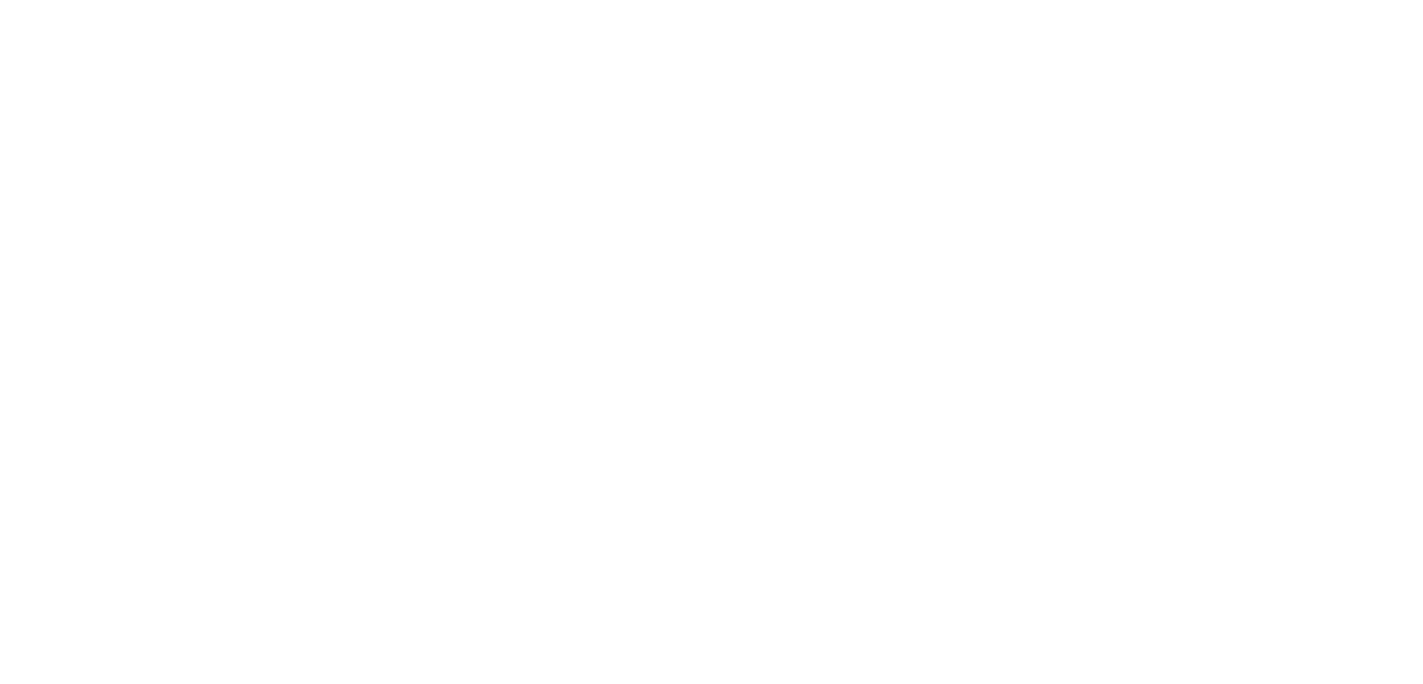 select on "**********" 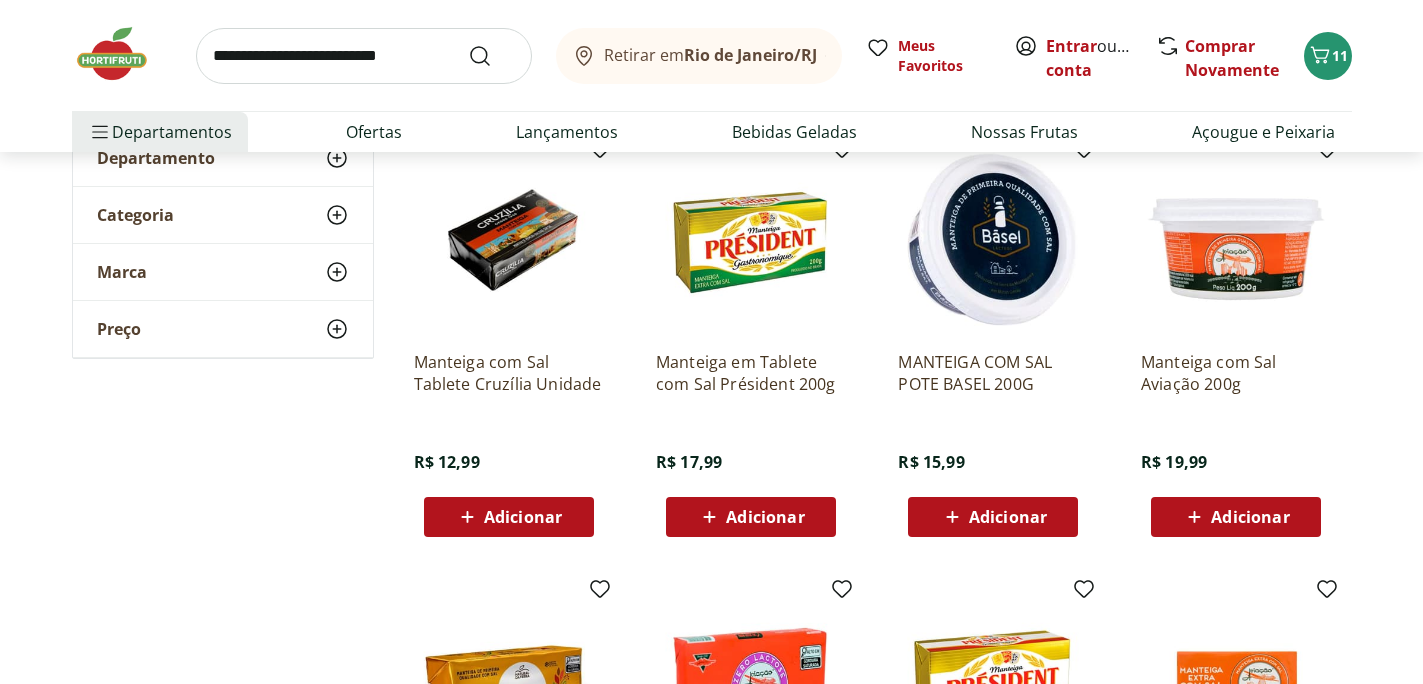 scroll, scrollTop: 224, scrollLeft: 0, axis: vertical 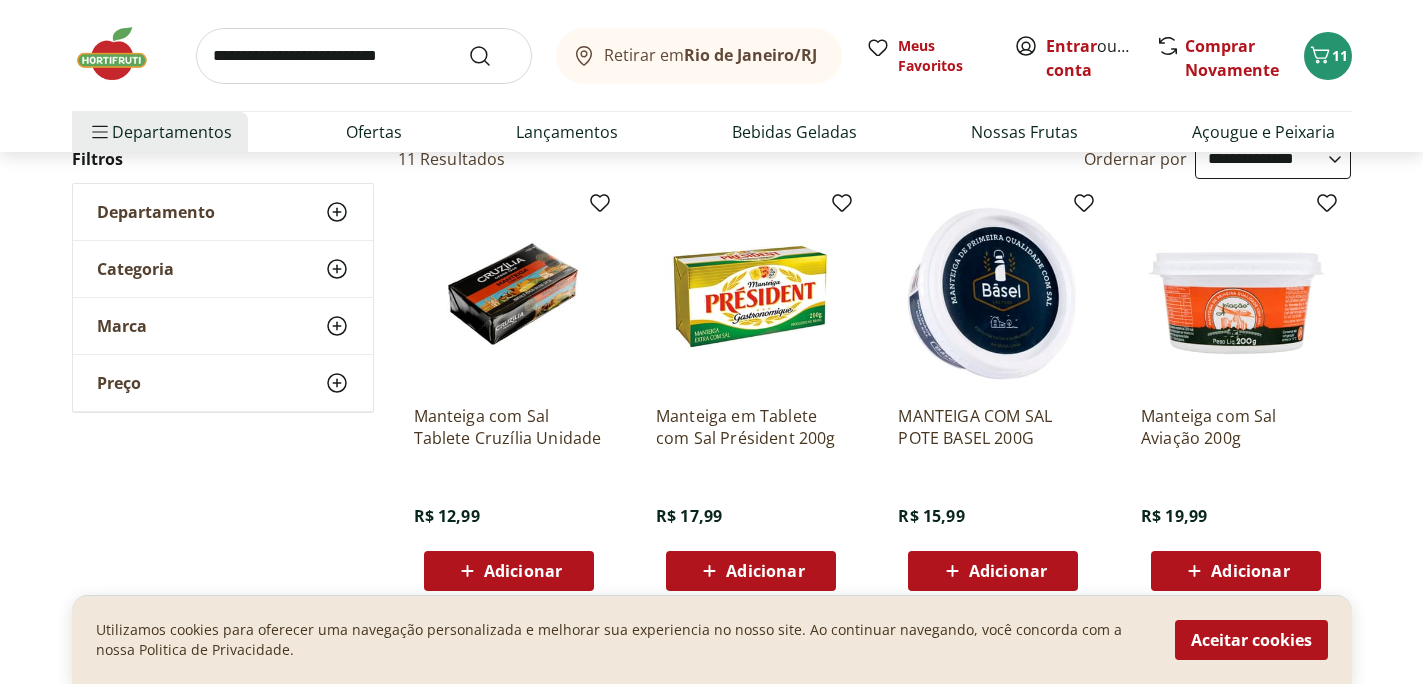 click 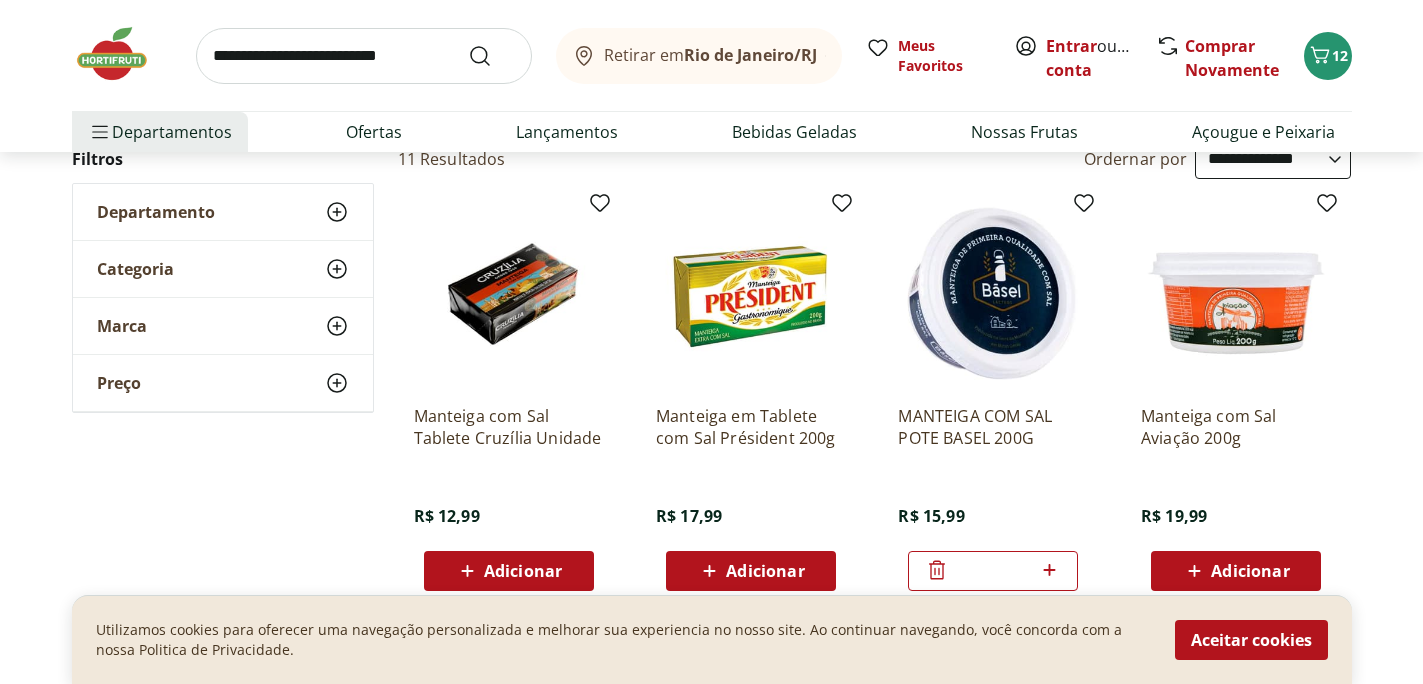 click 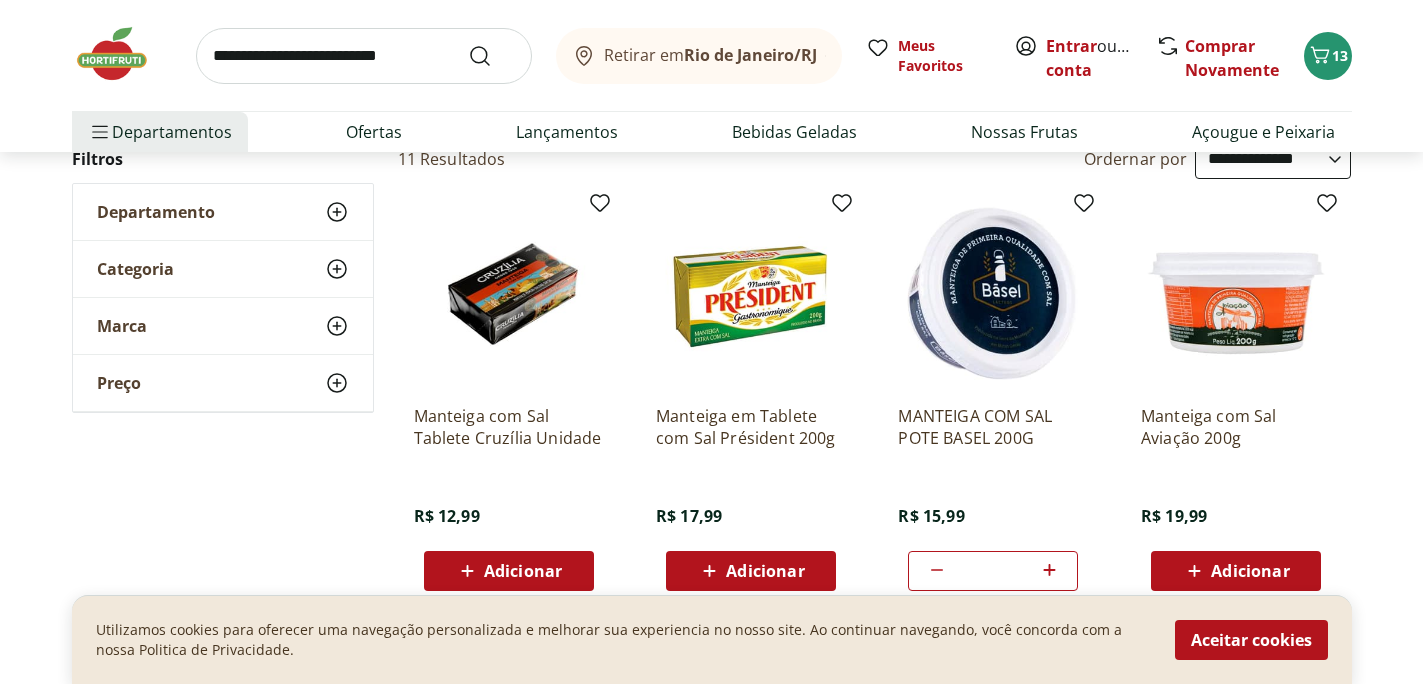 click 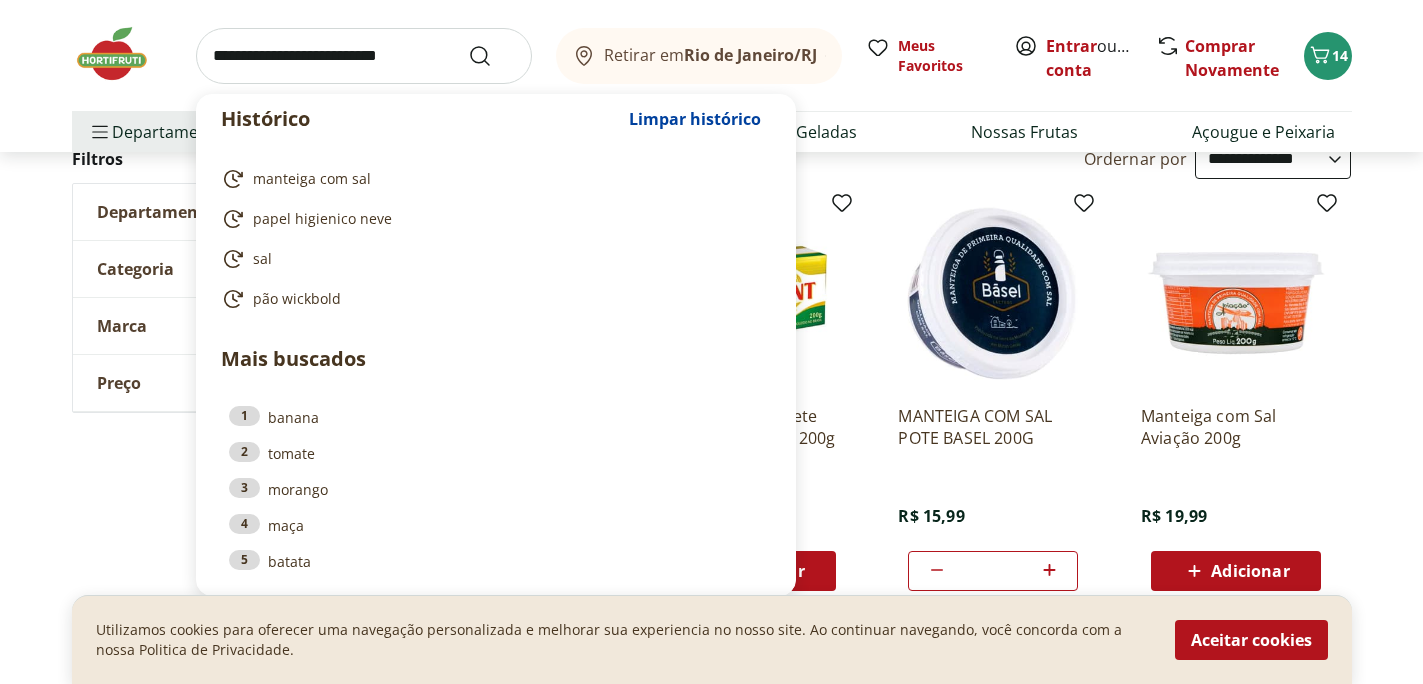 click at bounding box center [364, 56] 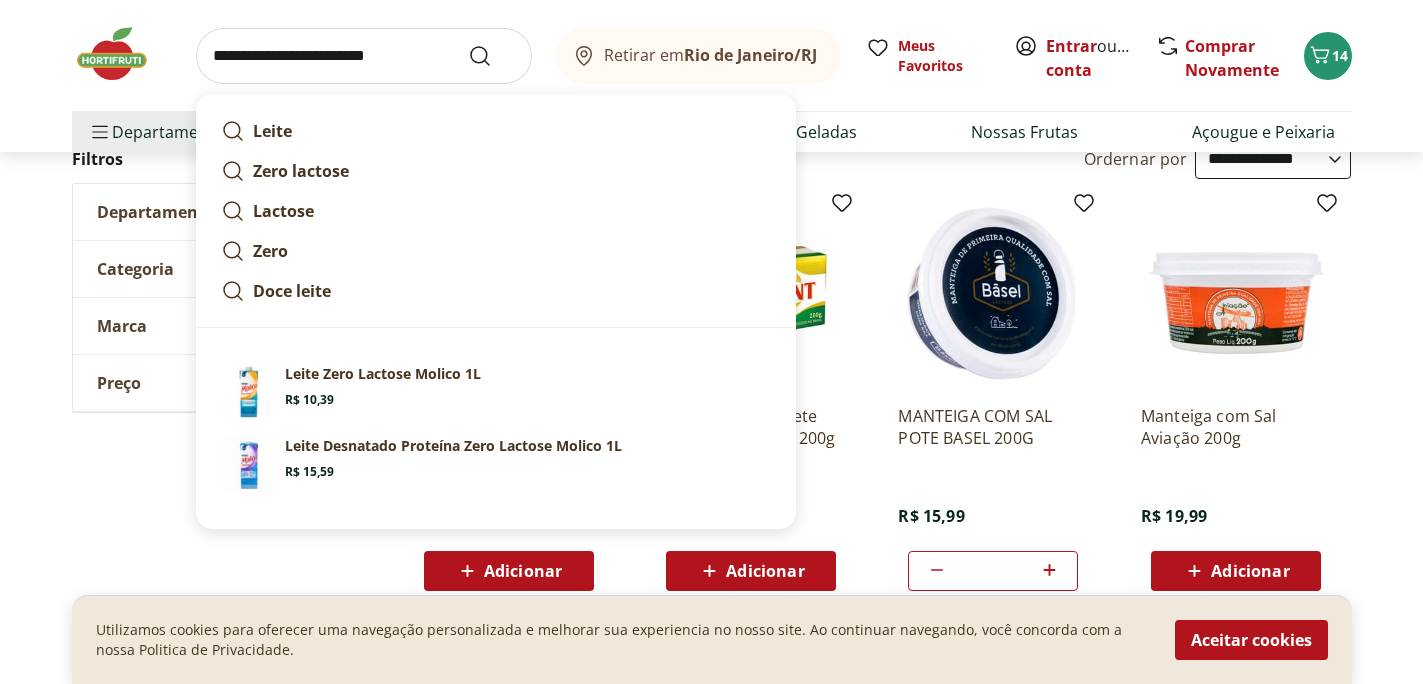 type on "**********" 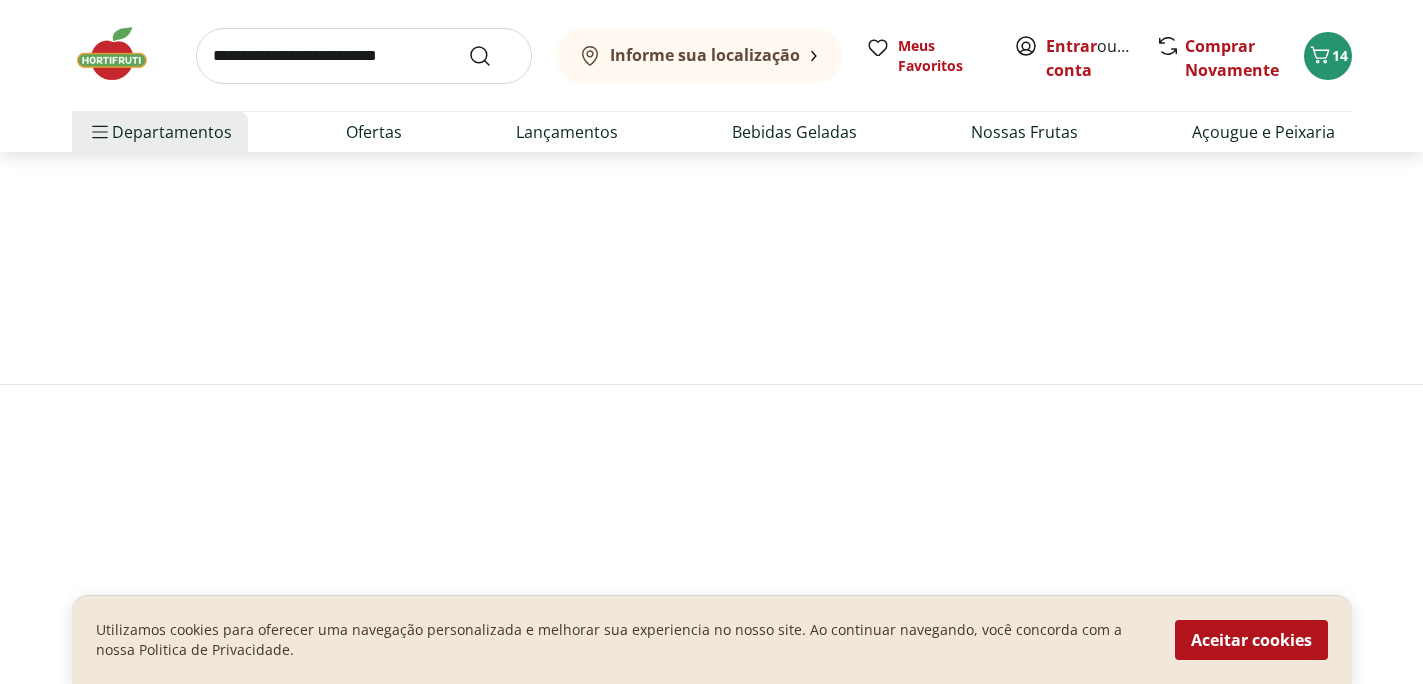 scroll, scrollTop: 0, scrollLeft: 0, axis: both 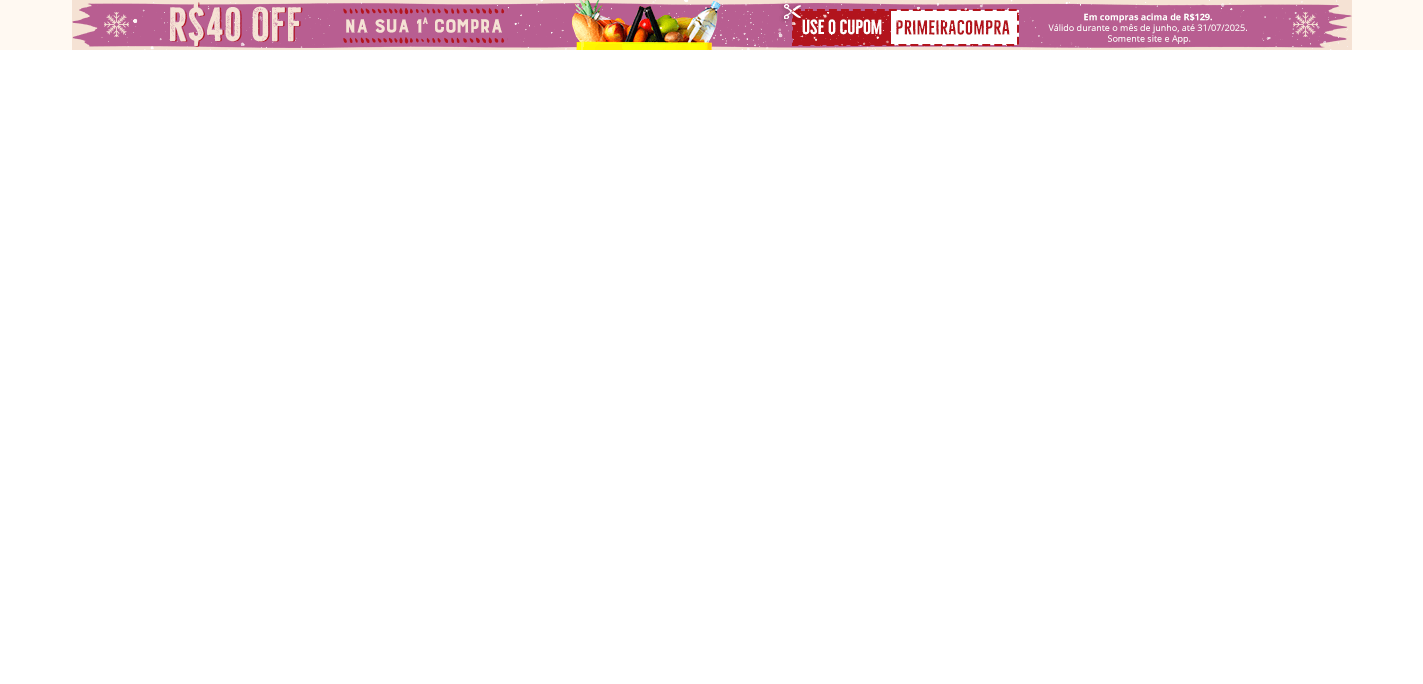 select on "**********" 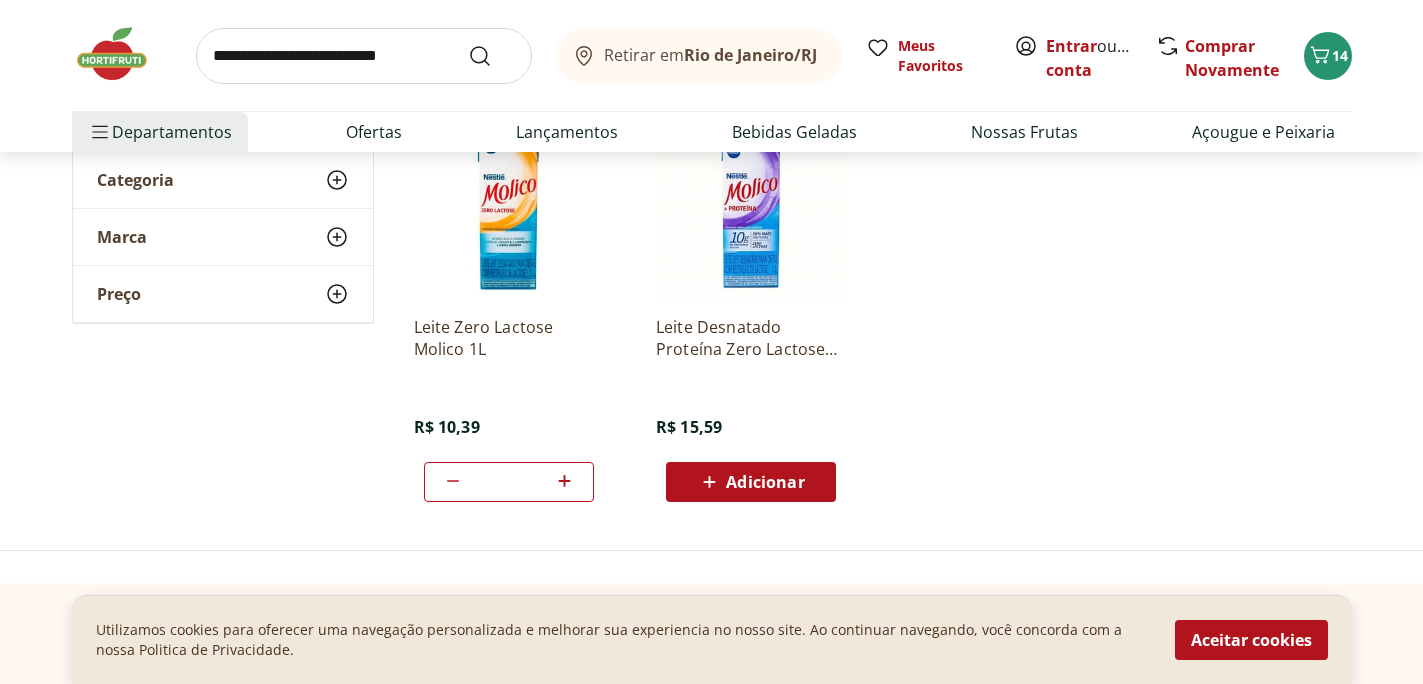 scroll, scrollTop: 315, scrollLeft: 0, axis: vertical 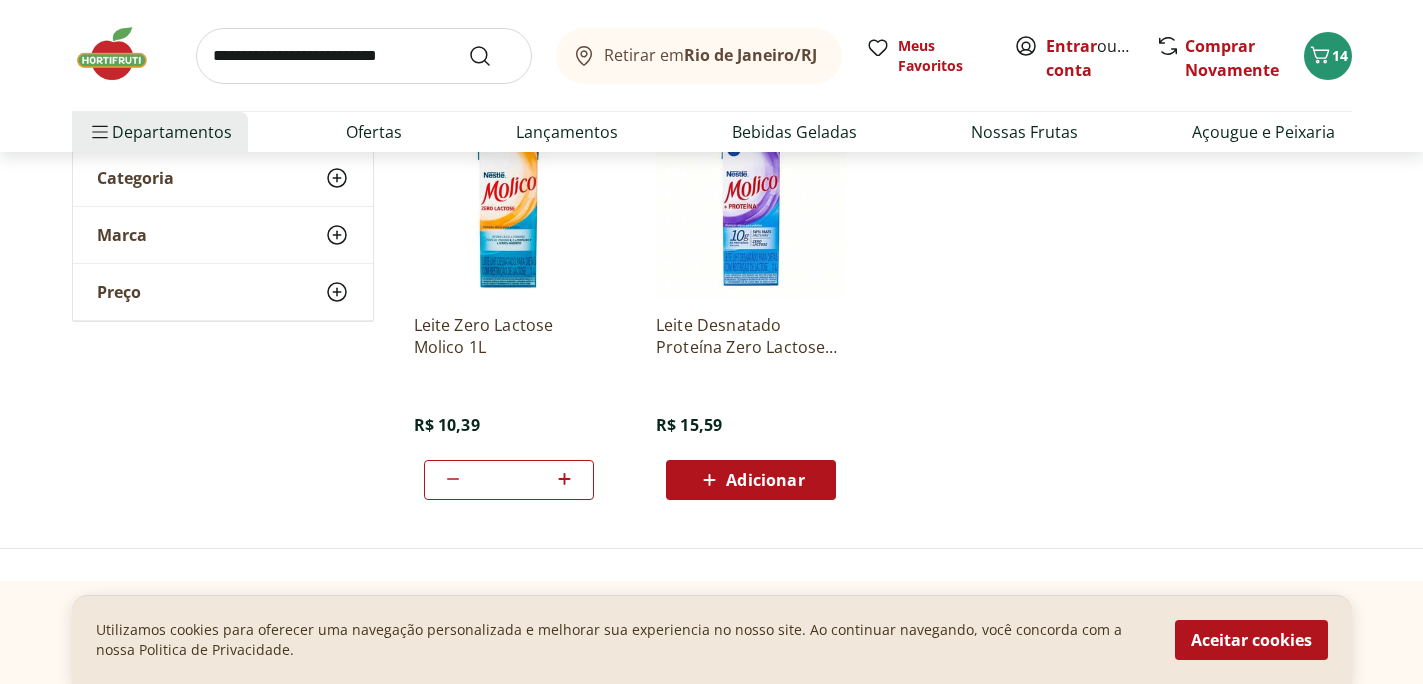 click 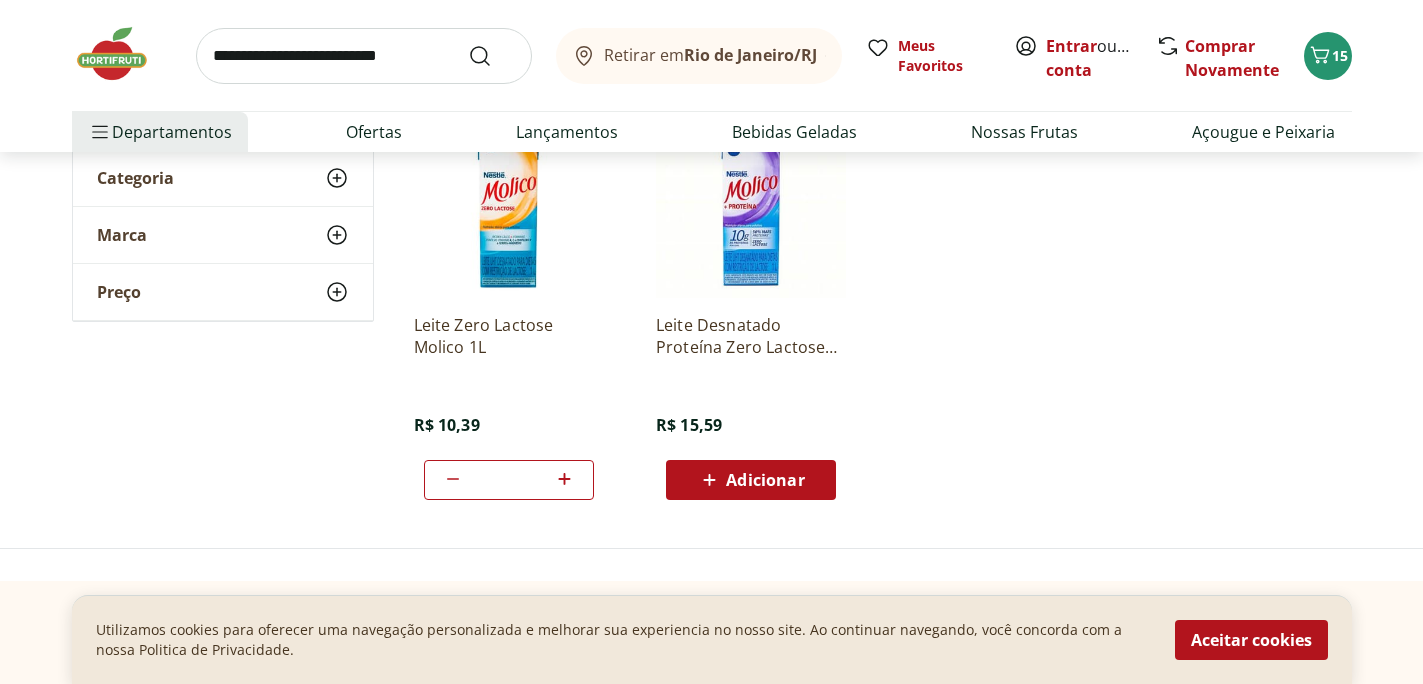 click 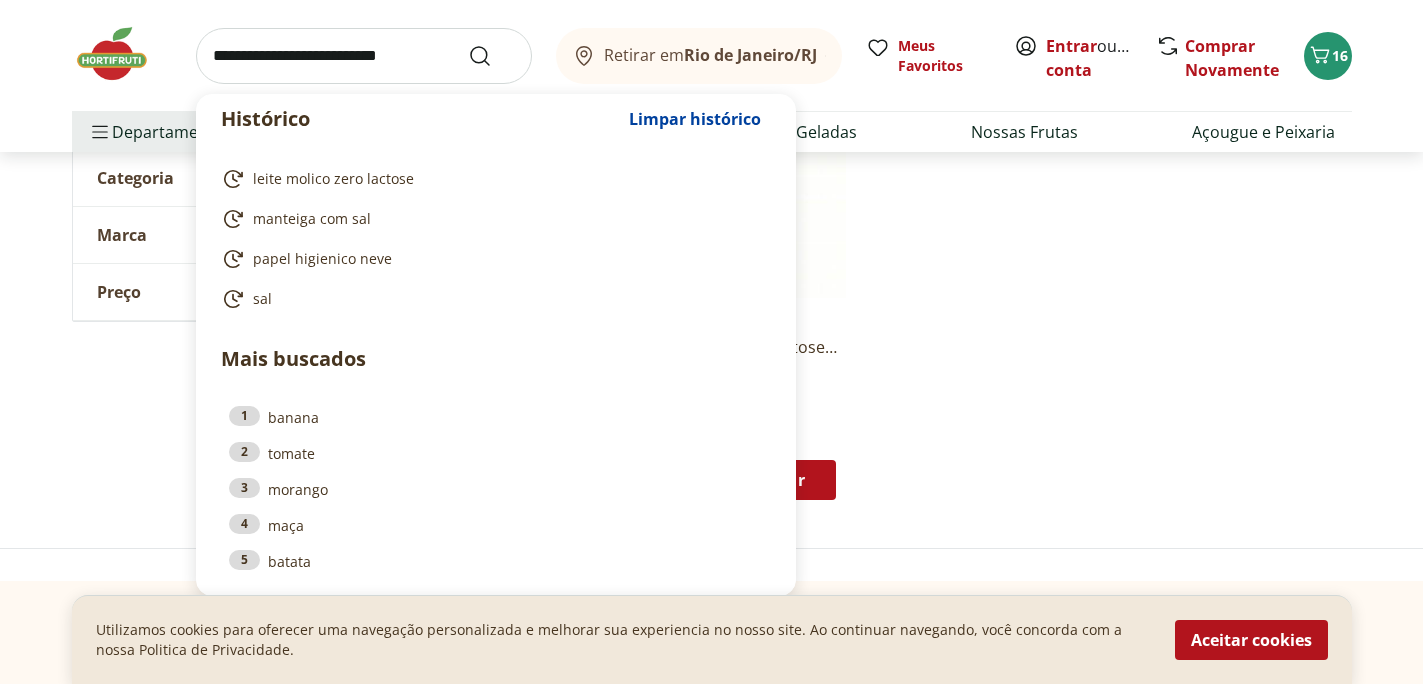 click at bounding box center [364, 56] 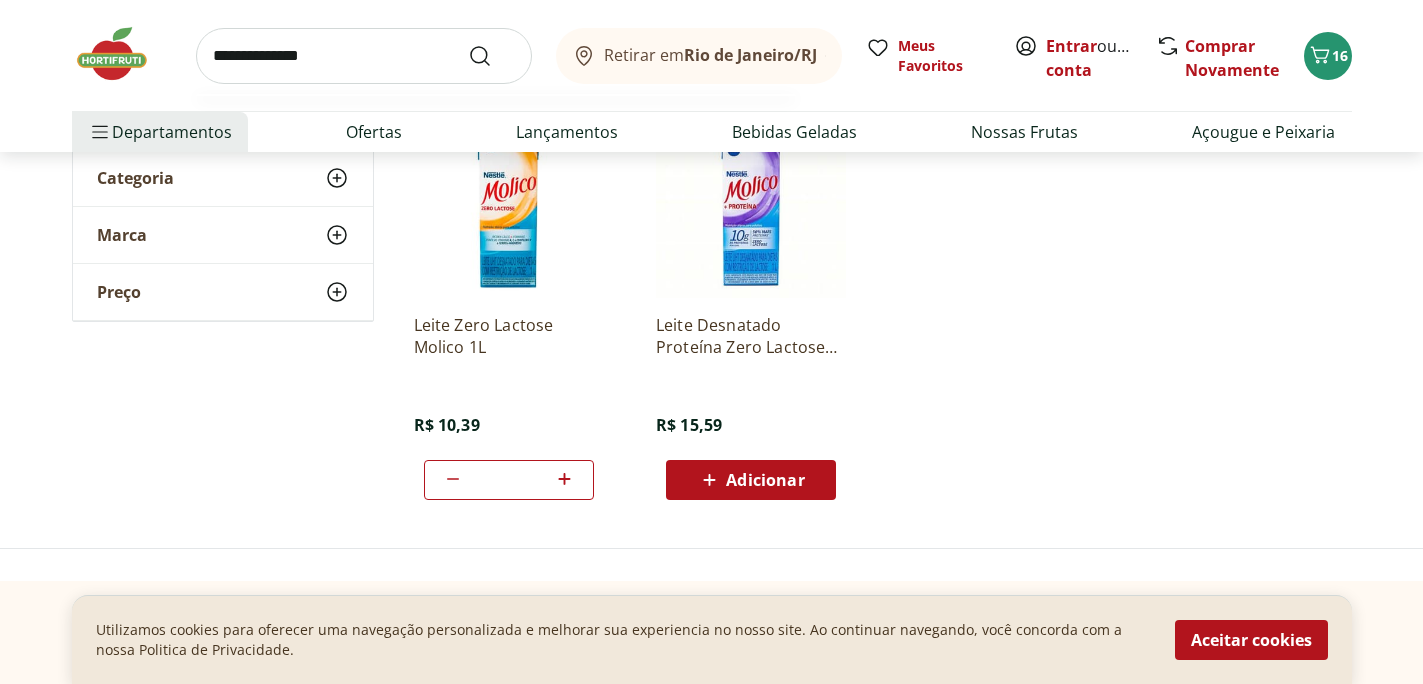 type on "**********" 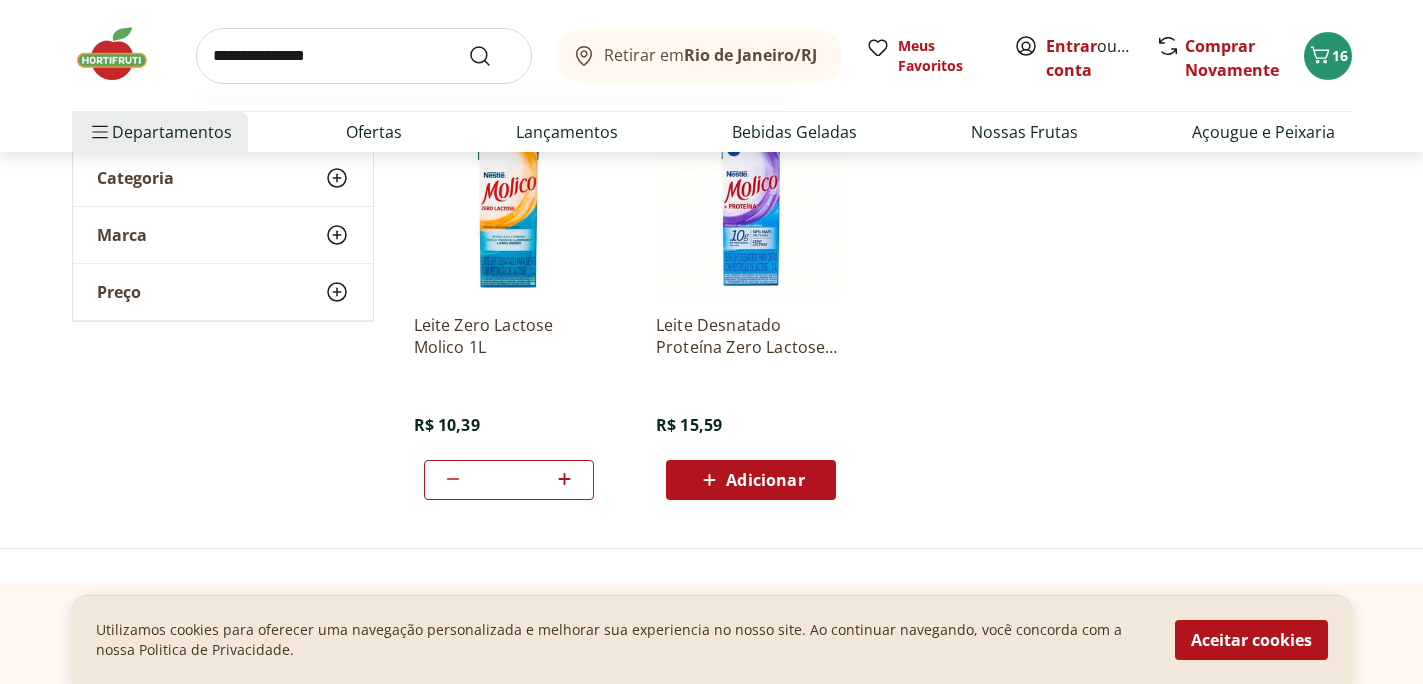 click at bounding box center (492, 56) 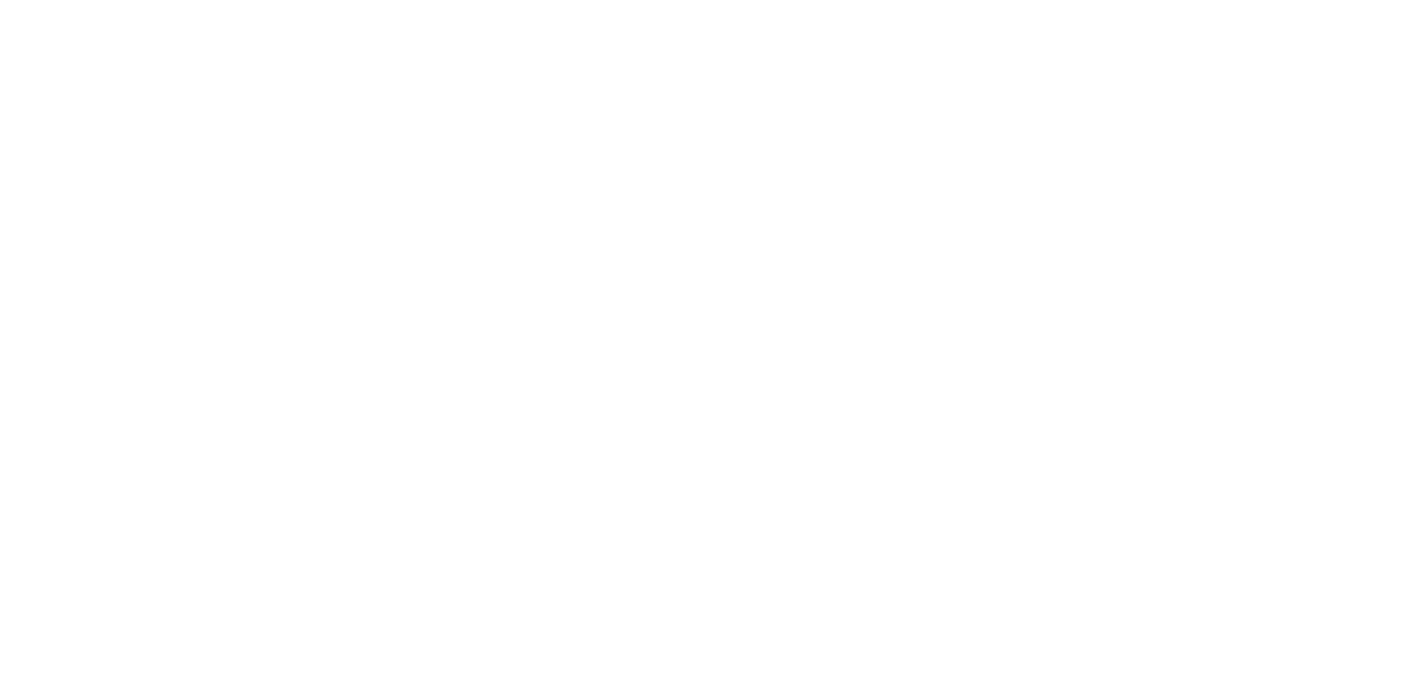 scroll, scrollTop: 0, scrollLeft: 0, axis: both 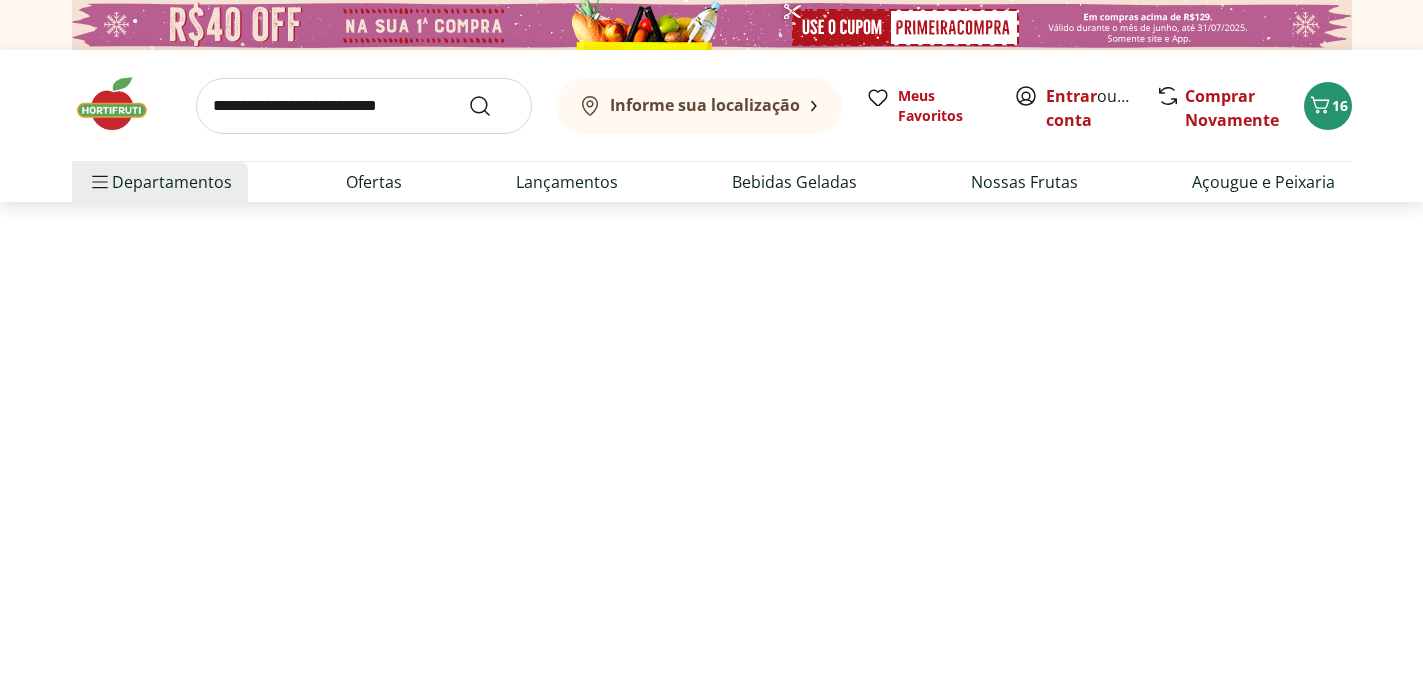 select on "**********" 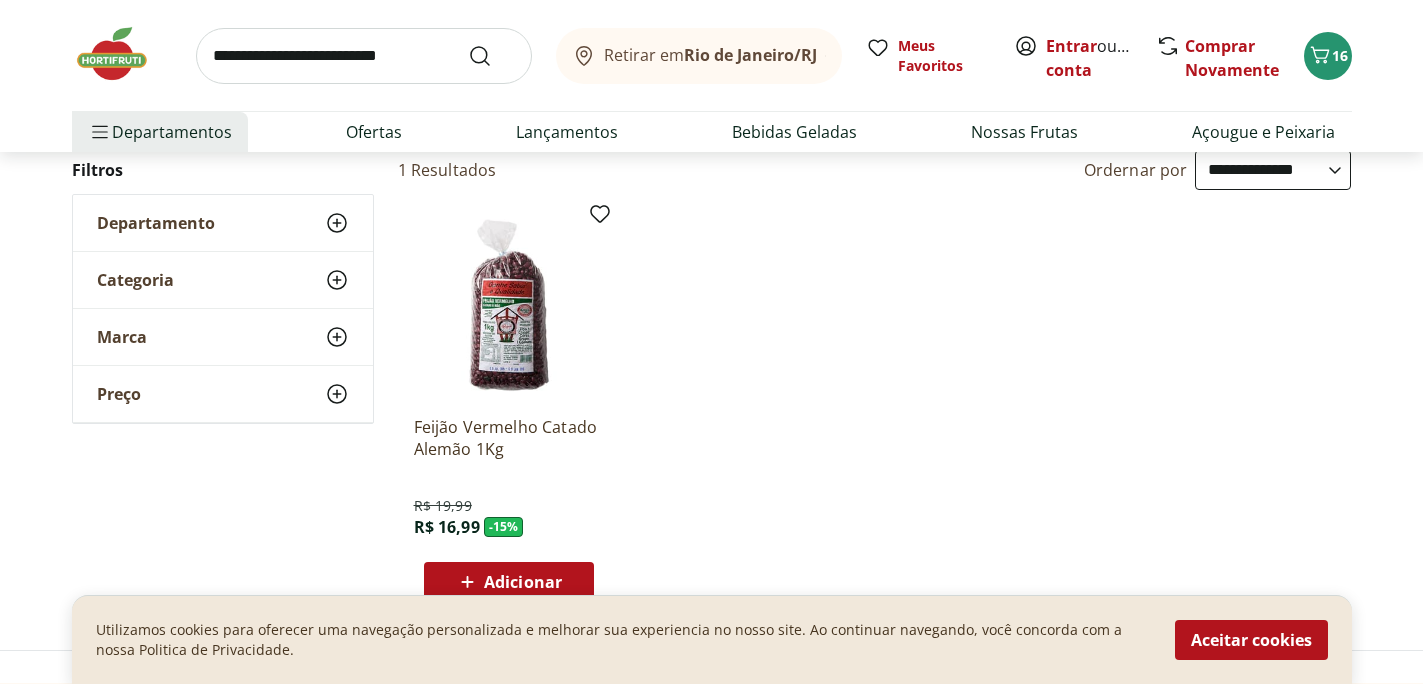 scroll, scrollTop: 221, scrollLeft: 0, axis: vertical 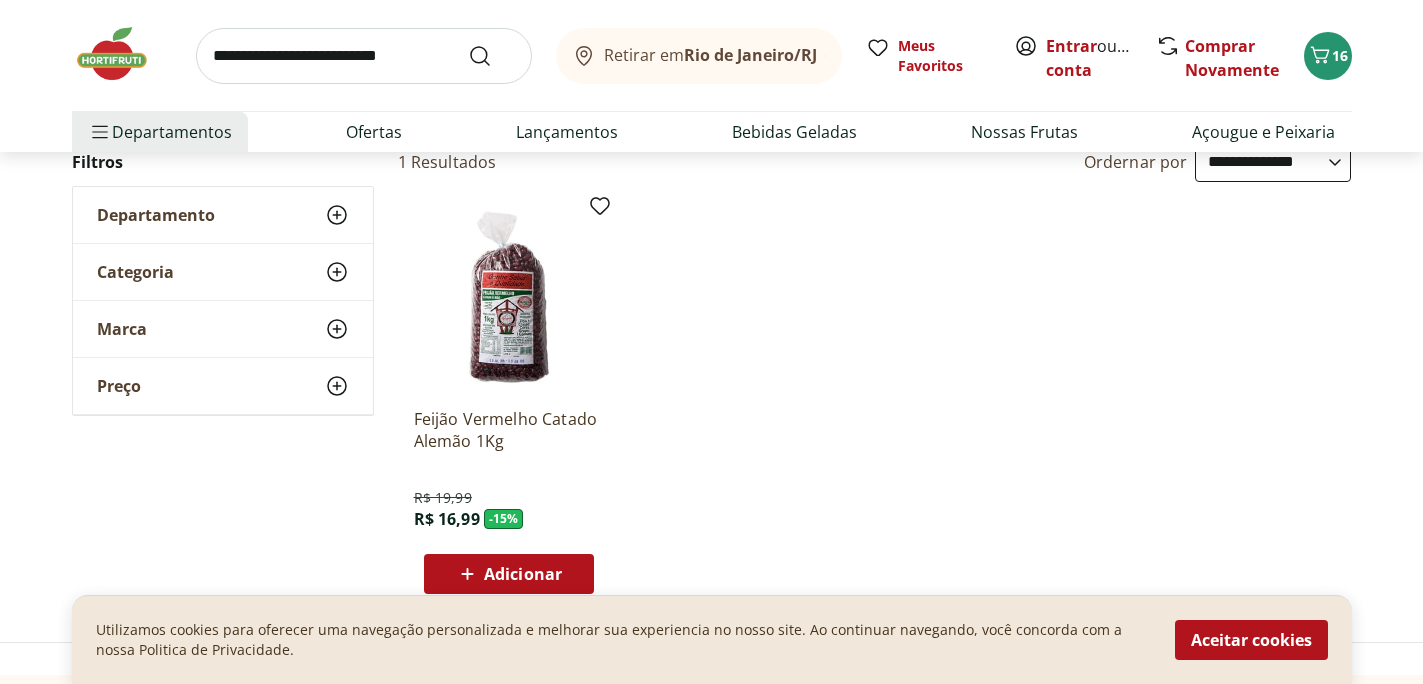 click 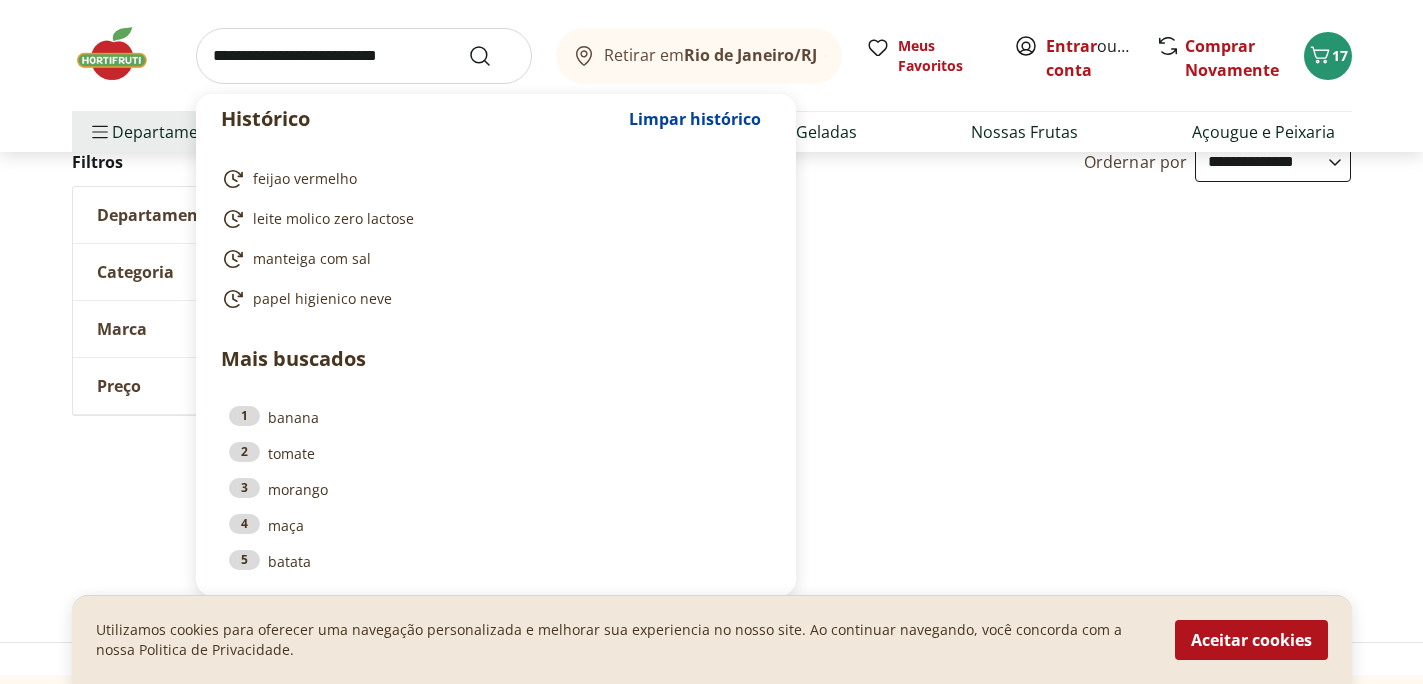 click at bounding box center [364, 56] 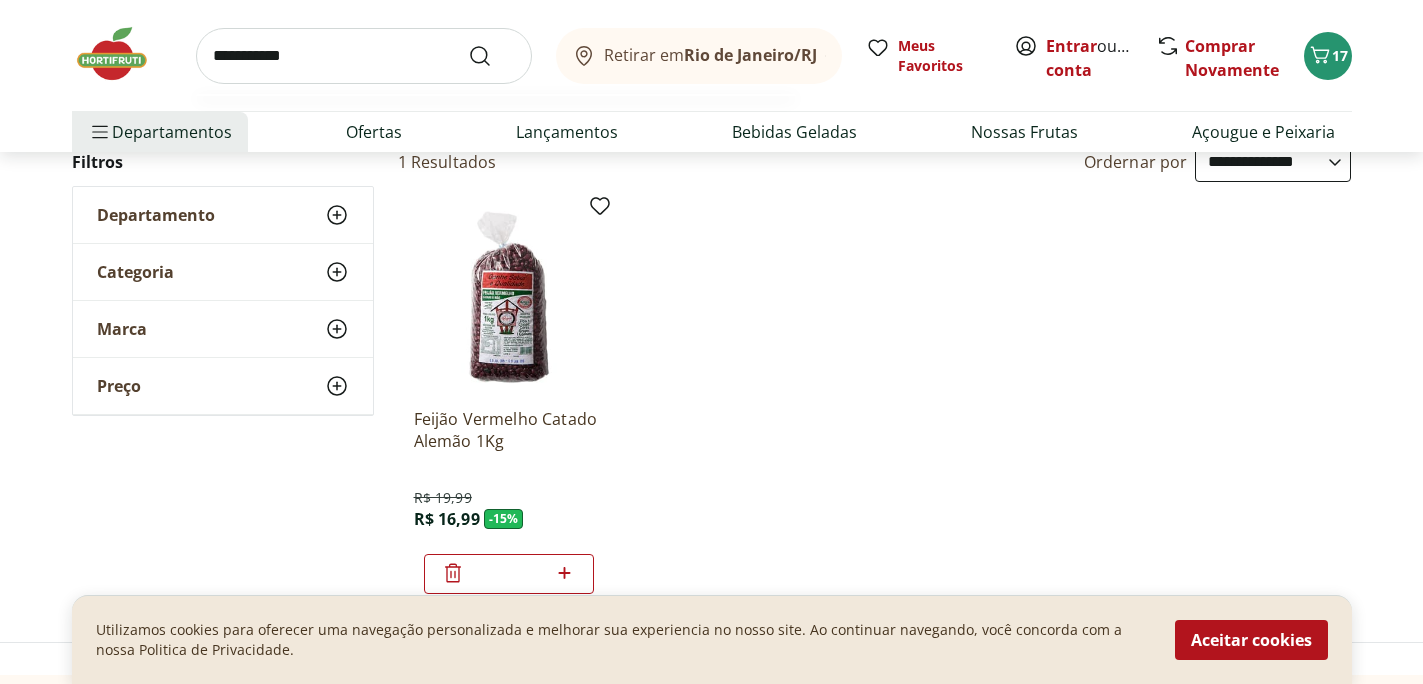 type on "**********" 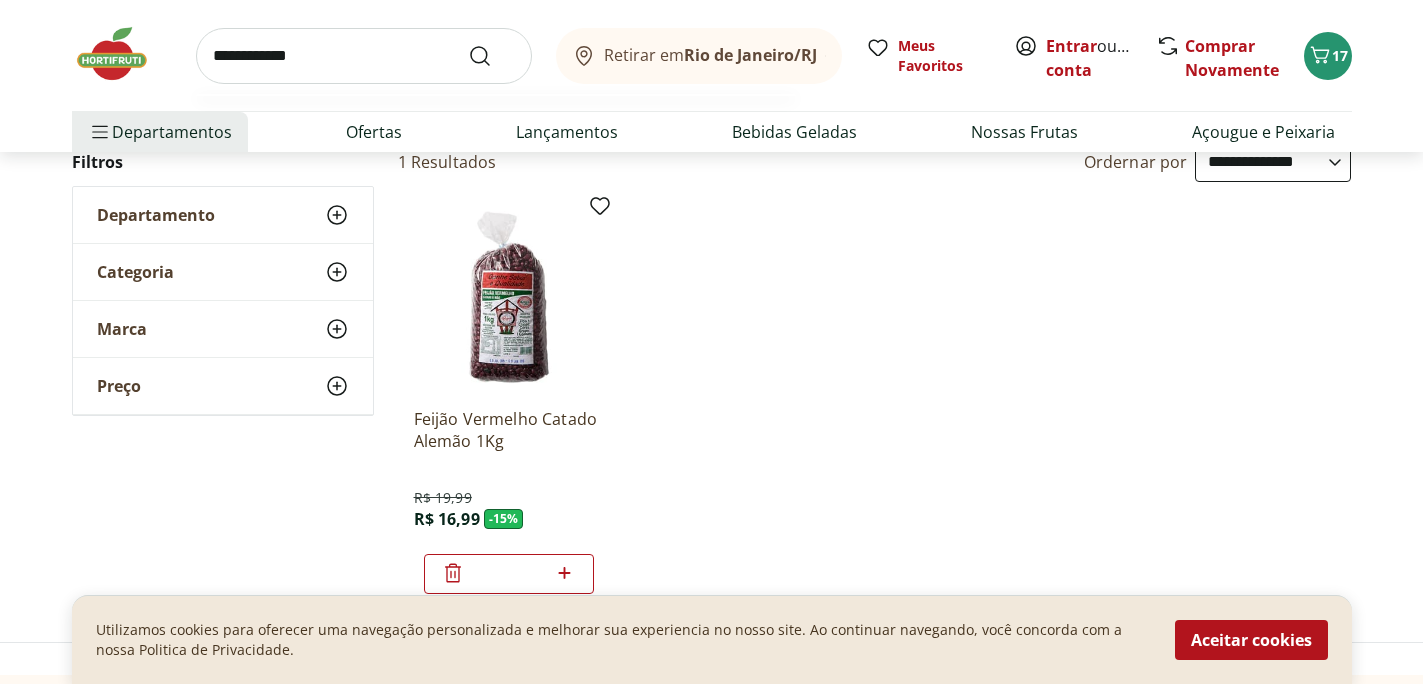 click at bounding box center [492, 56] 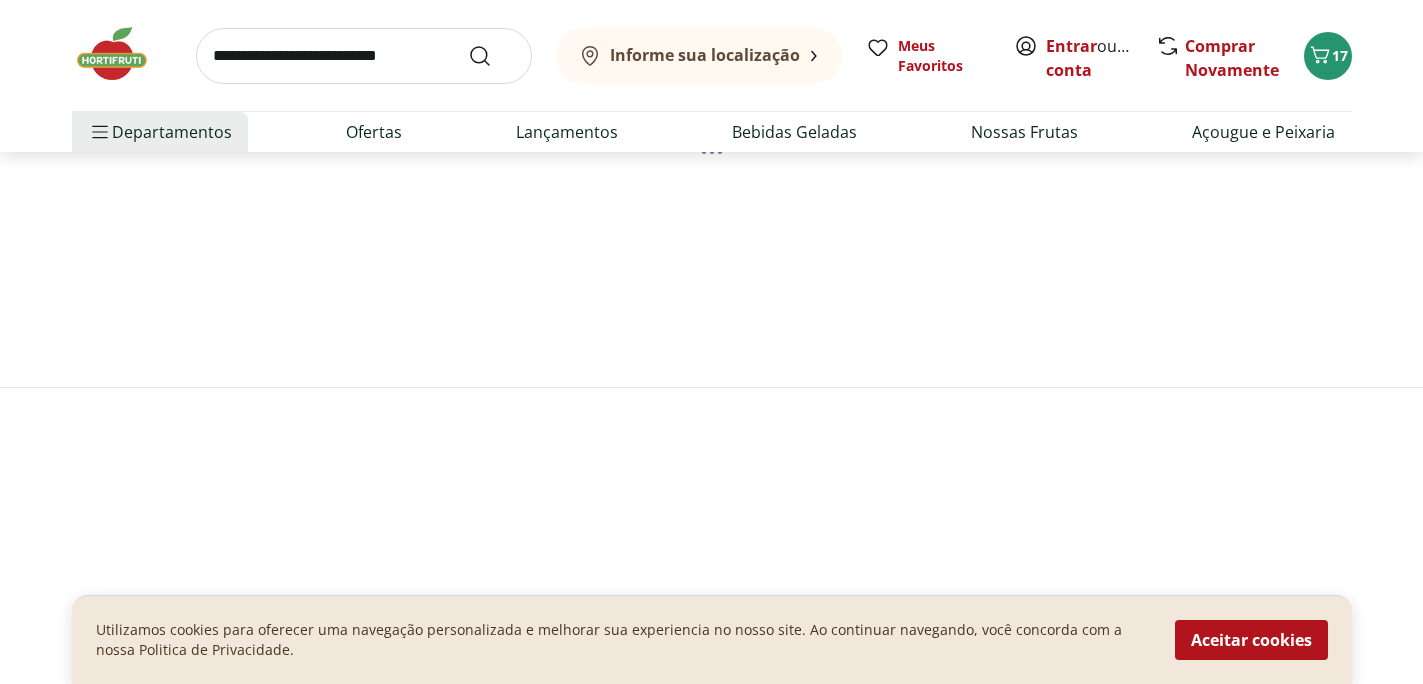 scroll, scrollTop: 0, scrollLeft: 0, axis: both 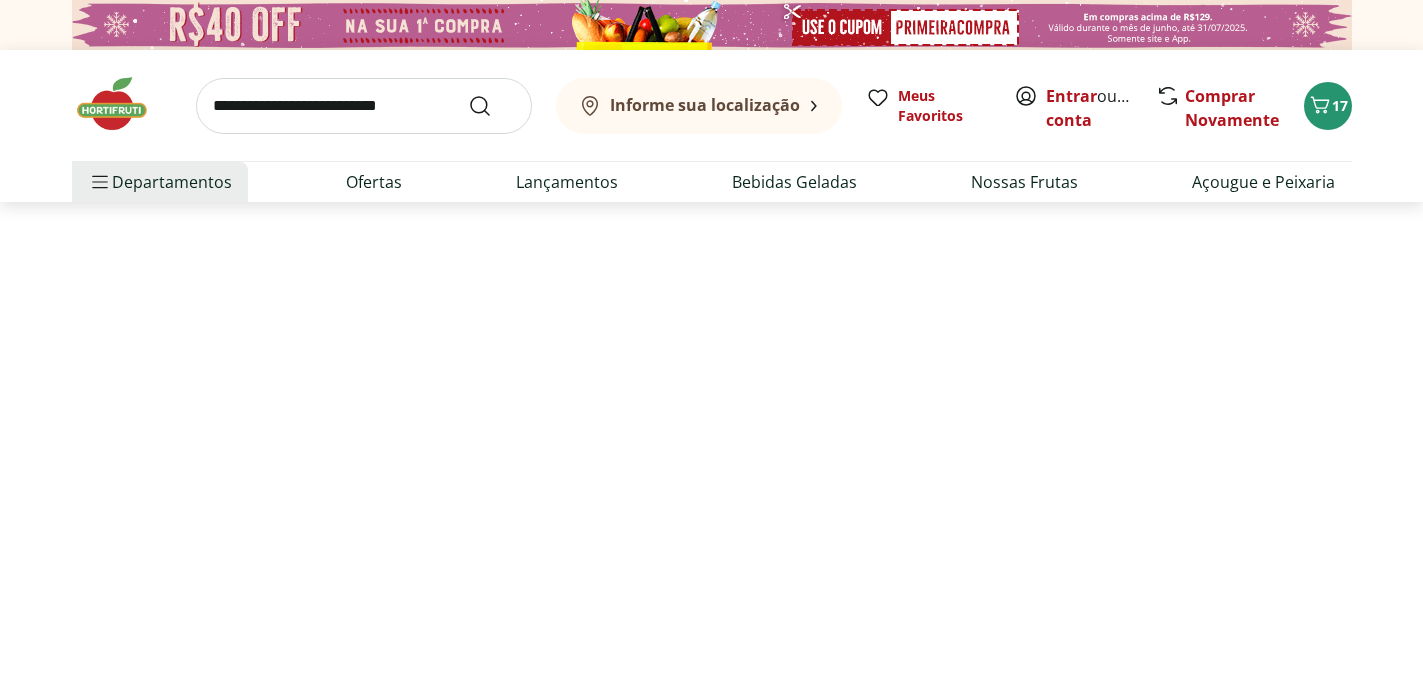 select on "**********" 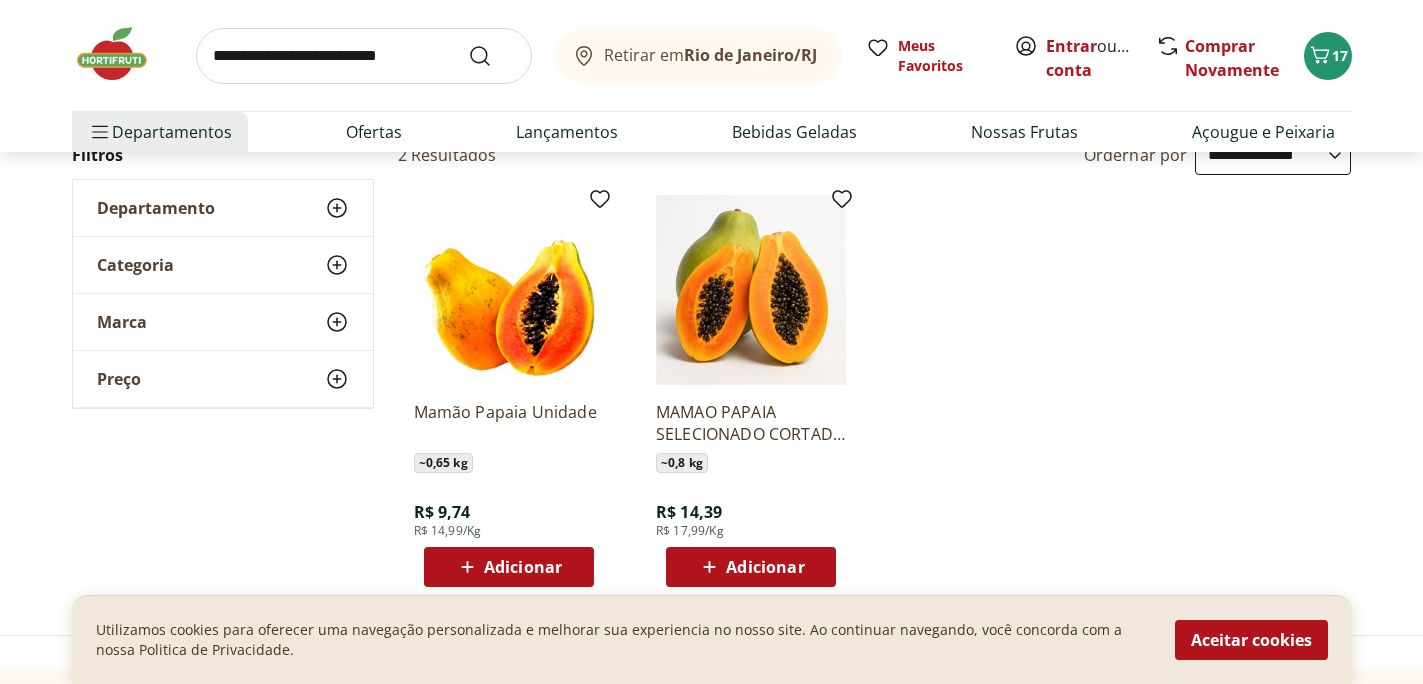 scroll, scrollTop: 330, scrollLeft: 0, axis: vertical 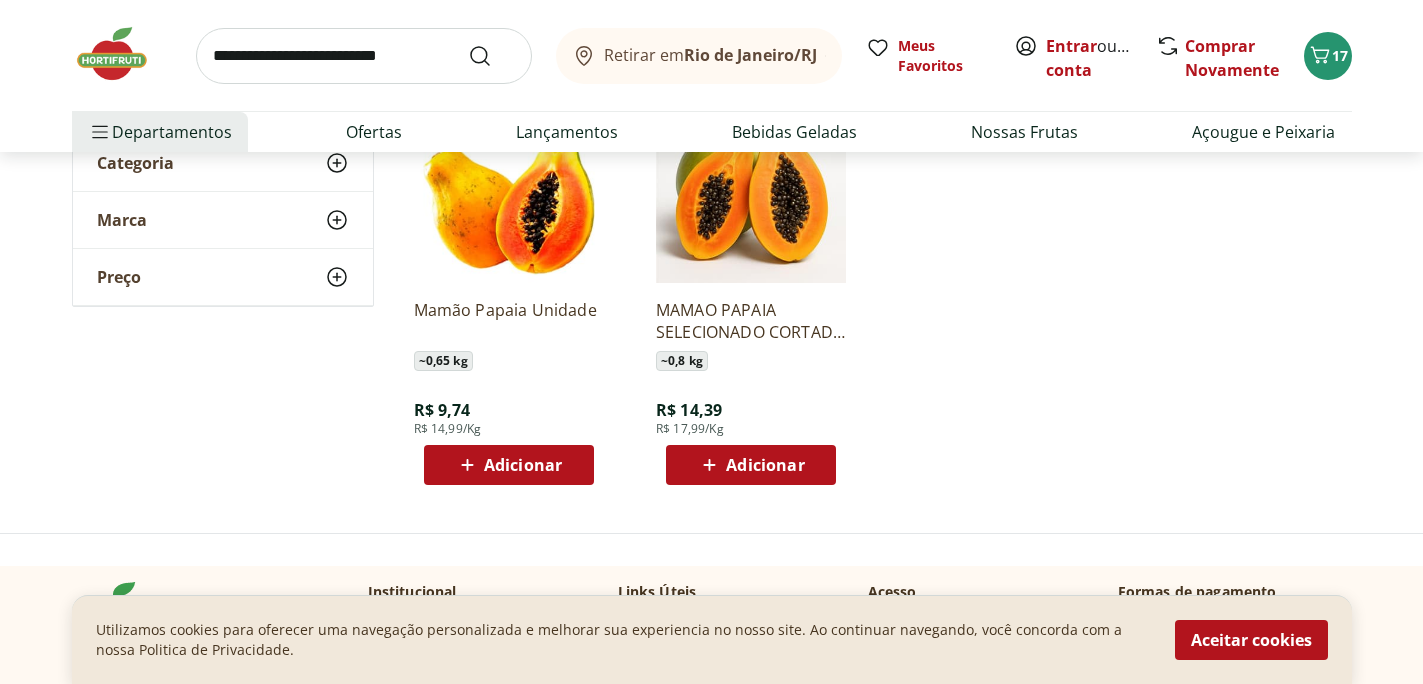 click 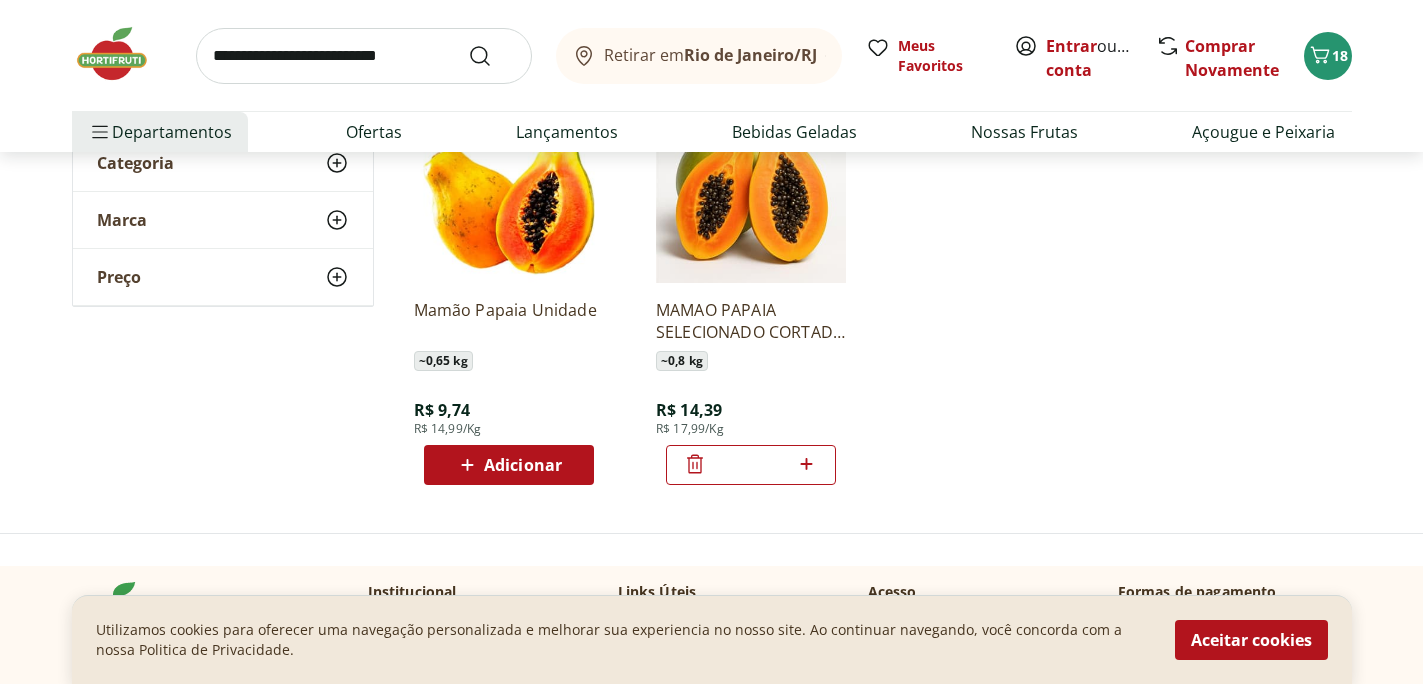 click 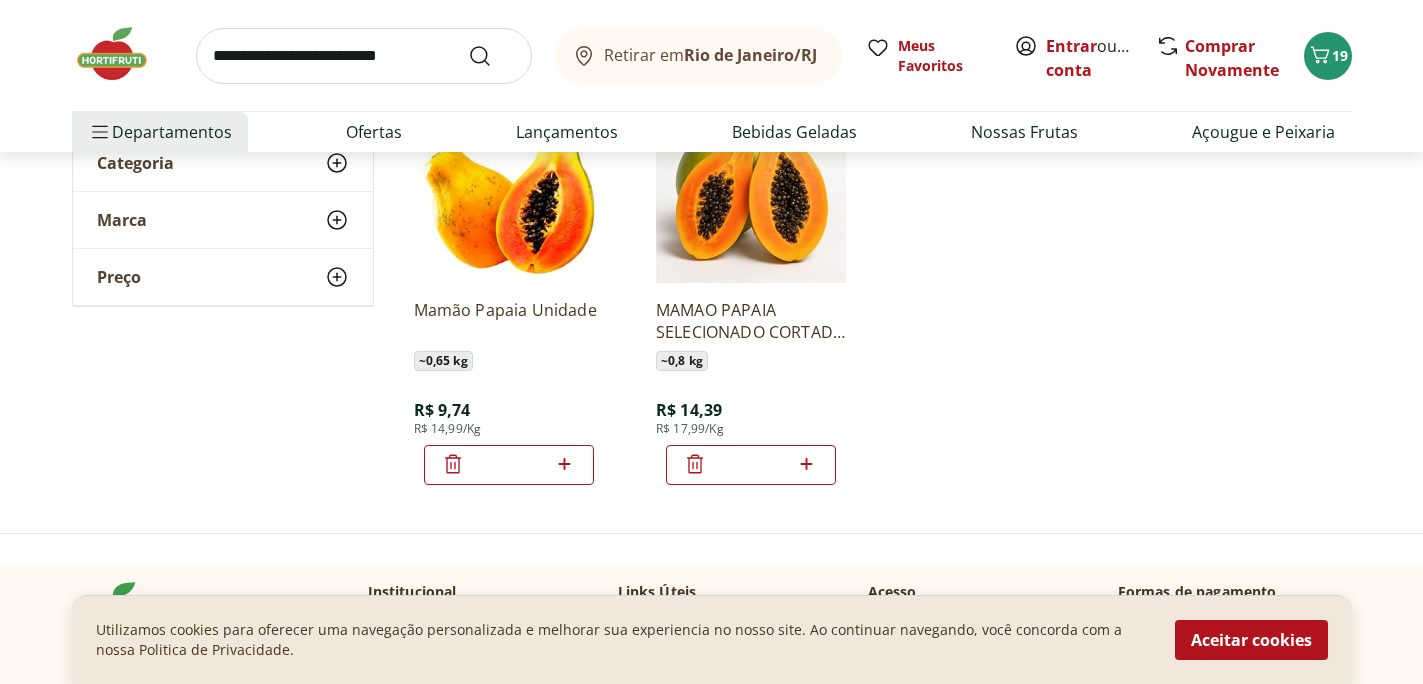 click 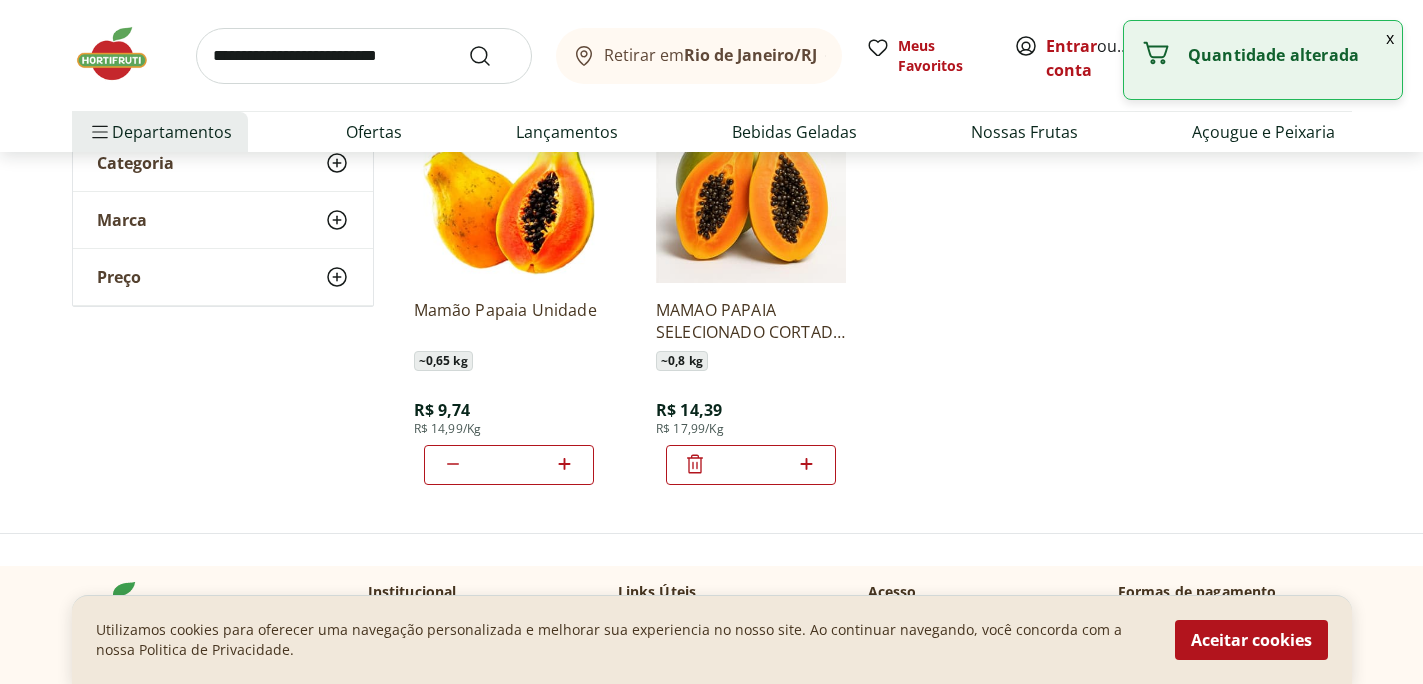 click 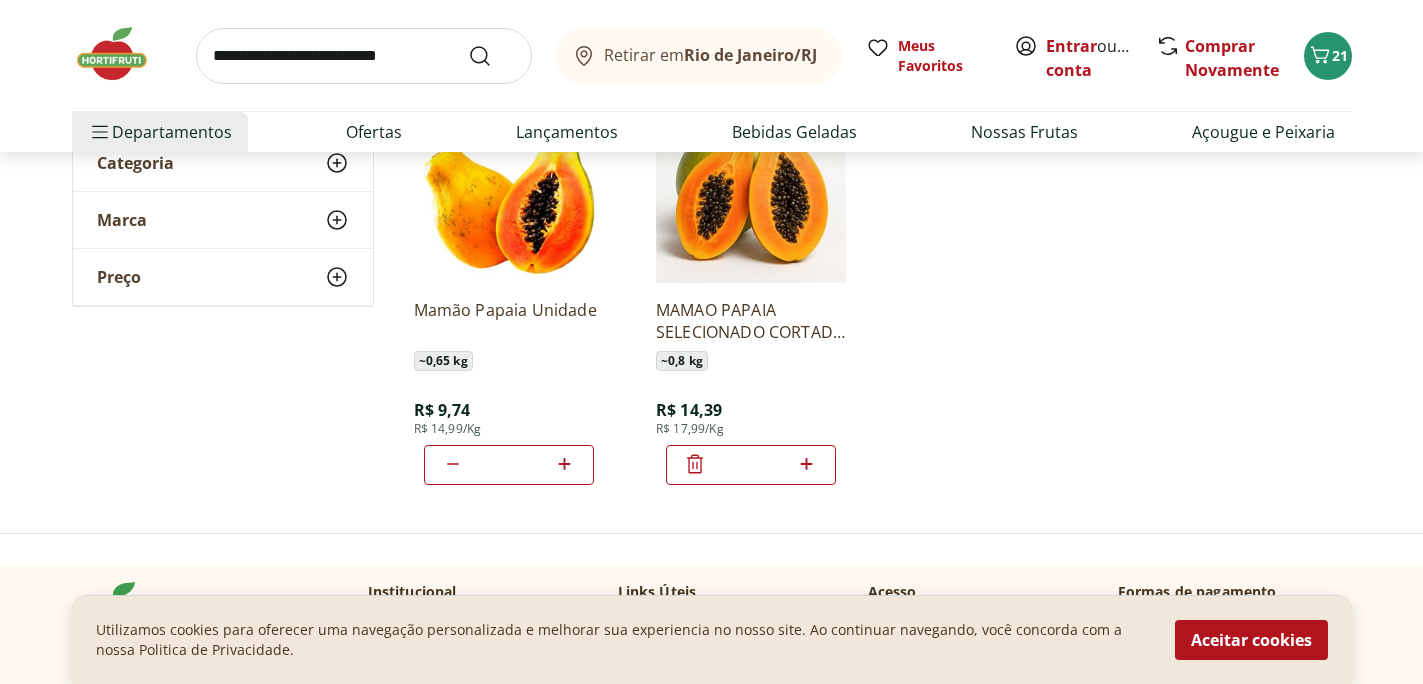 scroll, scrollTop: 334, scrollLeft: 0, axis: vertical 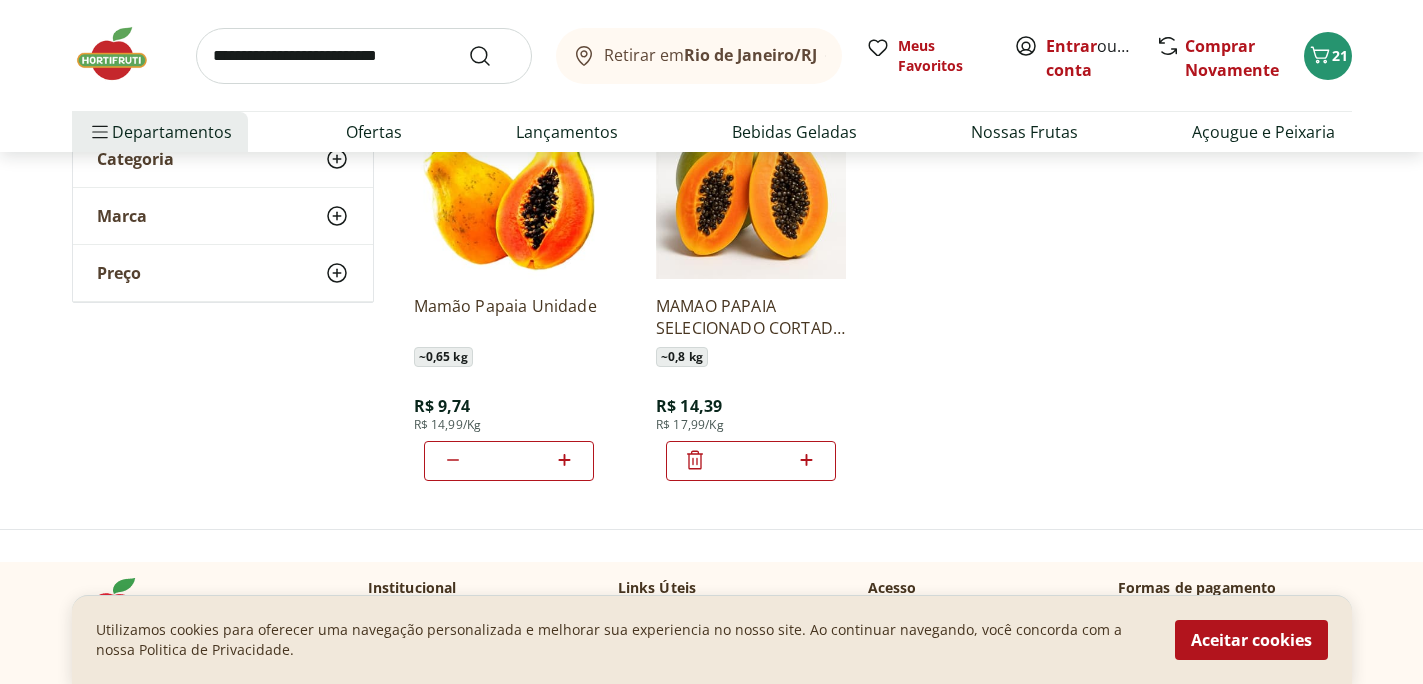 click at bounding box center (364, 56) 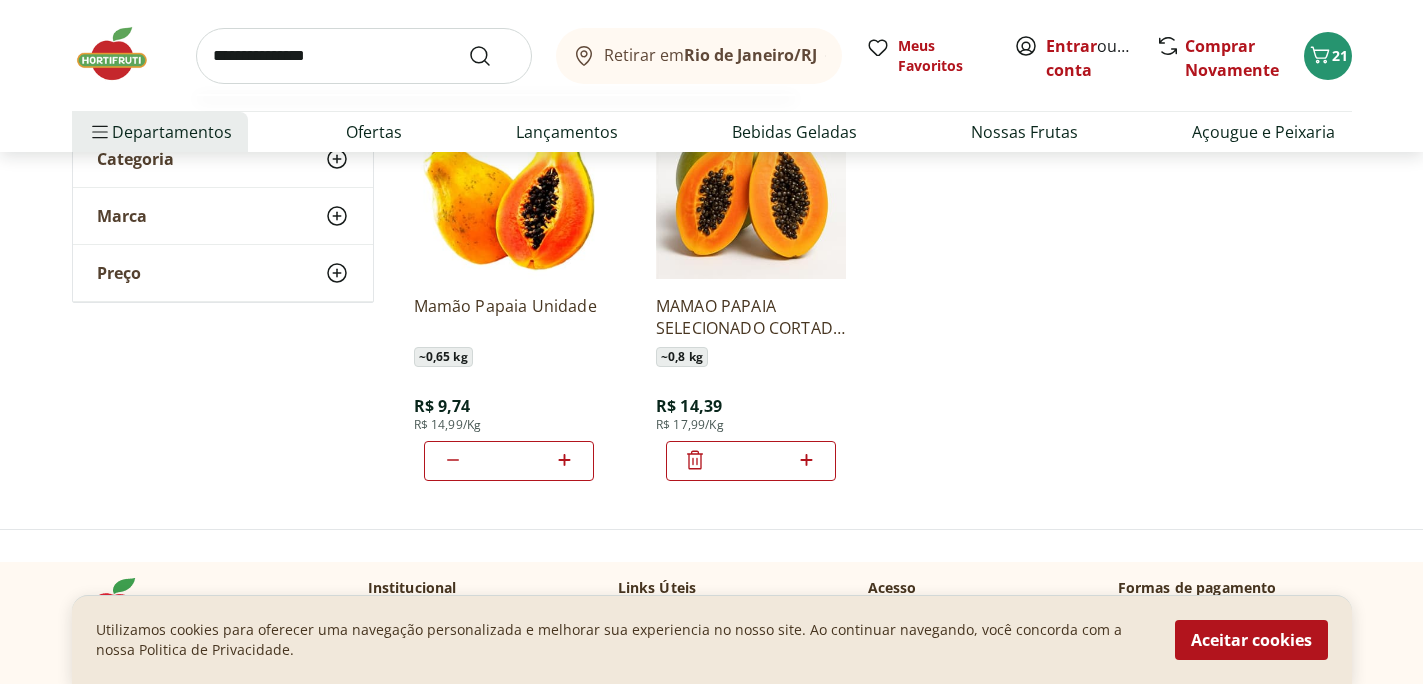 type on "**********" 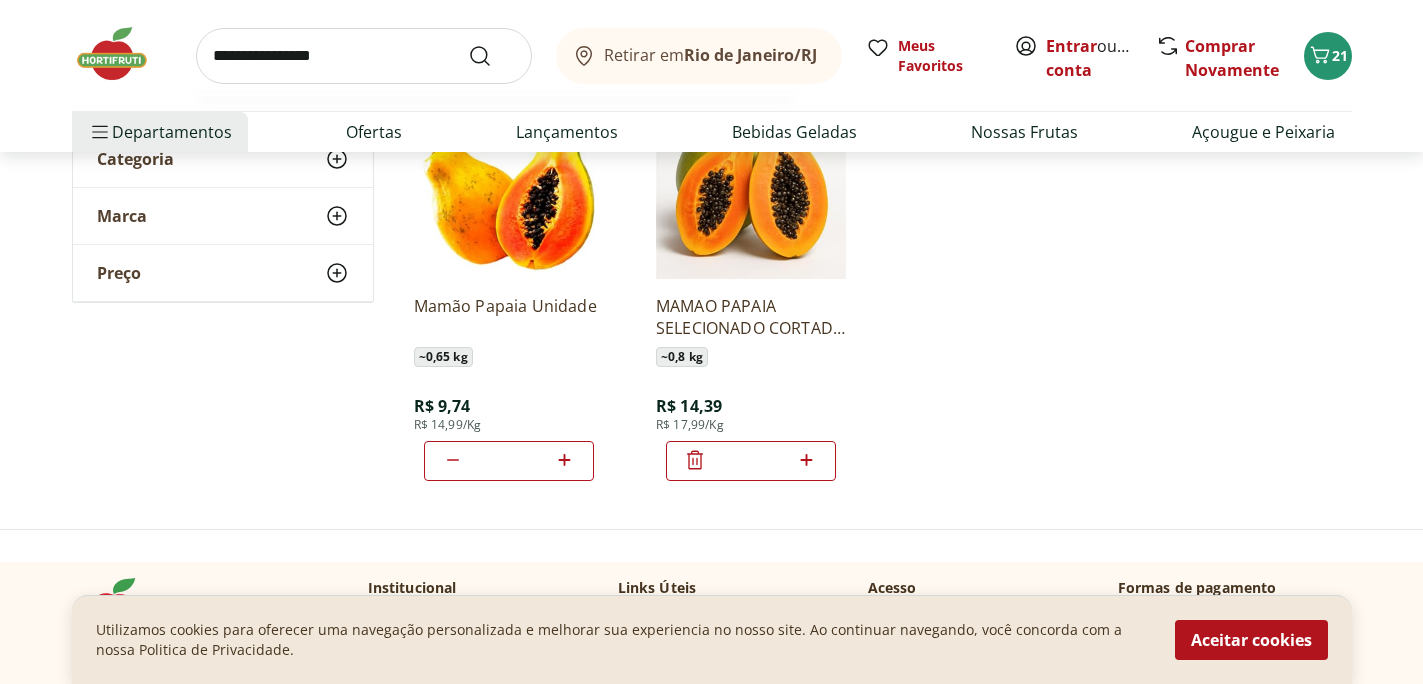 click at bounding box center (492, 56) 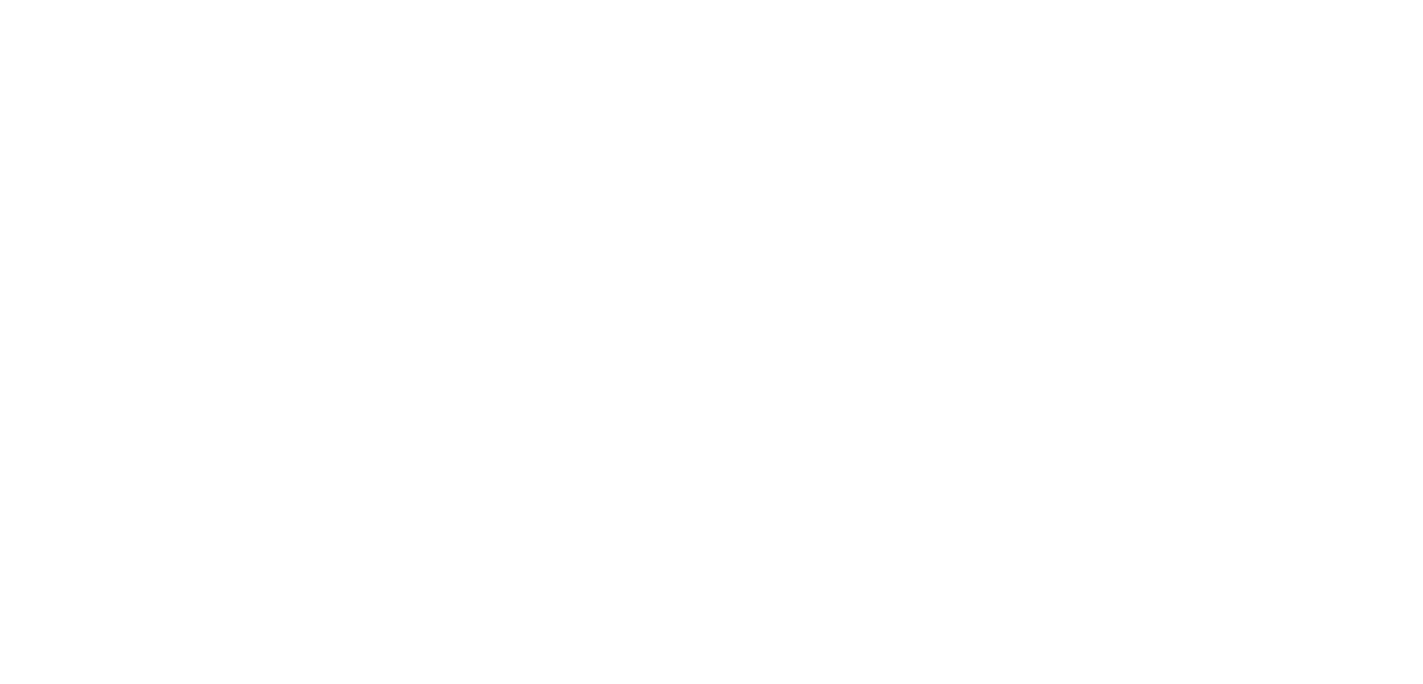 scroll, scrollTop: 0, scrollLeft: 0, axis: both 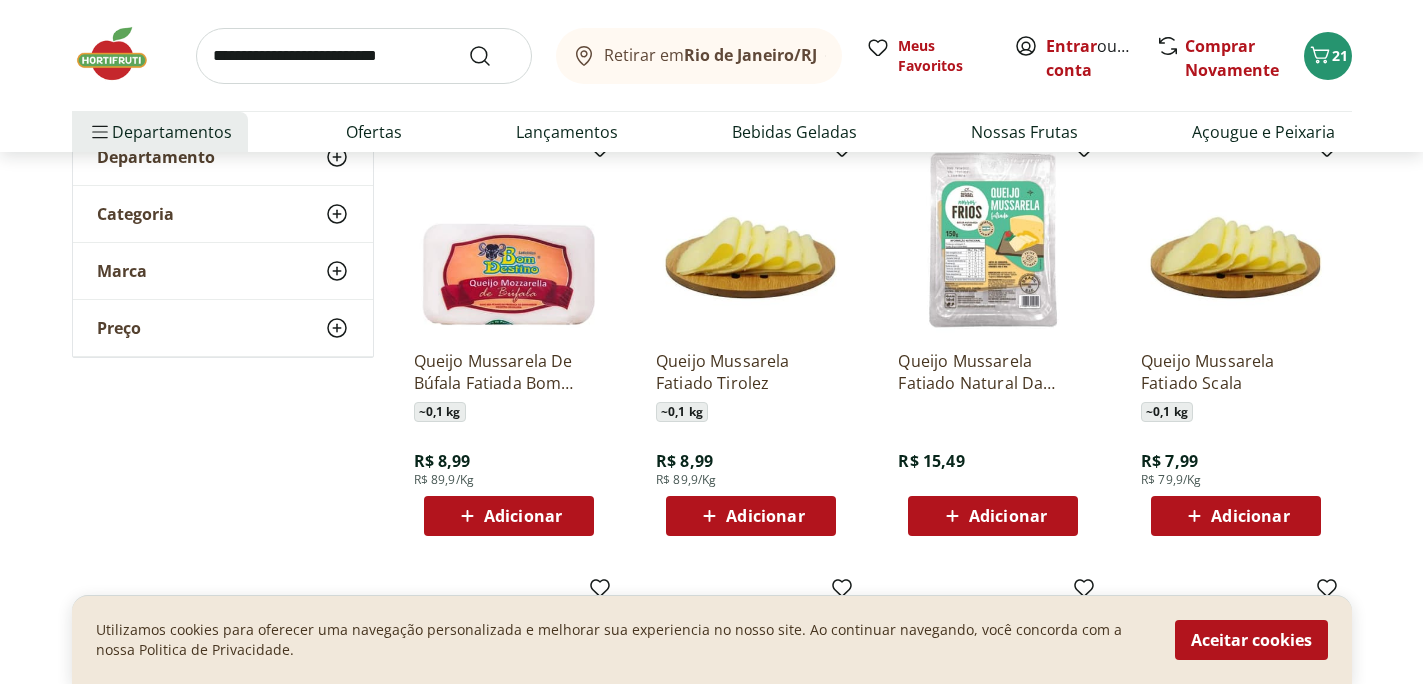 click 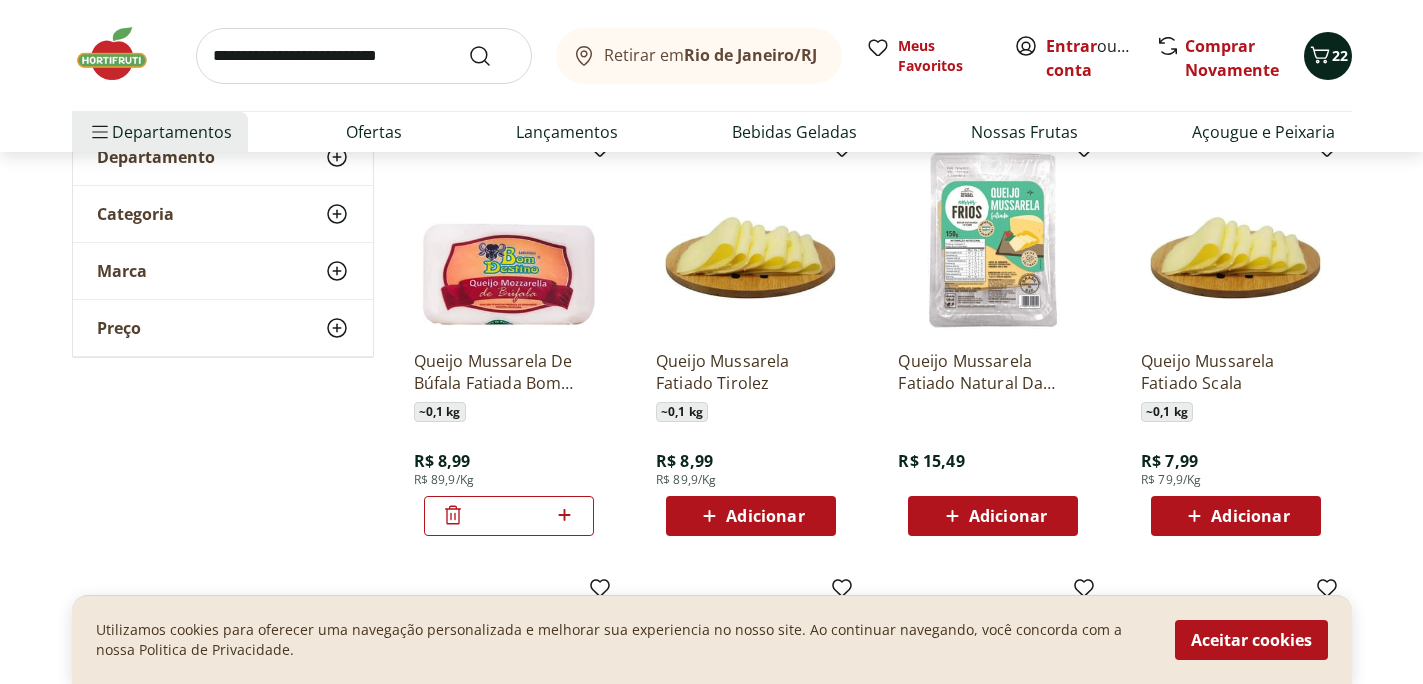 click 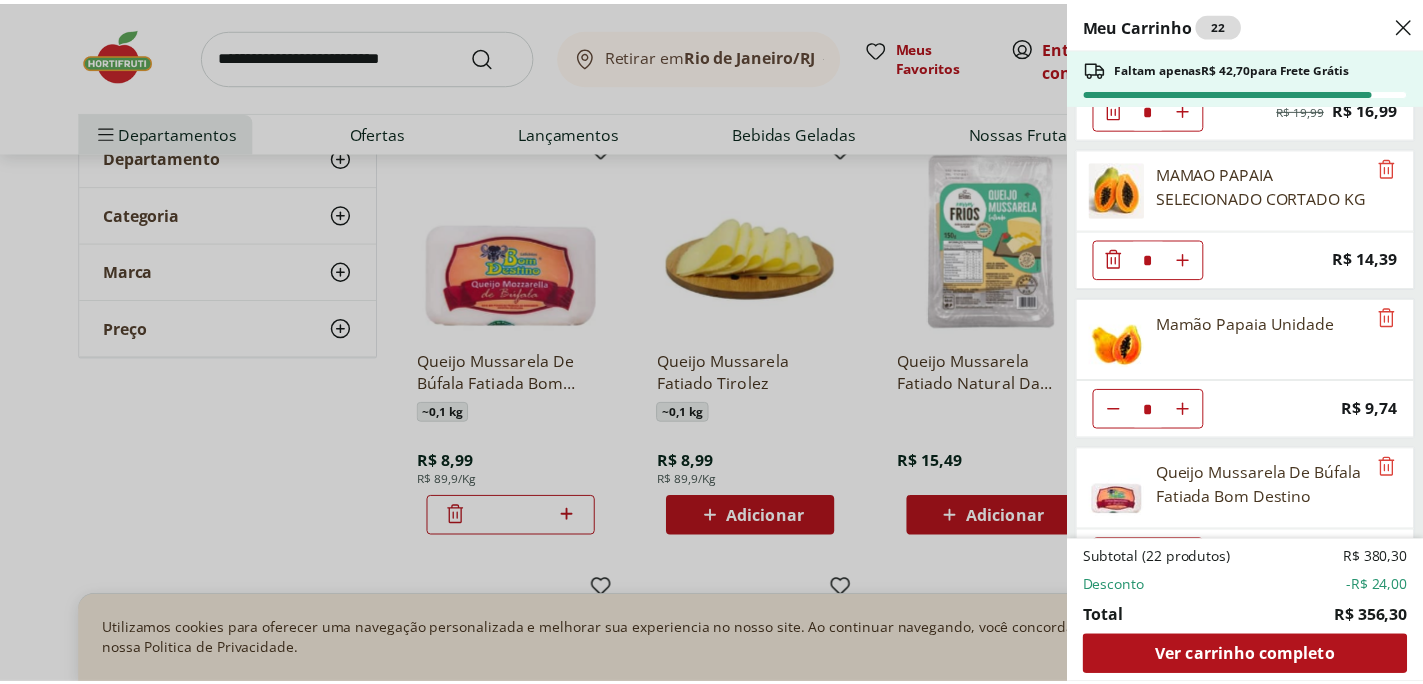 scroll, scrollTop: 1672, scrollLeft: 0, axis: vertical 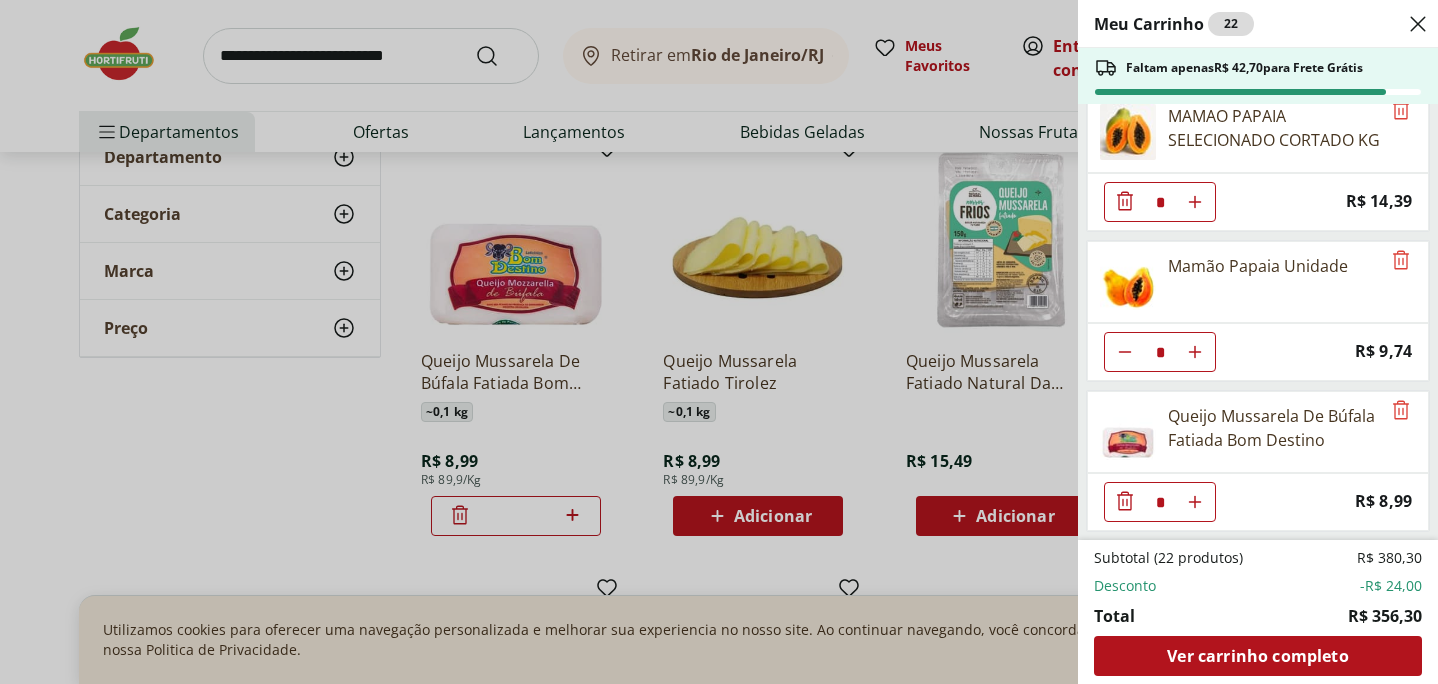 click on "Meu Carrinho 22 Faltam apenas  R$ 42,70  para Frete Grátis Azeite Extra Virgem O Live 450ml * Original price: R$ 44,99 Price: R$ 29,99 Leite Zero Lactose Molico 1L * Price: R$ 10,39 Carne Moída Bovina Dianteiro Resfriada Natural da Terra 500g * Price: R$ 32,99 Passata de Tomate Italiano Tradicional Natural da Terra 680g * Original price: R$ 19,99 Price: R$ 13,99 Queijo Minas Frescal Light Verde Campo Unidade * Price: R$ 35,96 Tâmara sem caroço 200g * Price: R$ 12,99 Pão De Forma Wickbold Estar Leve Pacote 300G * Price: R$ 12,99 Sal refinado Cisne 1kg * Price: R$ 6,29 Papel Higiênico Folha Dupla Neve 12 Rolos * Price: R$ 18,99 MANTEIGA COM SAL POTE BASEL 200G * Price: R$ 15,99 Feijão Vermelho Catado Alemão 1Kg * Original price: R$ 19,99 Price: R$ 16,99 MAMAO PAPAIA SELECIONADO CORTADO KG * Price: R$ 14,39 Mamão Papaia Unidade * Price: R$ 9,74 Queijo Mussarela De Búfala Fatiada Bom Destino * Price: R$ 8,99 Subtotal (22 produtos) R$ 380,30 Desconto -R$ 24,00 Total R$ 356,30" at bounding box center (719, 342) 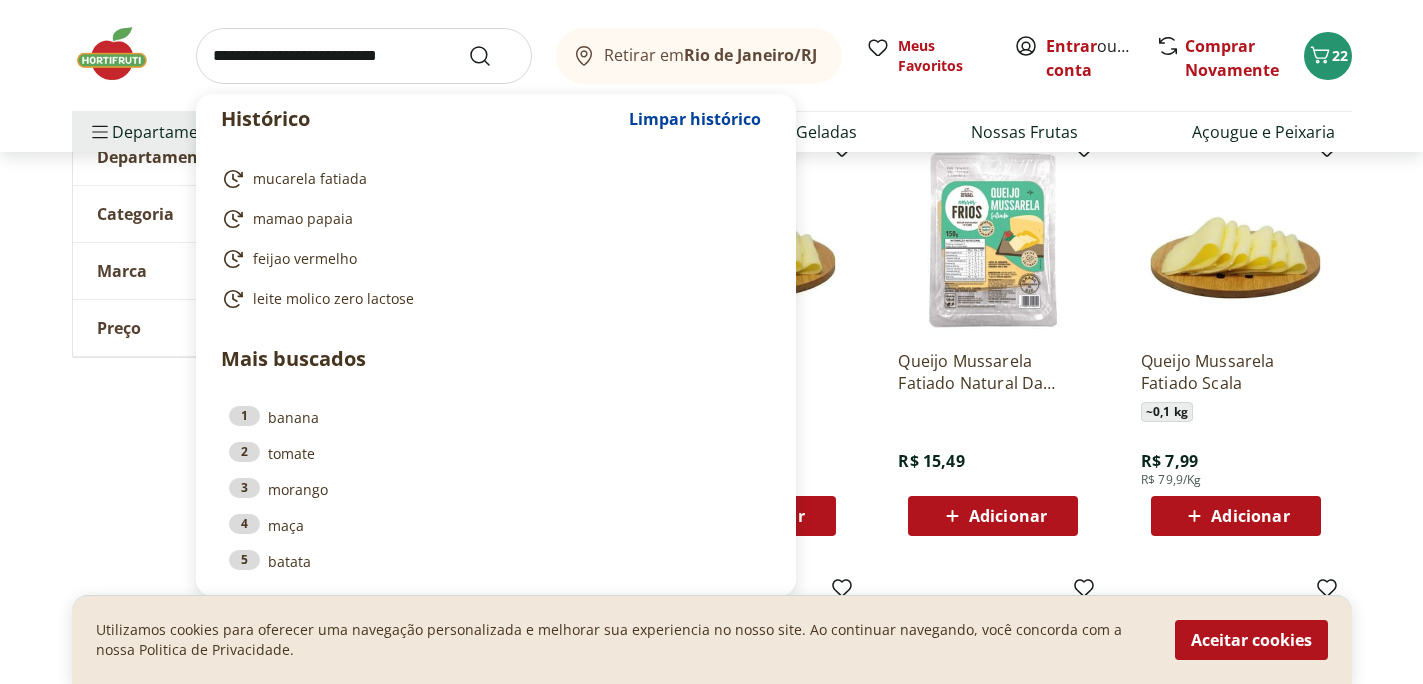click at bounding box center (364, 56) 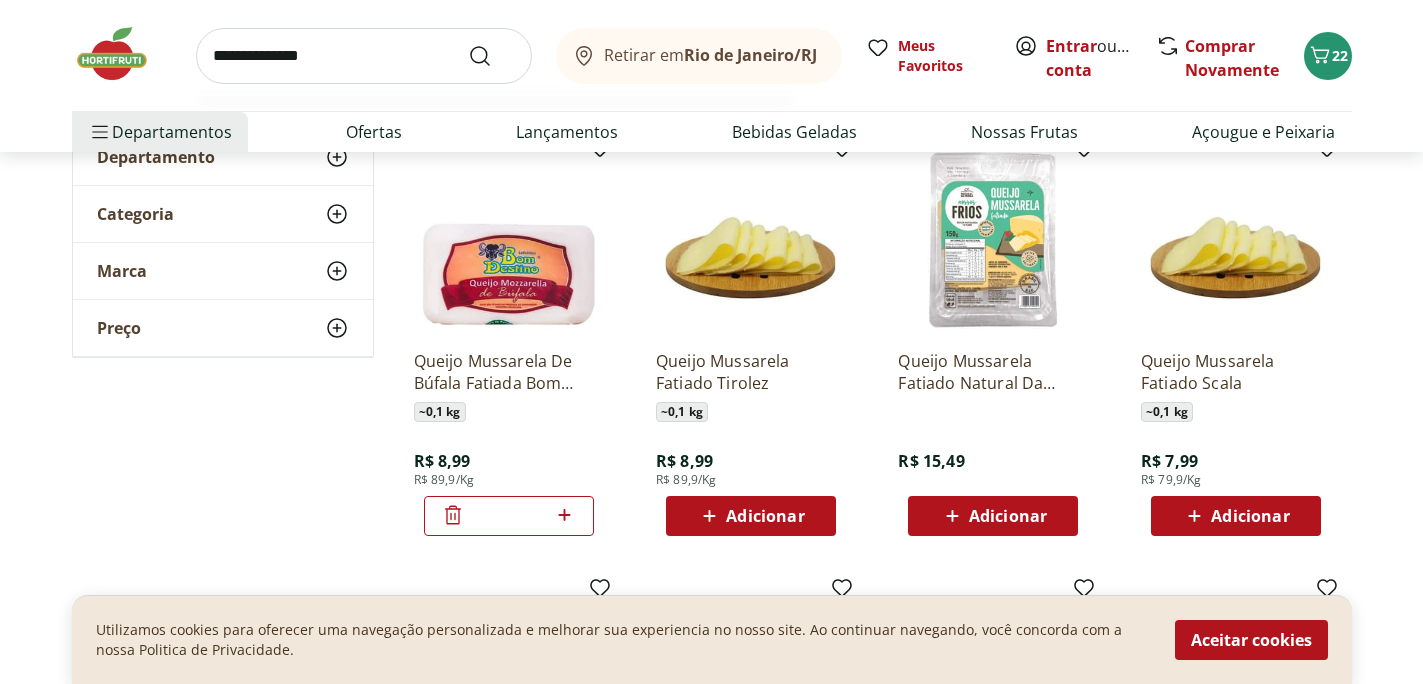 type on "**********" 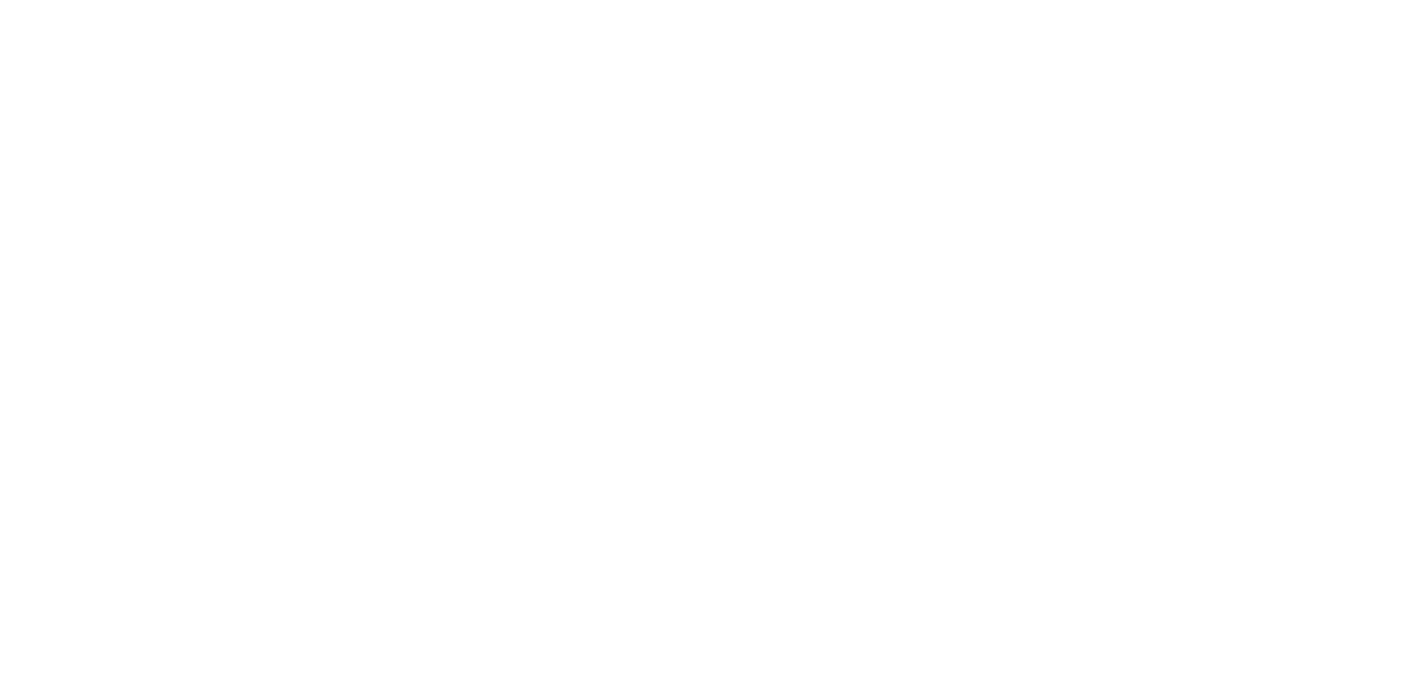 scroll, scrollTop: 0, scrollLeft: 0, axis: both 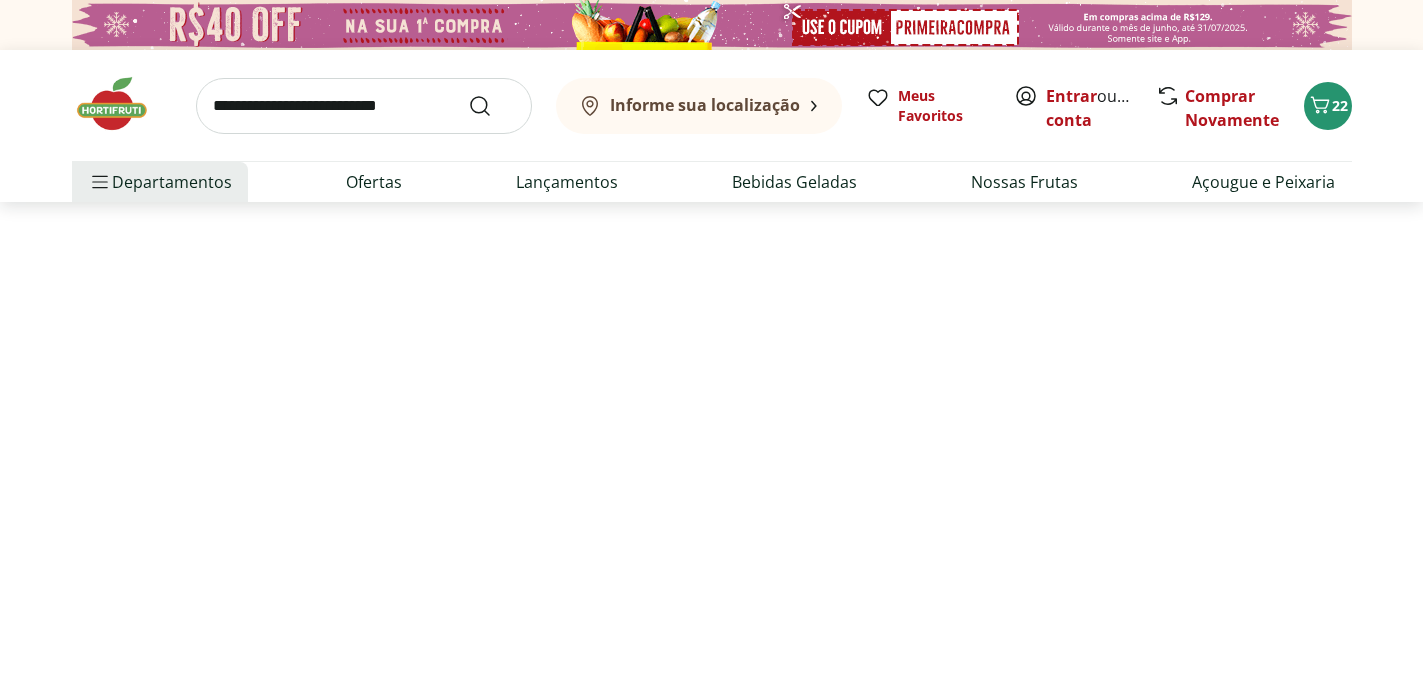 select on "**********" 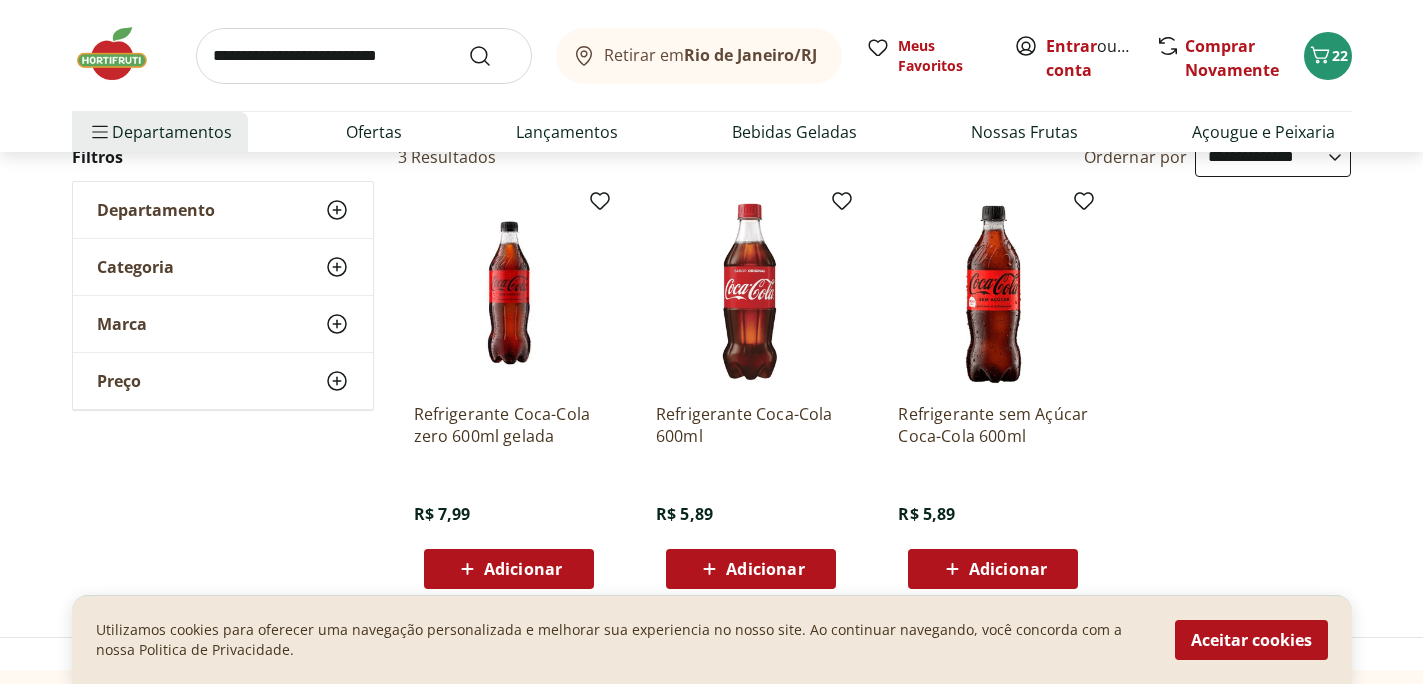 scroll, scrollTop: 291, scrollLeft: 0, axis: vertical 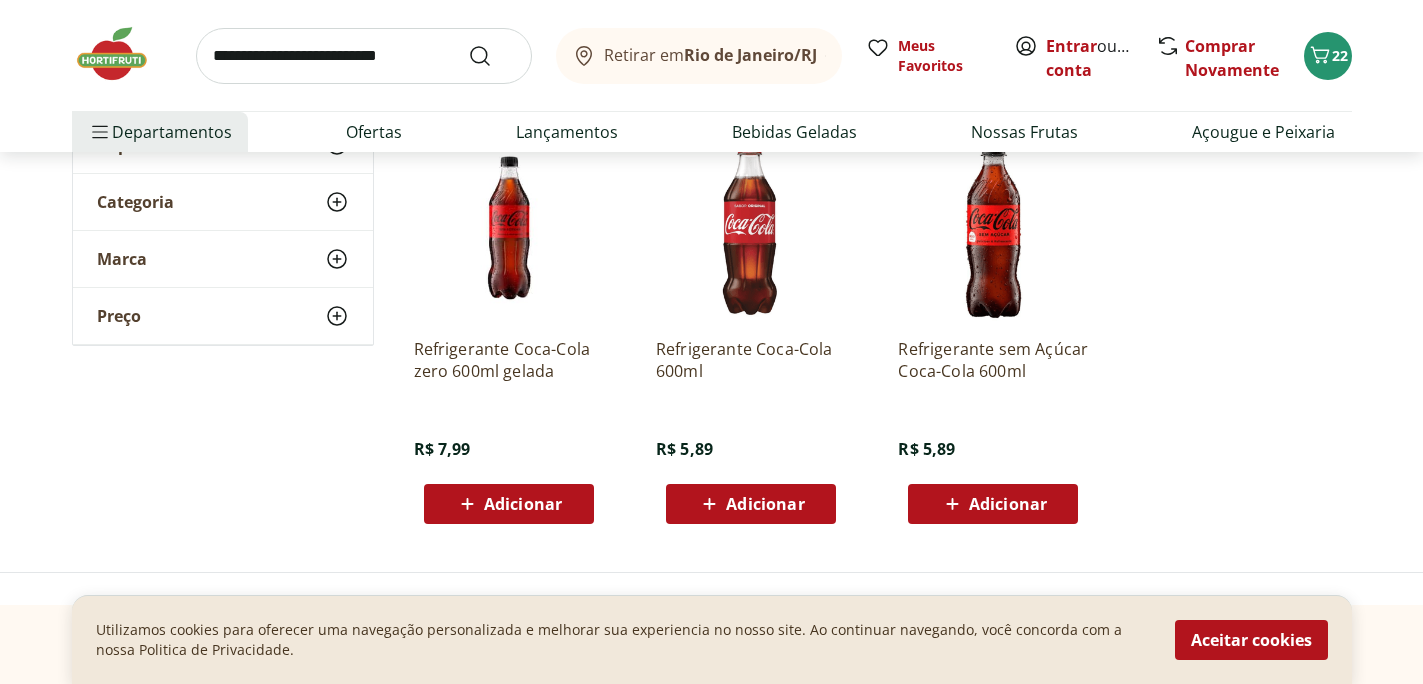 click on "Adicionar" at bounding box center [1008, 504] 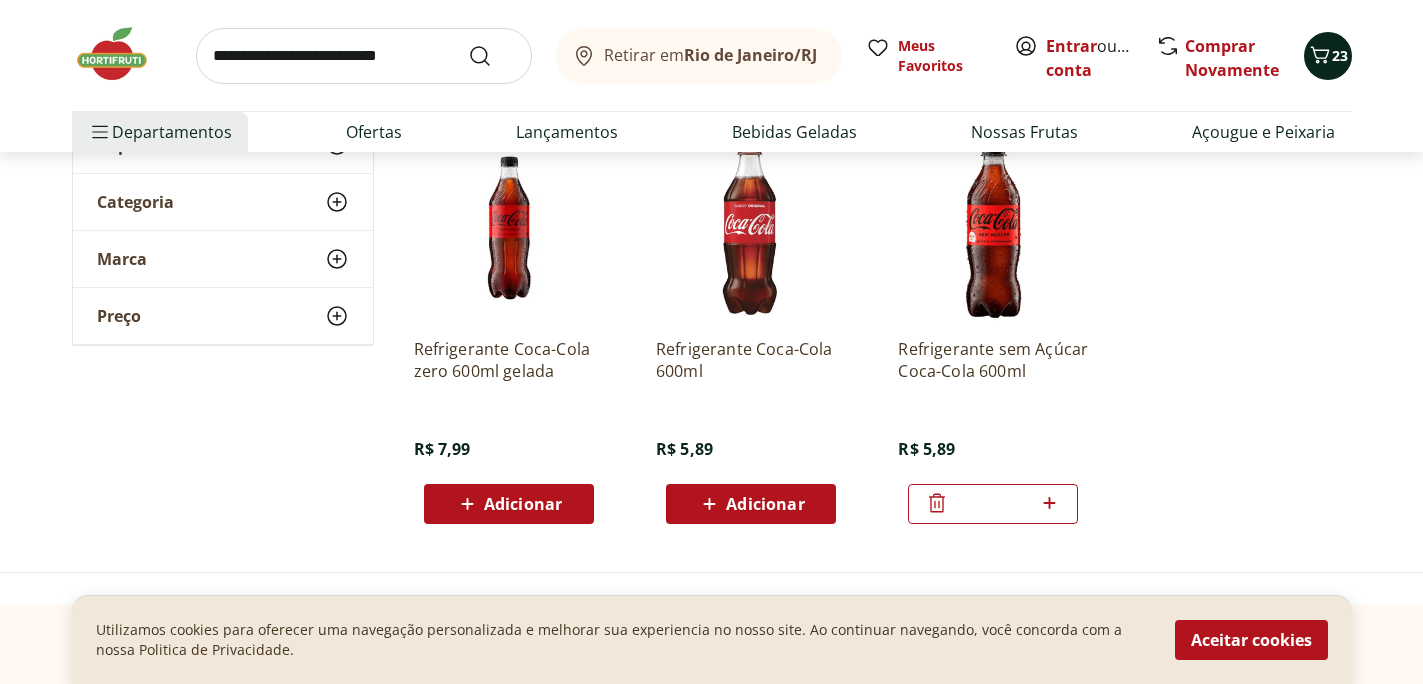 click 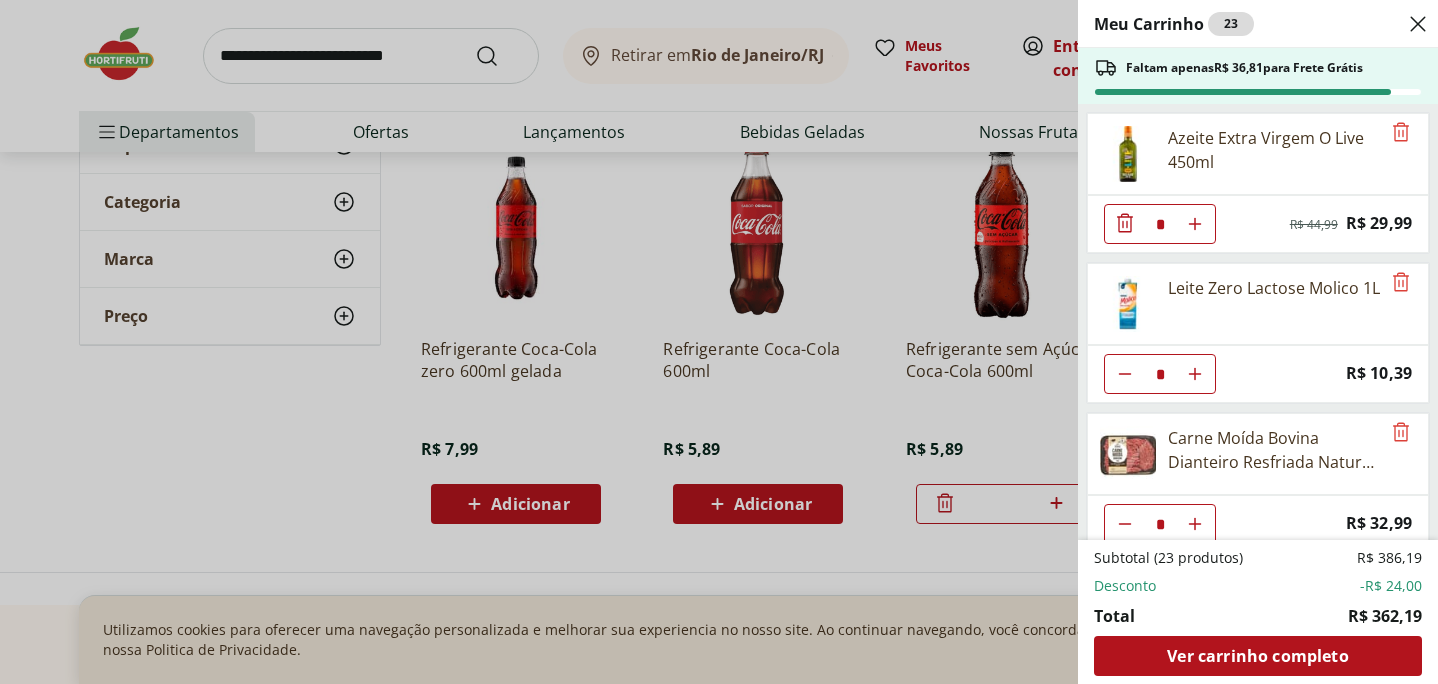 click on "Meu Carrinho 23 Faltam apenas  R$ 36,81  para Frete Grátis Azeite Extra Virgem O Live 450ml * Original price: R$ 44,99 Price: R$ 29,99 Leite Zero Lactose Molico 1L * Price: R$ 10,39 Carne Moída Bovina Dianteiro Resfriada Natural da Terra 500g * Price: R$ 32,99 Passata de Tomate Italiano Tradicional Natural da Terra 680g * Original price: R$ 19,99 Price: R$ 13,99 Queijo Minas Frescal Light Verde Campo Unidade * Price: R$ 35,96 Tâmara sem caroço 200g * Price: R$ 12,99 Pão De Forma Wickbold Estar Leve Pacote 300G * Price: R$ 12,99 Sal refinado Cisne 1kg * Price: R$ 6,29 Papel Higiênico Folha Dupla Neve 12 Rolos * Price: R$ 18,99 MANTEIGA COM SAL POTE BASEL 200G * Price: R$ 15,99 Feijão Vermelho Catado Alemão 1Kg * Original price: R$ 19,99 Price: R$ 16,99 MAMAO PAPAIA SELECIONADO CORTADO KG * Price: R$ 14,39 Mamão Papaia Unidade * Price: R$ 9,74 Queijo Mussarela De Búfala Fatiada Bom Destino * Price: R$ 8,99 Refrigerante sem Açúcar Coca-Cola 600ml * Price: R$ 5,89 R$ 386,19 Total" at bounding box center (719, 342) 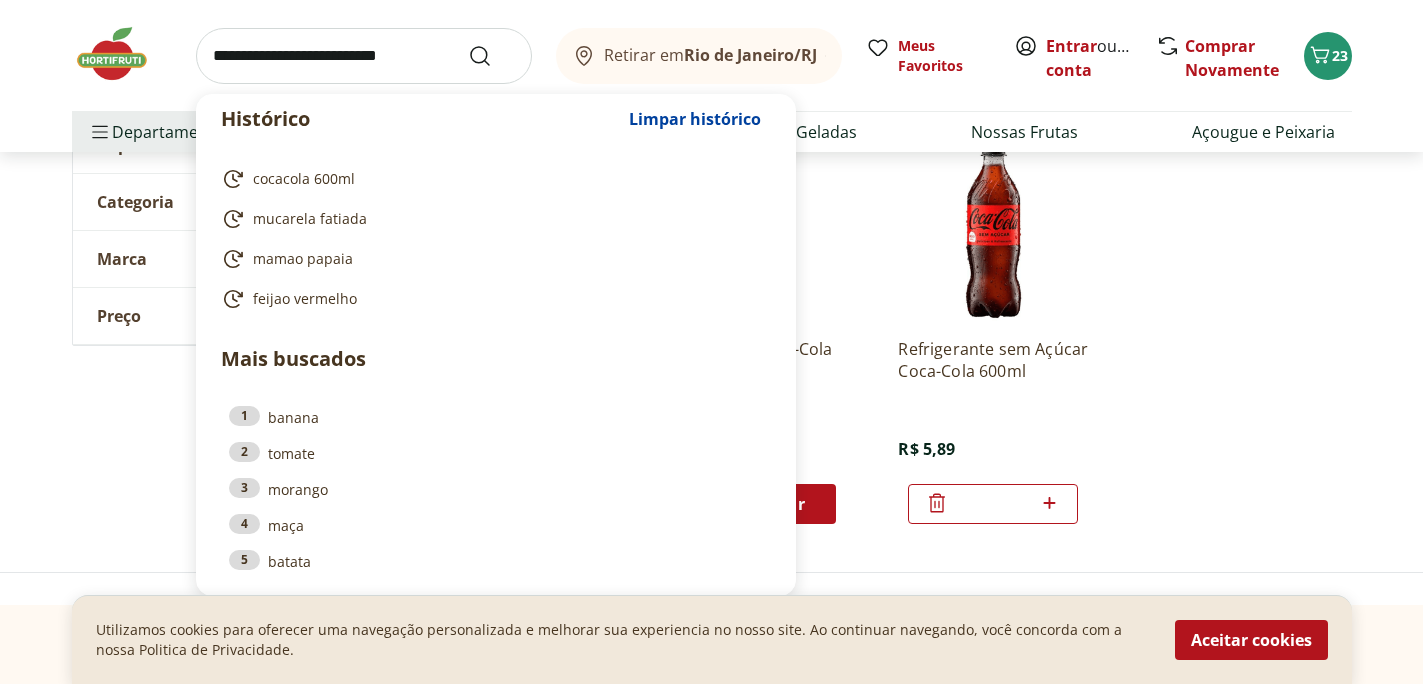 click at bounding box center [364, 56] 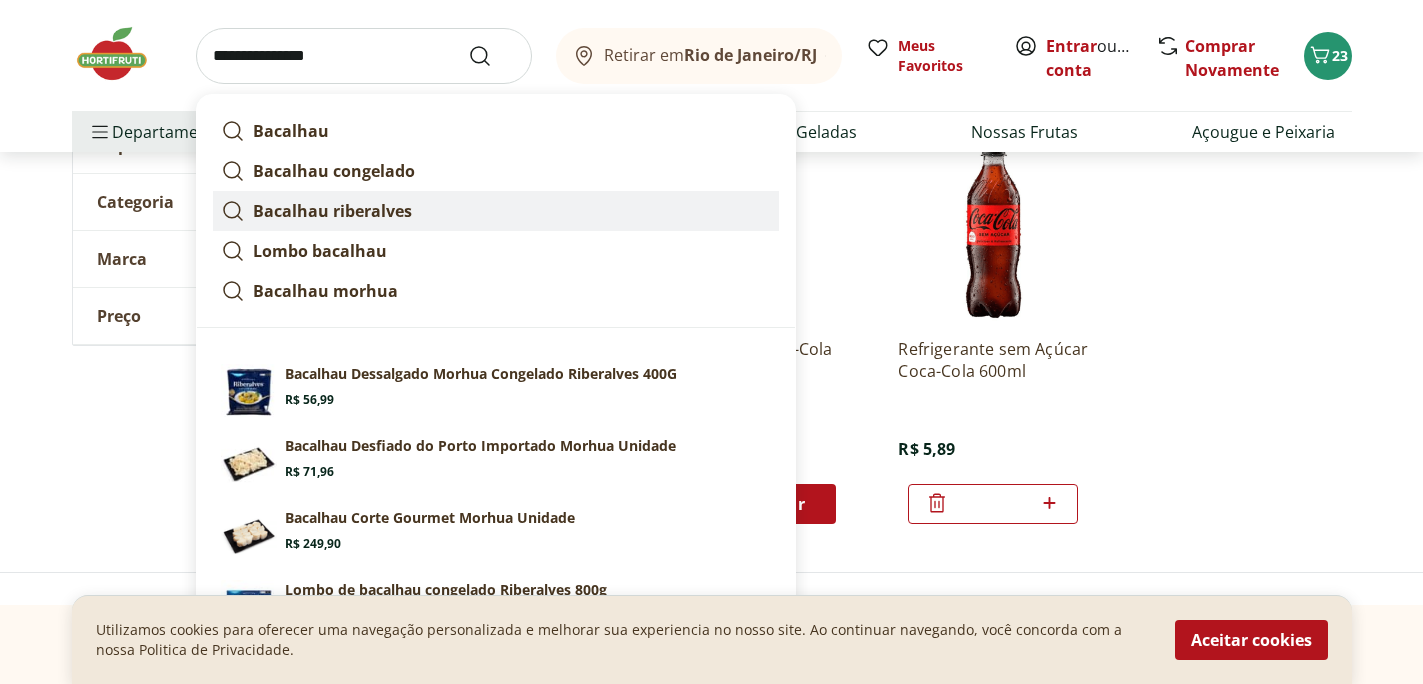 click on "Bacalhau riberalves" at bounding box center [332, 211] 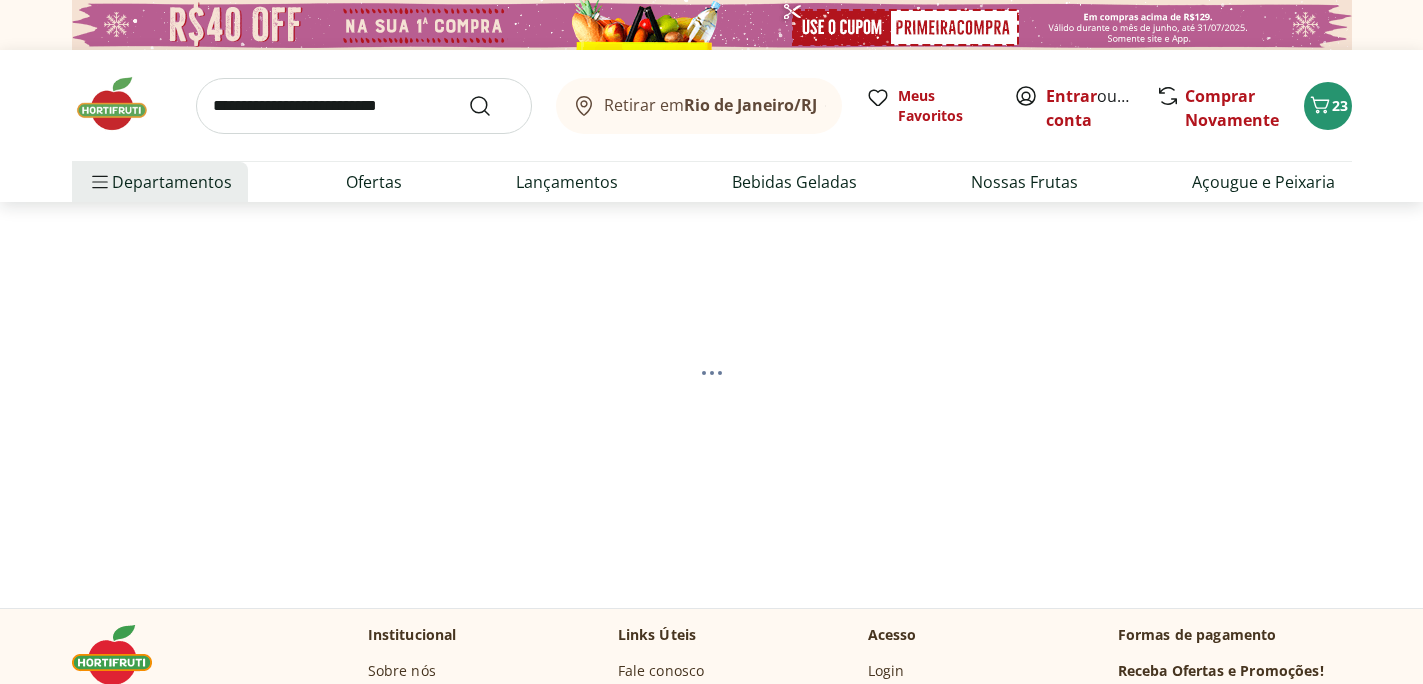 scroll, scrollTop: 0, scrollLeft: 0, axis: both 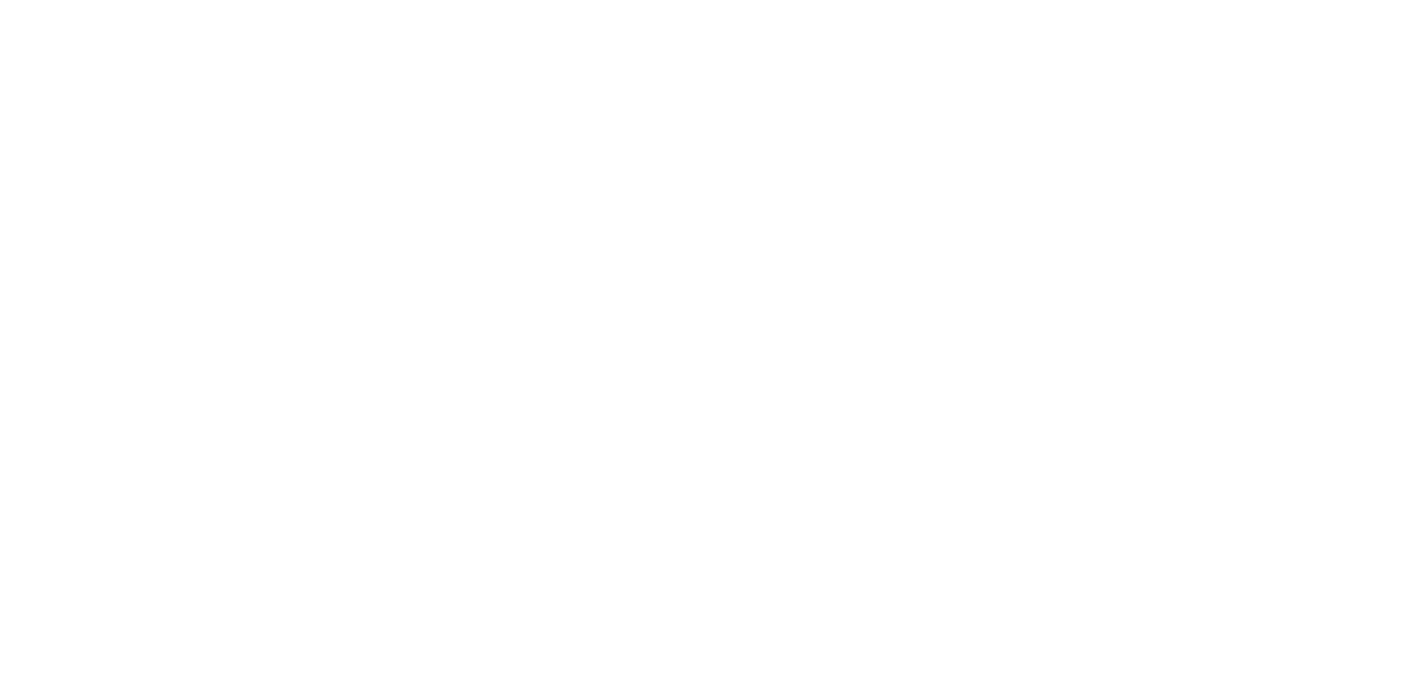 select on "**********" 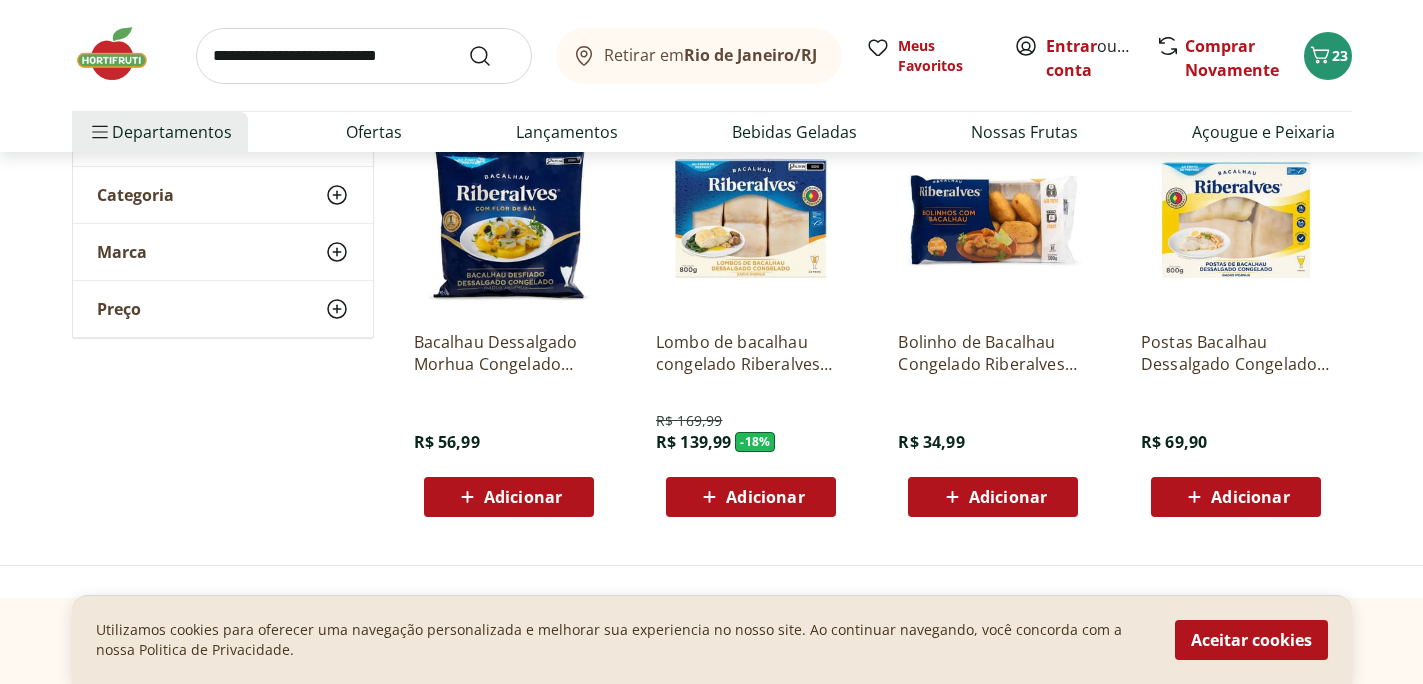 scroll, scrollTop: 327, scrollLeft: 0, axis: vertical 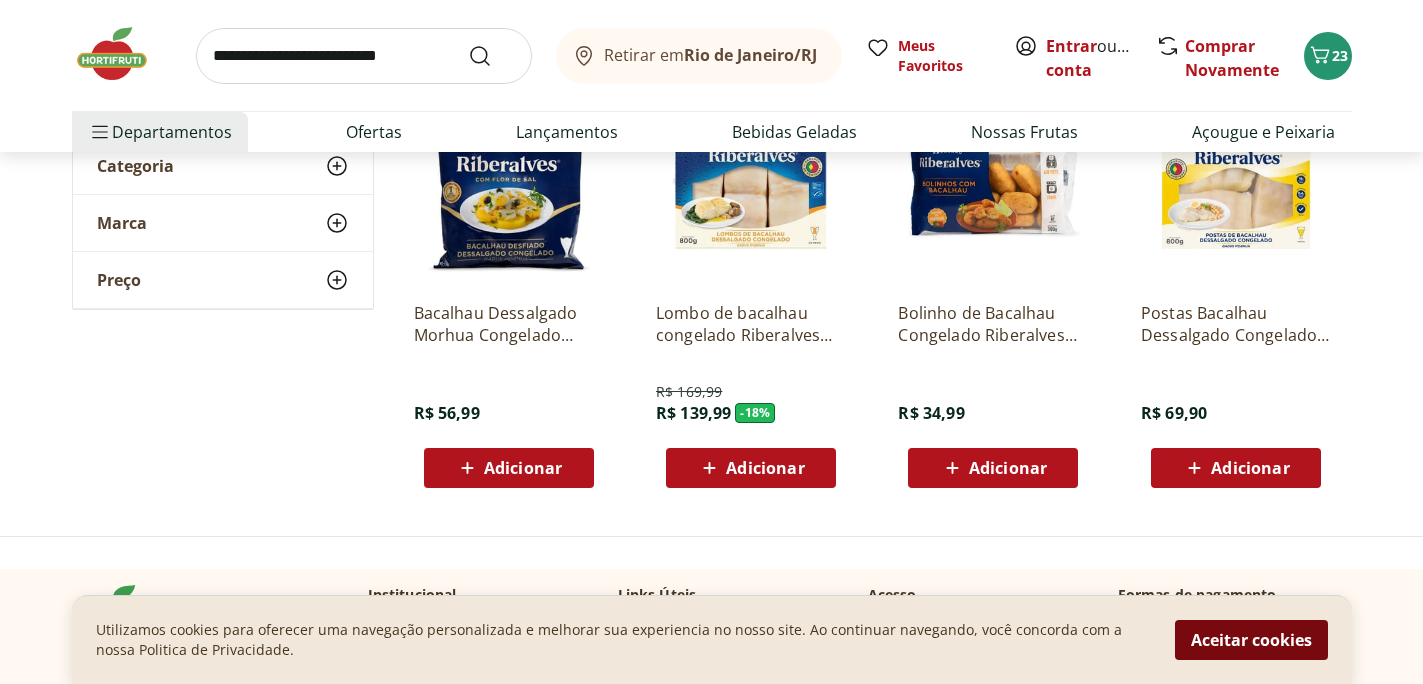 click on "Aceitar cookies" at bounding box center (1251, 640) 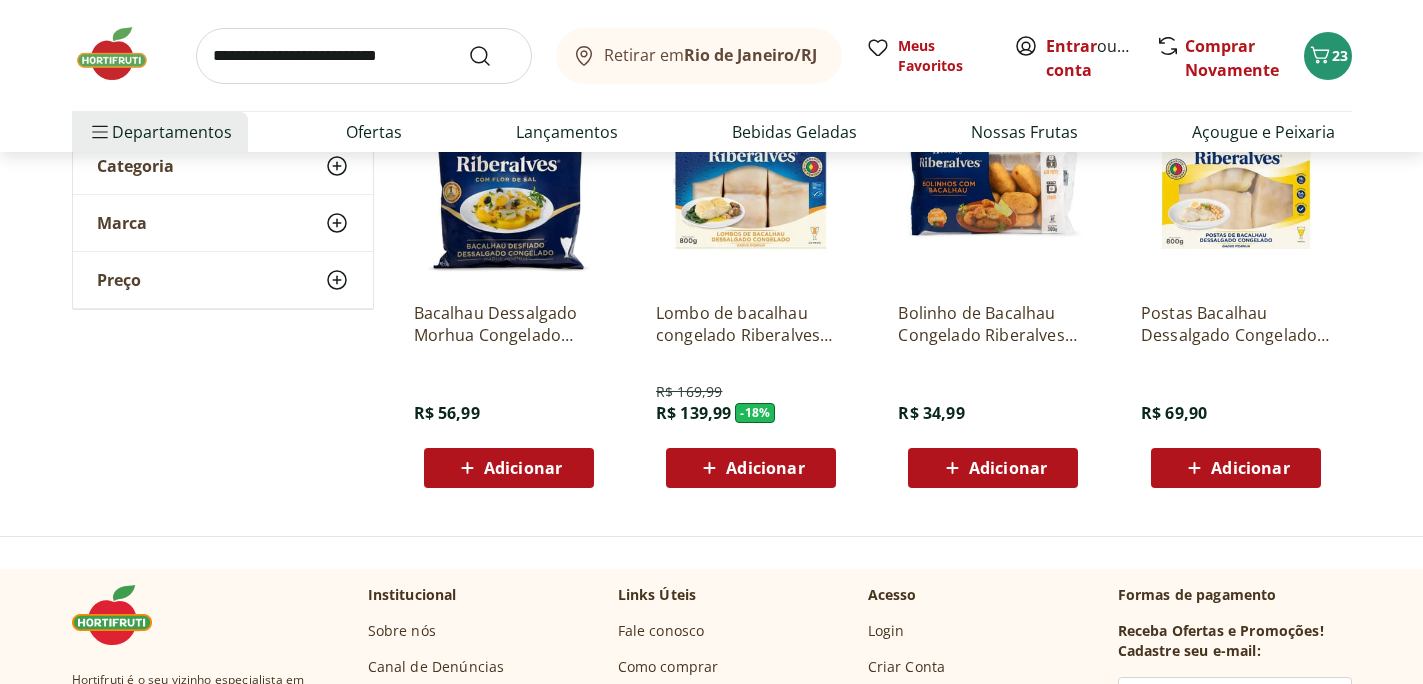click 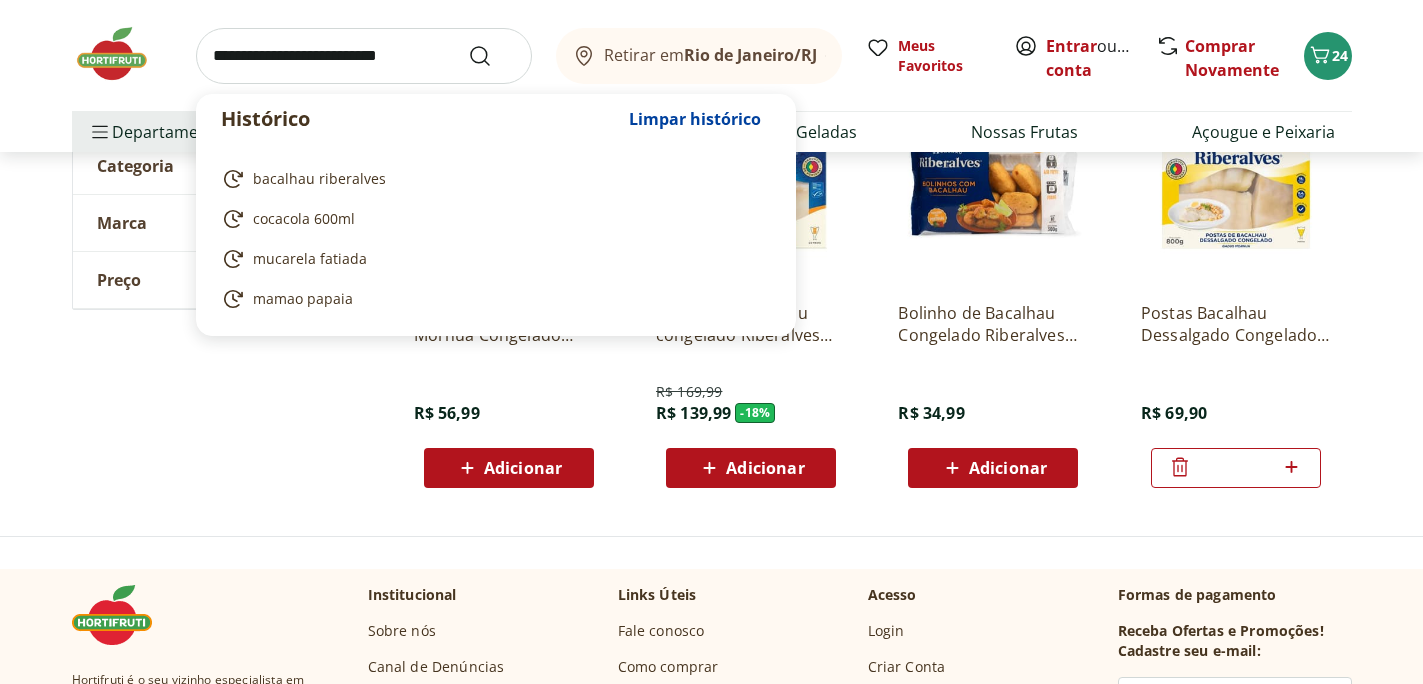 click at bounding box center [364, 56] 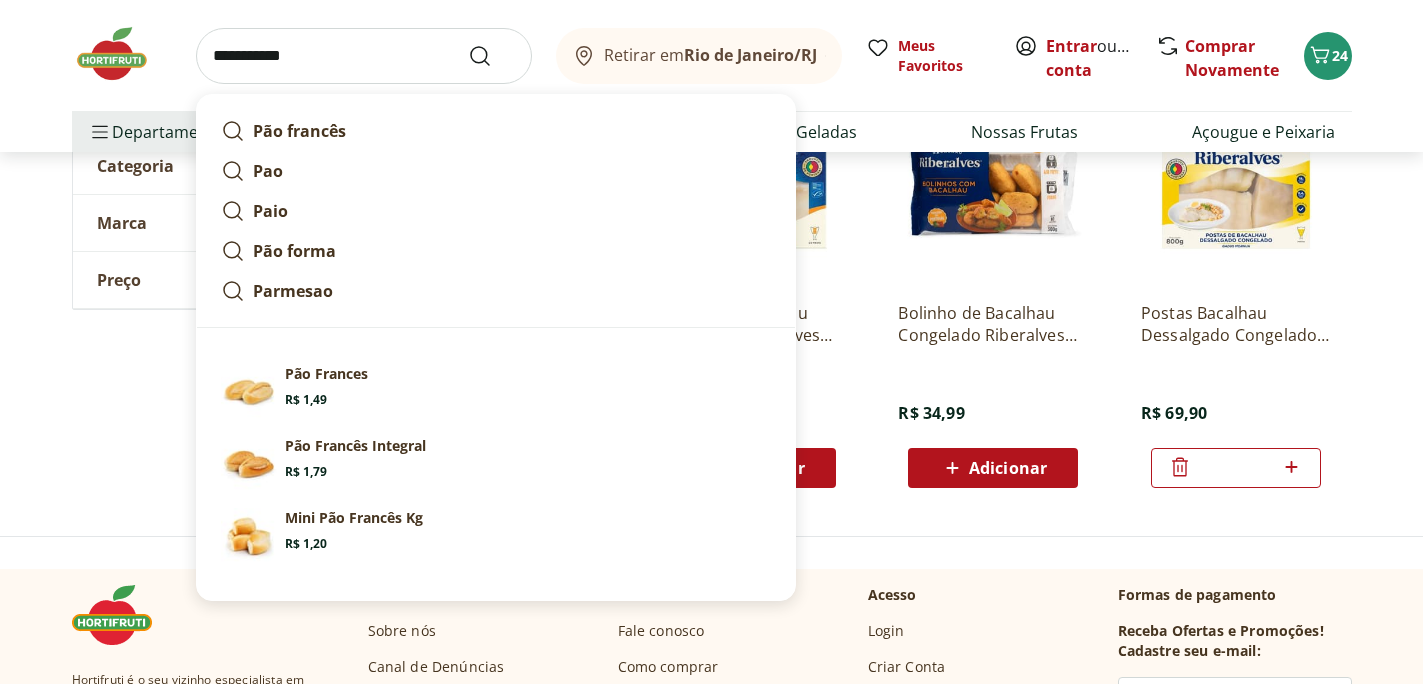 type on "**********" 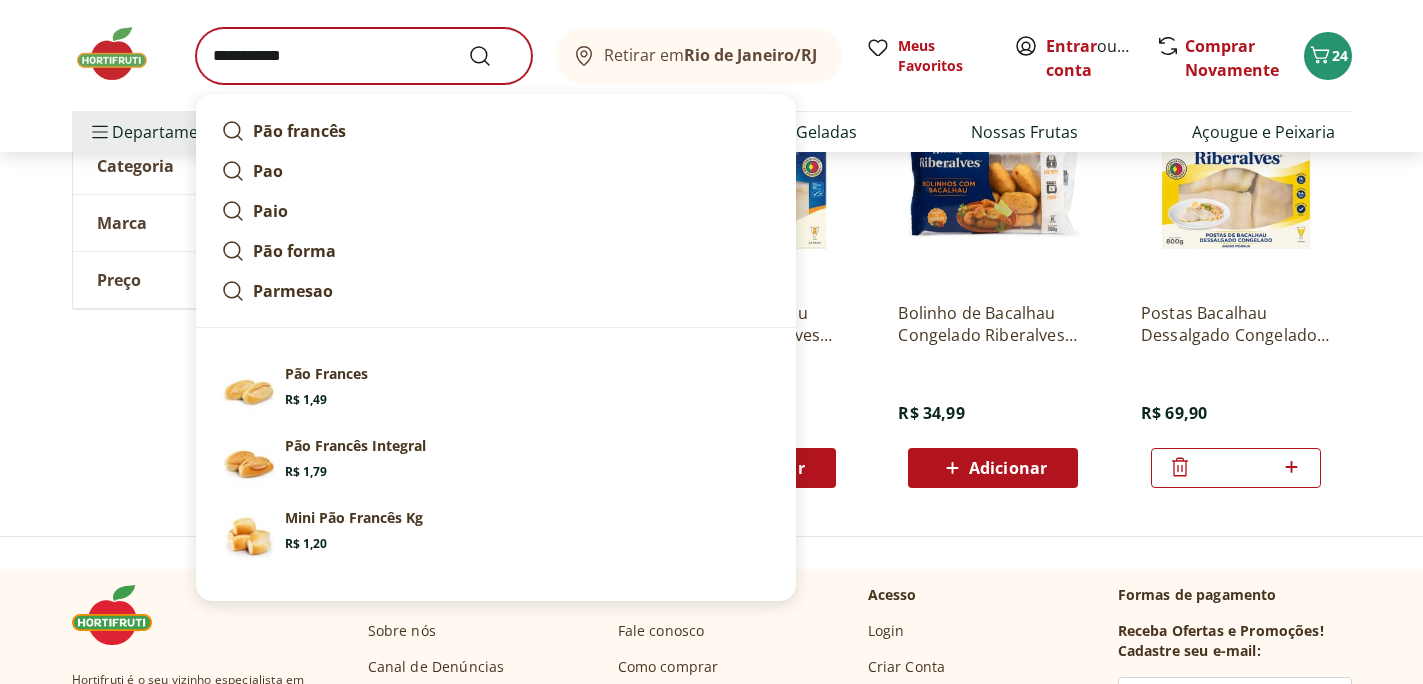 scroll, scrollTop: 0, scrollLeft: 0, axis: both 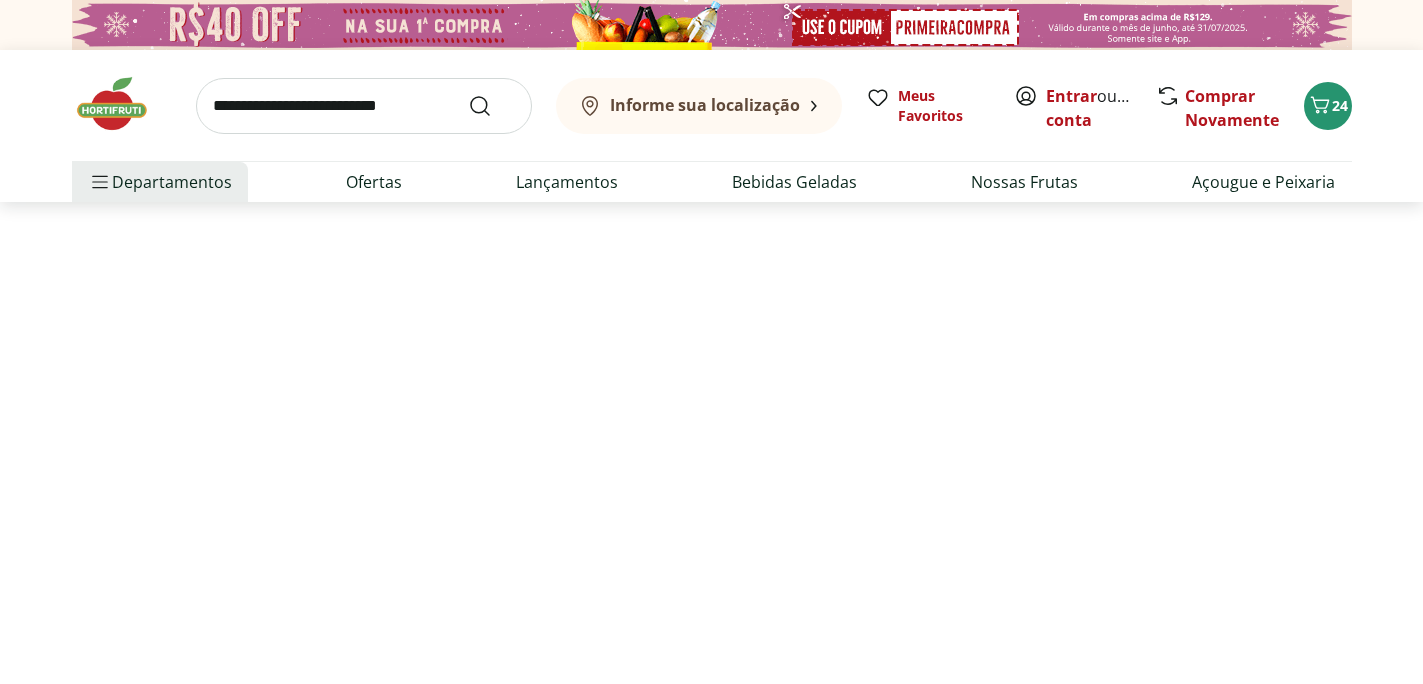 select on "**********" 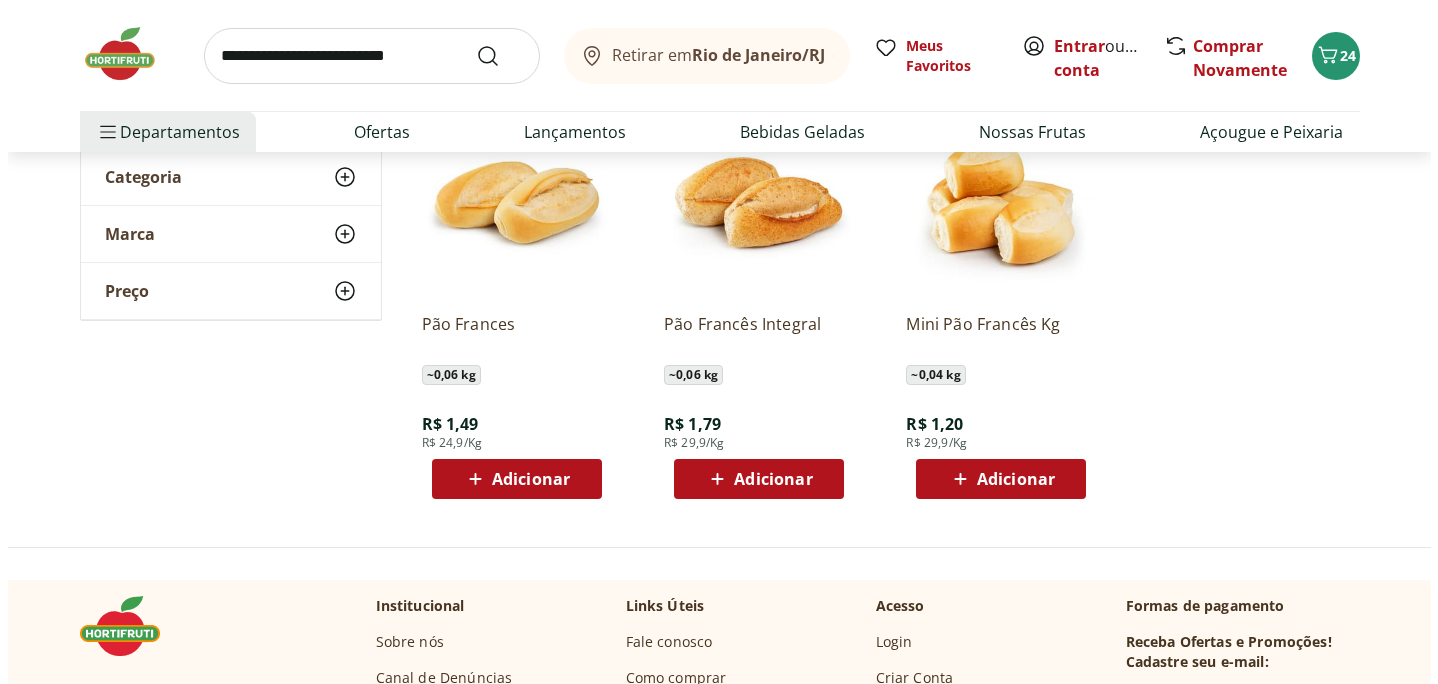scroll, scrollTop: 316, scrollLeft: 0, axis: vertical 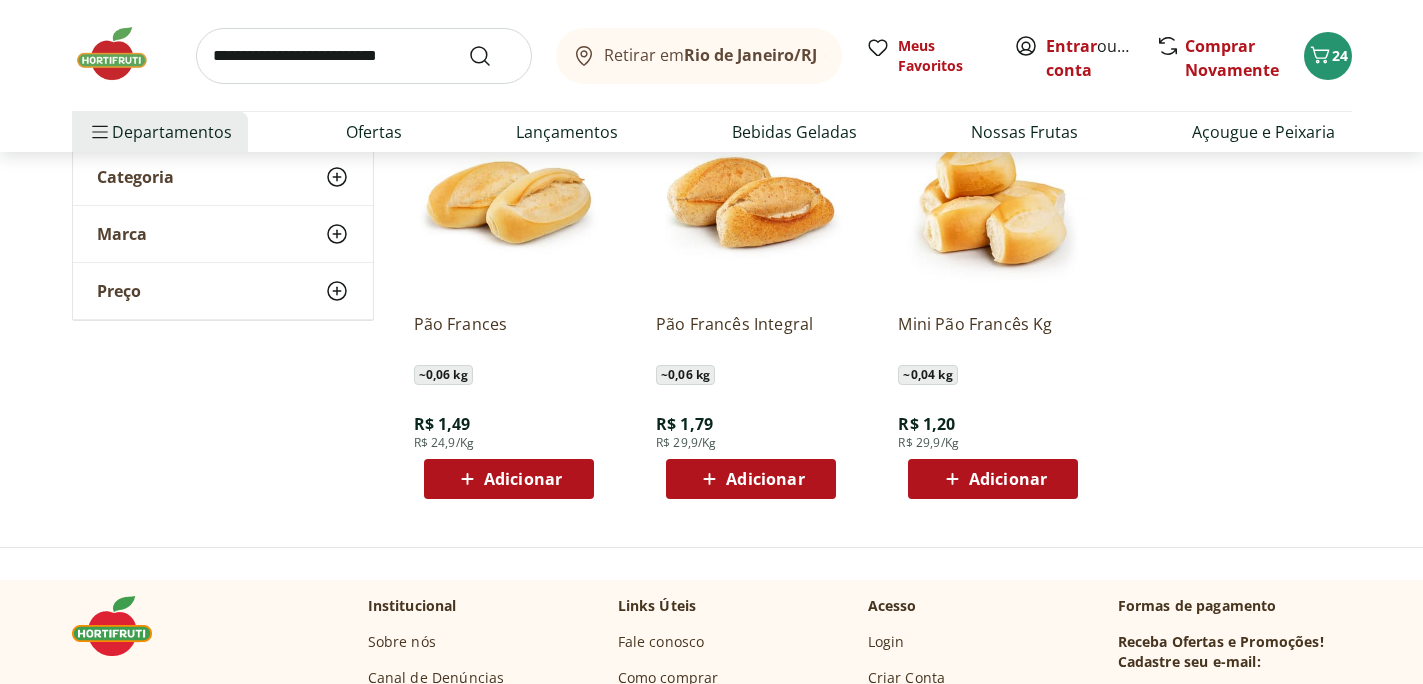 click 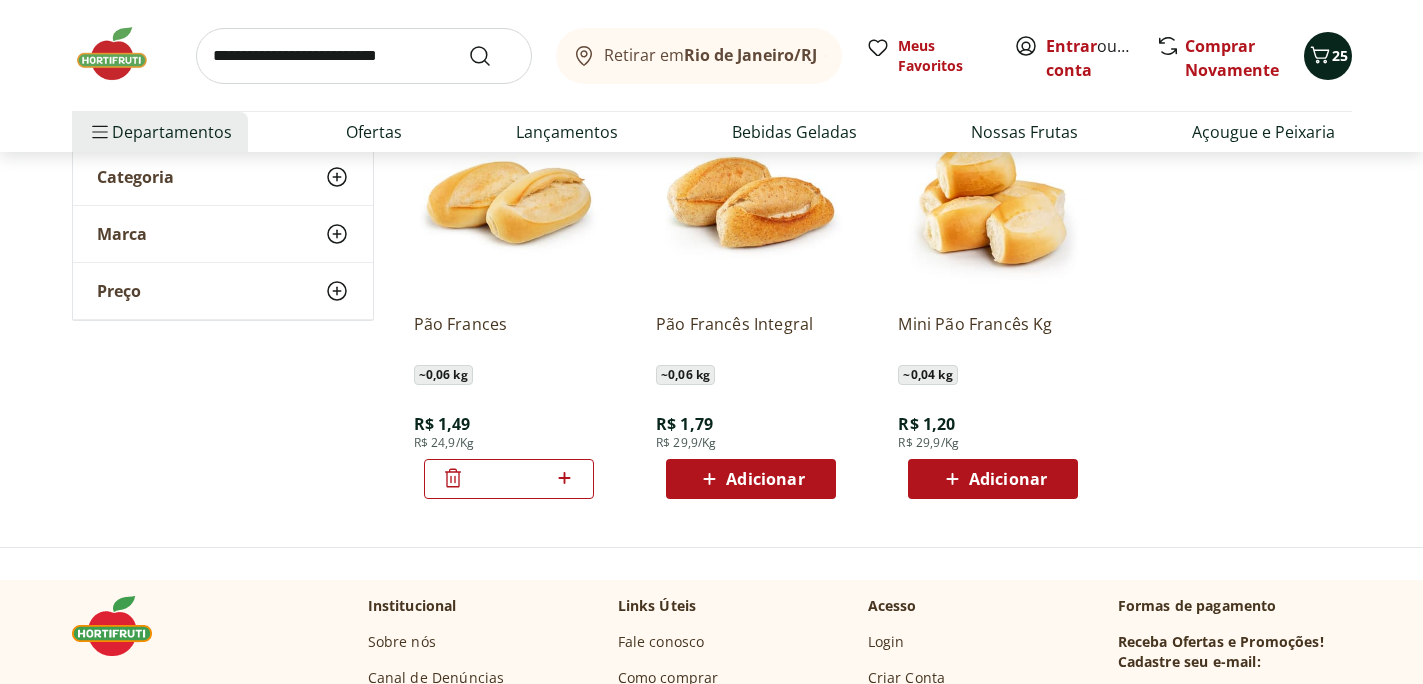 click 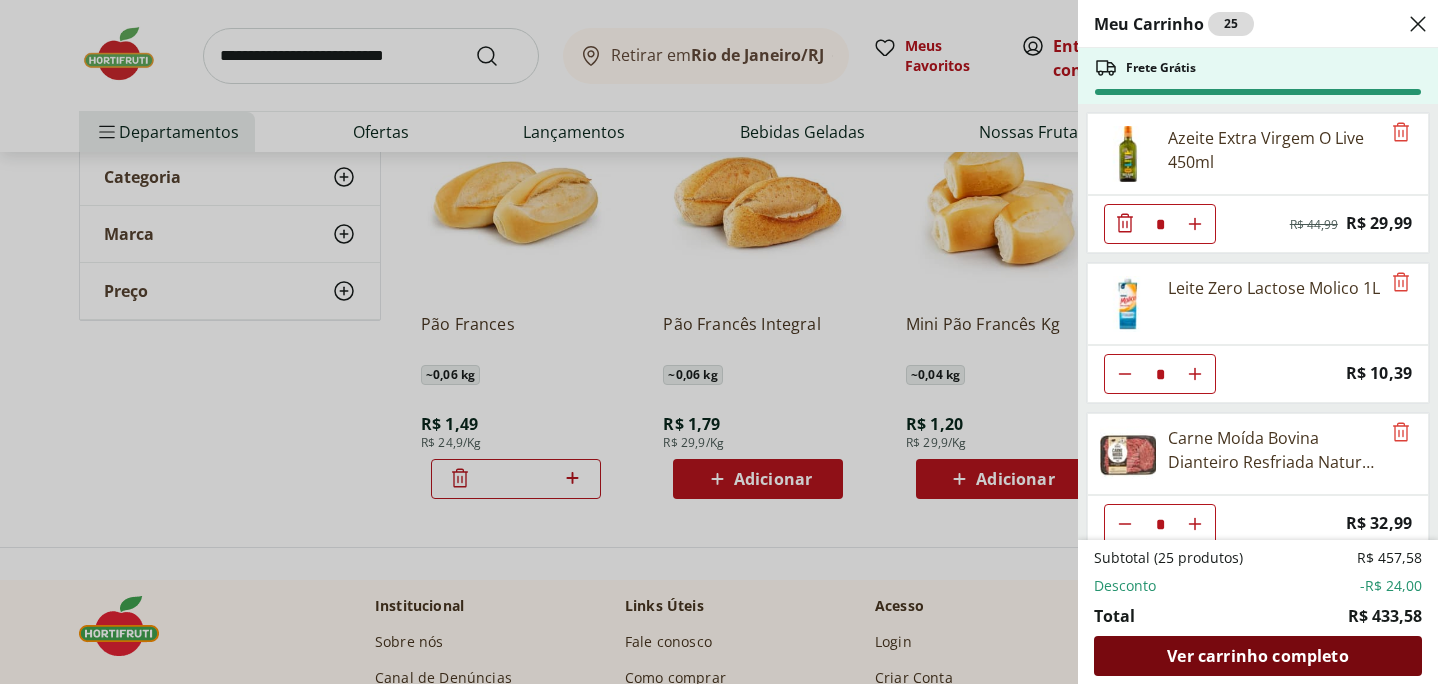 click on "Ver carrinho completo" at bounding box center [1257, 656] 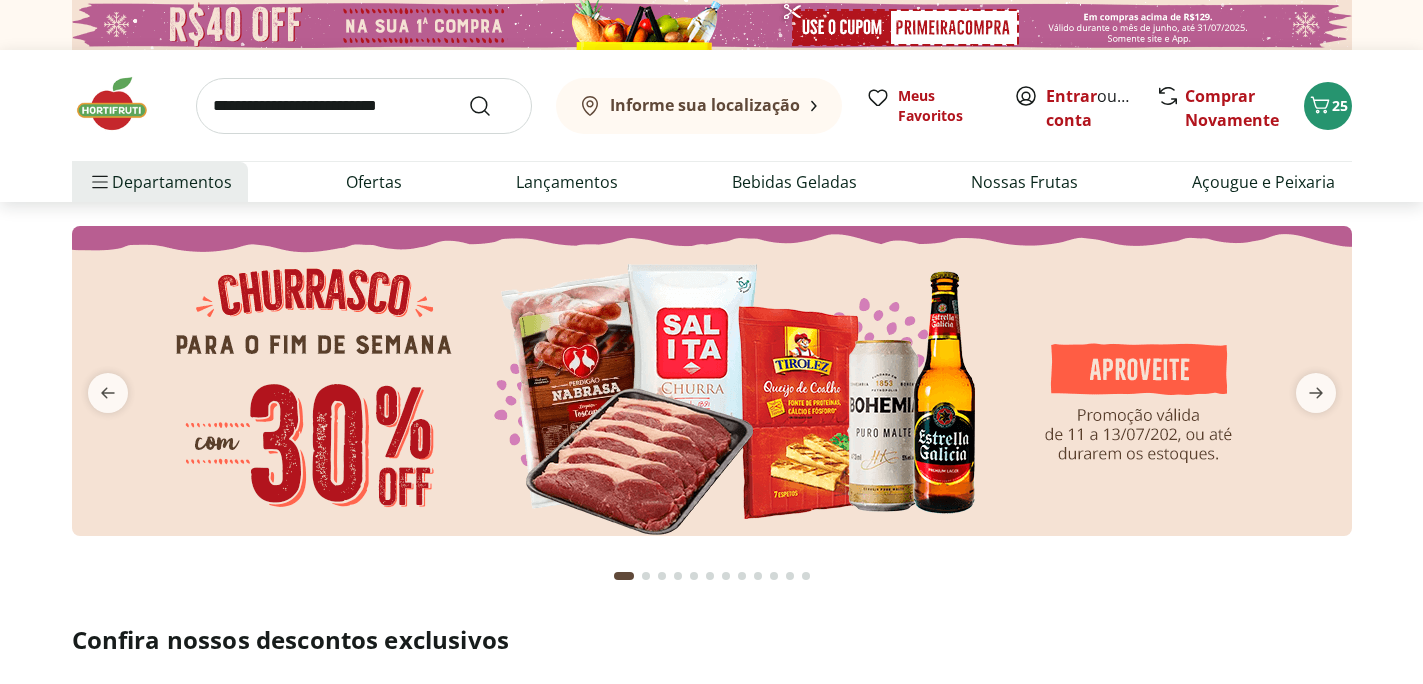 scroll, scrollTop: 0, scrollLeft: 0, axis: both 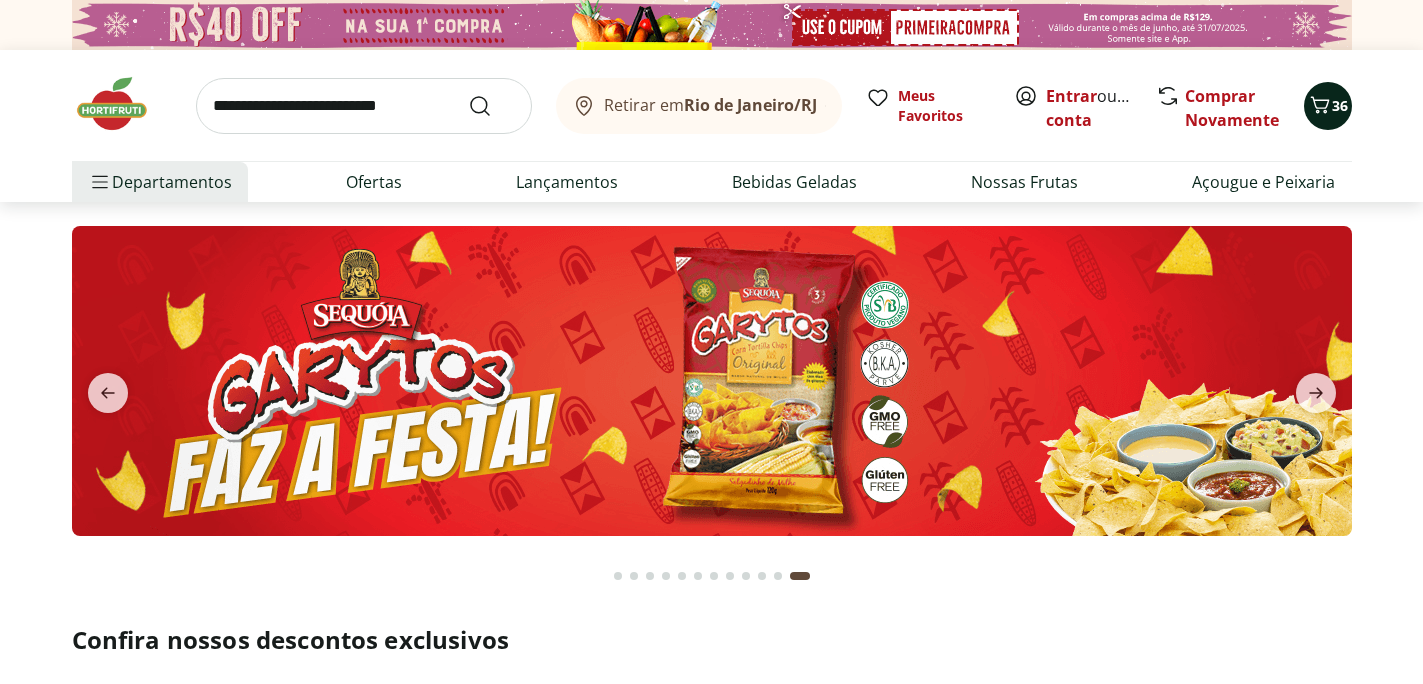 click on "36" at bounding box center (1340, 105) 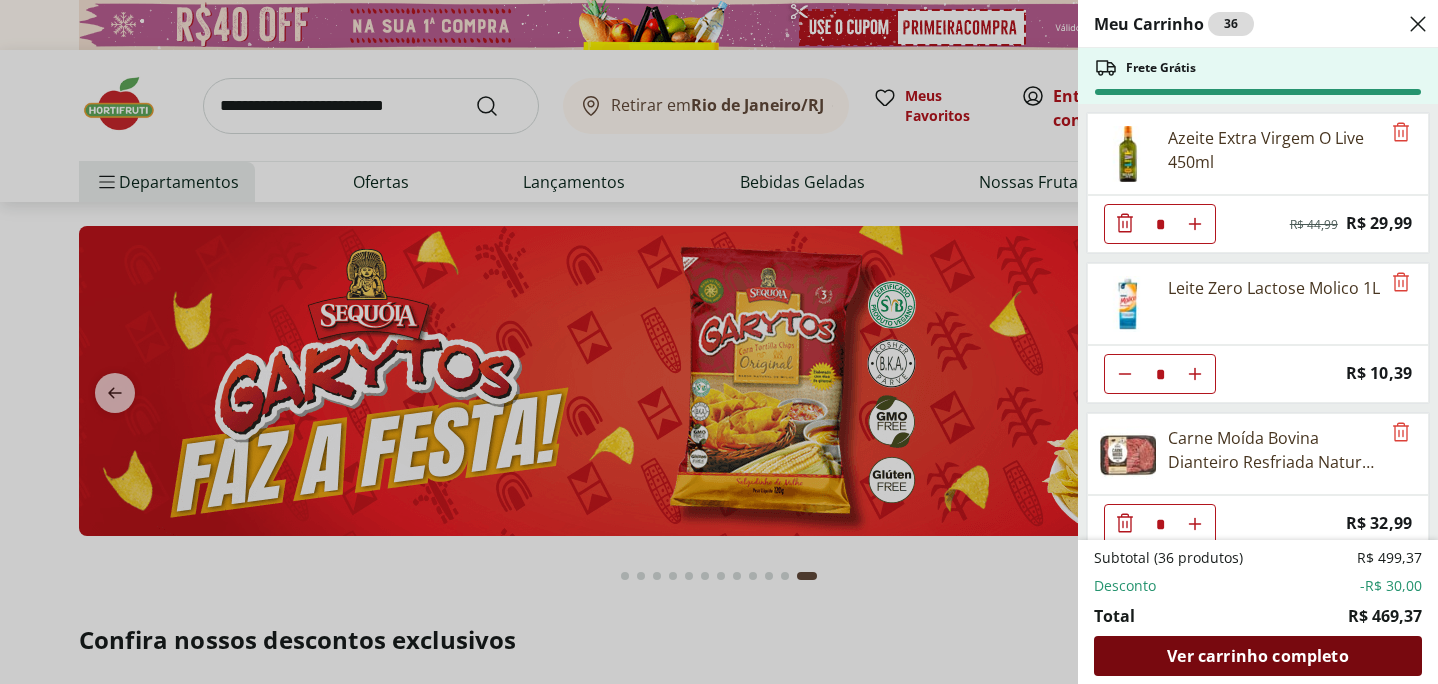 click on "Ver carrinho completo" at bounding box center (1257, 656) 